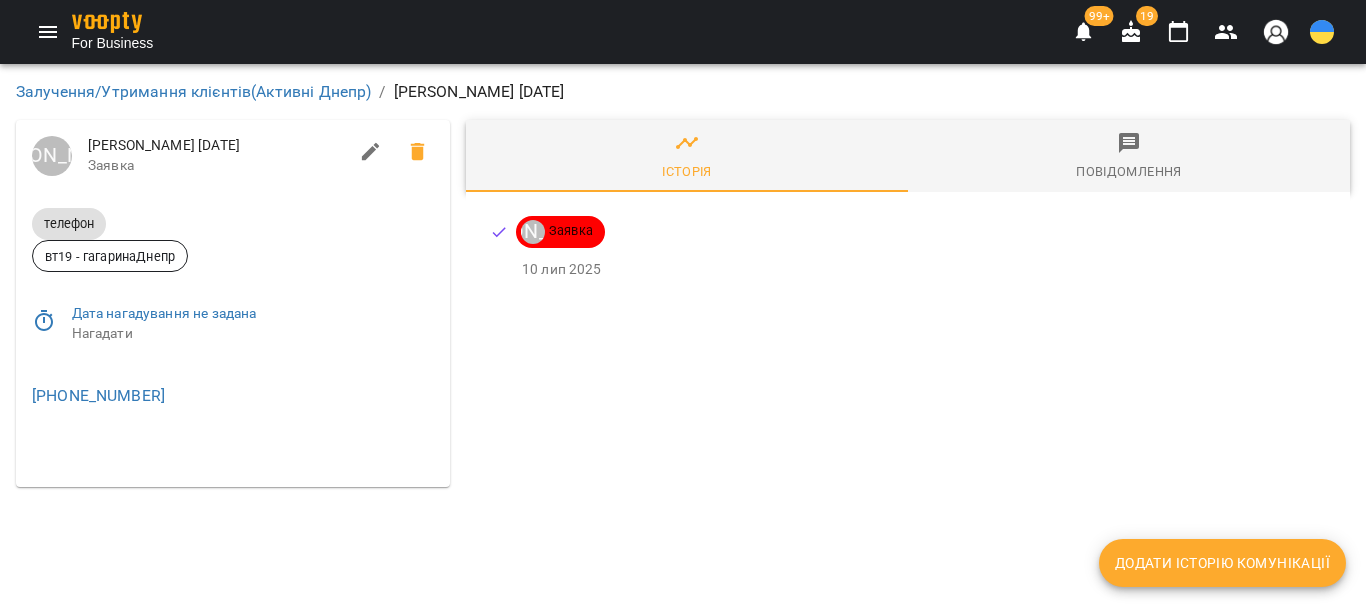 scroll, scrollTop: 0, scrollLeft: 0, axis: both 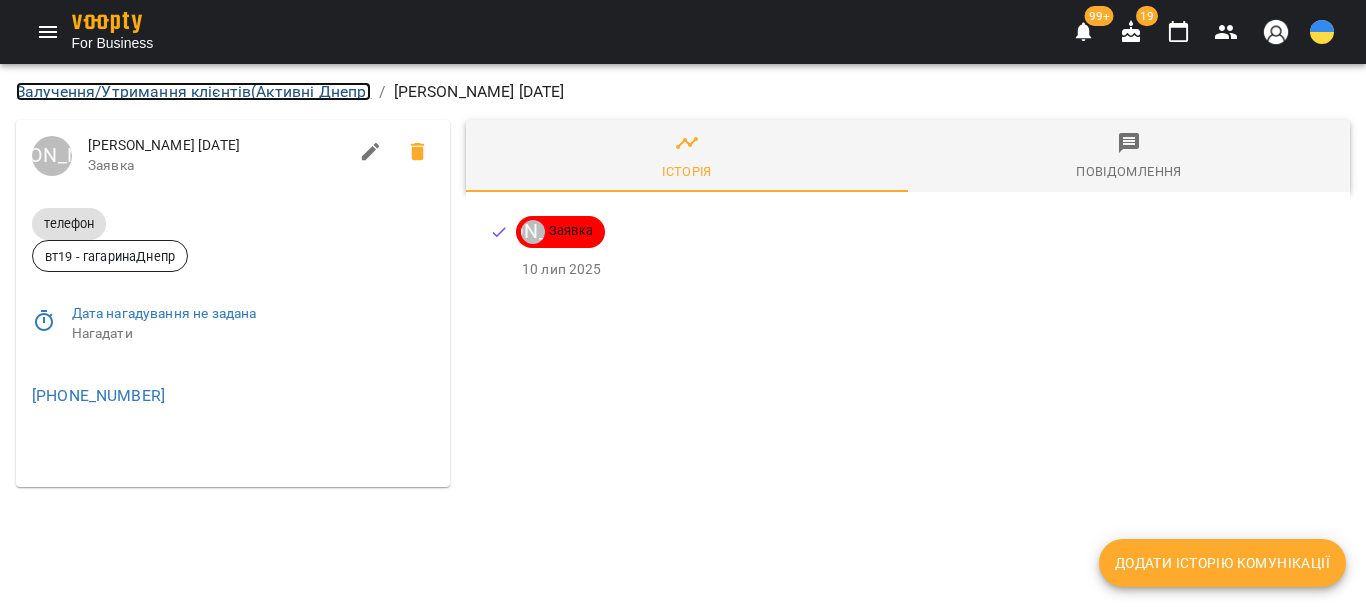 click on "Залучення/Утримання клієнтів ( Активні   Днепр )" at bounding box center (193, 91) 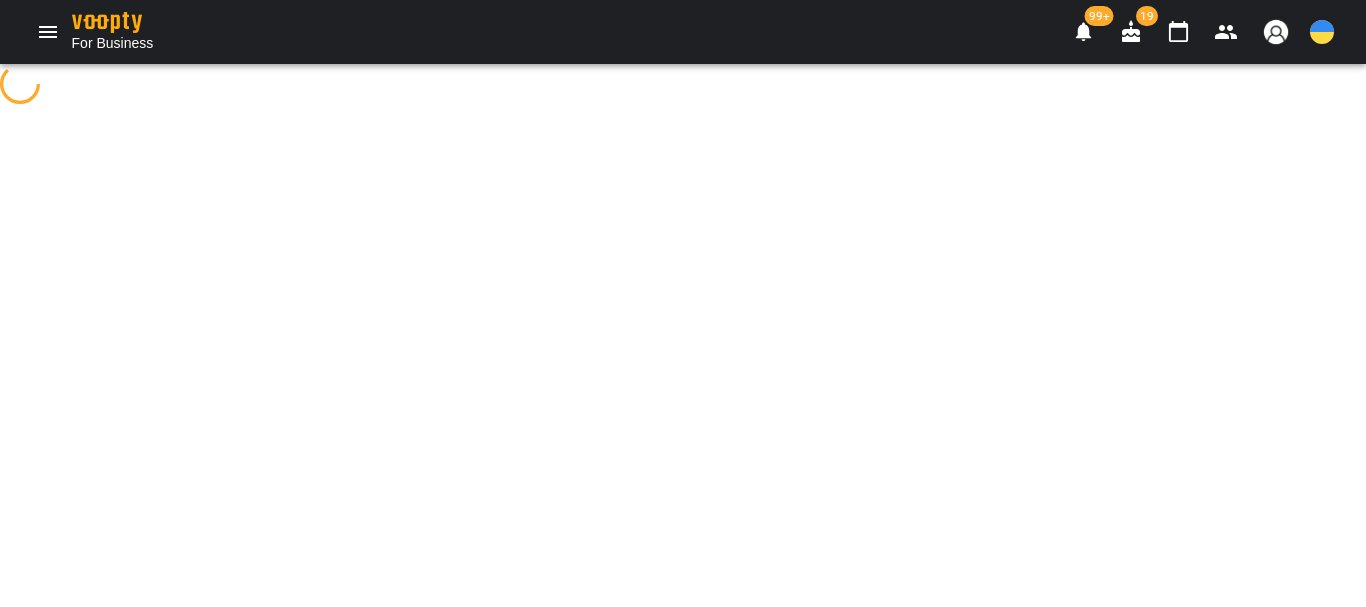 select on "**********" 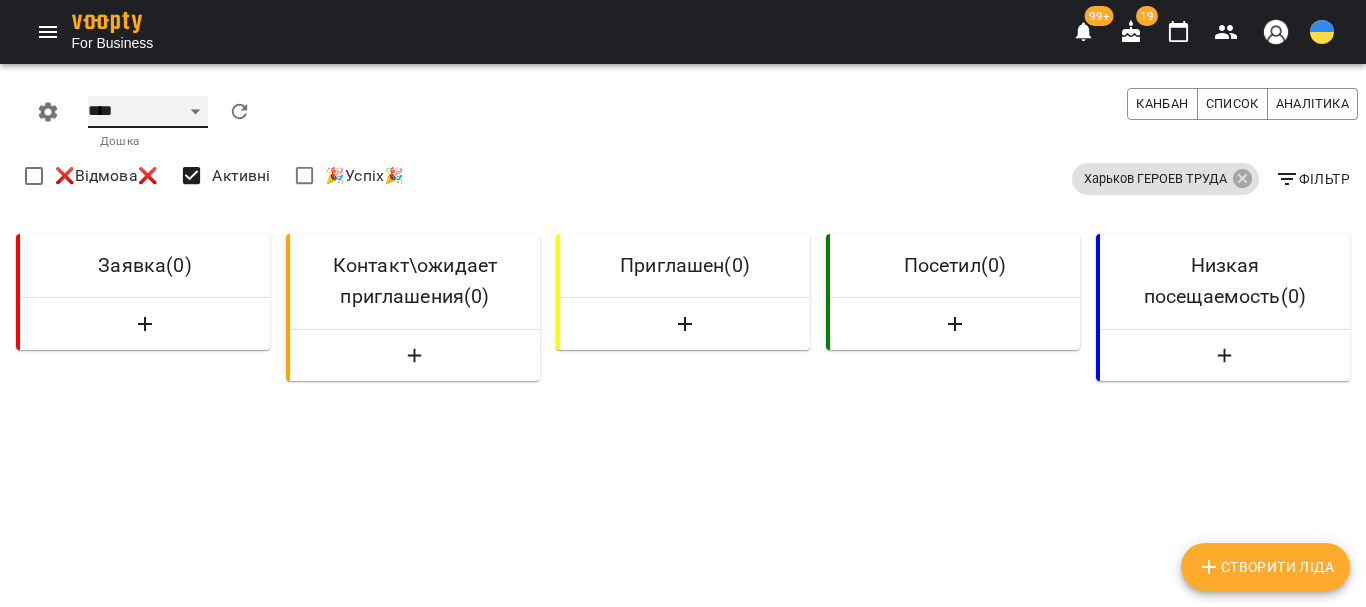 drag, startPoint x: 199, startPoint y: 115, endPoint x: 198, endPoint y: 127, distance: 12.0415945 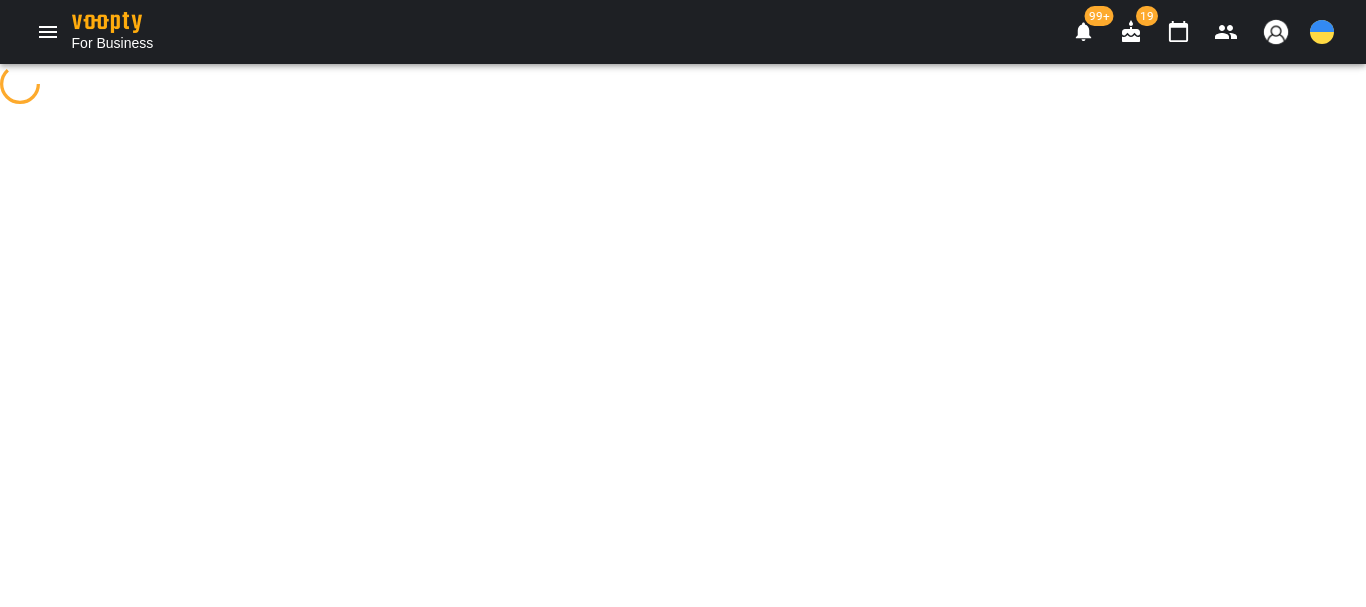 select on "**********" 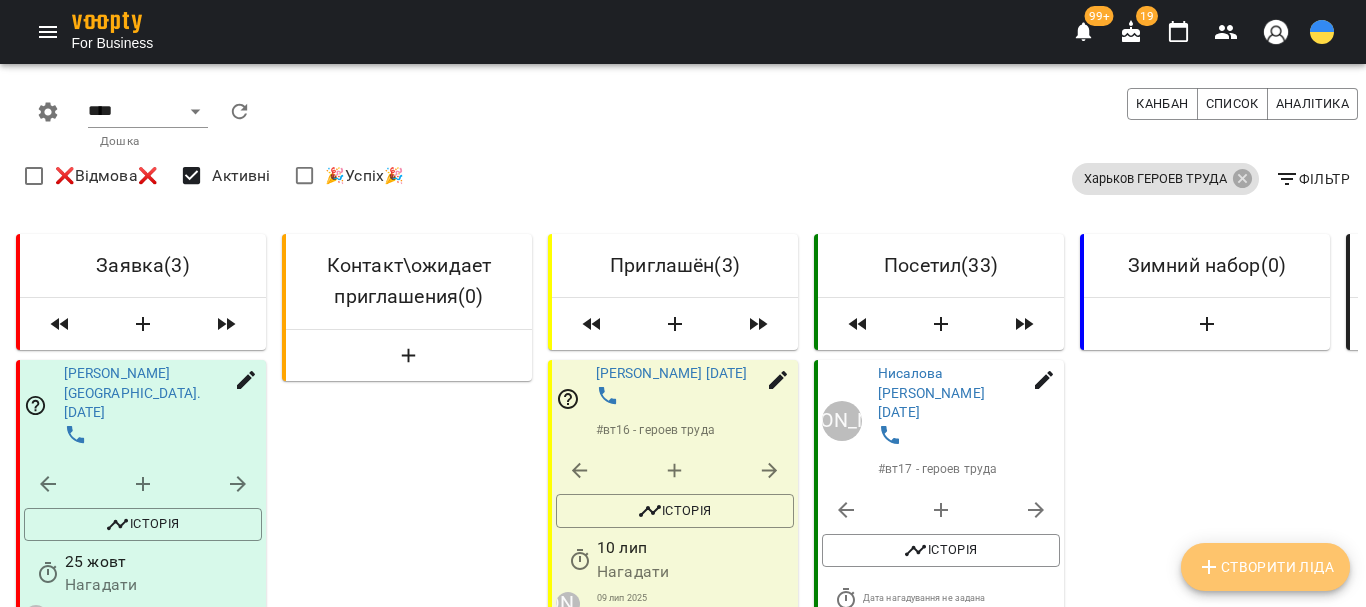click on "Створити Ліда" at bounding box center (1265, 567) 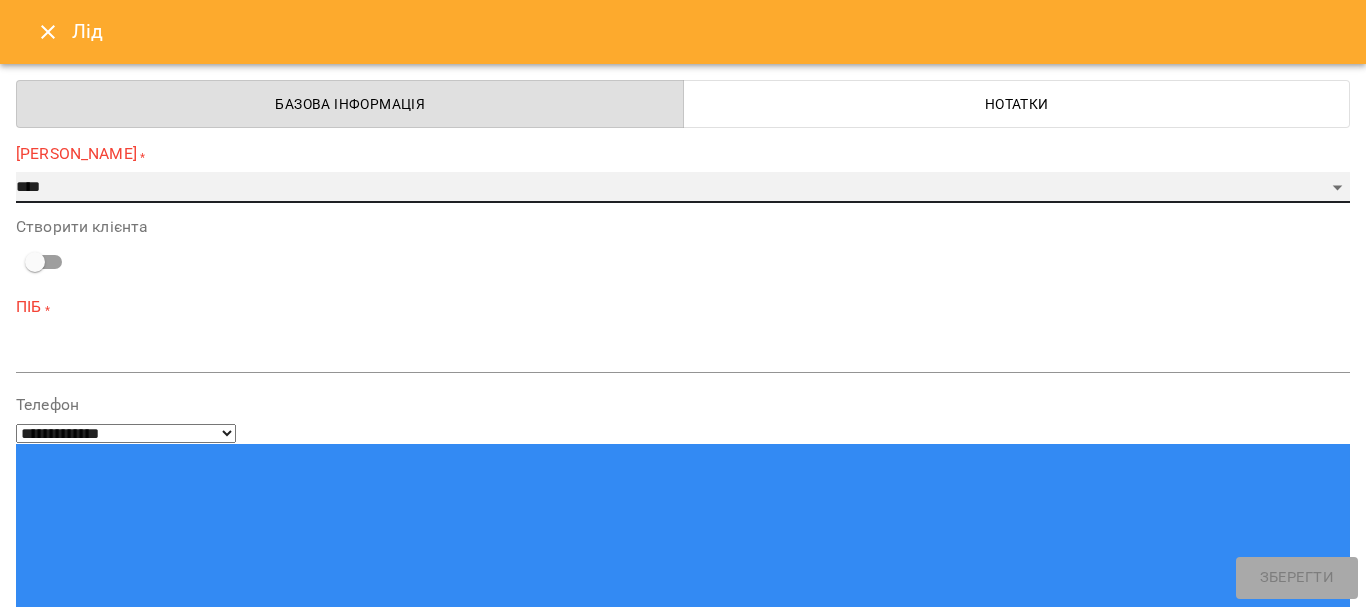 click on "**********" at bounding box center (683, 188) 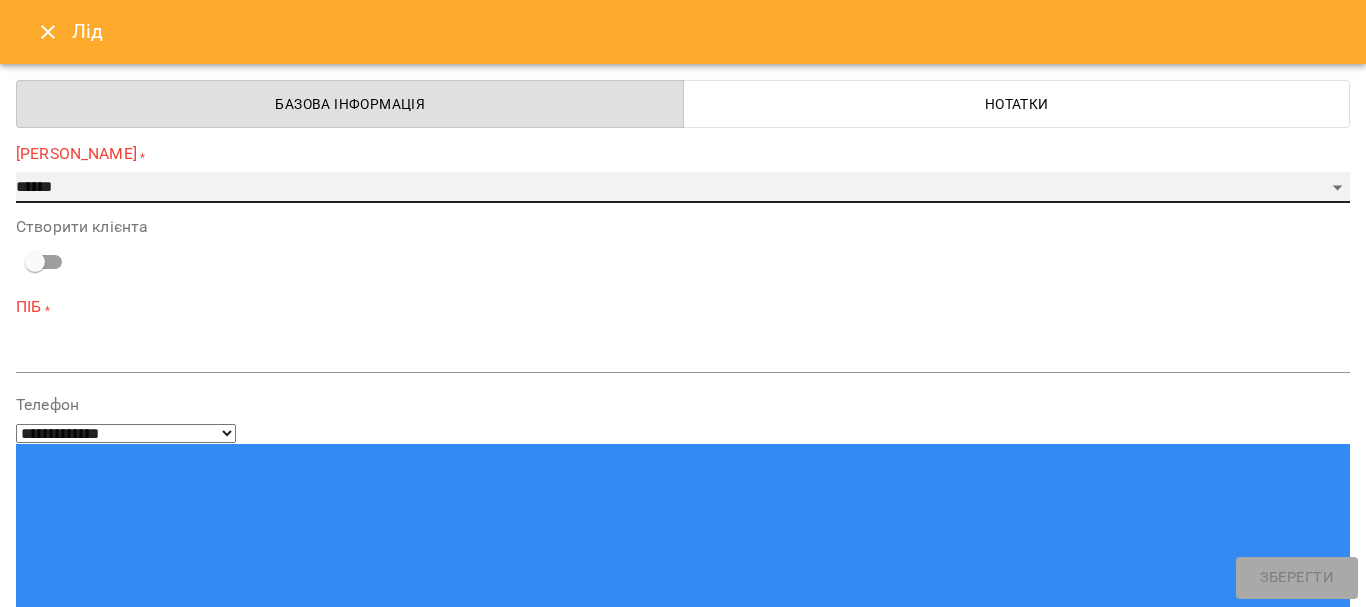 click on "**********" at bounding box center [683, 188] 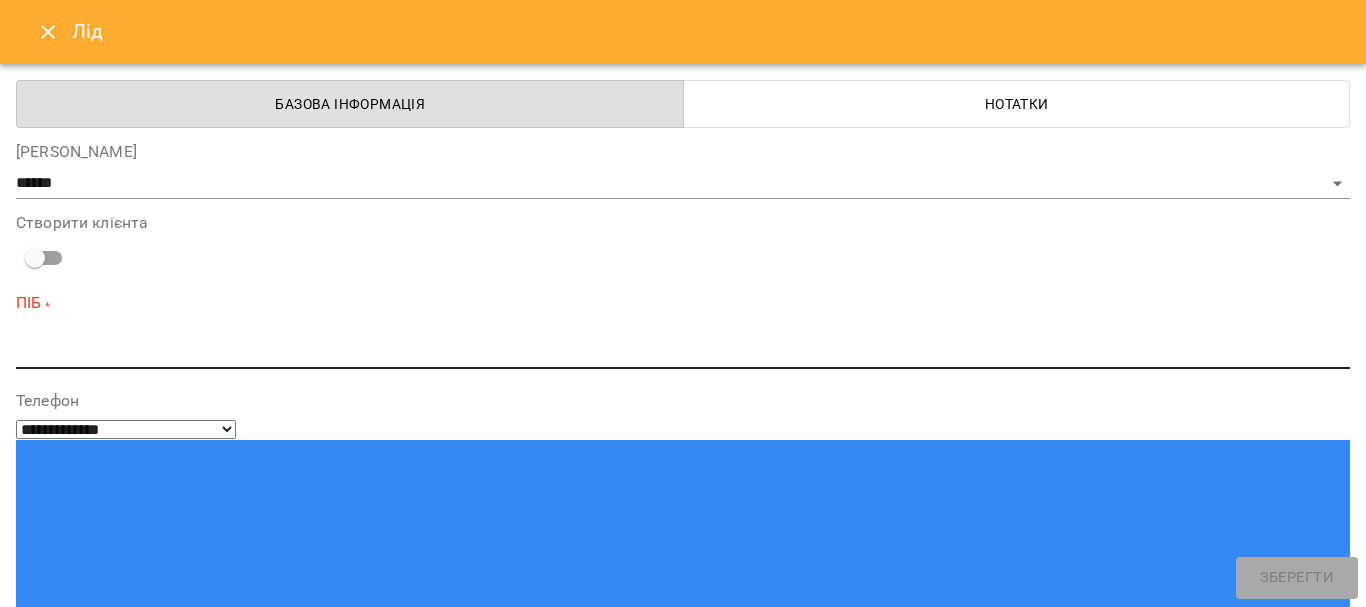 click at bounding box center [683, 352] 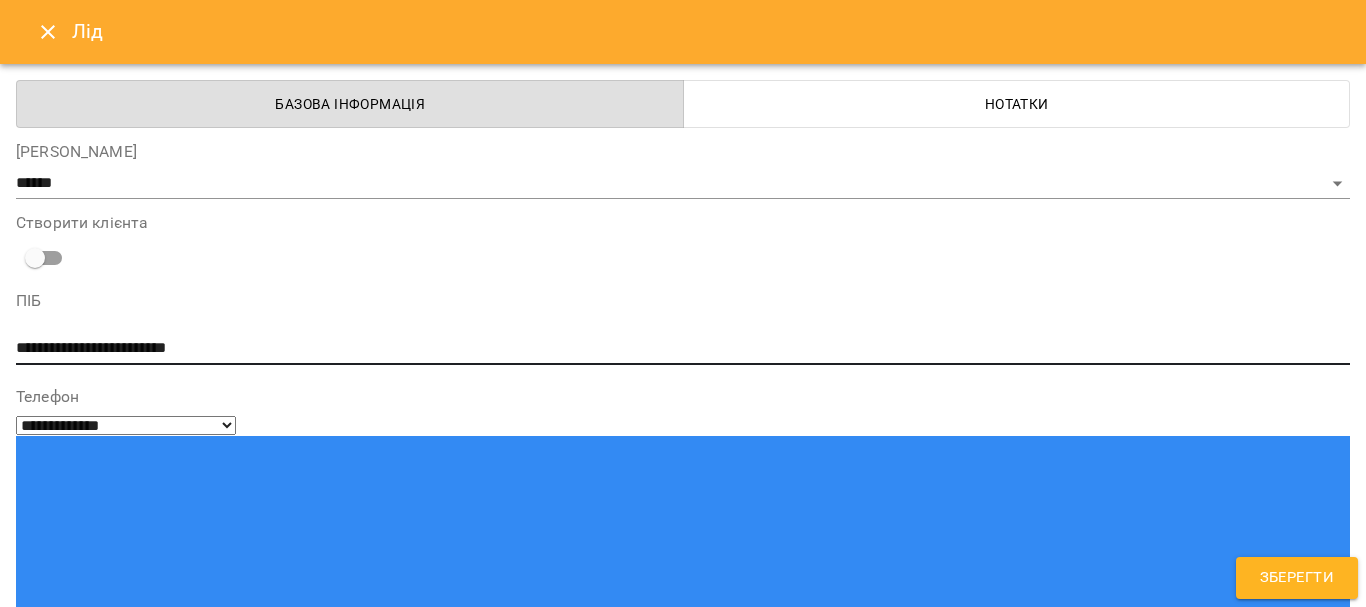 type on "**********" 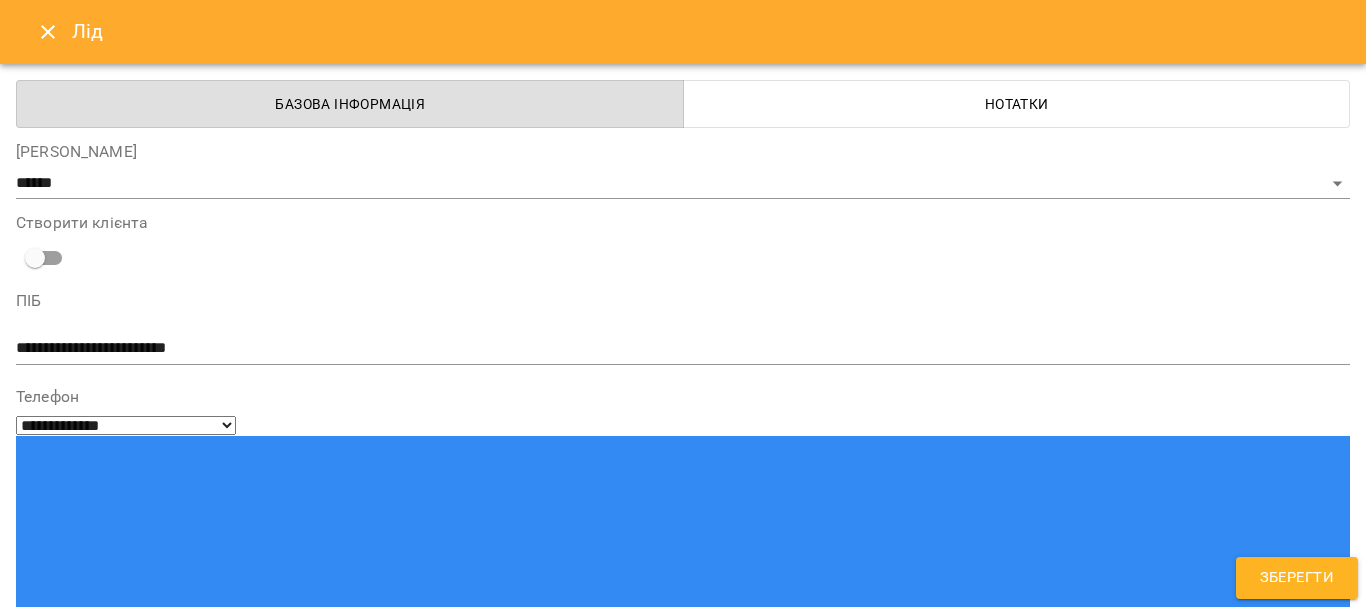 scroll, scrollTop: 100, scrollLeft: 0, axis: vertical 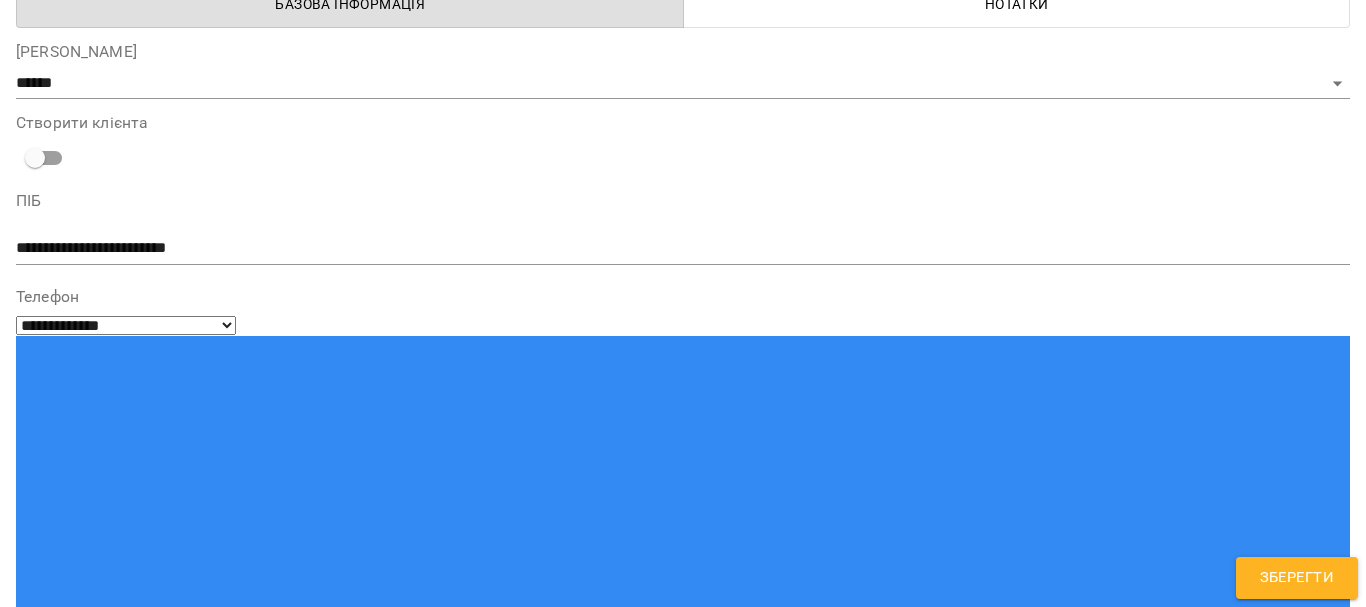 type on "**********" 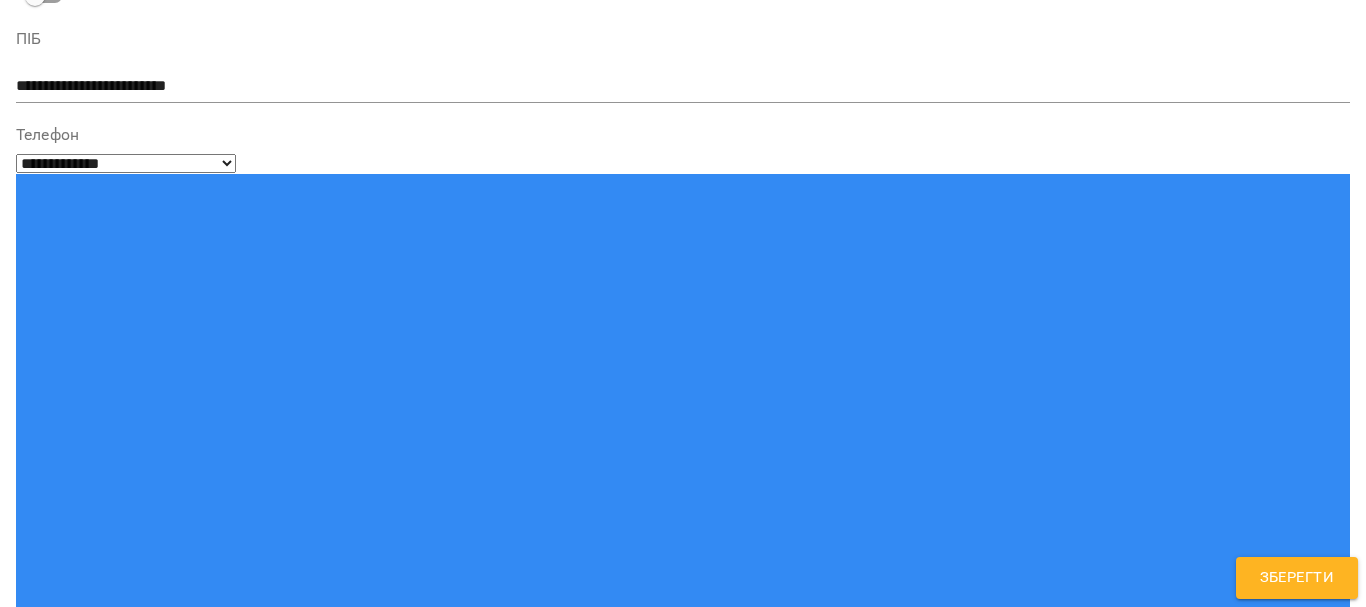 click on "телефон" at bounding box center (683, 1489) 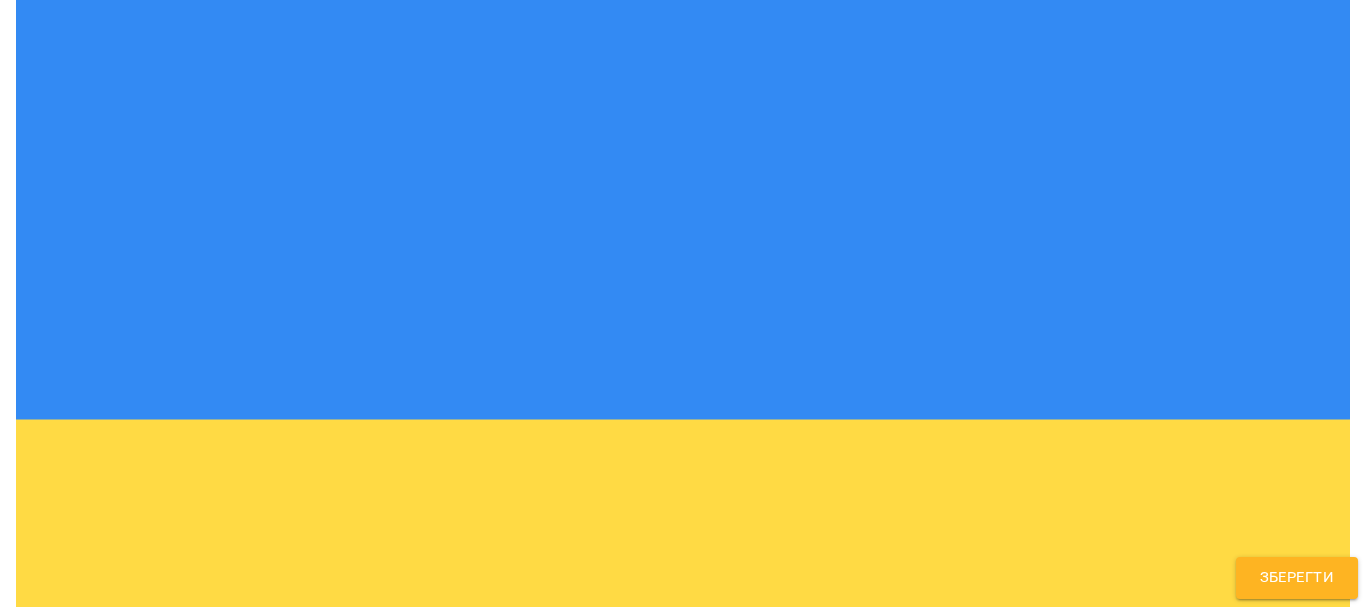 scroll, scrollTop: 462, scrollLeft: 0, axis: vertical 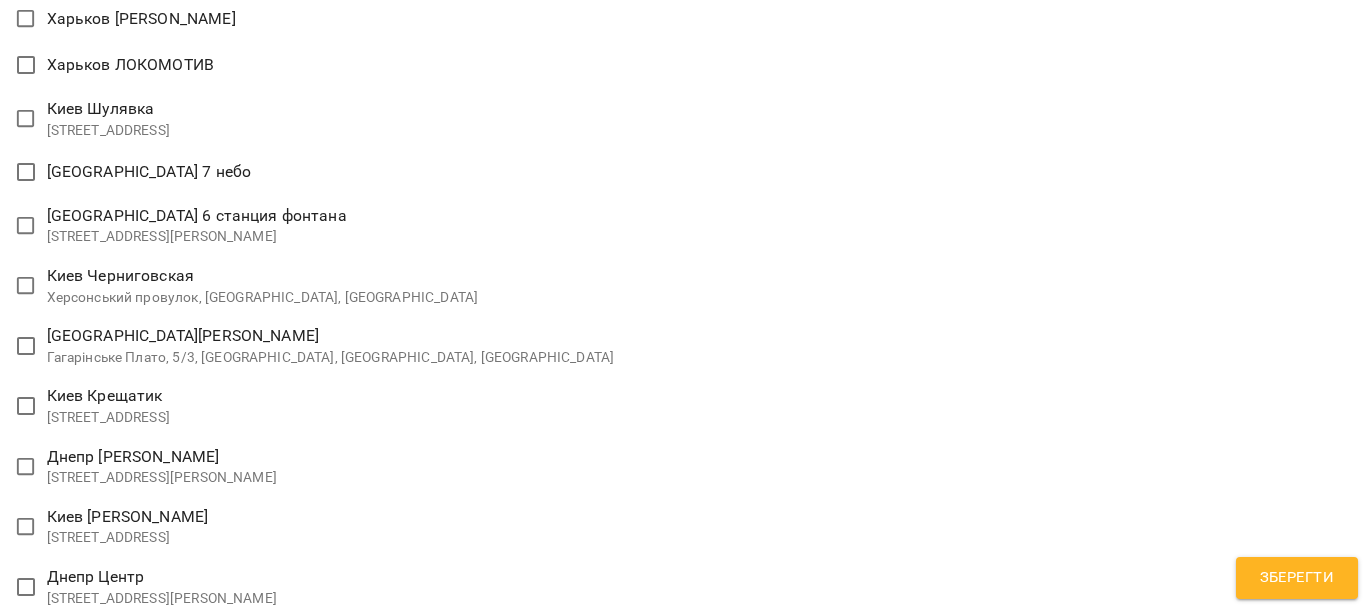 click on "**********" at bounding box center (683, 1340) 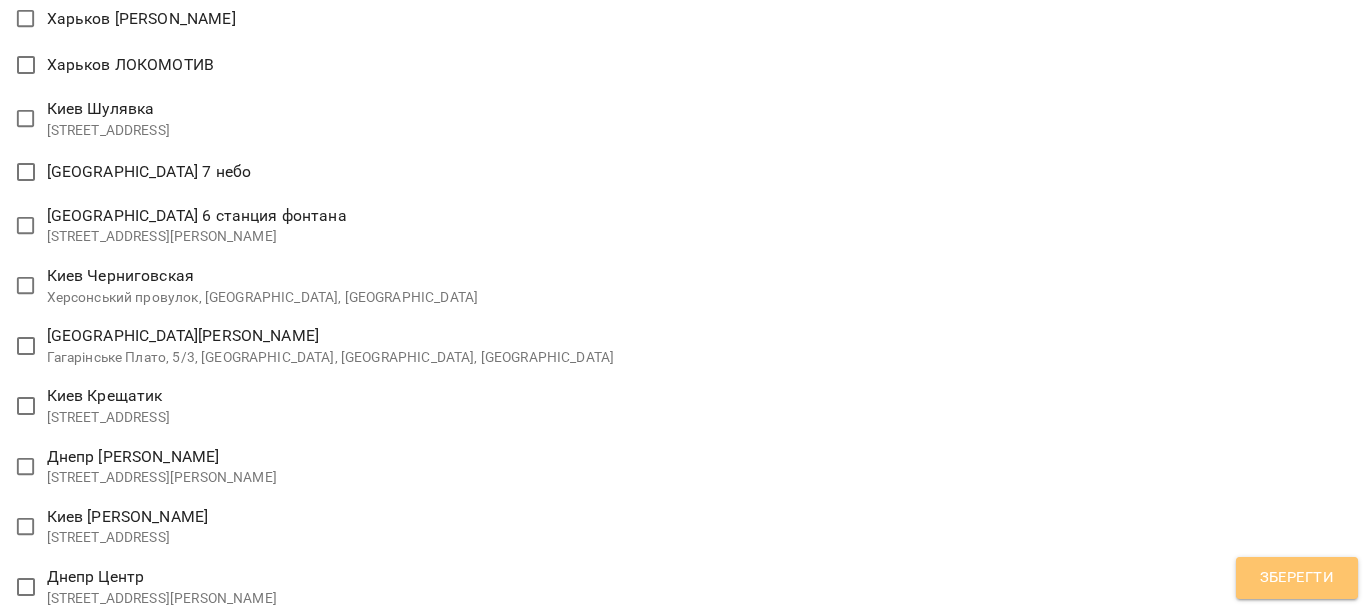 click on "Зберегти" at bounding box center (1297, 578) 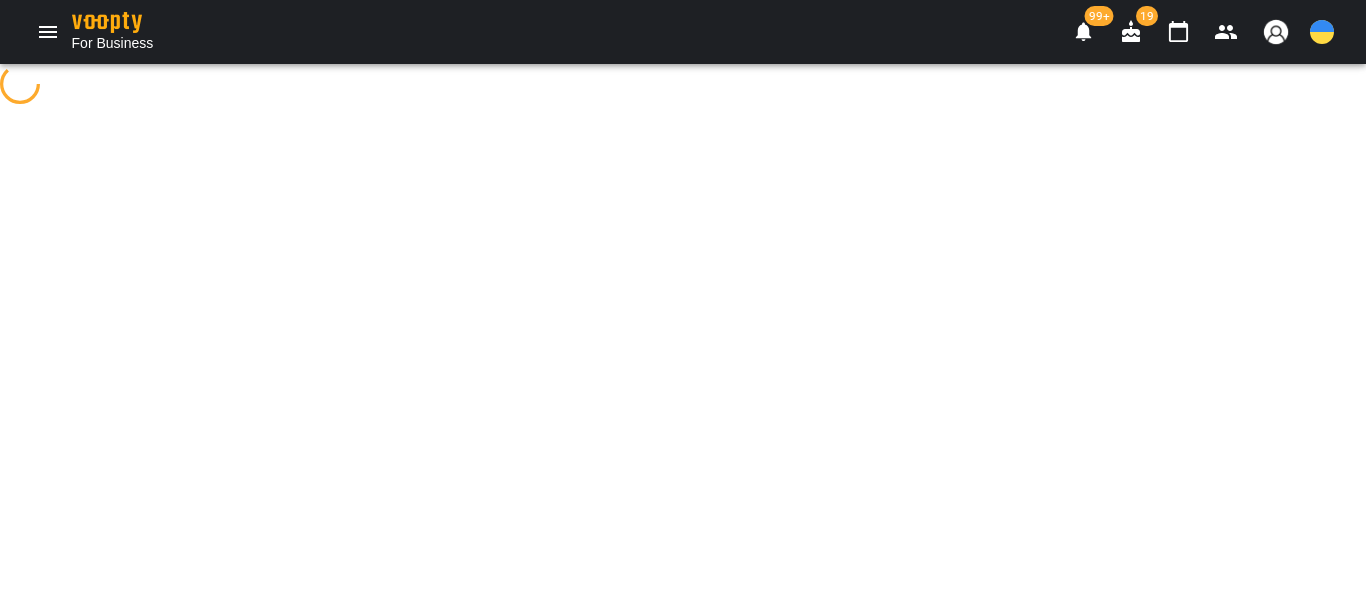 scroll, scrollTop: 0, scrollLeft: 0, axis: both 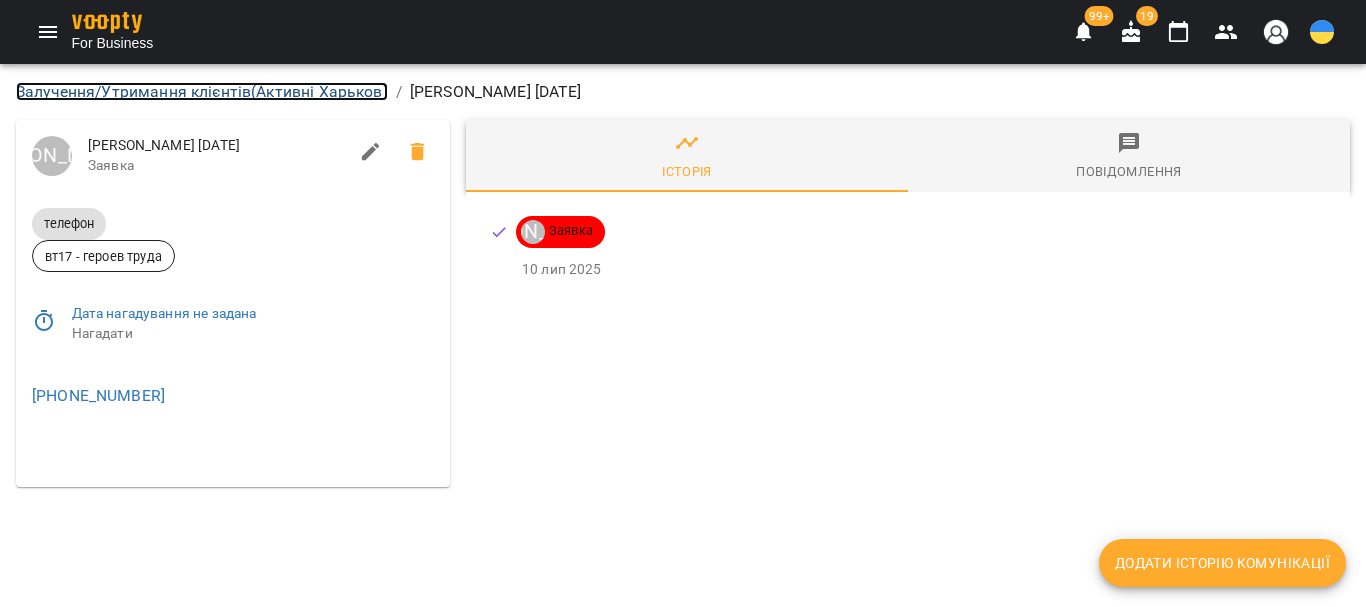 click on "Залучення/Утримання клієнтів ( Активні   Харьков )" at bounding box center [202, 91] 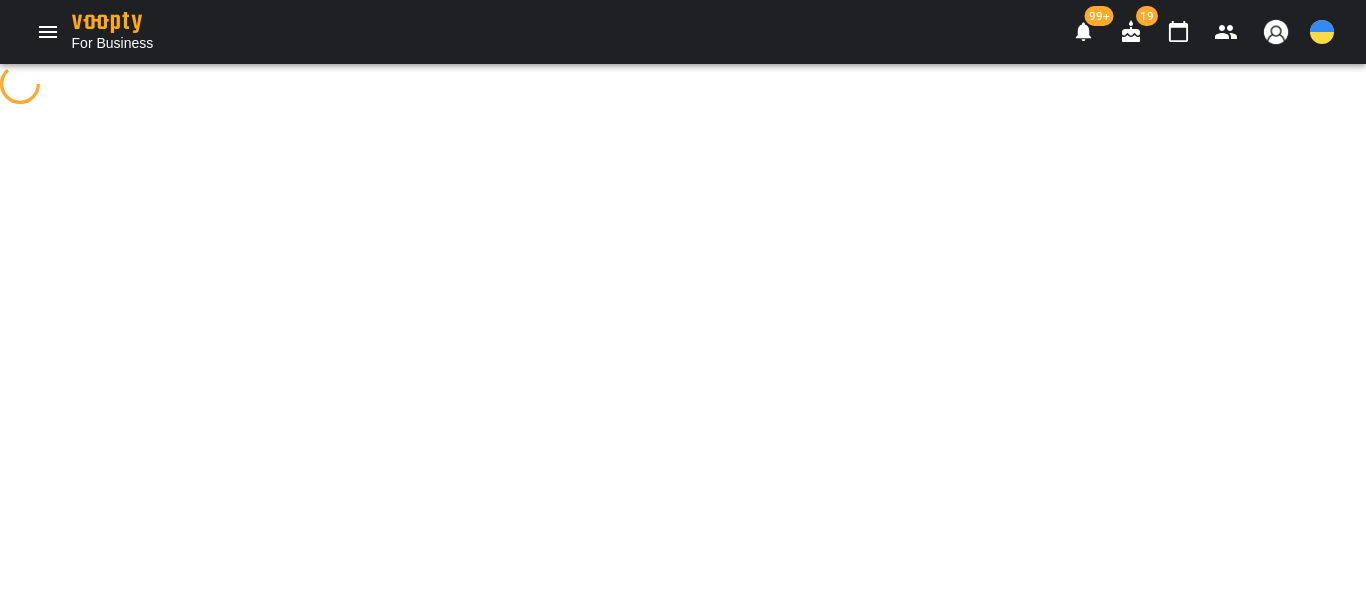 select on "**********" 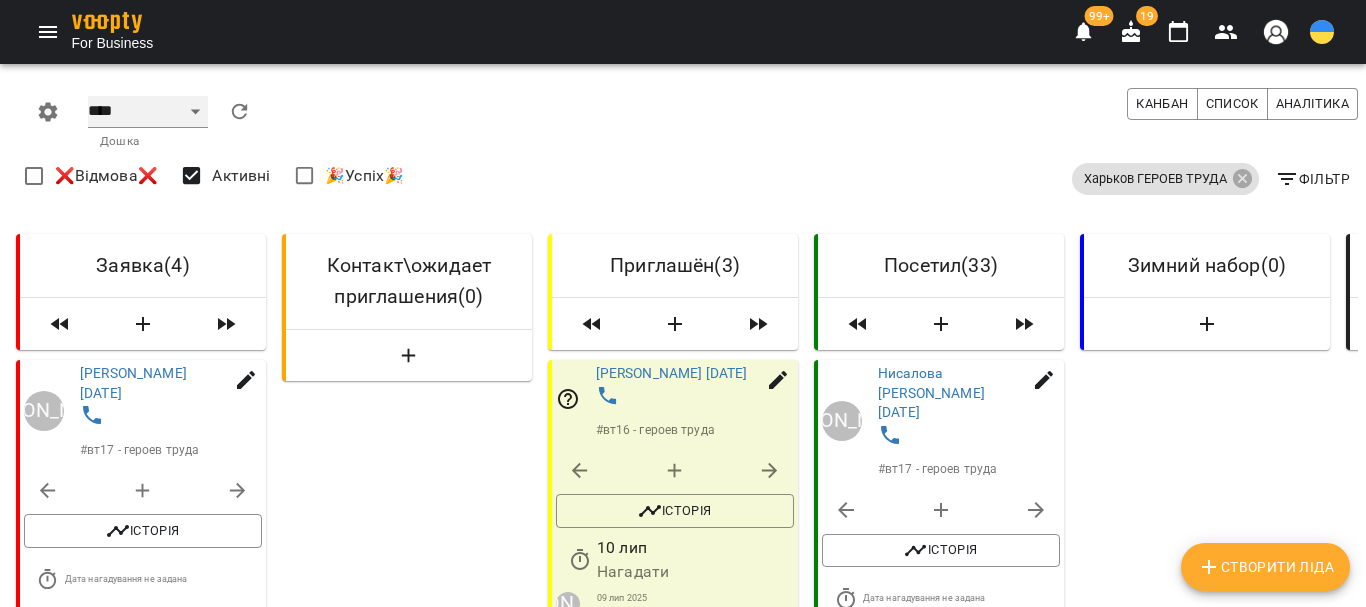 click on "**** ****** ******* ******** *****" at bounding box center (148, 112) 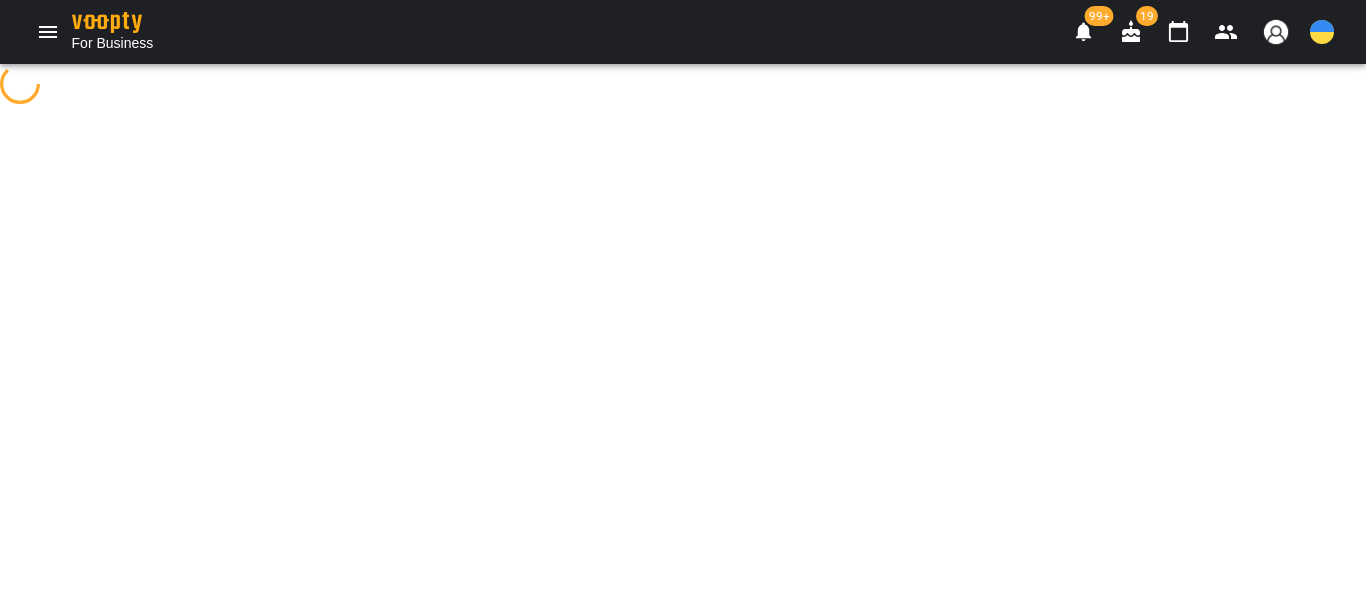 select on "**********" 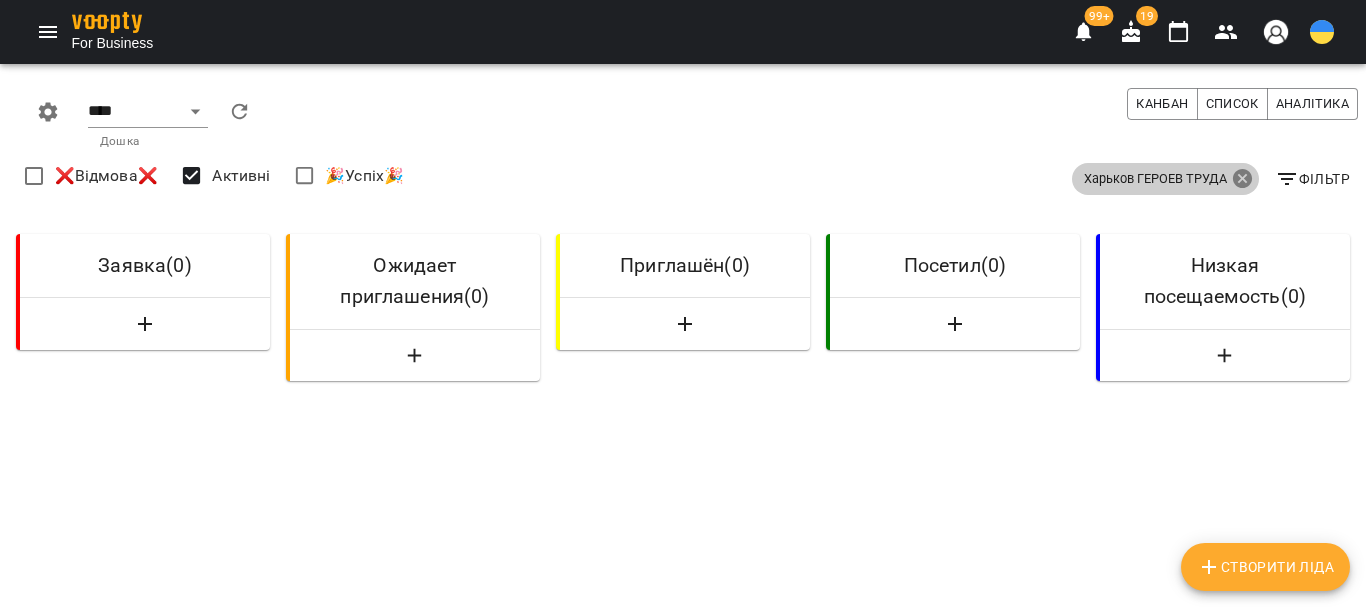 click 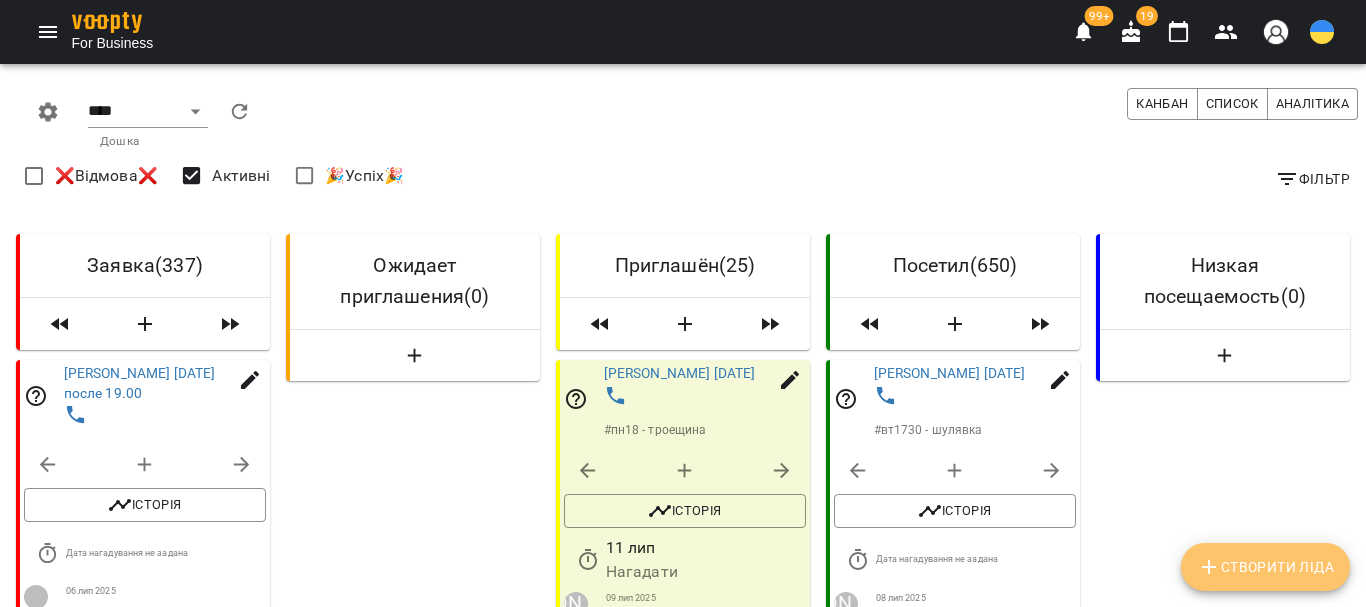 click on "Створити Ліда" at bounding box center (1265, 567) 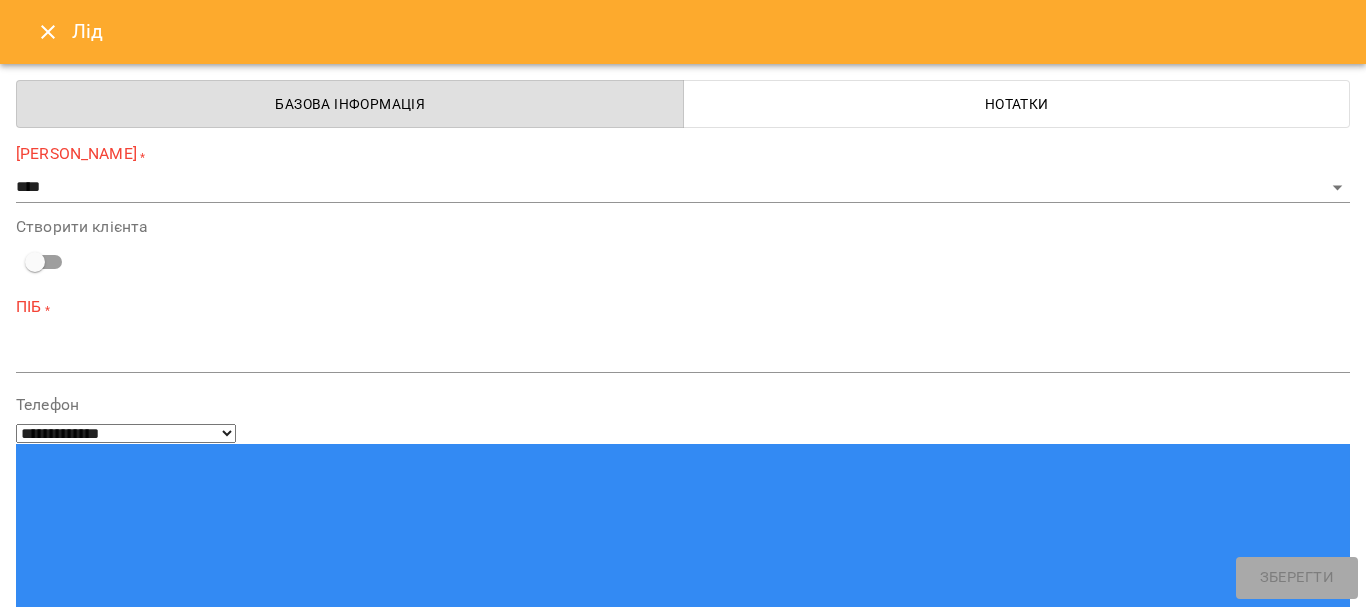 click at bounding box center (99, 1349) 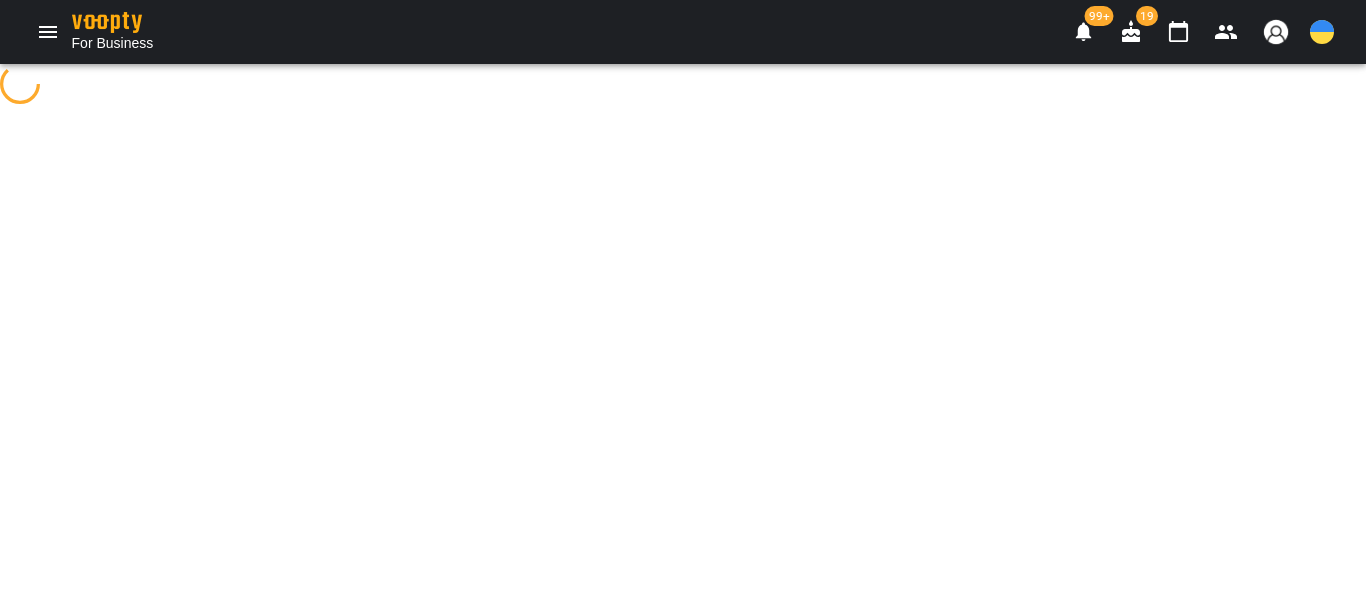 scroll, scrollTop: 0, scrollLeft: 0, axis: both 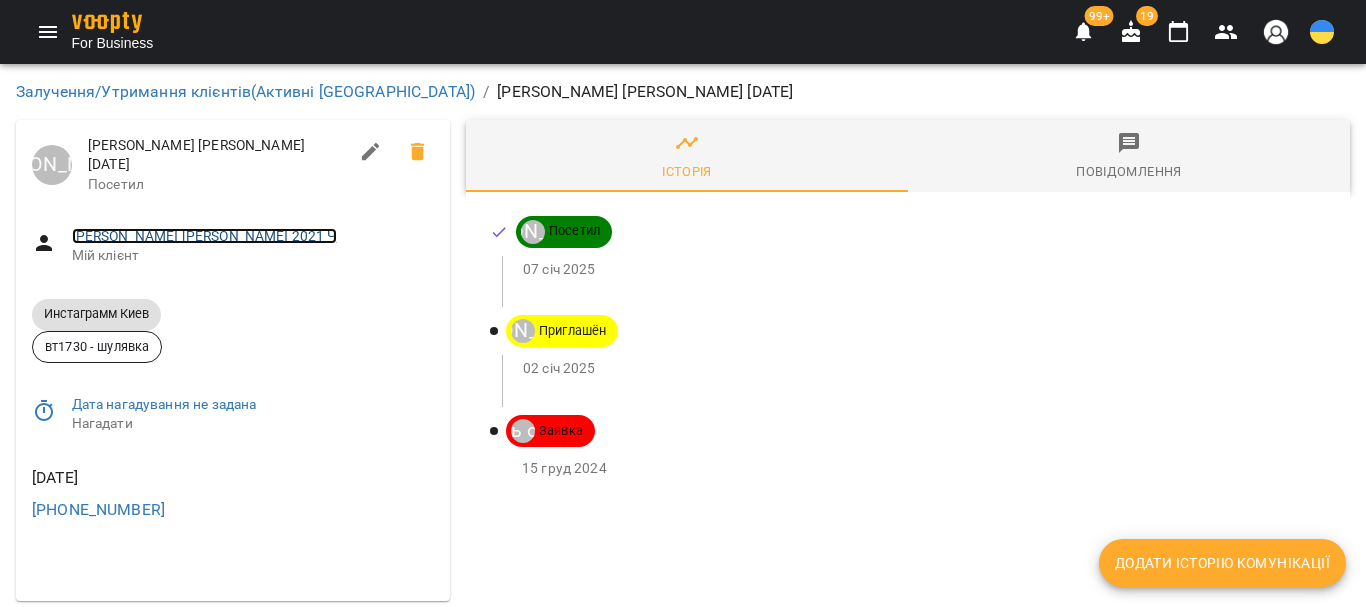 click on "[PERSON_NAME] [PERSON_NAME]
2021 Ч" at bounding box center [204, 236] 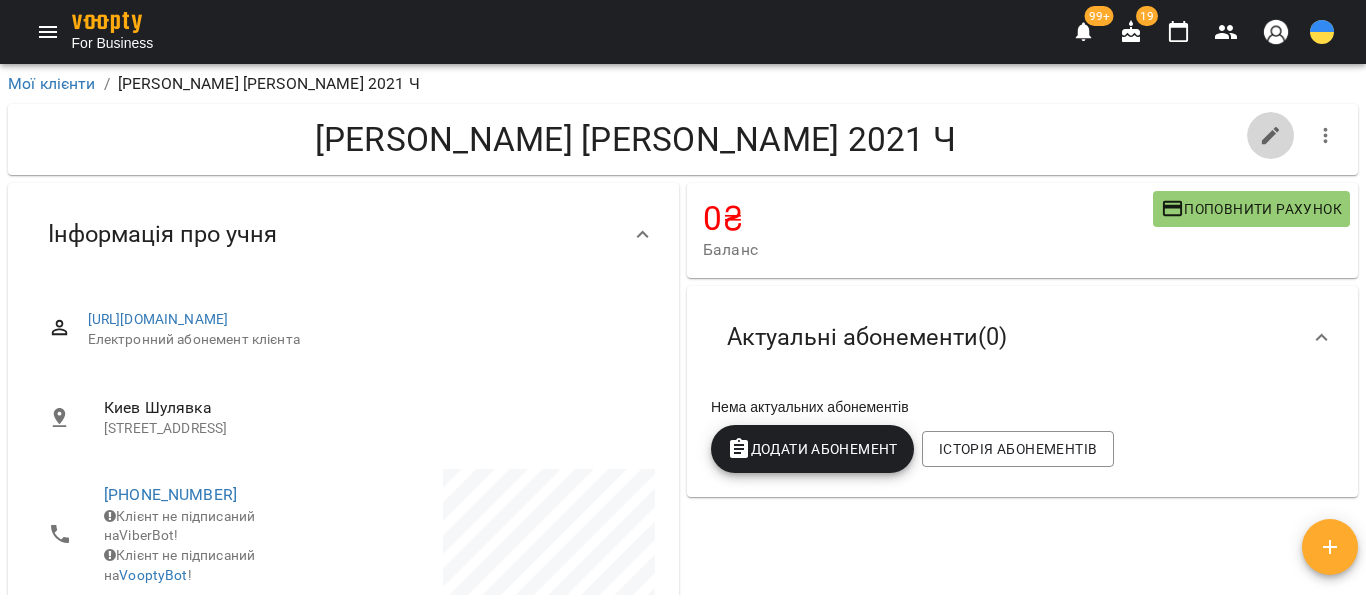 click 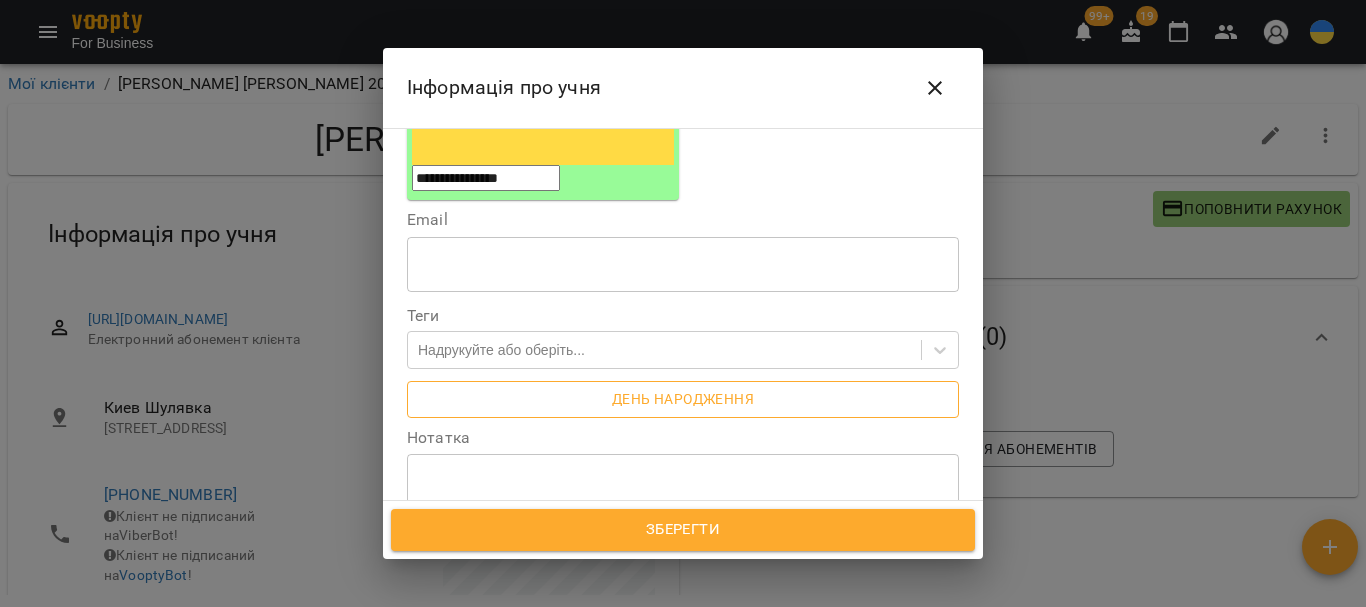 scroll, scrollTop: 300, scrollLeft: 0, axis: vertical 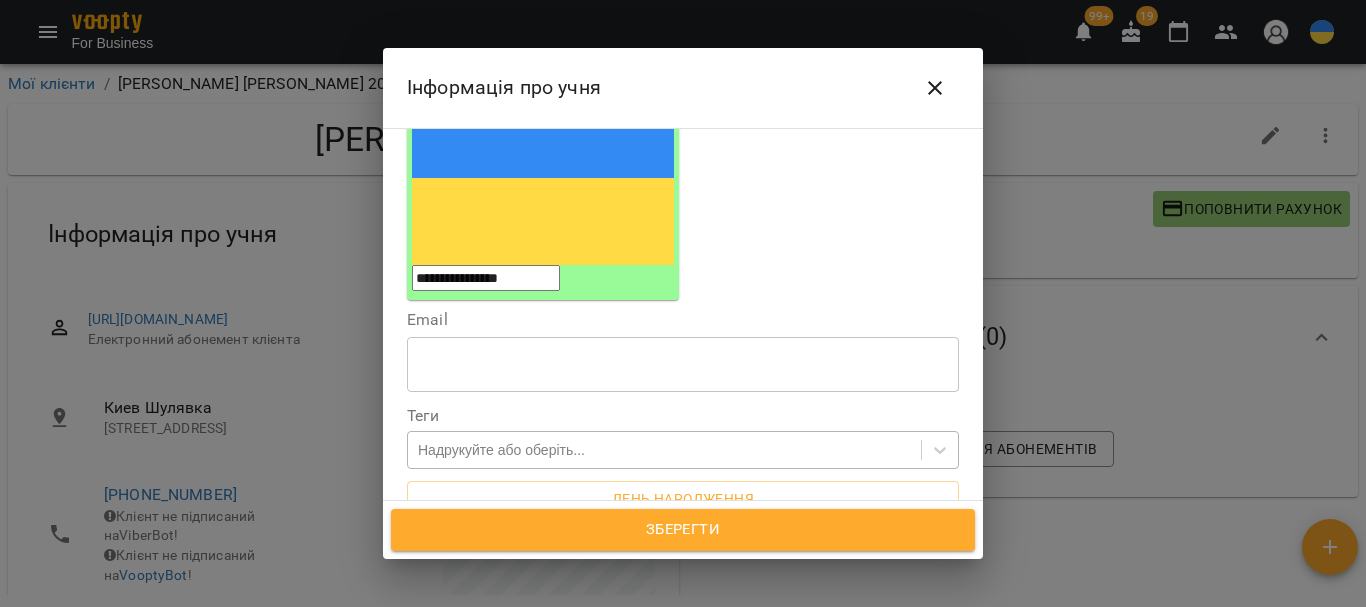 click on "Надрукуйте або оберіть..." at bounding box center (501, 450) 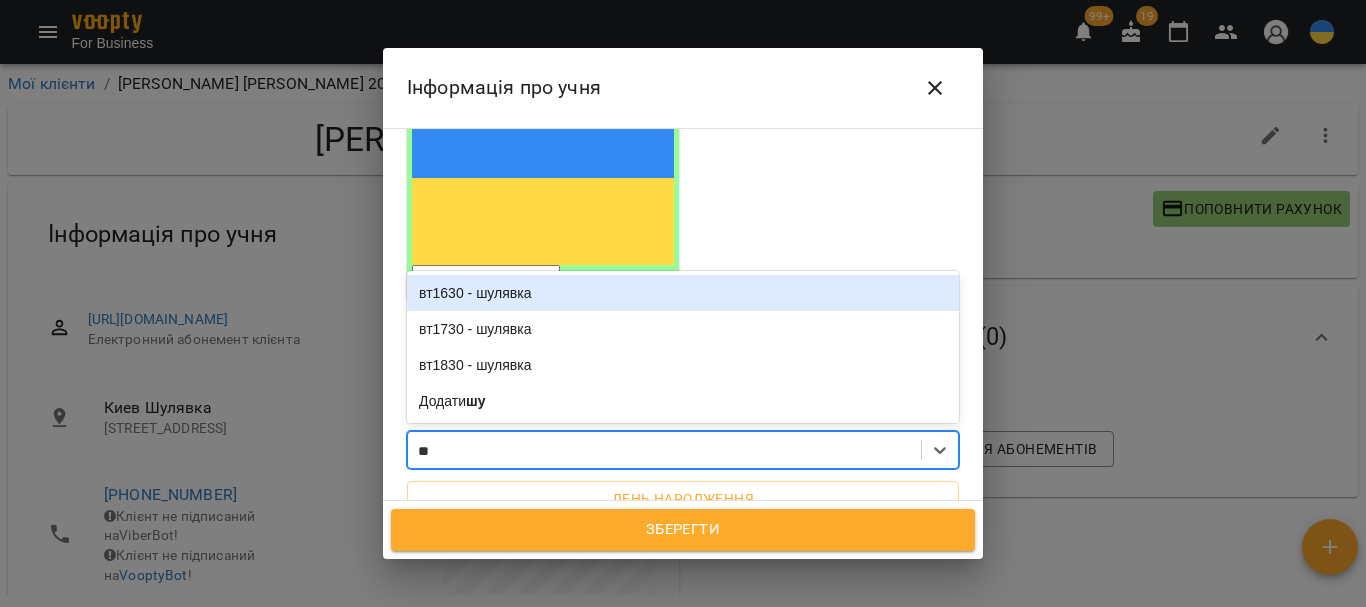 type on "***" 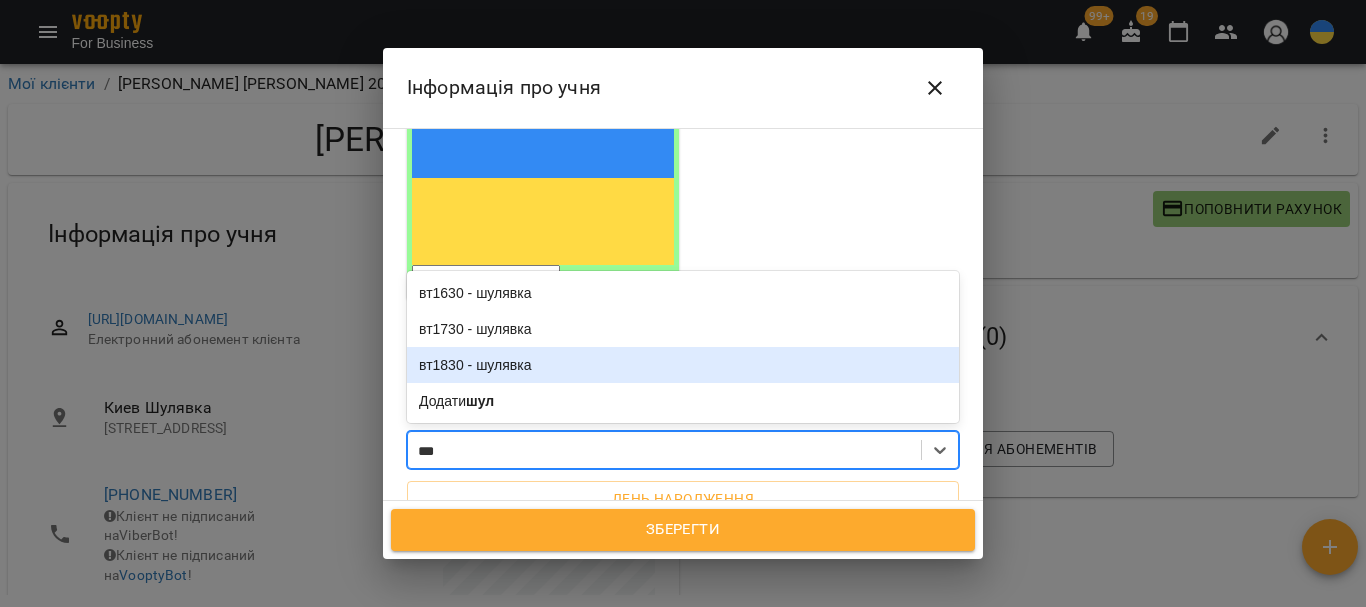 click on "вт1830 - шулявка" at bounding box center [683, 365] 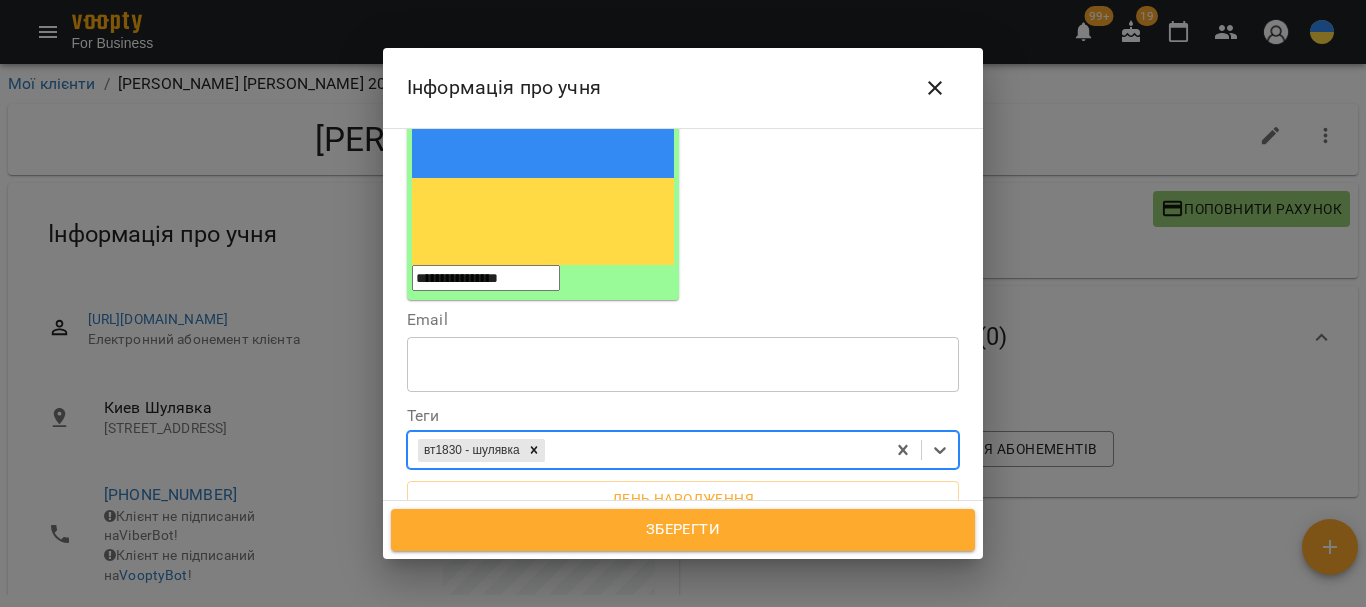 click on "Зберегти" at bounding box center (683, 530) 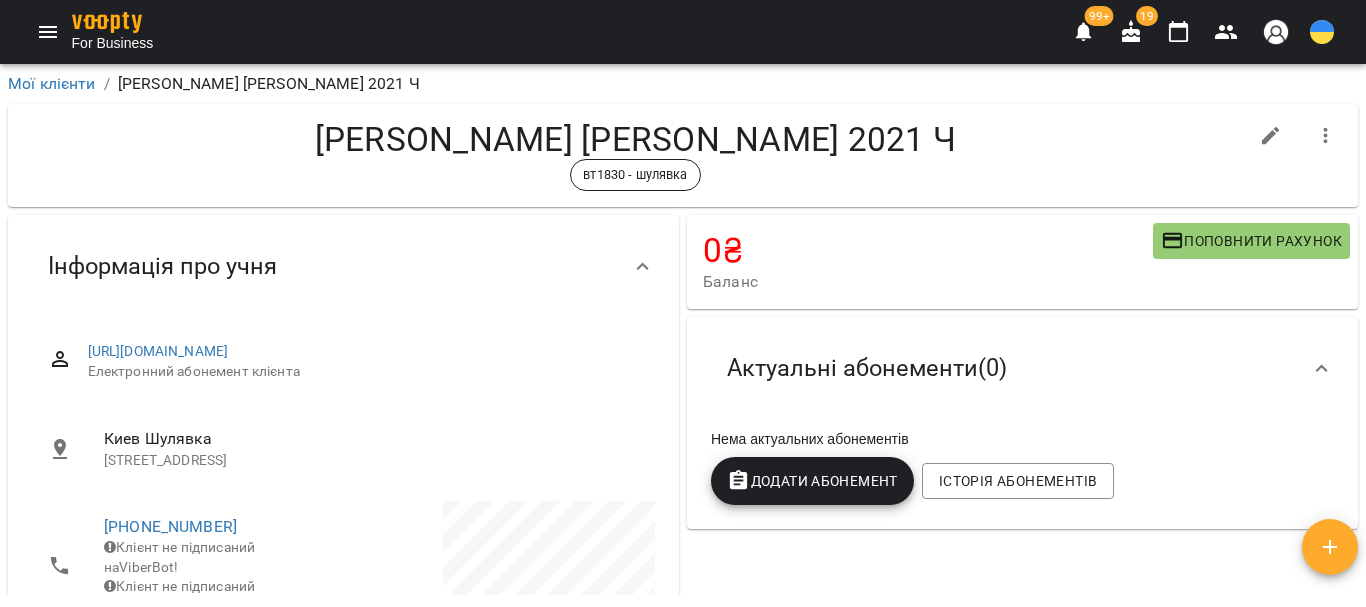 click 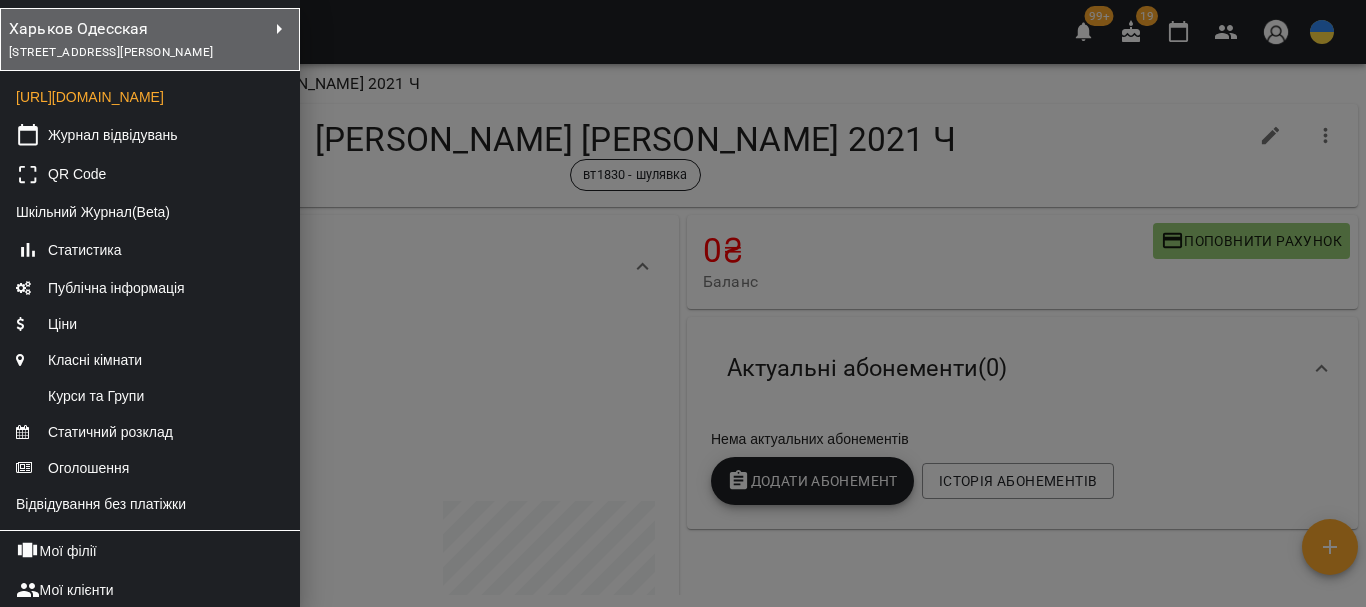 click on "Харьков Одесская" at bounding box center (116, 29) 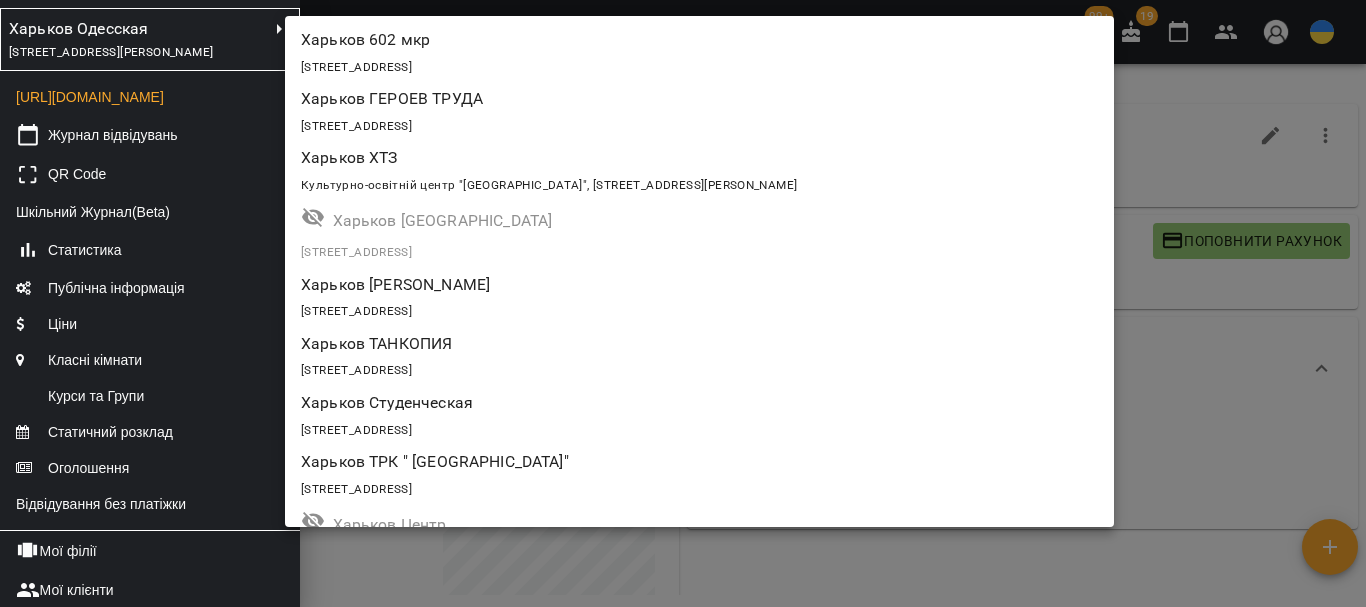 scroll, scrollTop: 331, scrollLeft: 0, axis: vertical 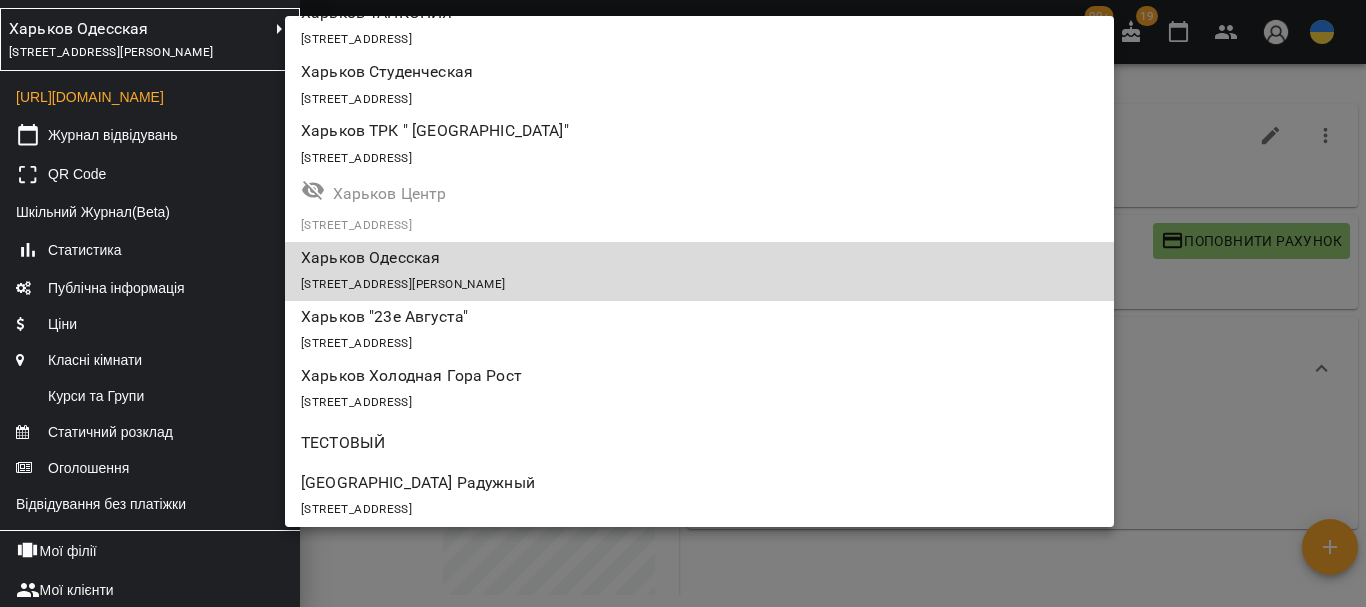 click at bounding box center [683, 303] 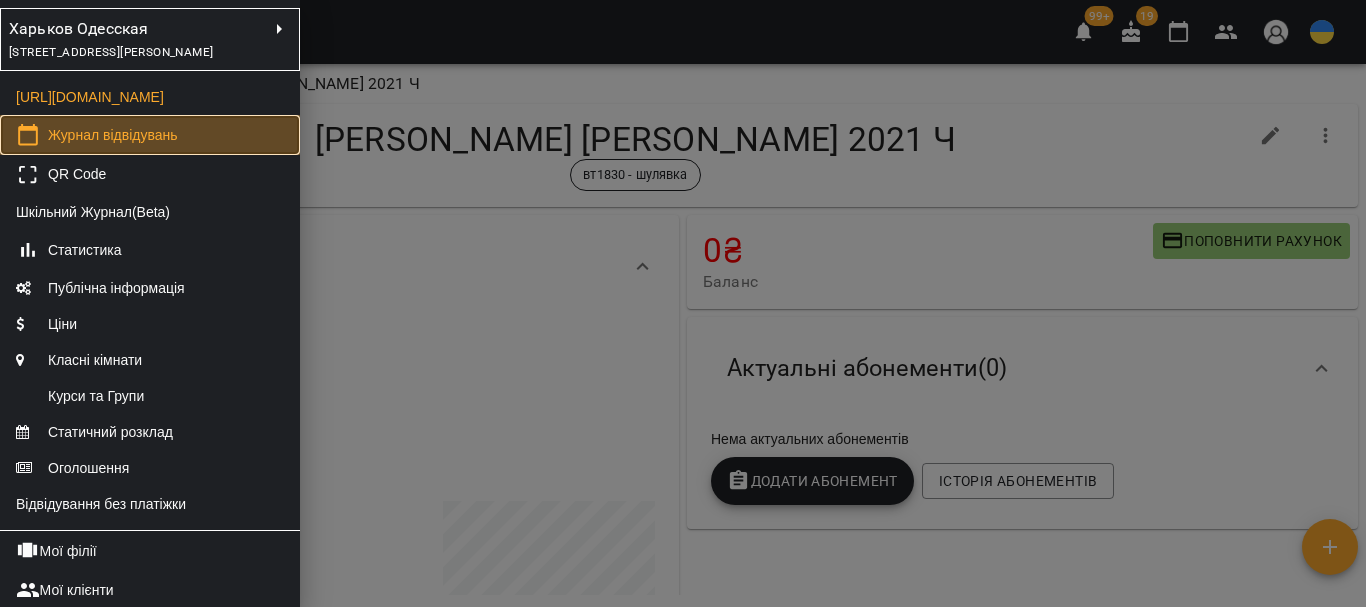 click on "Журнал відвідувань" at bounding box center [113, 135] 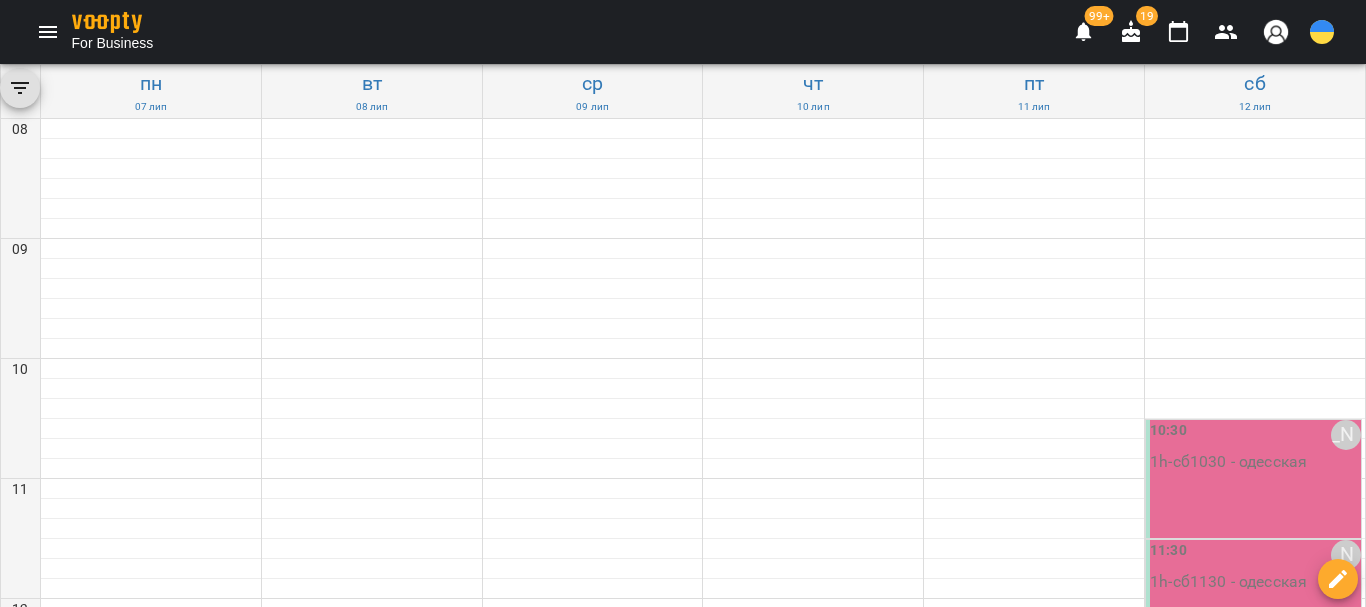 scroll, scrollTop: 900, scrollLeft: 0, axis: vertical 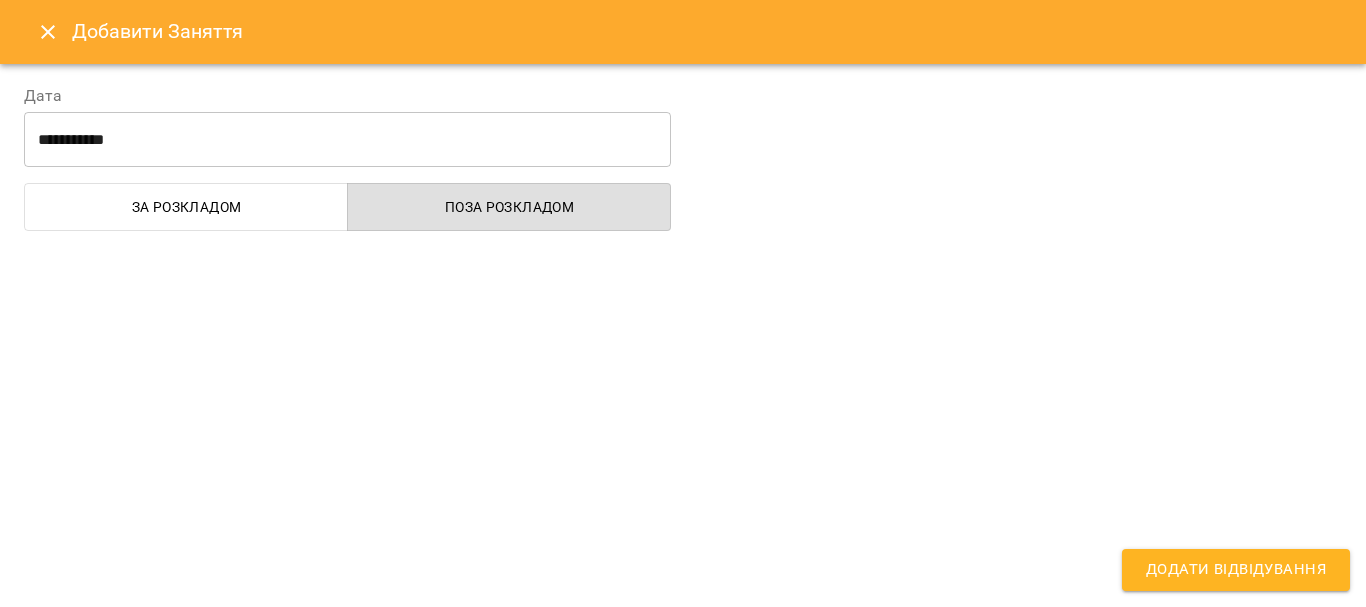 select 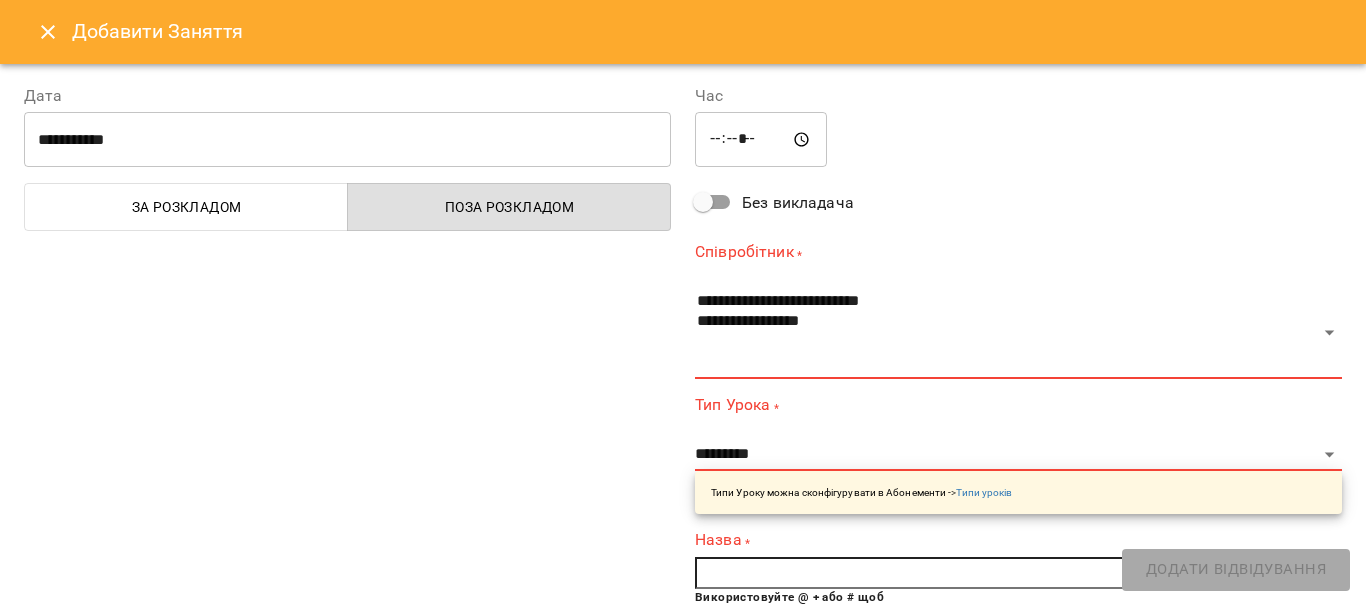 click 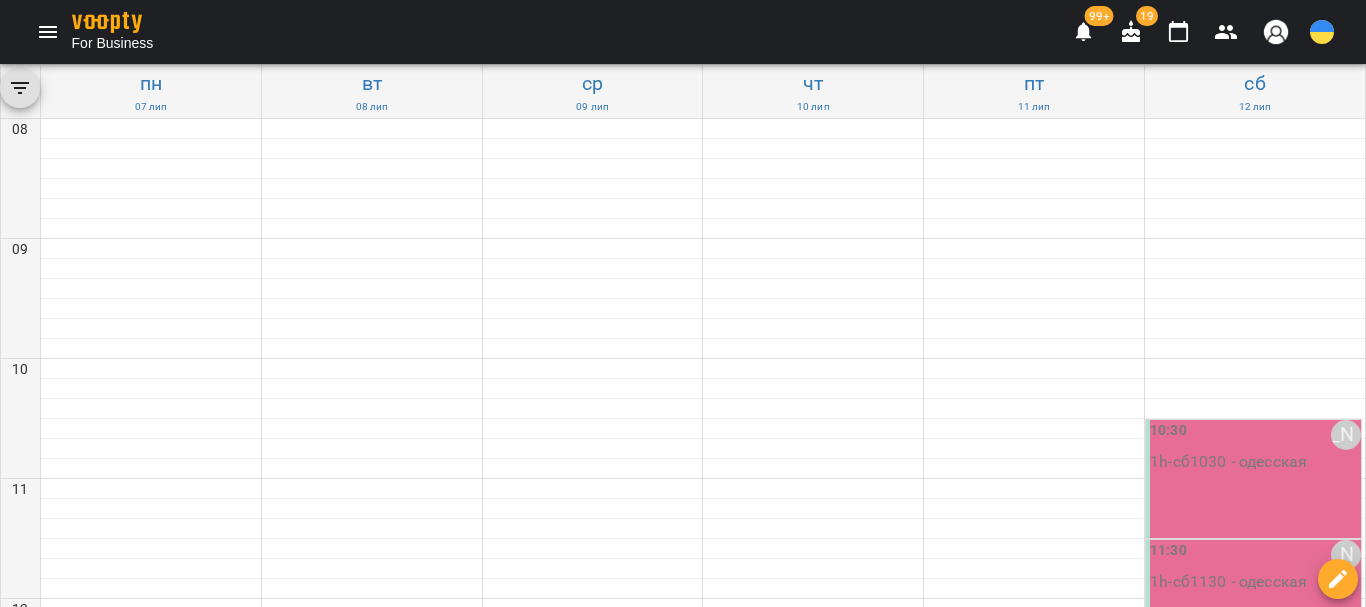 click 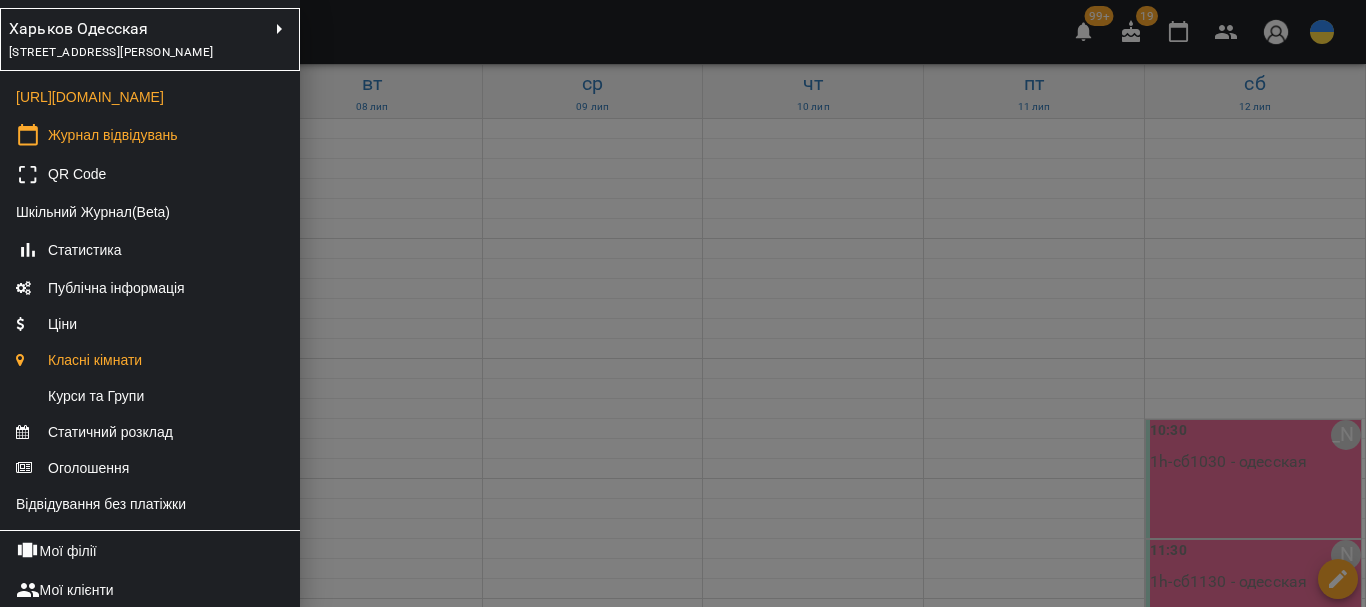 scroll, scrollTop: 300, scrollLeft: 0, axis: vertical 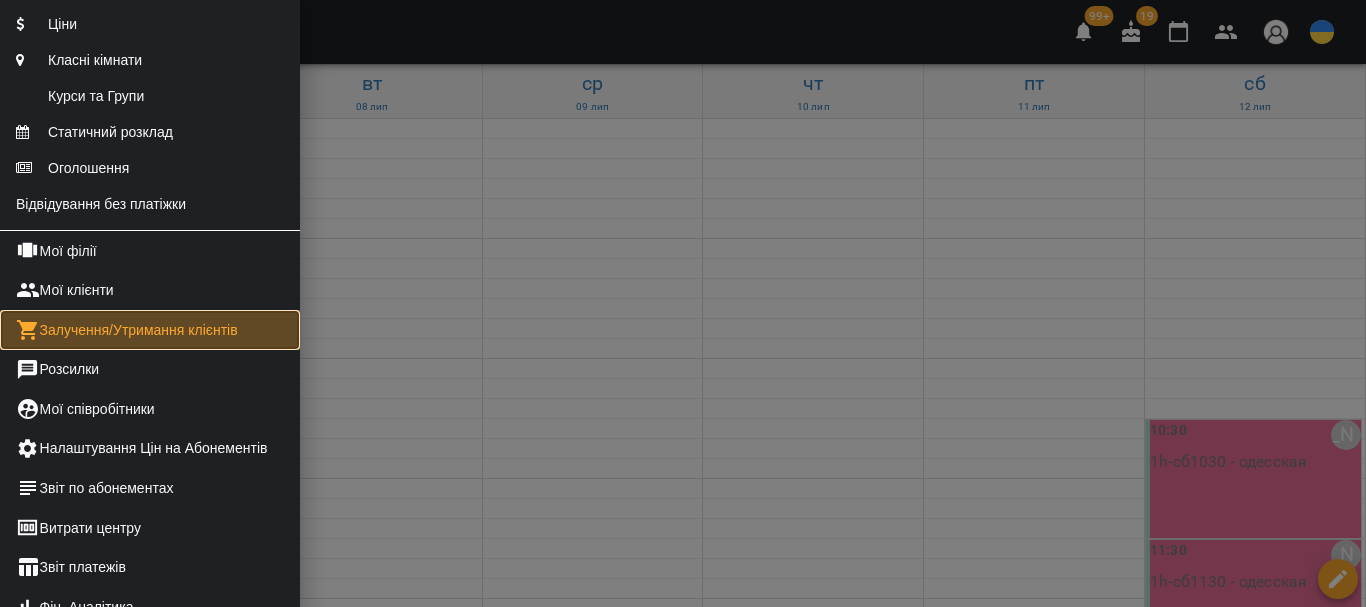 click on "Залучення/Утримання клієнтів" at bounding box center [150, 330] 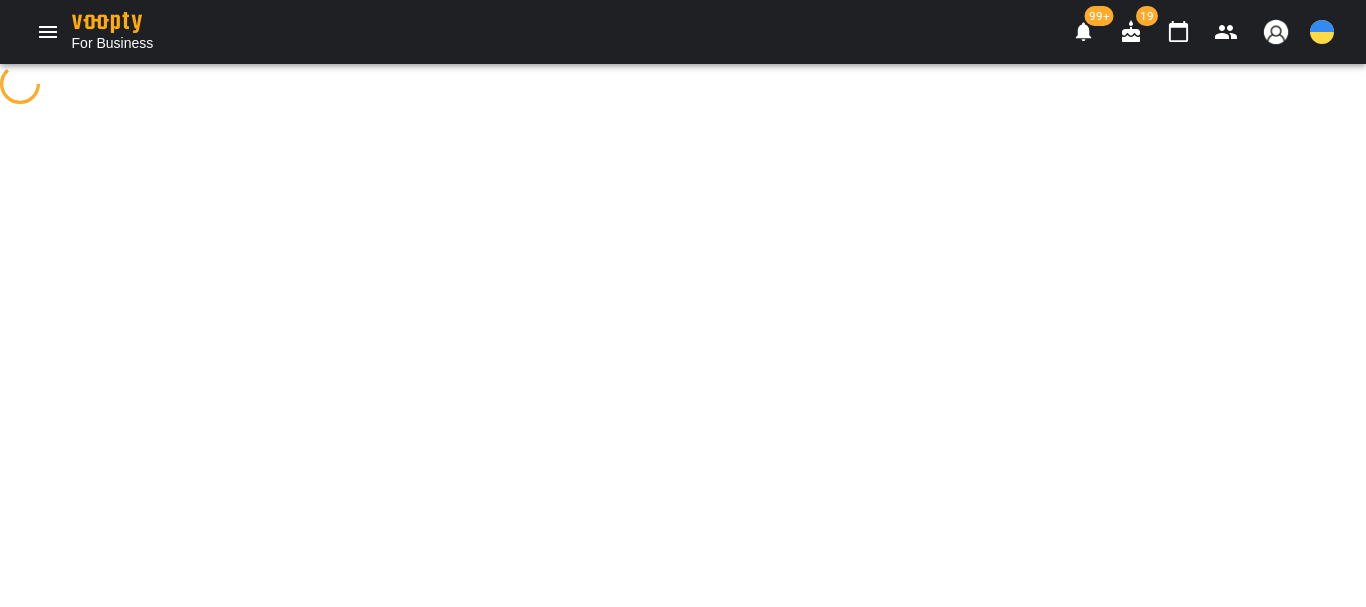 select on "**********" 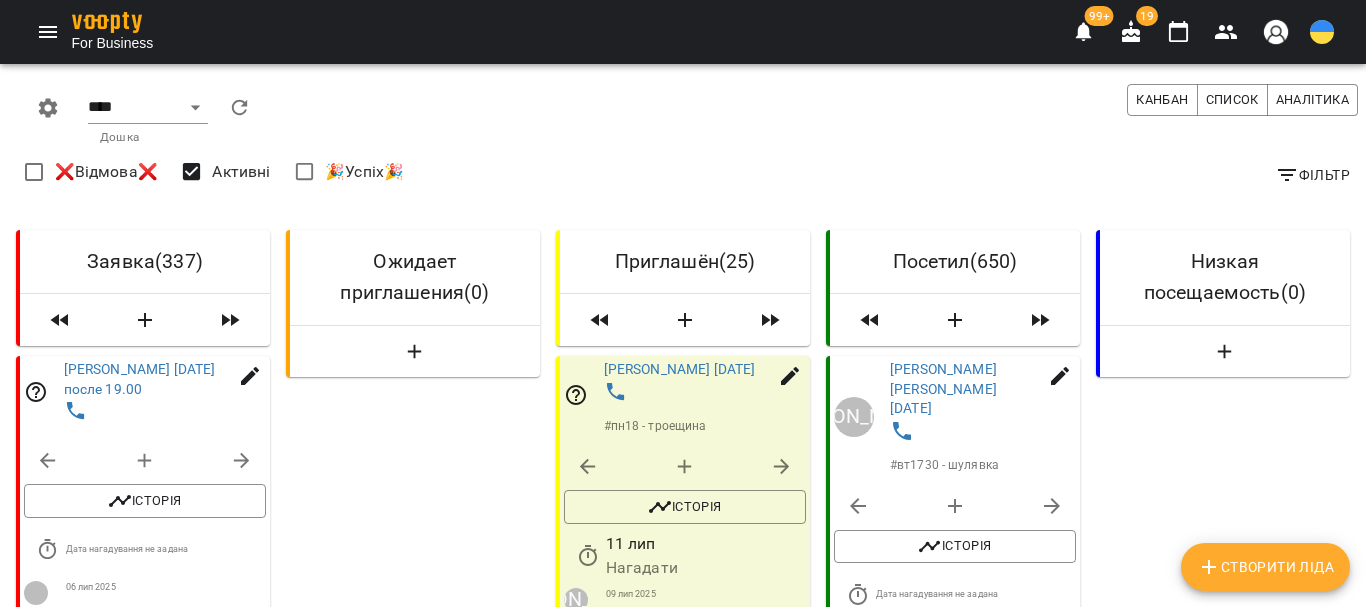 scroll, scrollTop: 800, scrollLeft: 0, axis: vertical 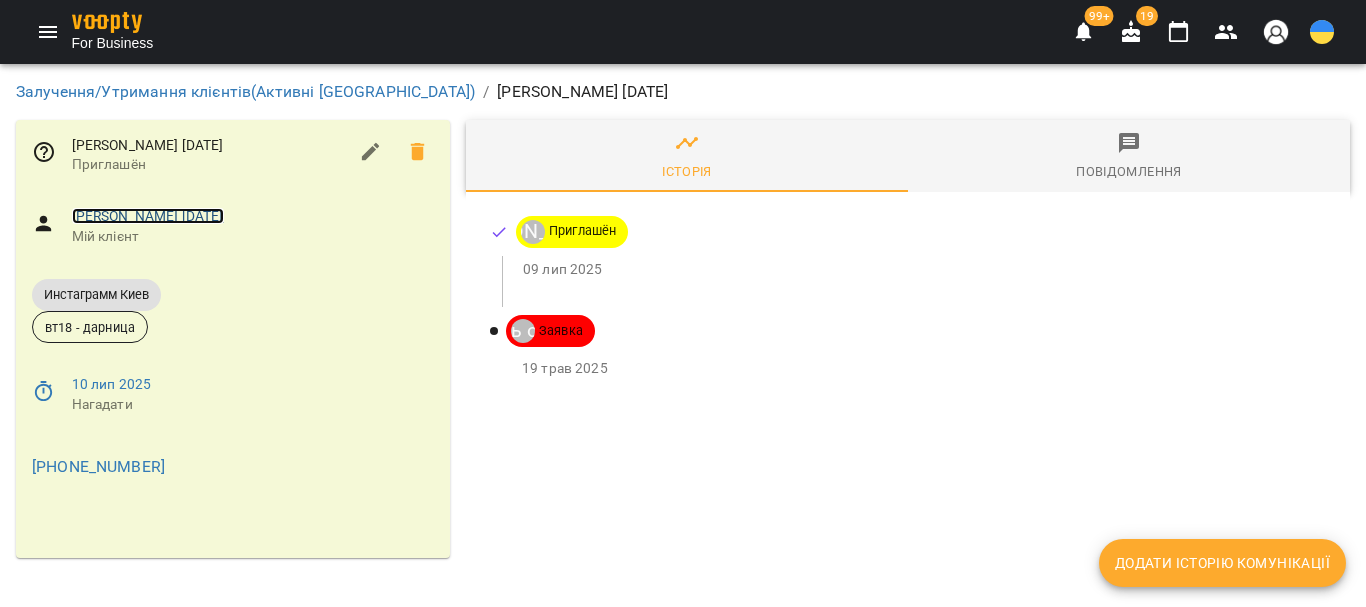 click on "[PERSON_NAME]
[DATE]" at bounding box center [148, 216] 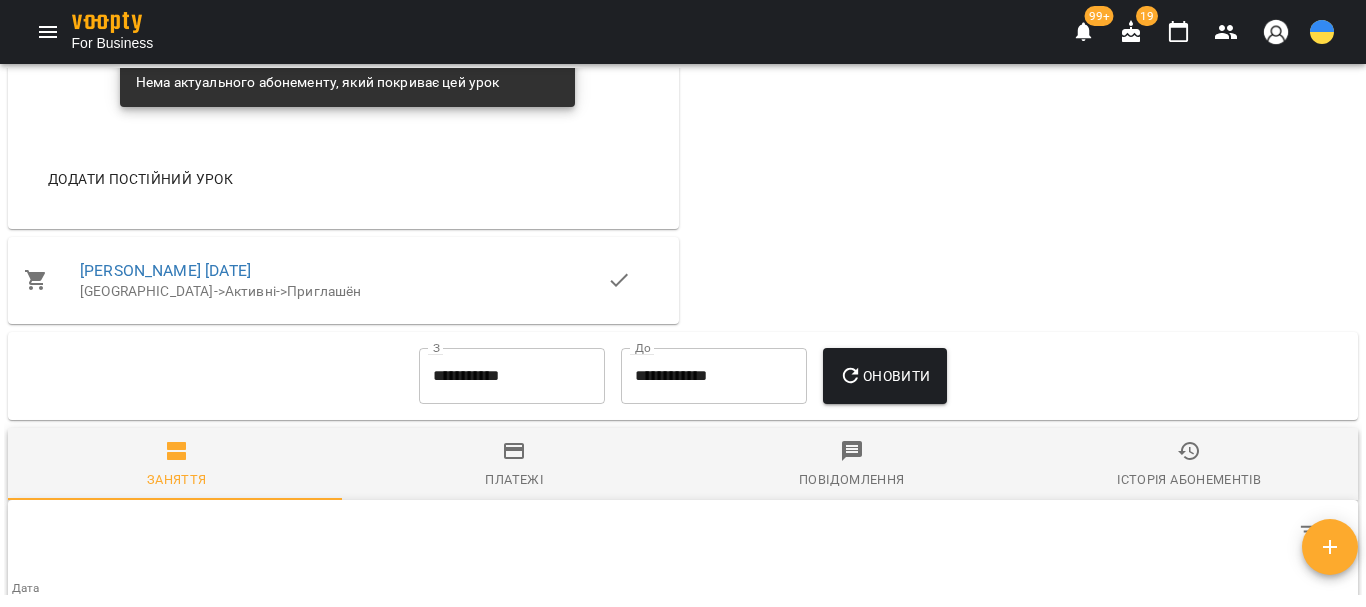 scroll, scrollTop: 1700, scrollLeft: 0, axis: vertical 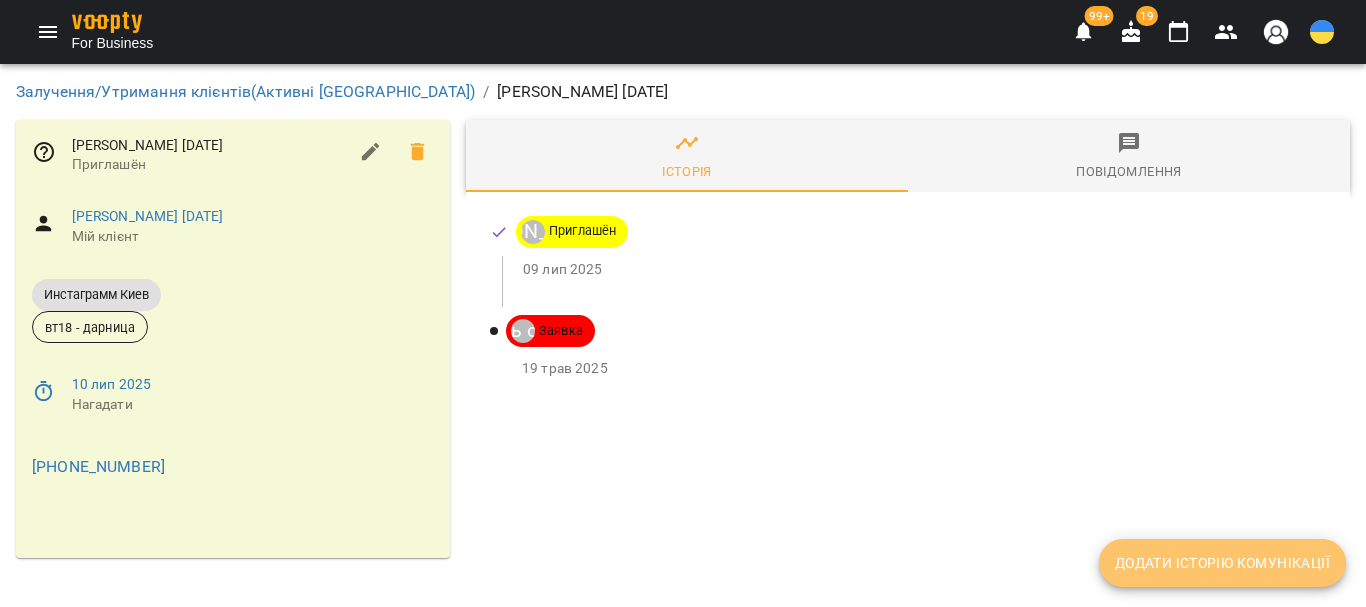 click on "Додати історію комунікації" at bounding box center [1222, 563] 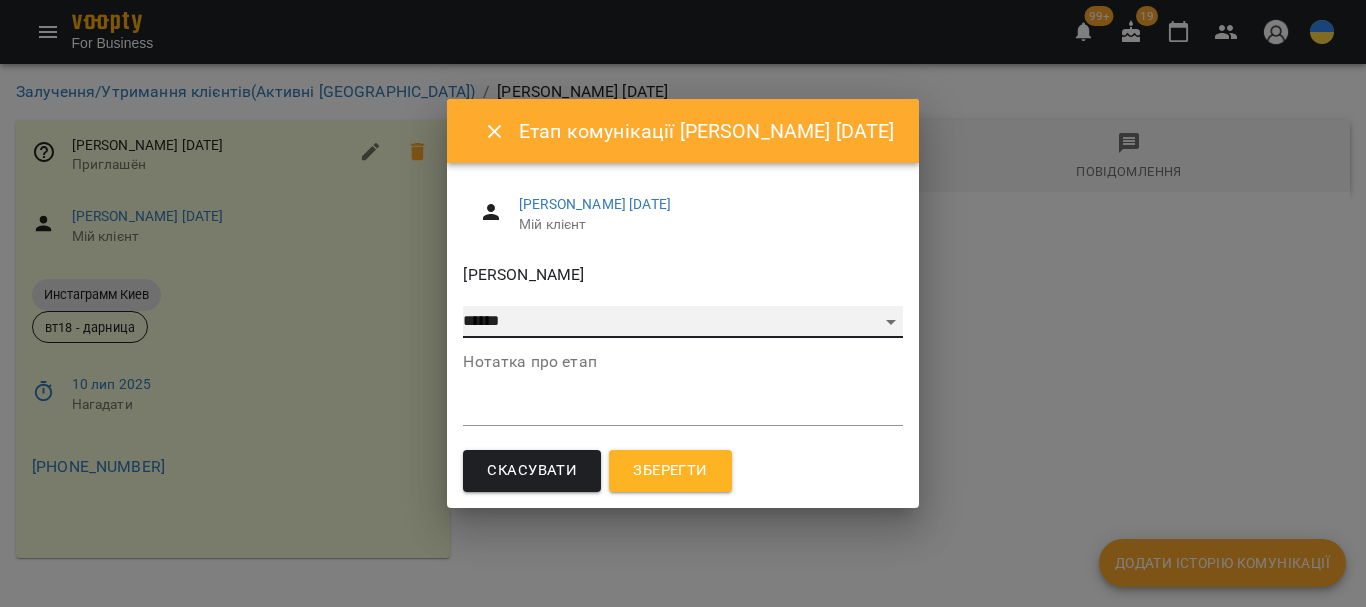 drag, startPoint x: 521, startPoint y: 313, endPoint x: 520, endPoint y: 335, distance: 22.022715 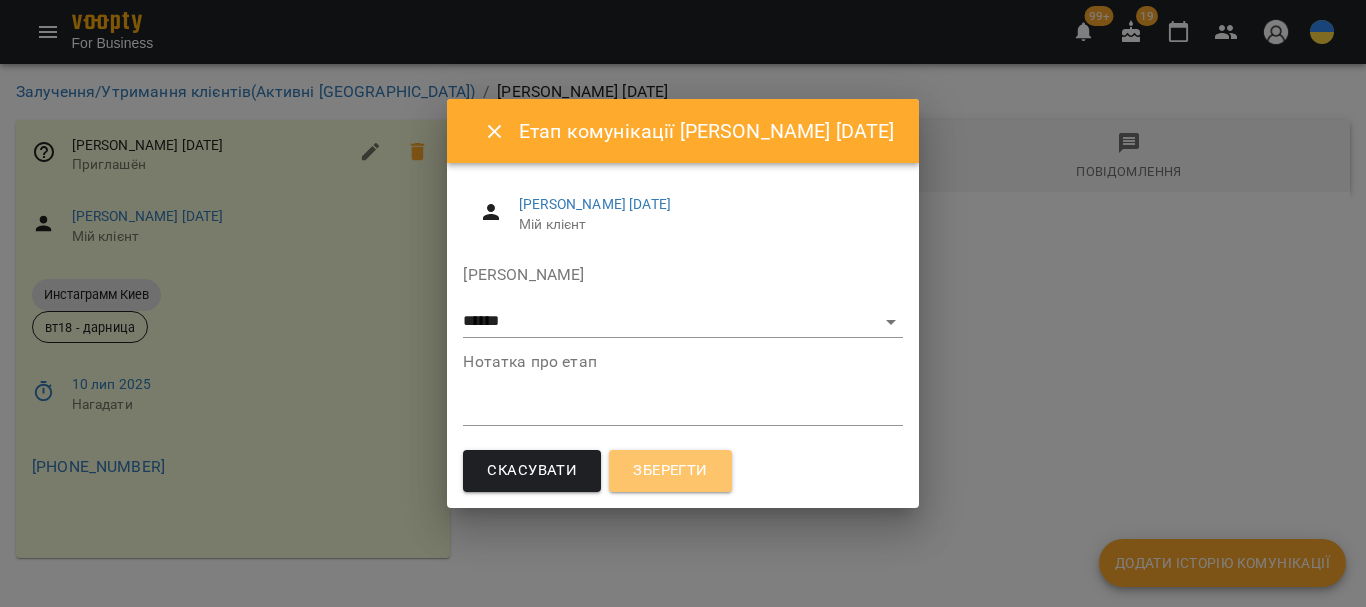 click on "Зберегти" at bounding box center [670, 471] 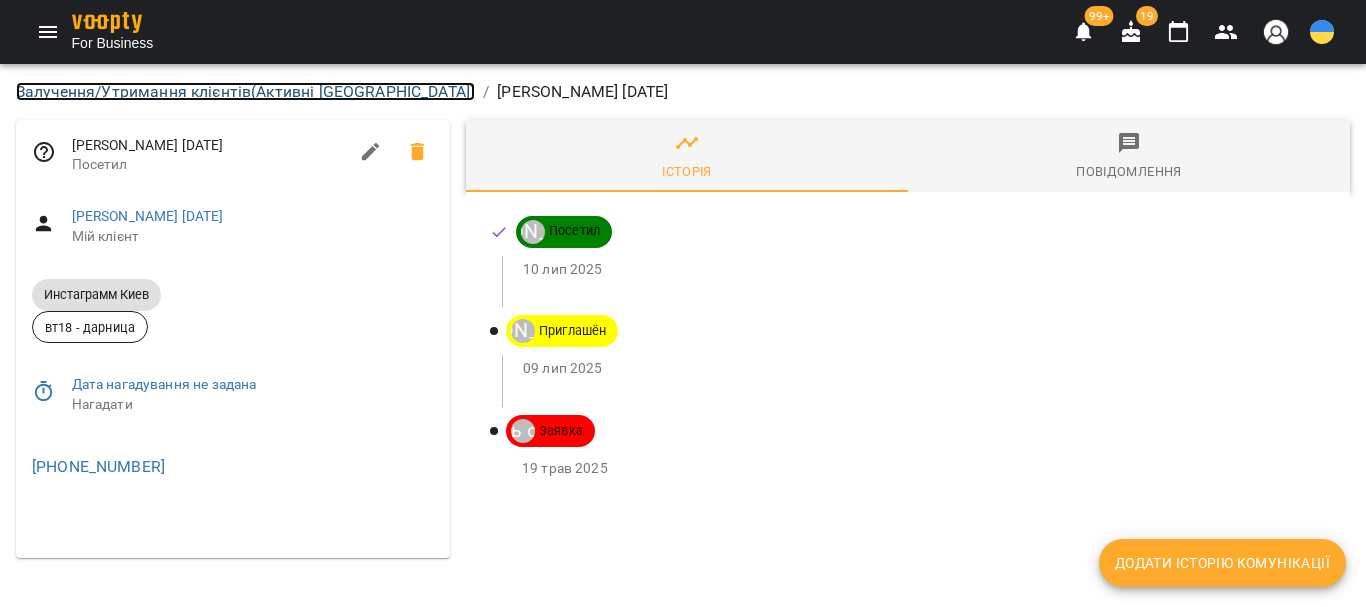 click on "Залучення/Утримання клієнтів ( Активні   Киев )" at bounding box center [245, 91] 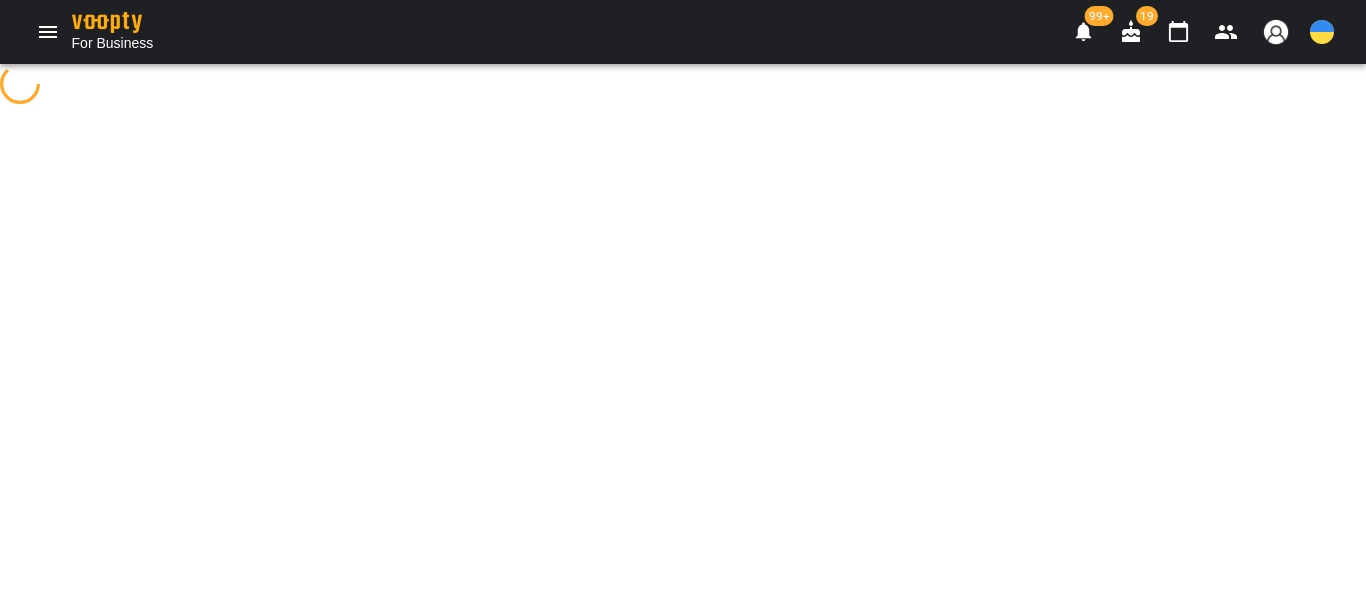 select on "**********" 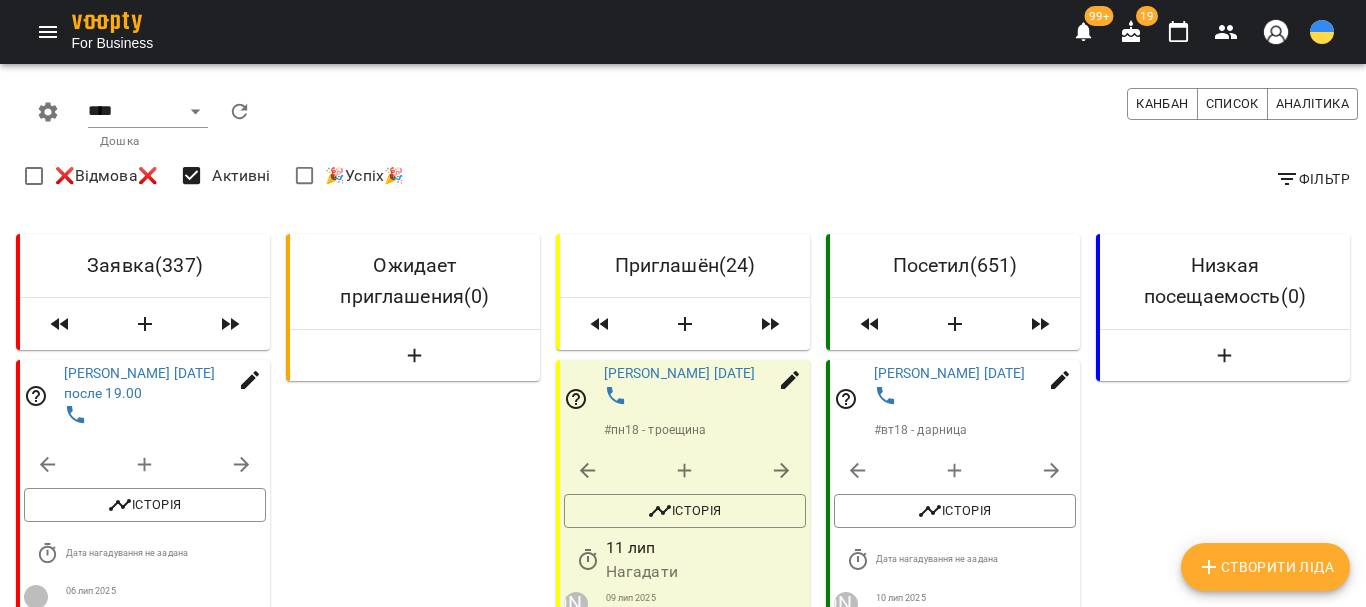 click 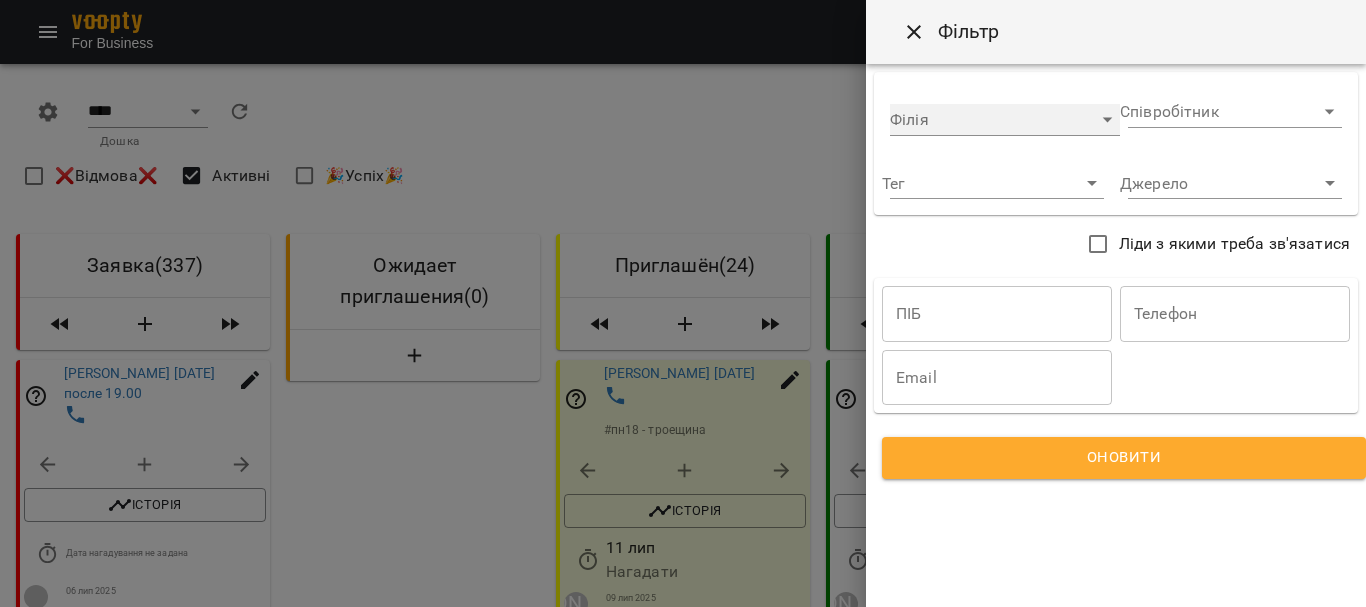 click on "​" at bounding box center (1005, 120) 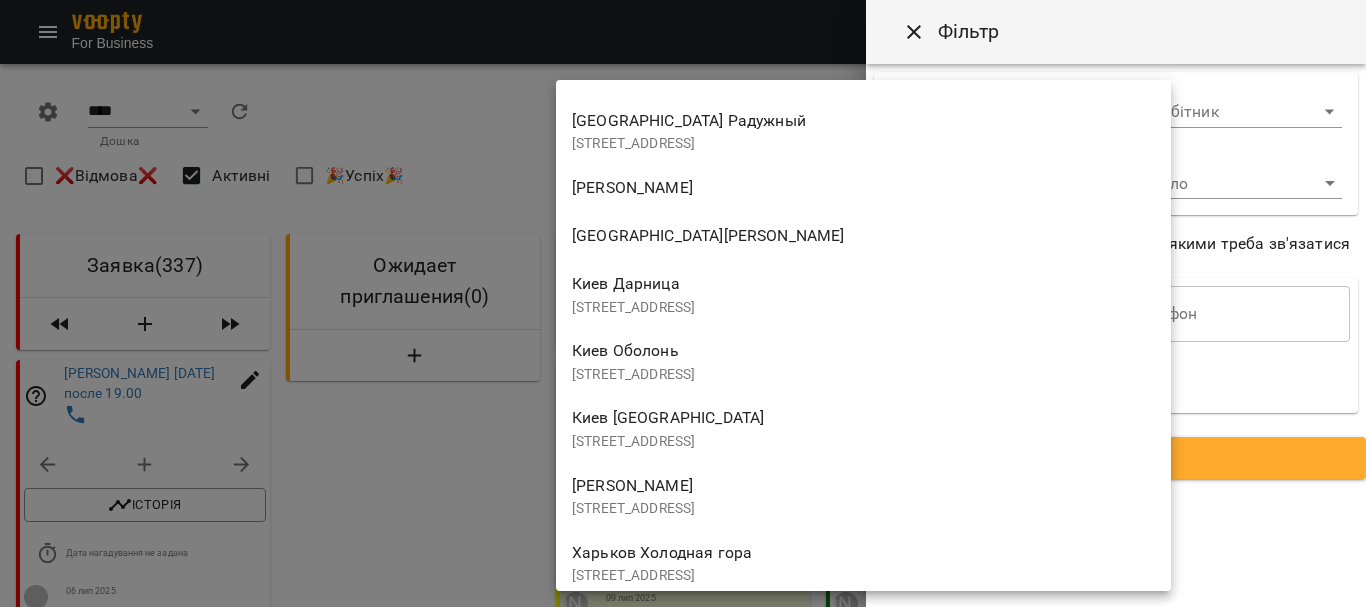 scroll, scrollTop: 900, scrollLeft: 0, axis: vertical 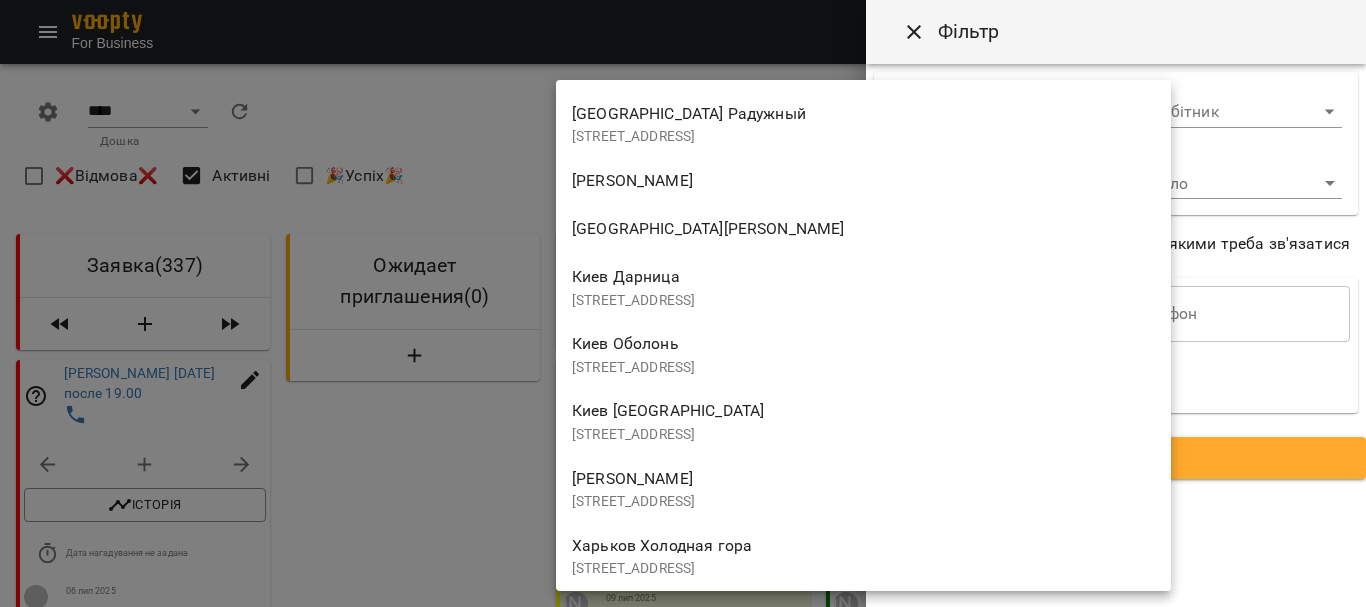 click on "Киев Дарница" at bounding box center (626, 276) 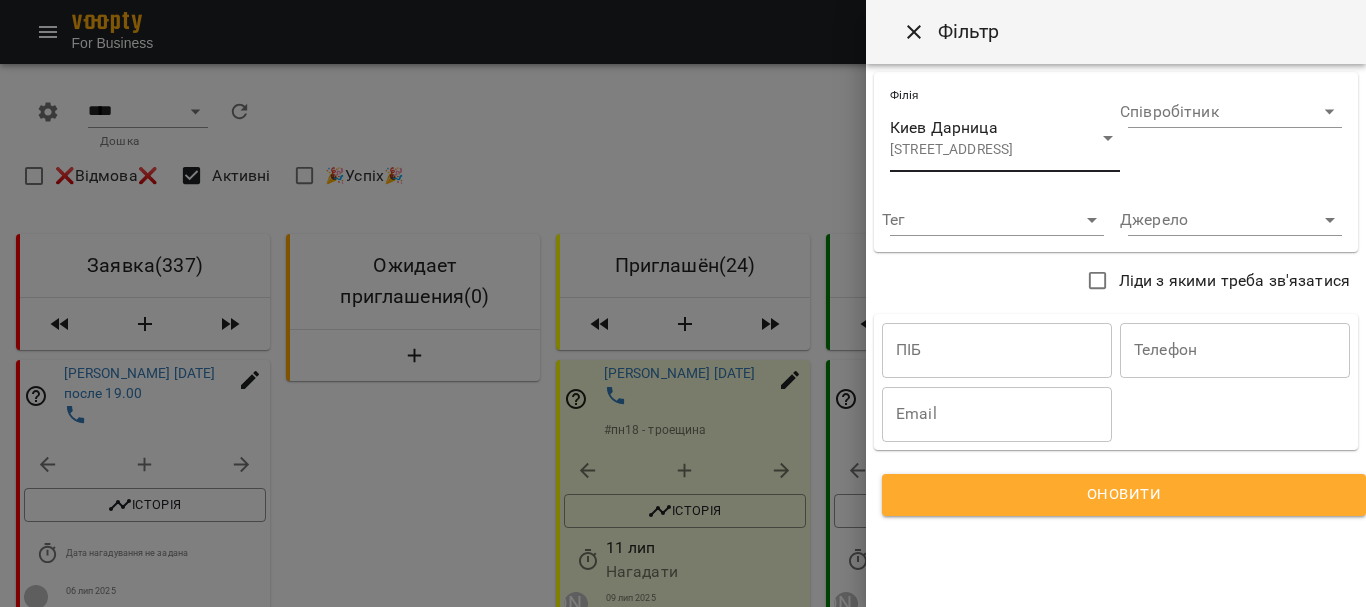 click on "Оновити" at bounding box center (1124, 495) 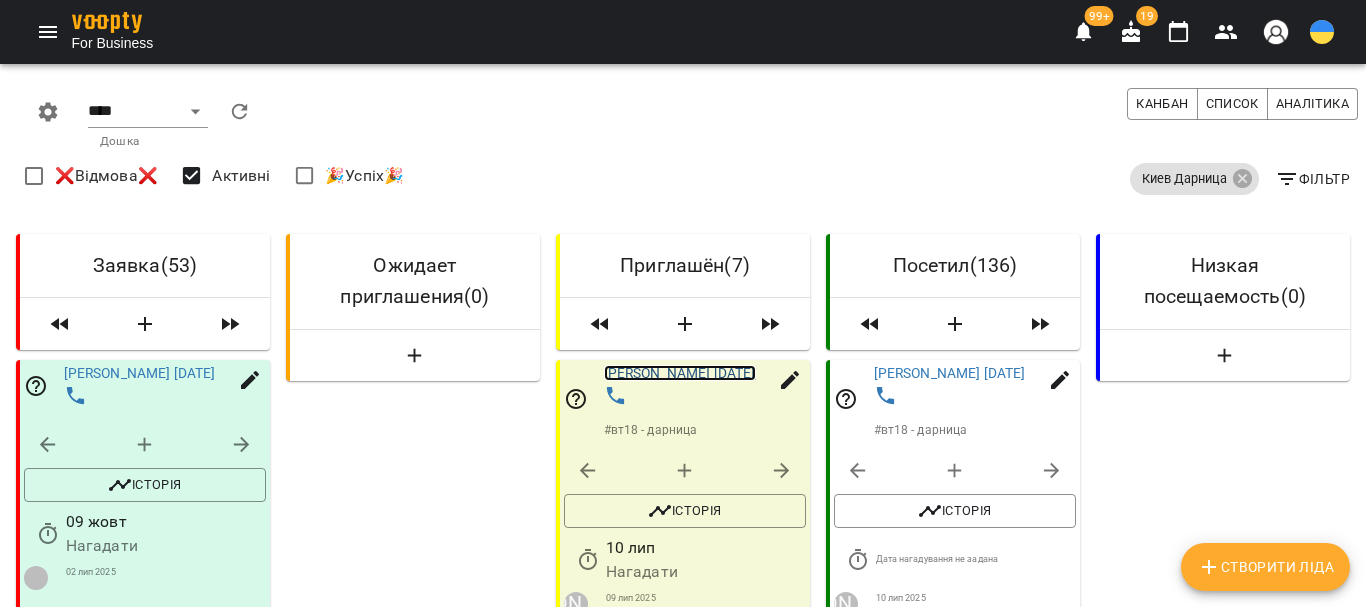 click on "[PERSON_NAME]
[DATE]" at bounding box center (680, 373) 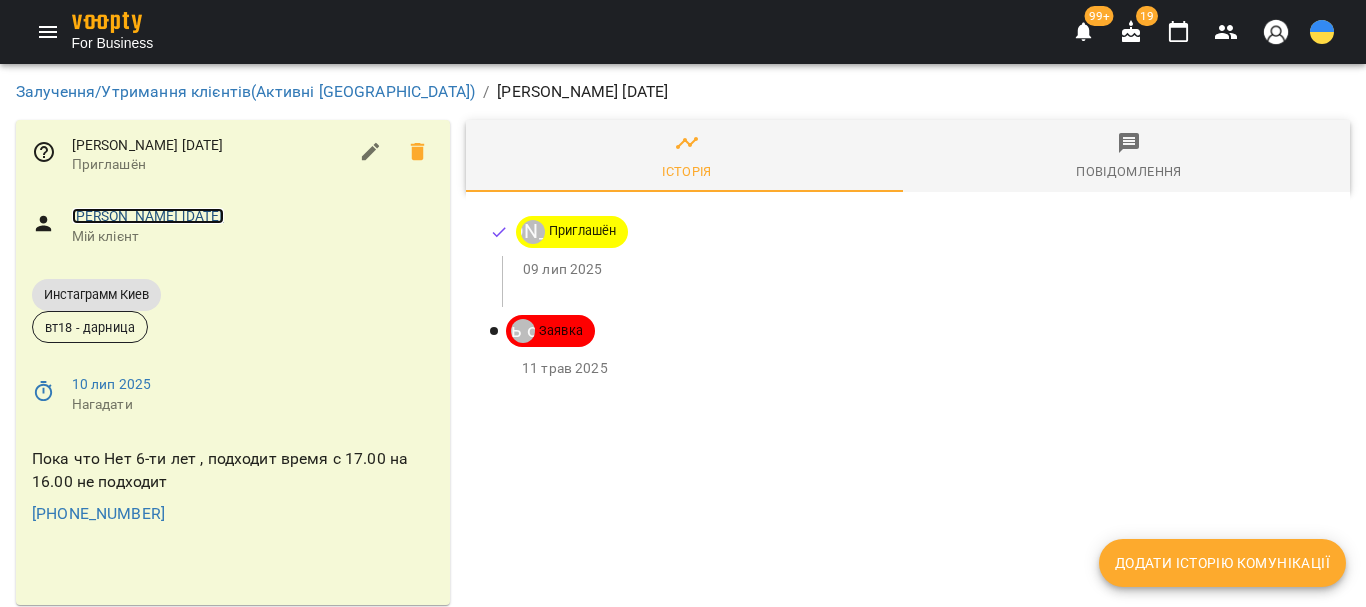 click on "[PERSON_NAME]
[DATE]" at bounding box center (148, 216) 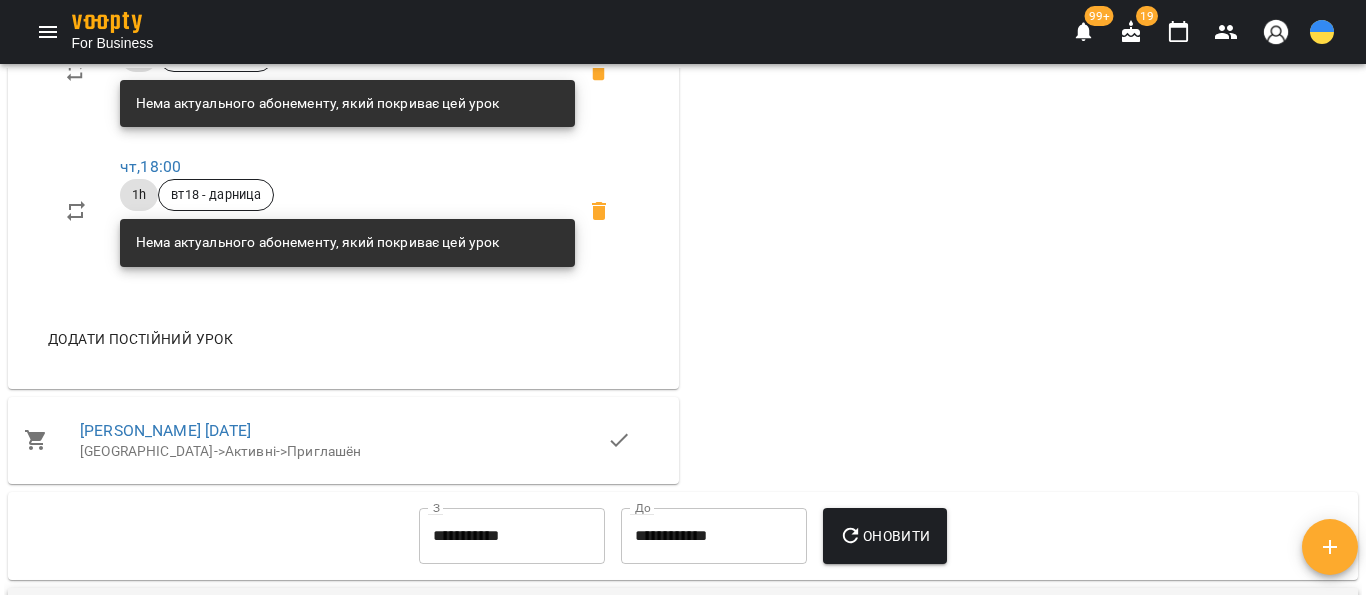 scroll, scrollTop: 1600, scrollLeft: 0, axis: vertical 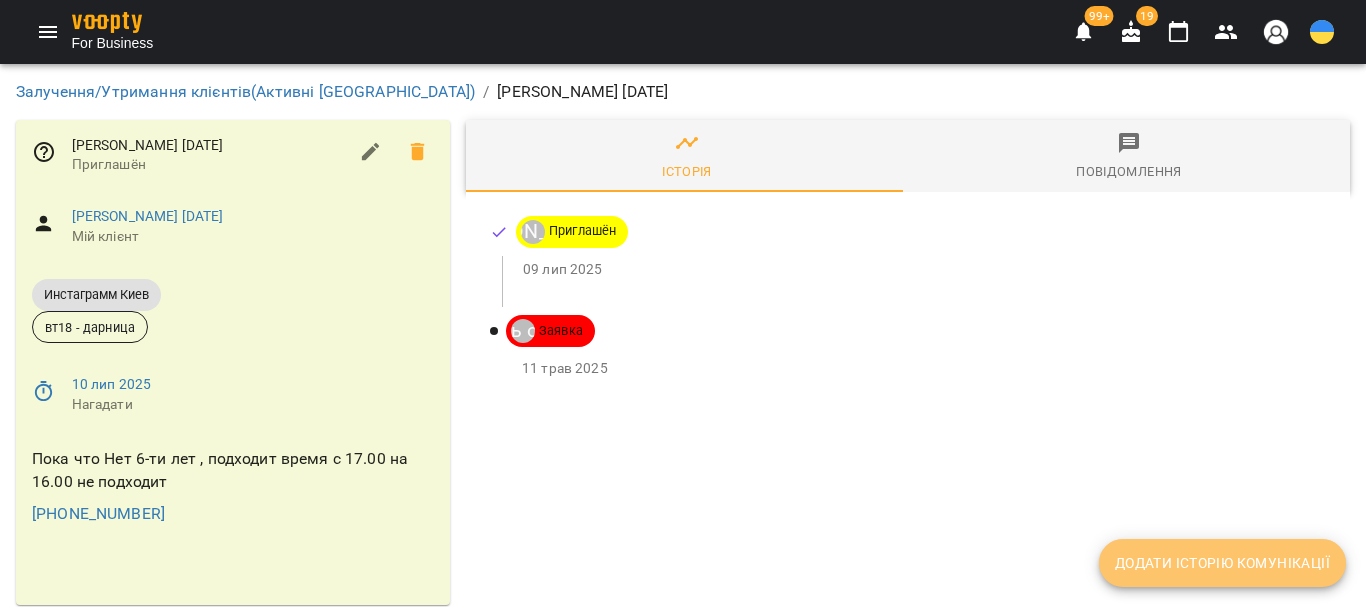 click on "Додати історію комунікації" at bounding box center [1222, 563] 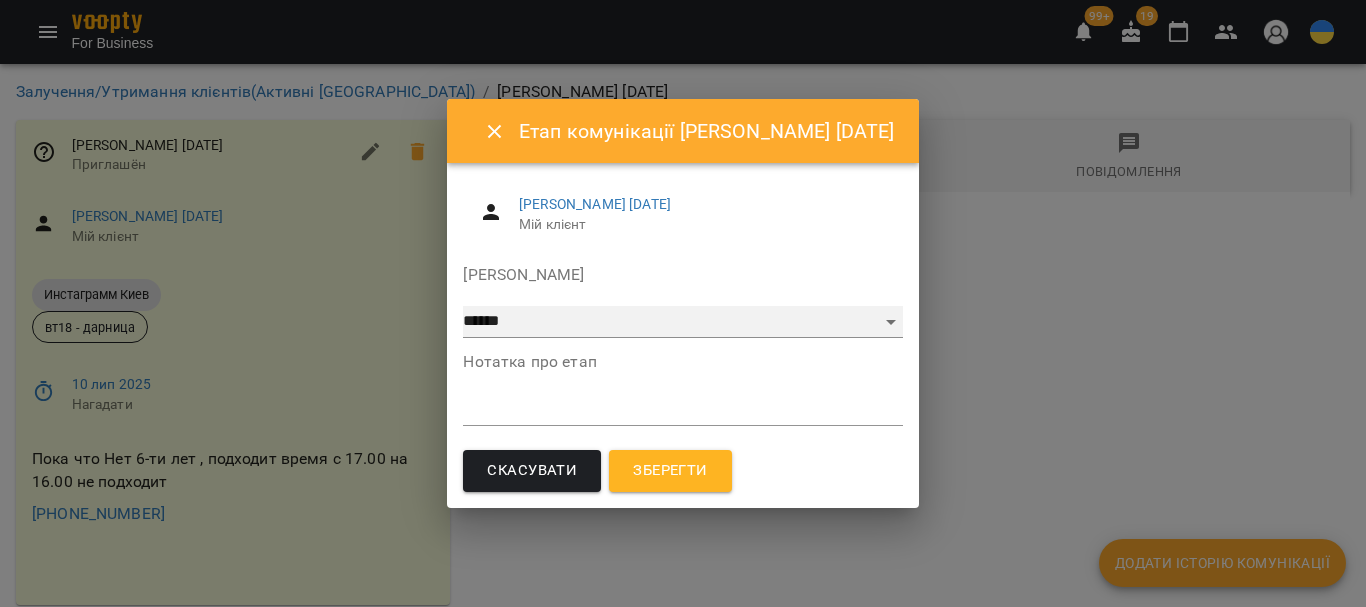 click on "**********" at bounding box center (682, 322) 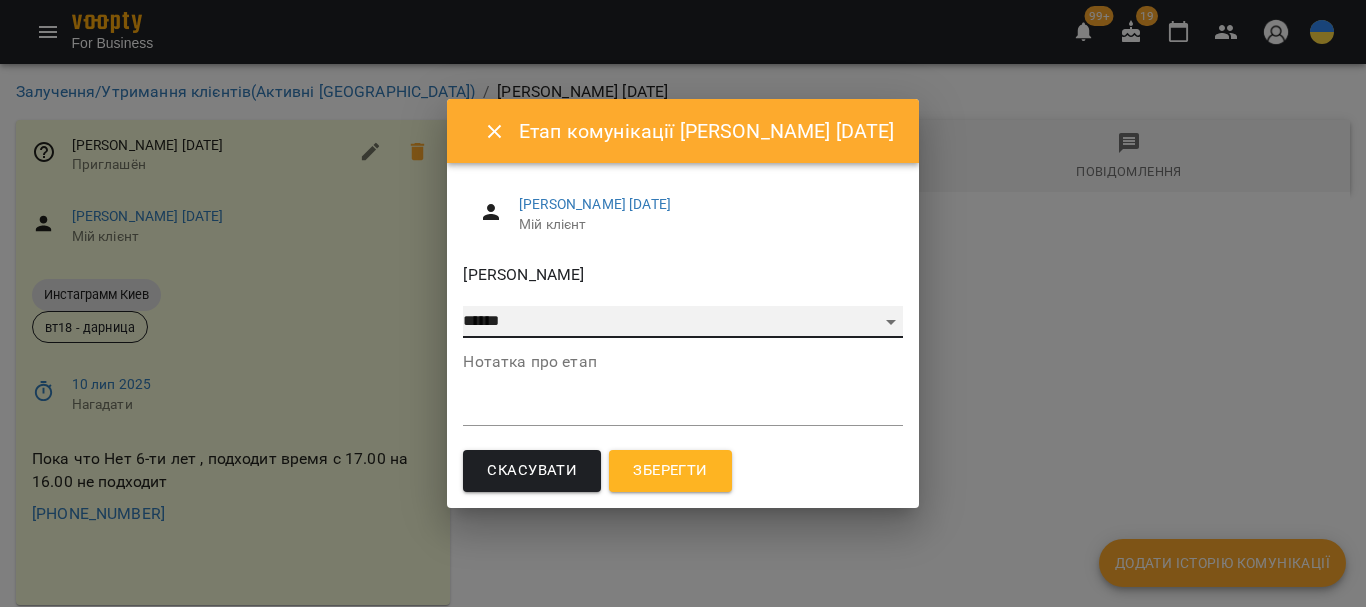 select on "*" 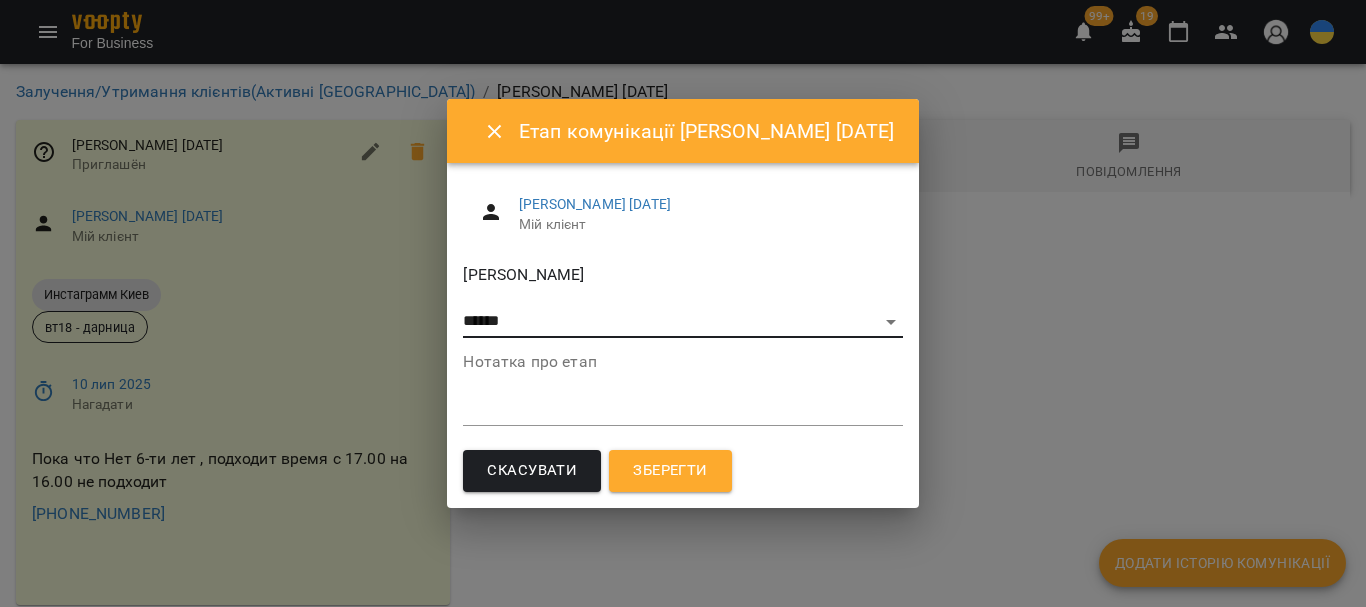 click on "Зберегти" at bounding box center [670, 471] 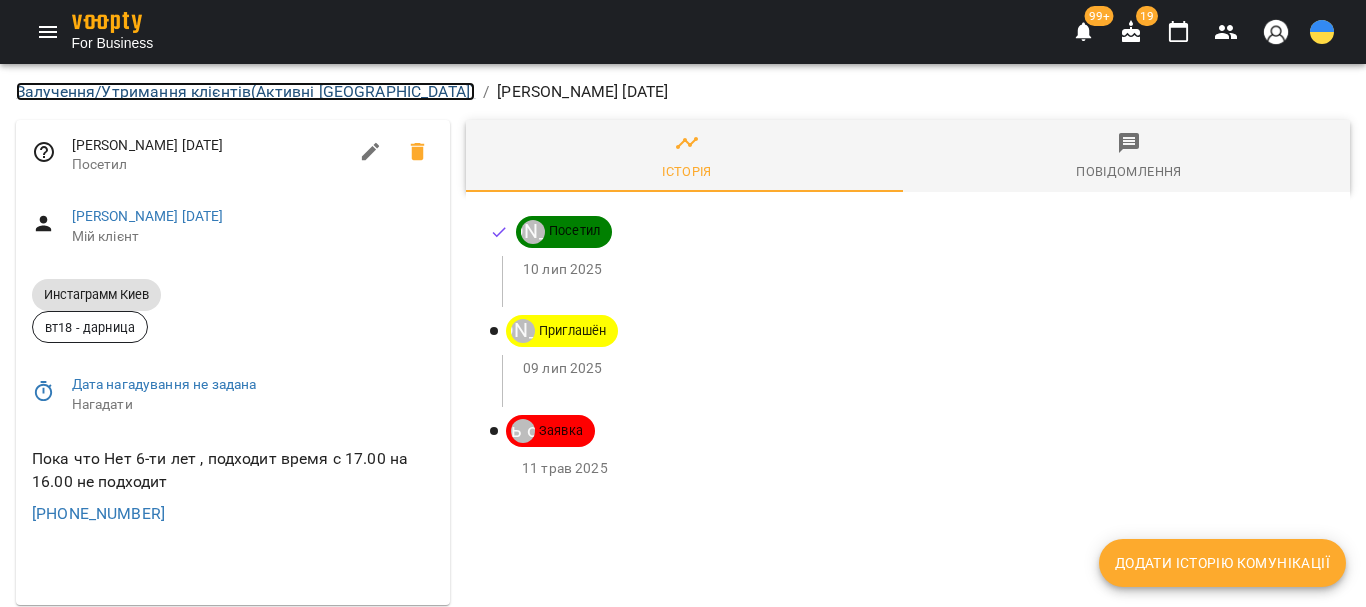 click on "Залучення/Утримання клієнтів ( Активні   Киев )" at bounding box center (245, 91) 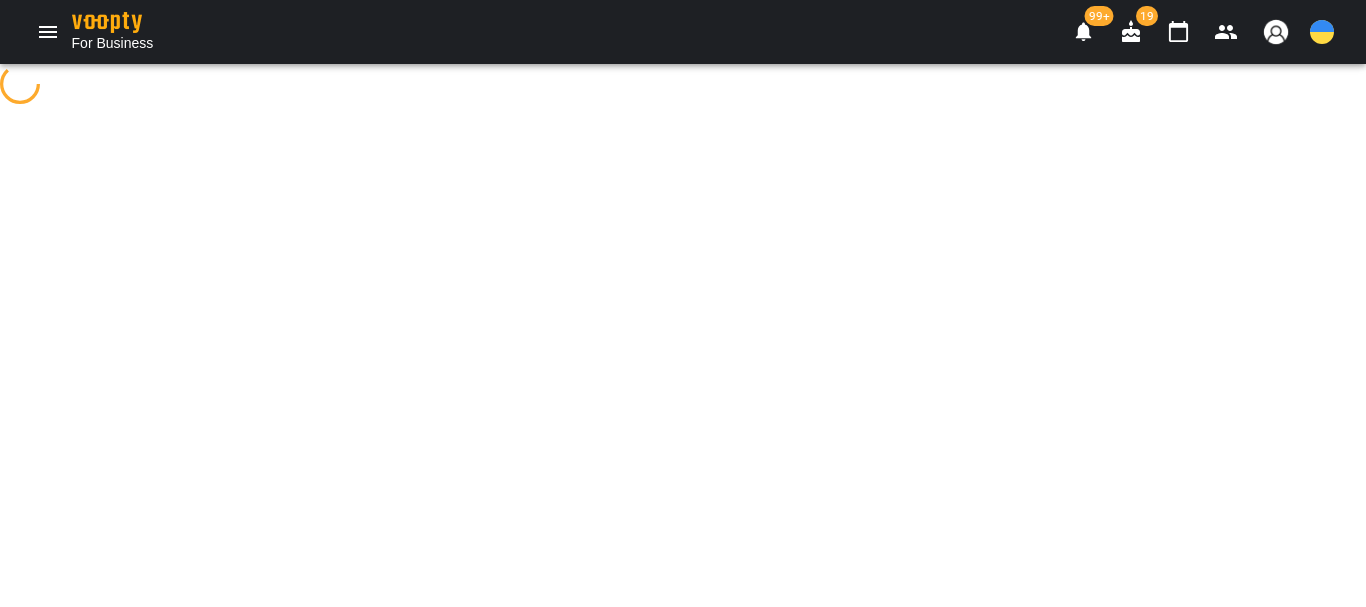 select on "**********" 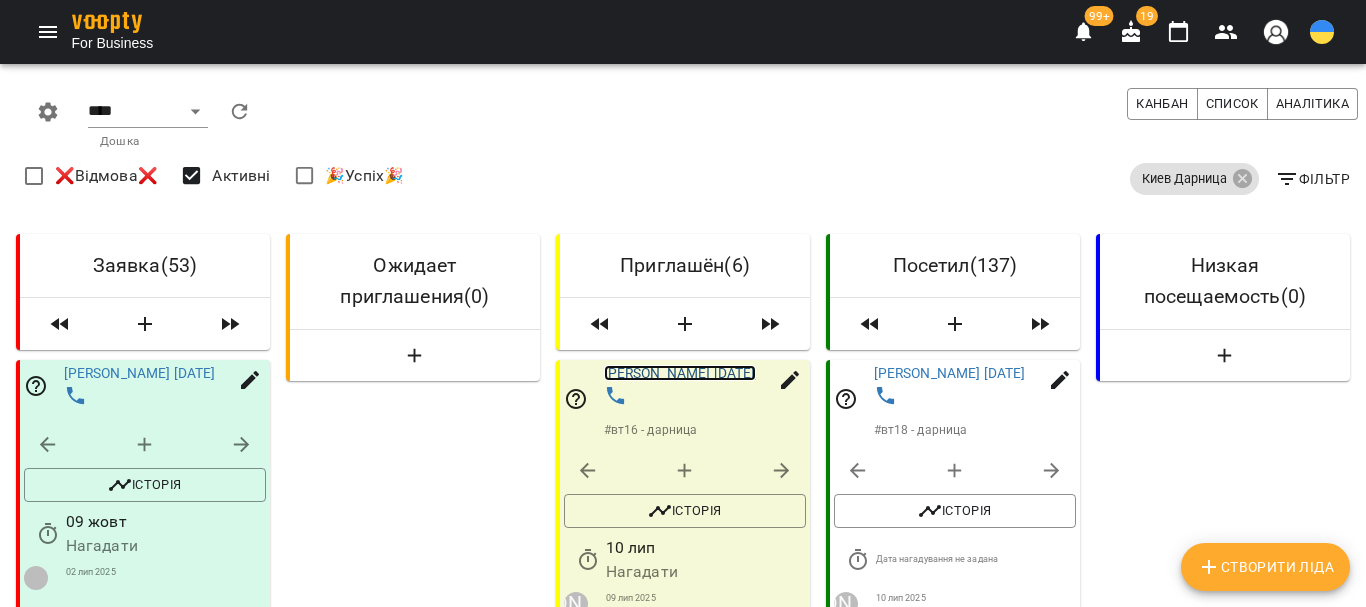 click on "[PERSON_NAME]
[DATE]" at bounding box center [680, 373] 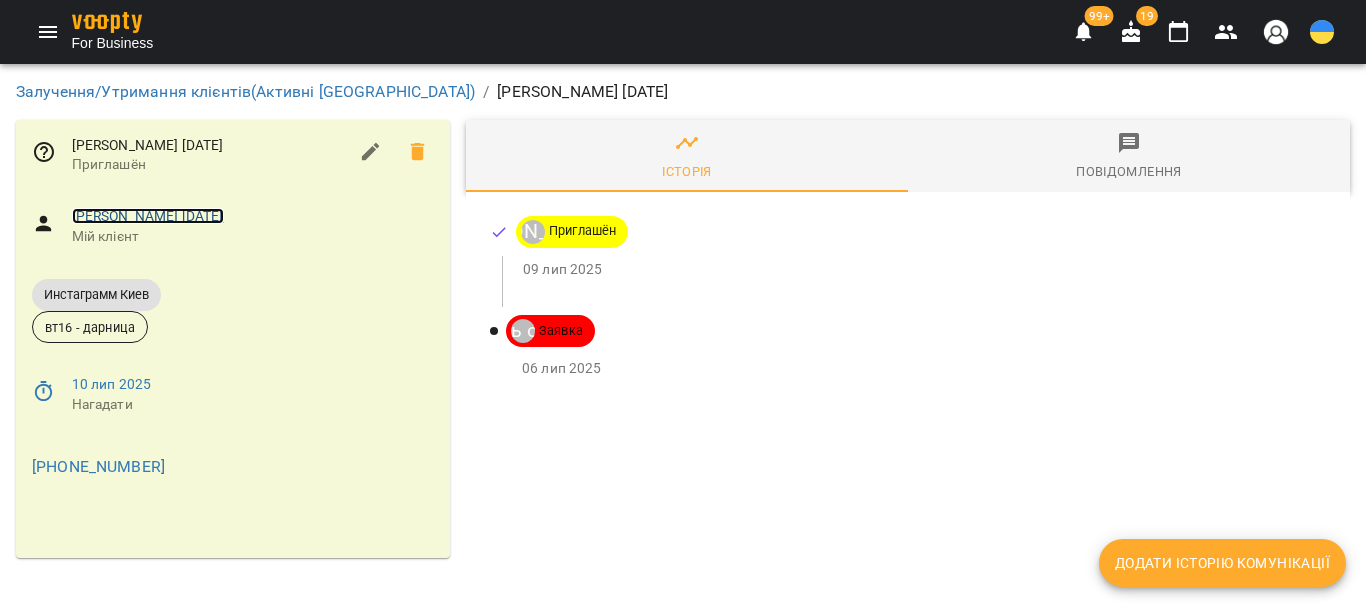 click on "[PERSON_NAME]
[DATE]" at bounding box center [148, 216] 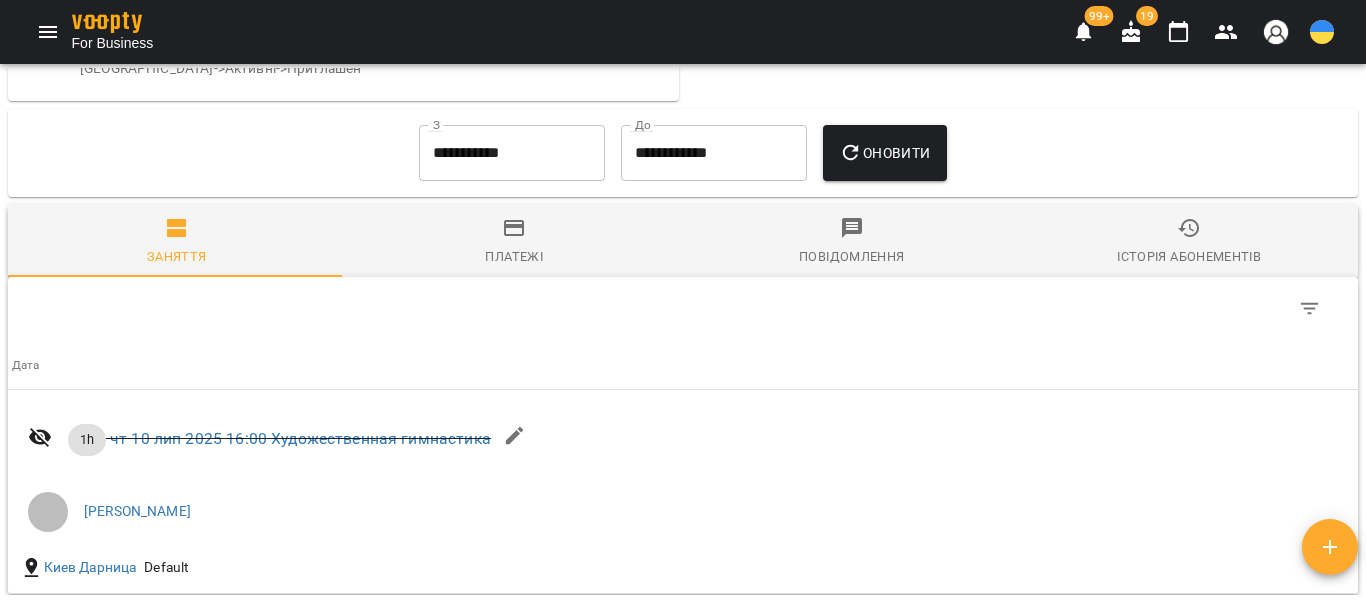 scroll, scrollTop: 1659, scrollLeft: 0, axis: vertical 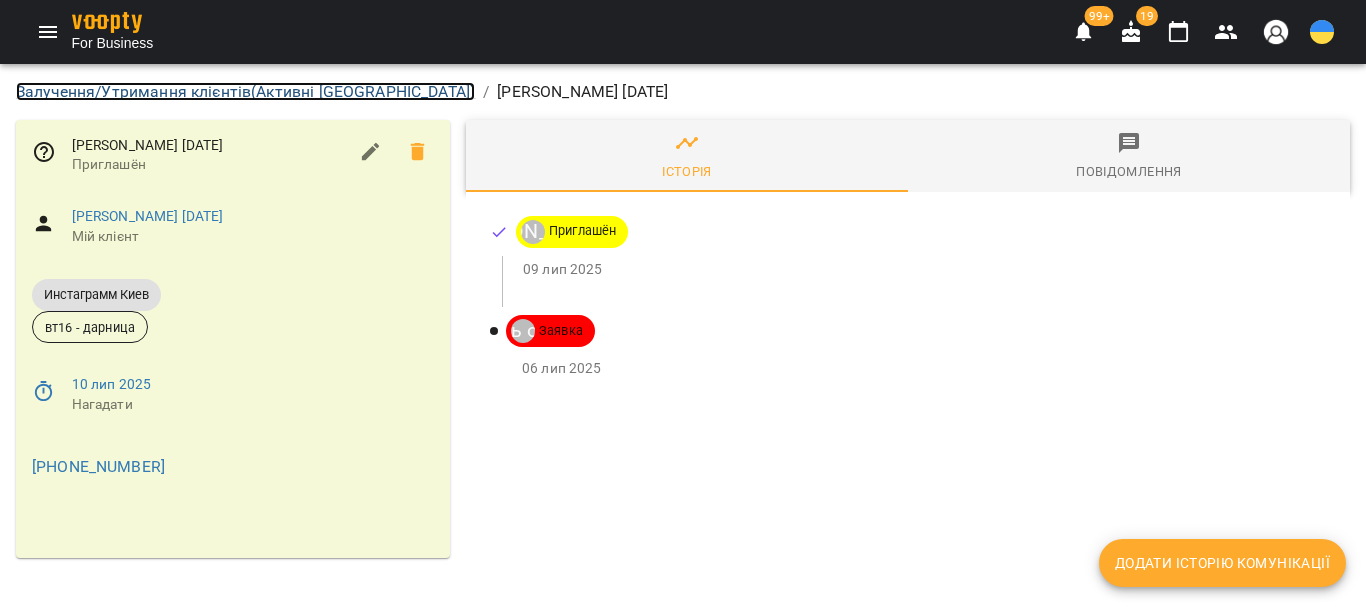 click on "Залучення/Утримання клієнтів ( Активні   Киев )" at bounding box center (245, 91) 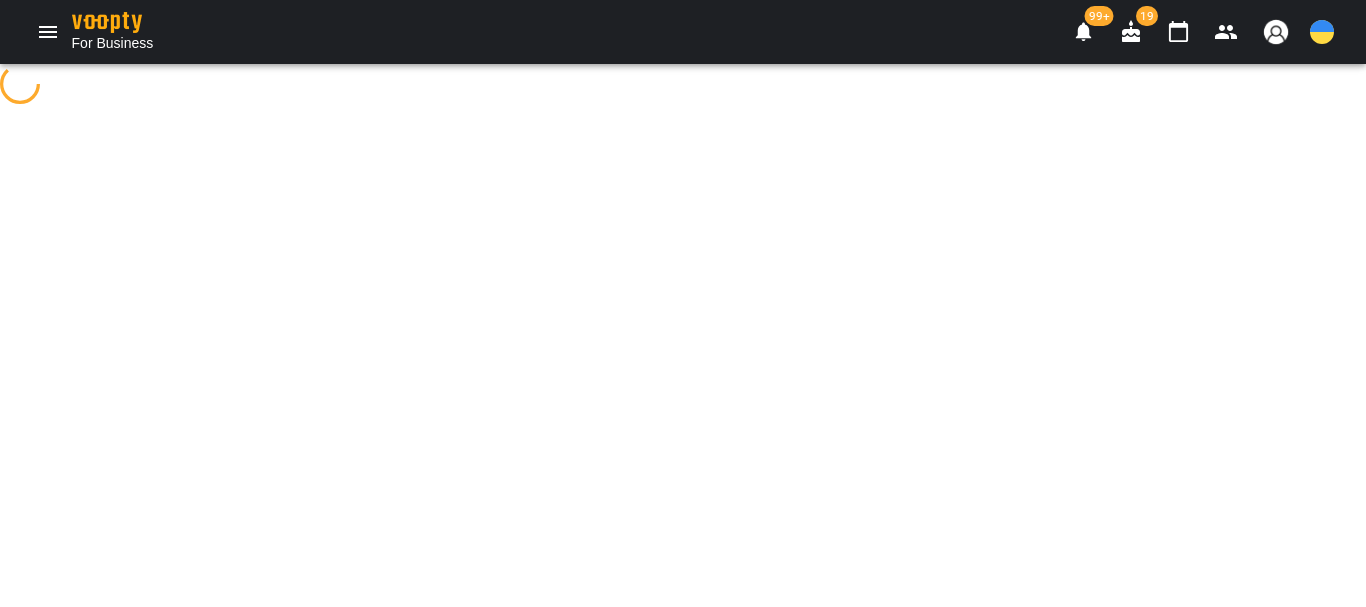 select on "**********" 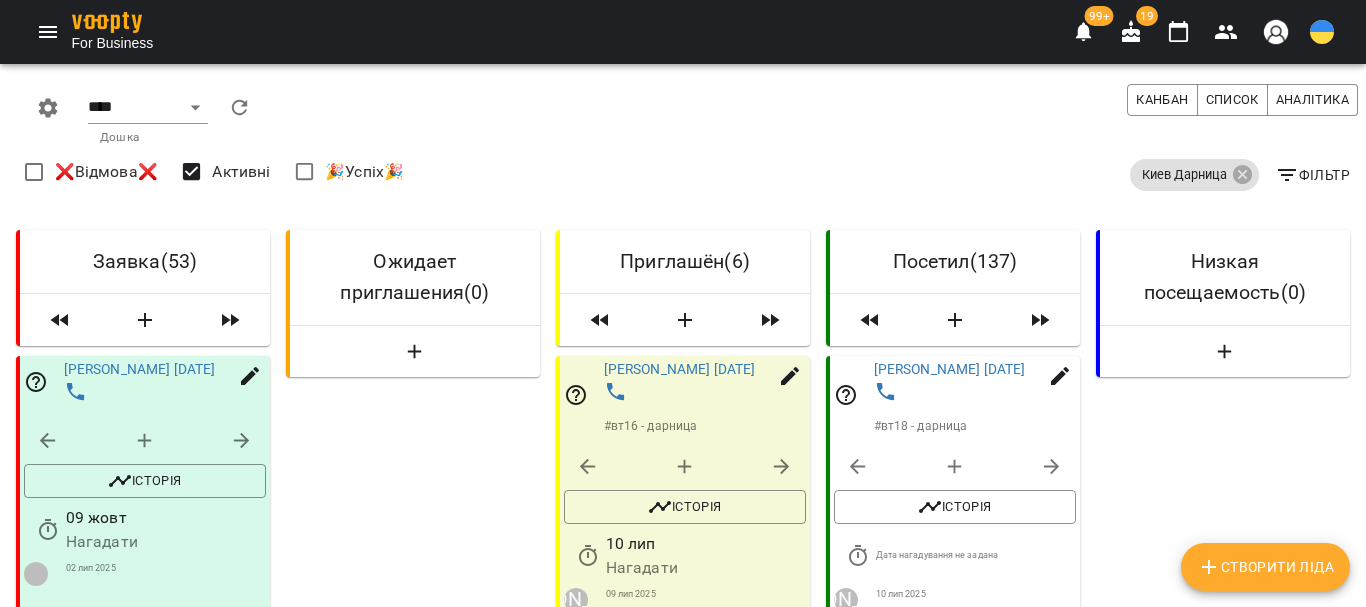 scroll, scrollTop: 400, scrollLeft: 0, axis: vertical 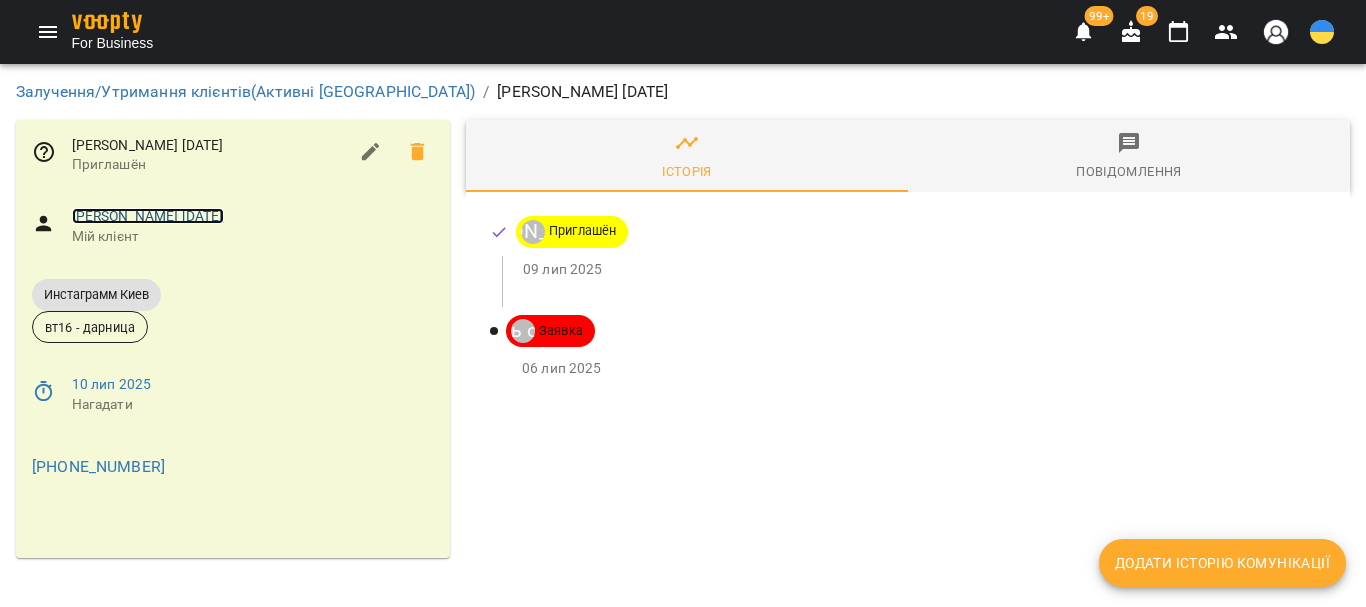 click on "[PERSON_NAME]
[DATE]" at bounding box center [148, 216] 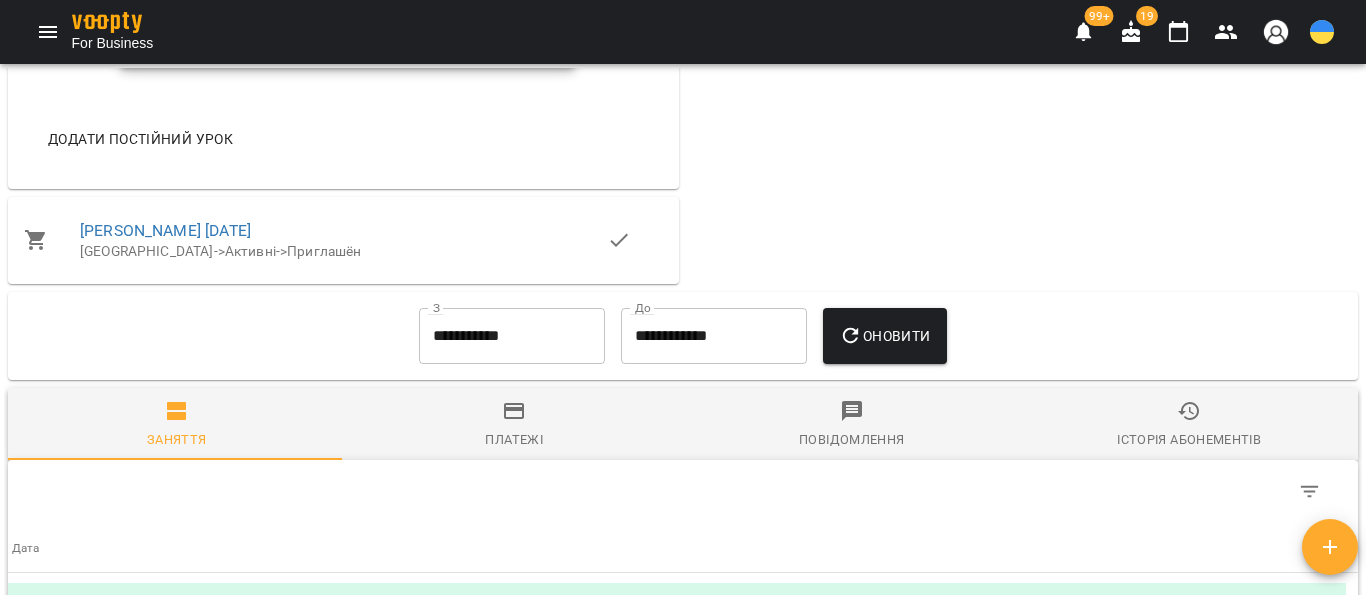 scroll, scrollTop: 1731, scrollLeft: 0, axis: vertical 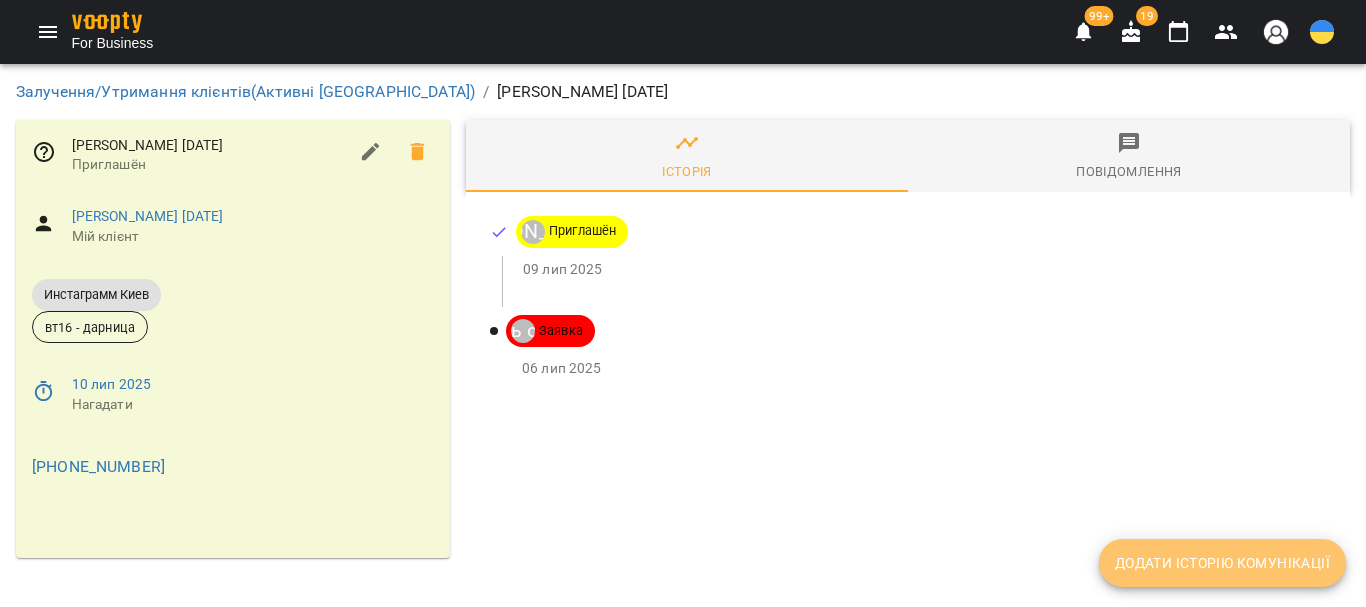 click on "Додати історію комунікації" at bounding box center (1222, 563) 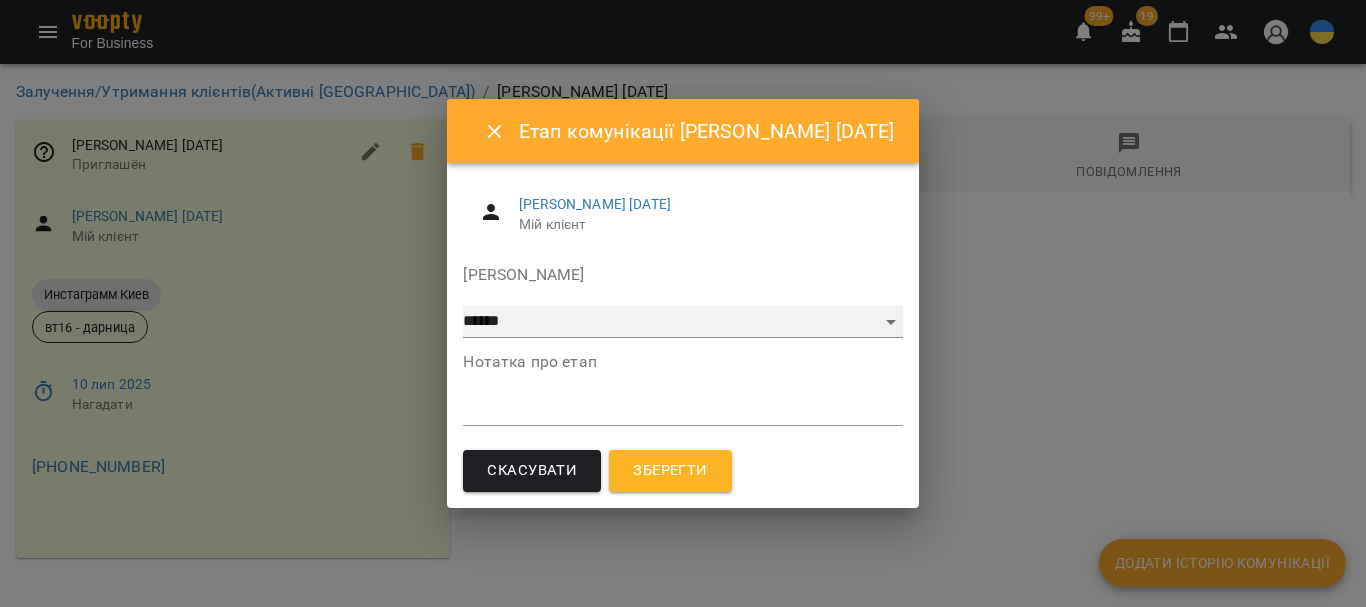 click on "**********" at bounding box center [682, 322] 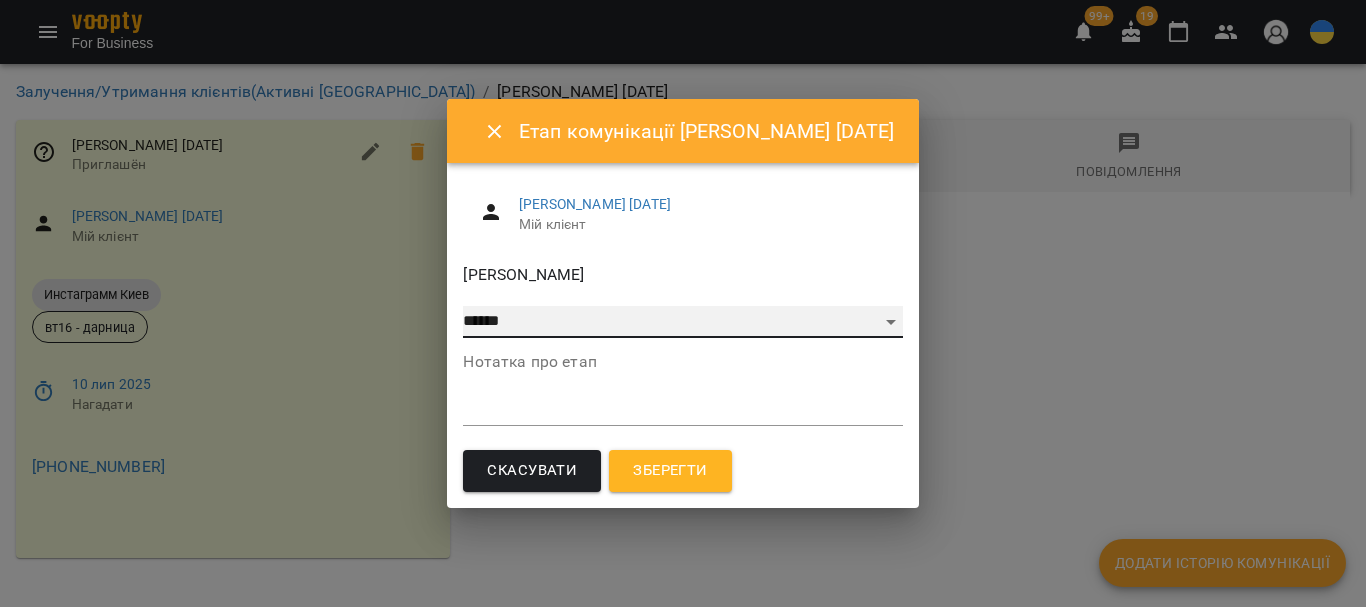 select on "*" 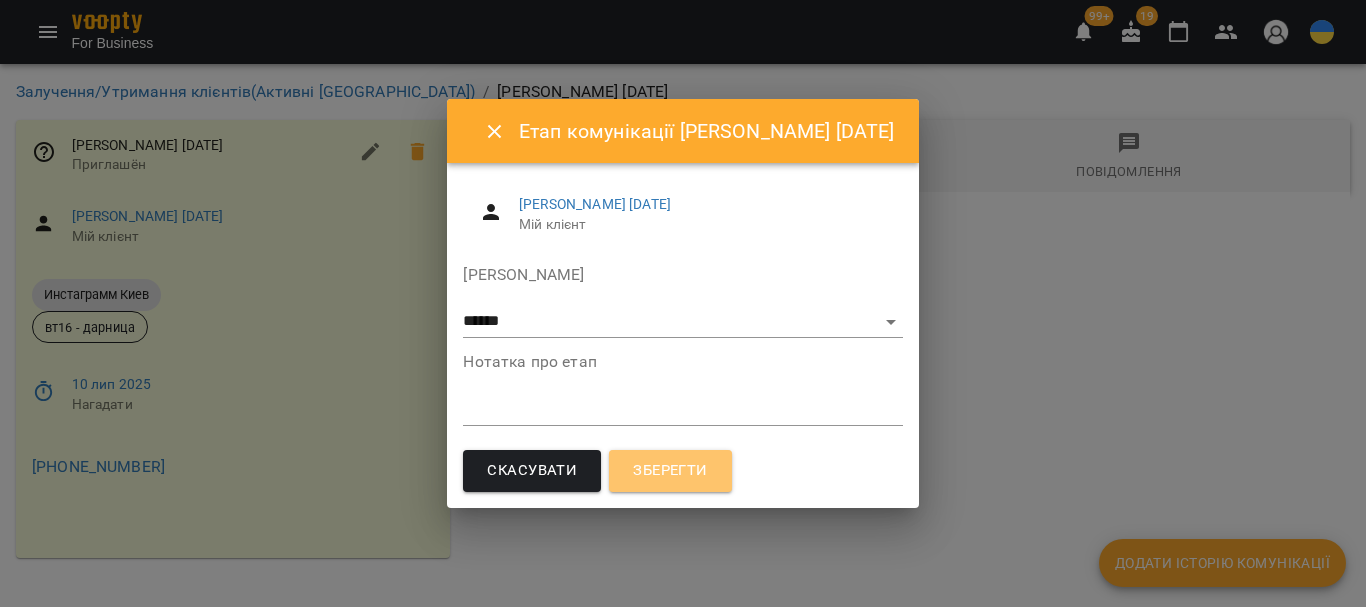 click on "Зберегти" at bounding box center (670, 471) 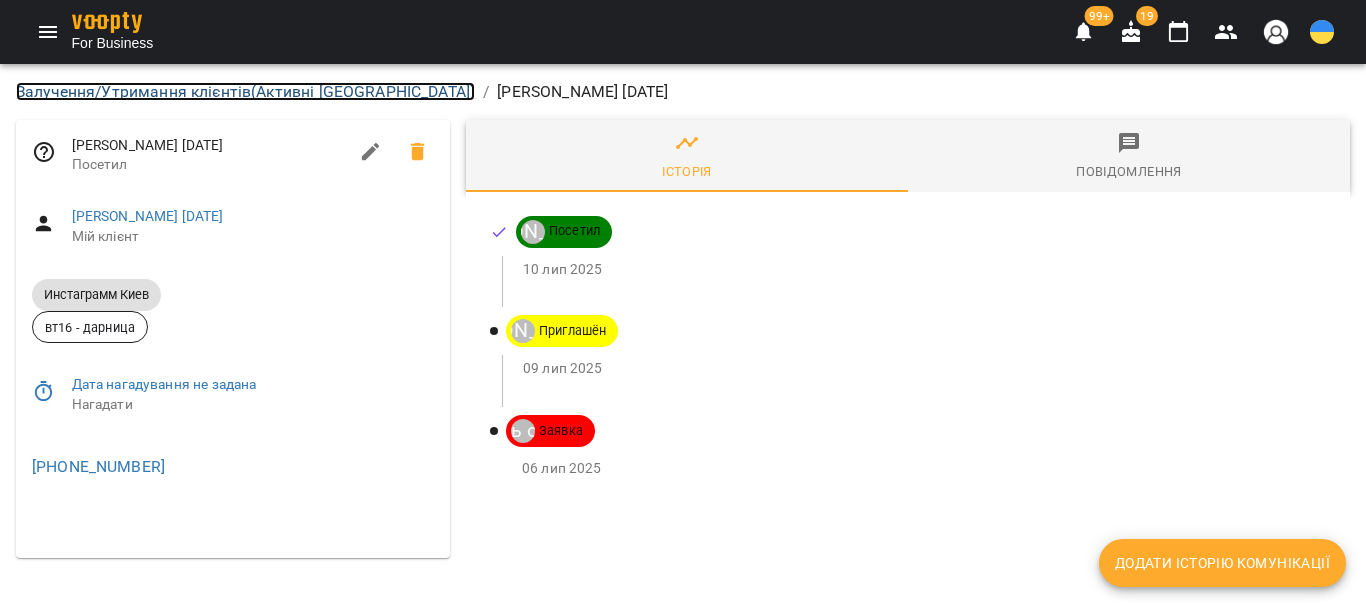 click on "Залучення/Утримання клієнтів ( Активні   Киев )" at bounding box center [245, 91] 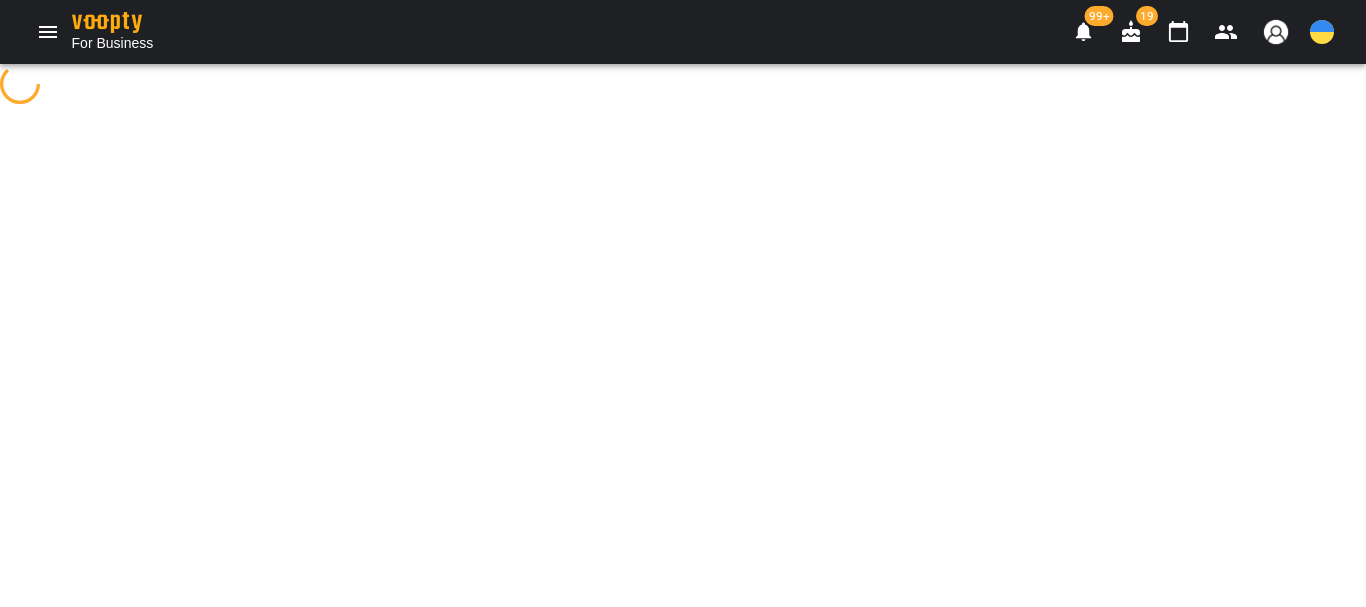 select on "**********" 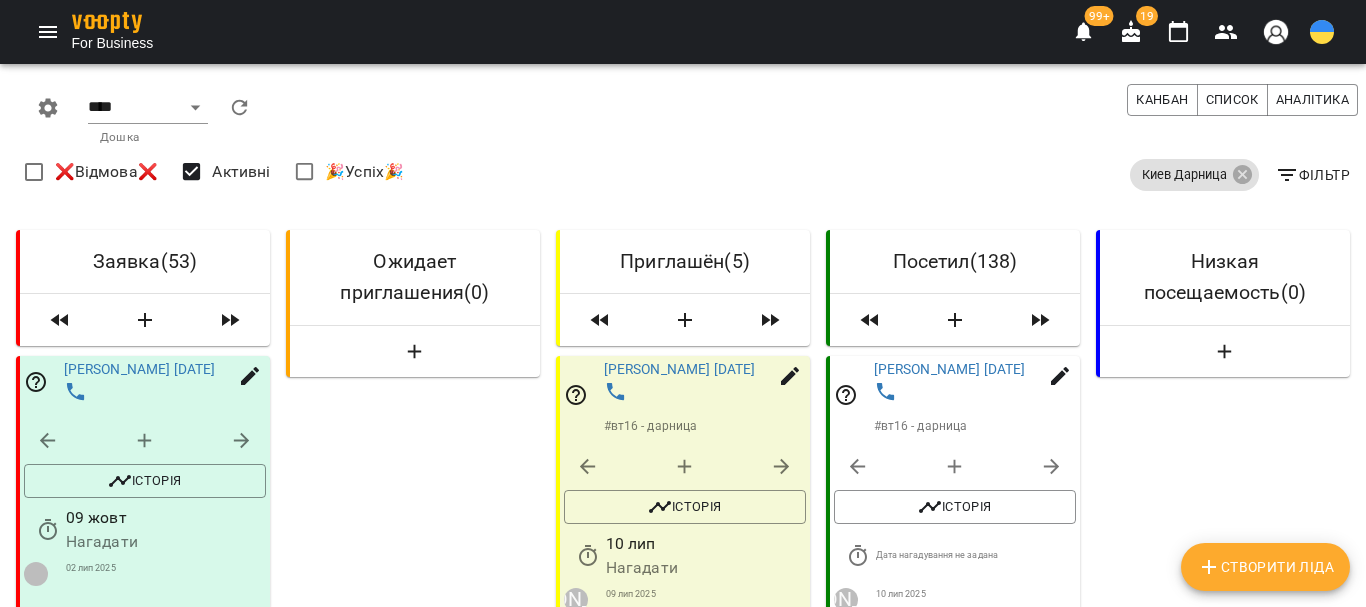 scroll, scrollTop: 400, scrollLeft: 0, axis: vertical 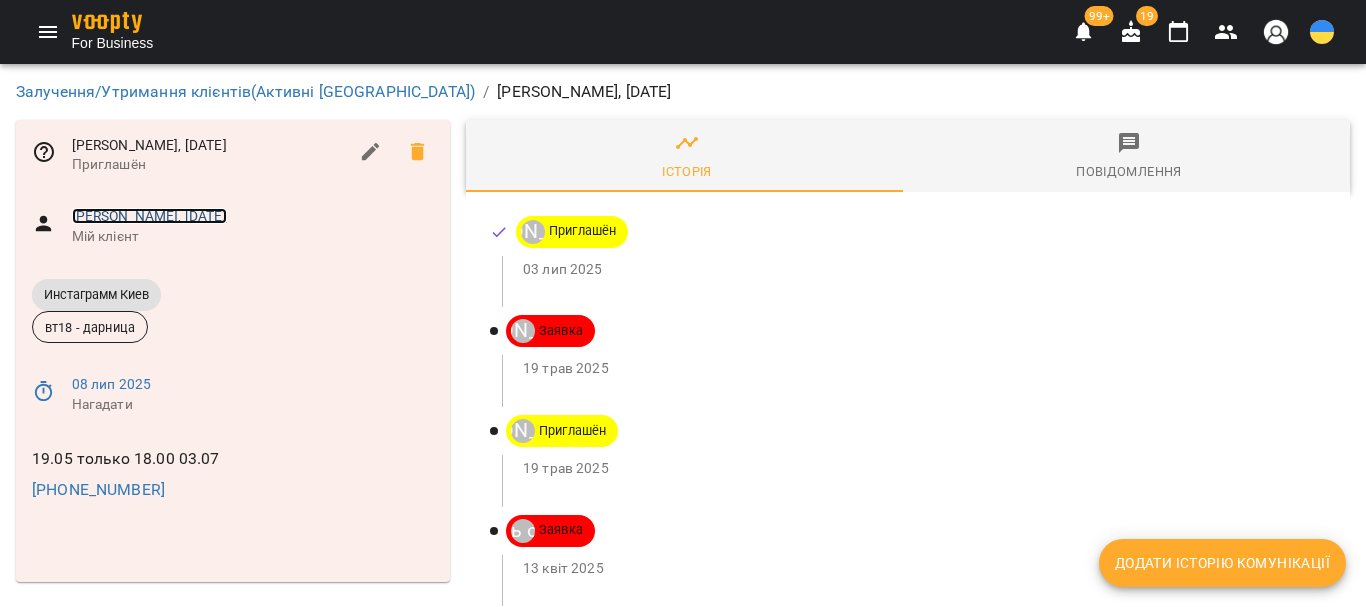 click on "[PERSON_NAME], [DATE]" at bounding box center [149, 216] 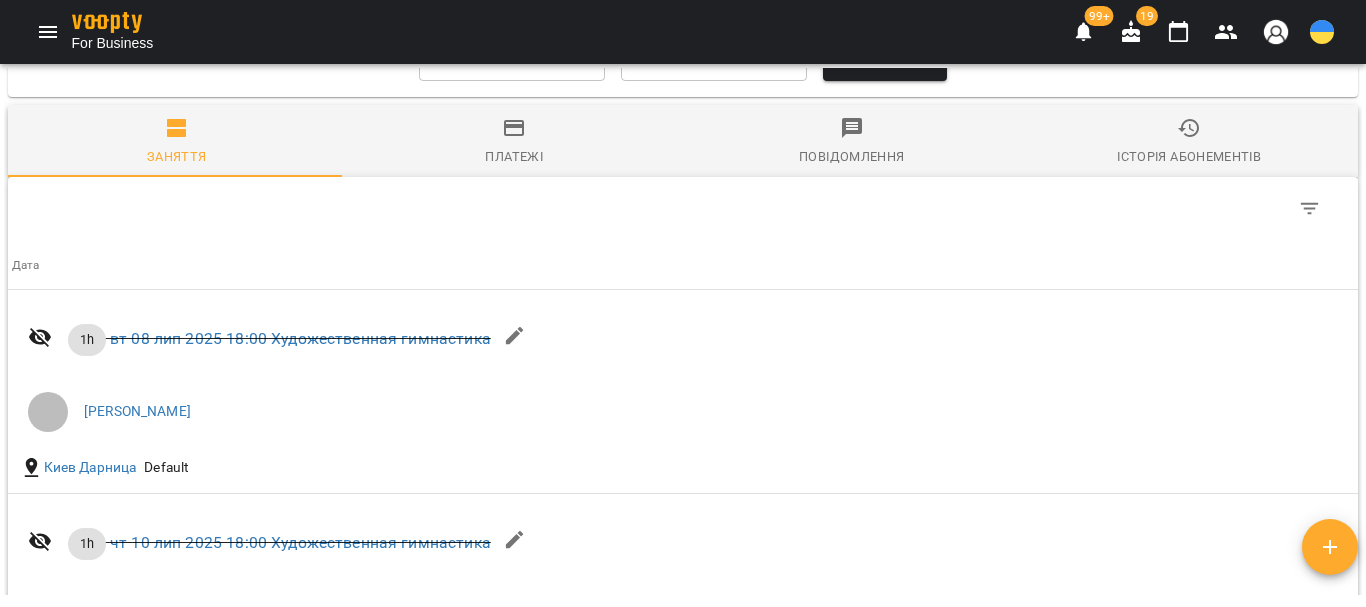 scroll, scrollTop: 1863, scrollLeft: 0, axis: vertical 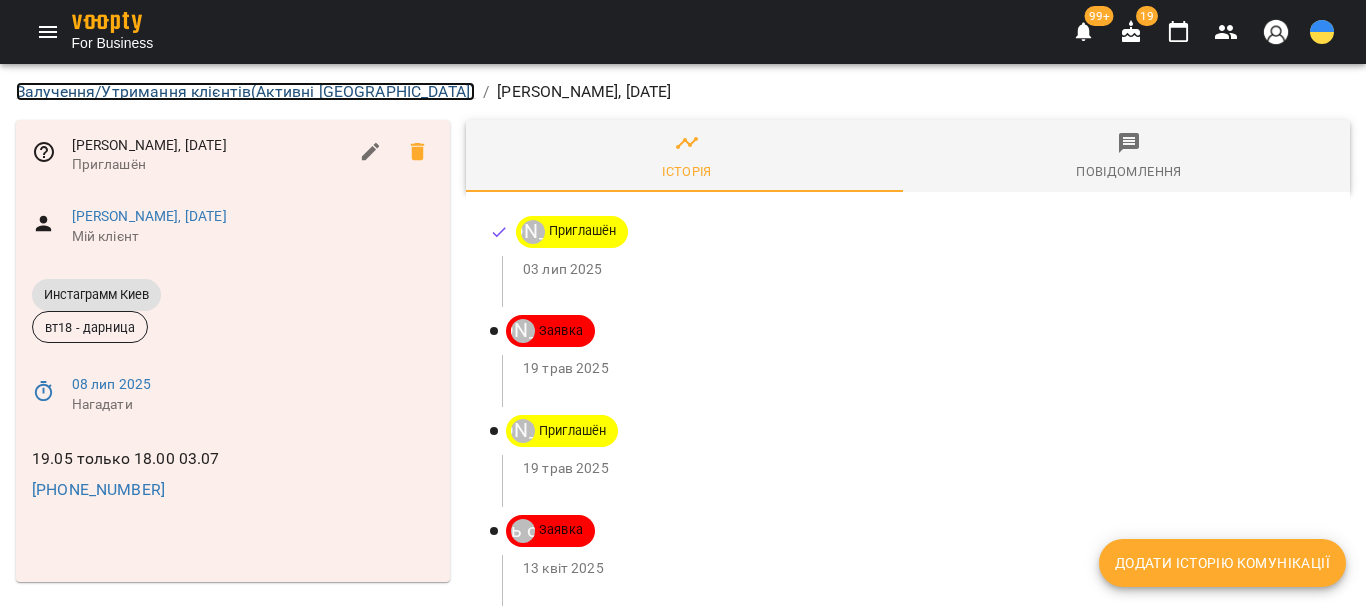 click on "Залучення/Утримання клієнтів ( Активні   Киев )" at bounding box center (245, 91) 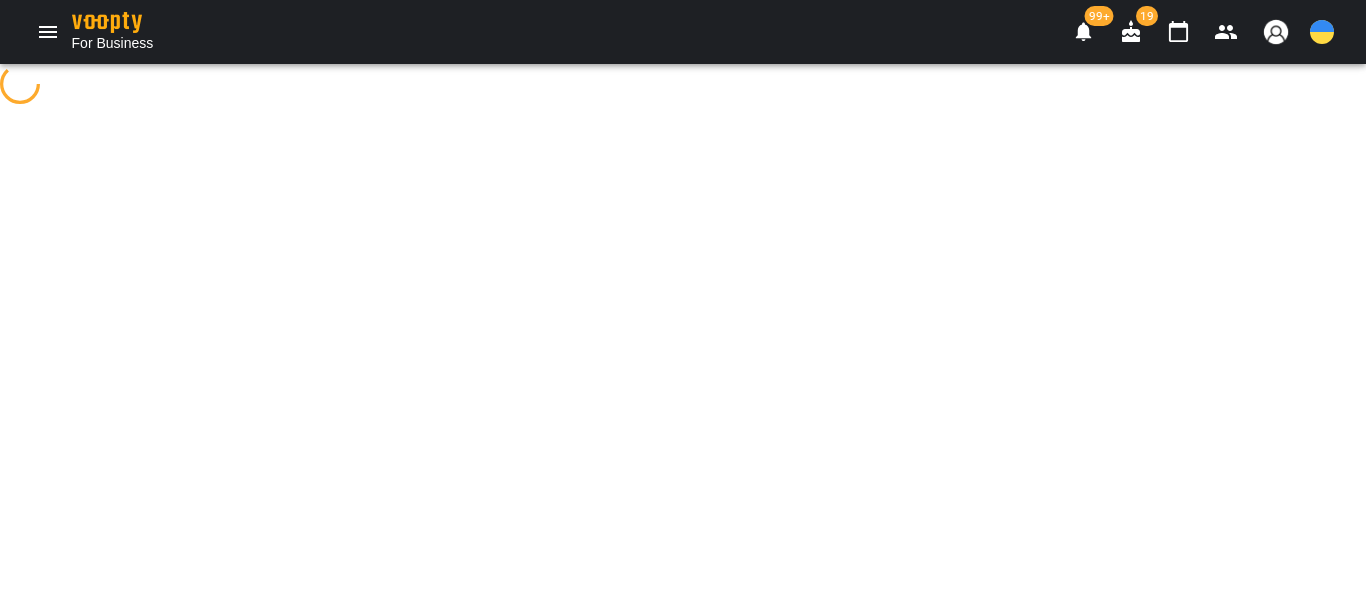 select on "**********" 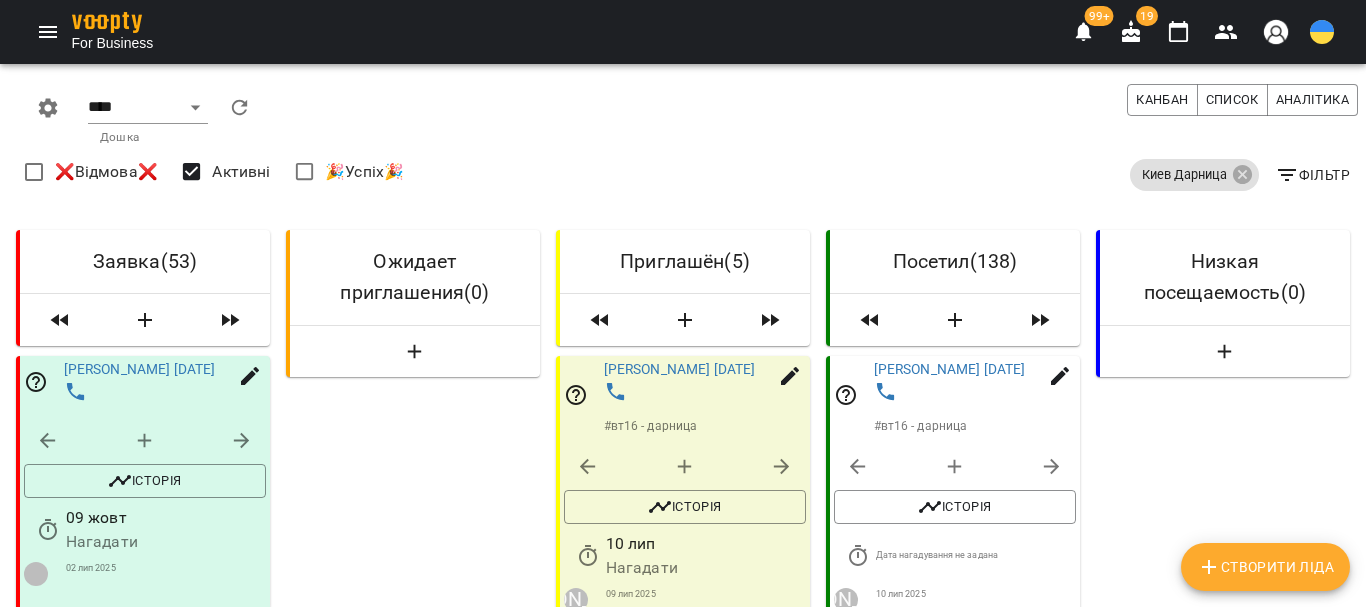 scroll, scrollTop: 700, scrollLeft: 0, axis: vertical 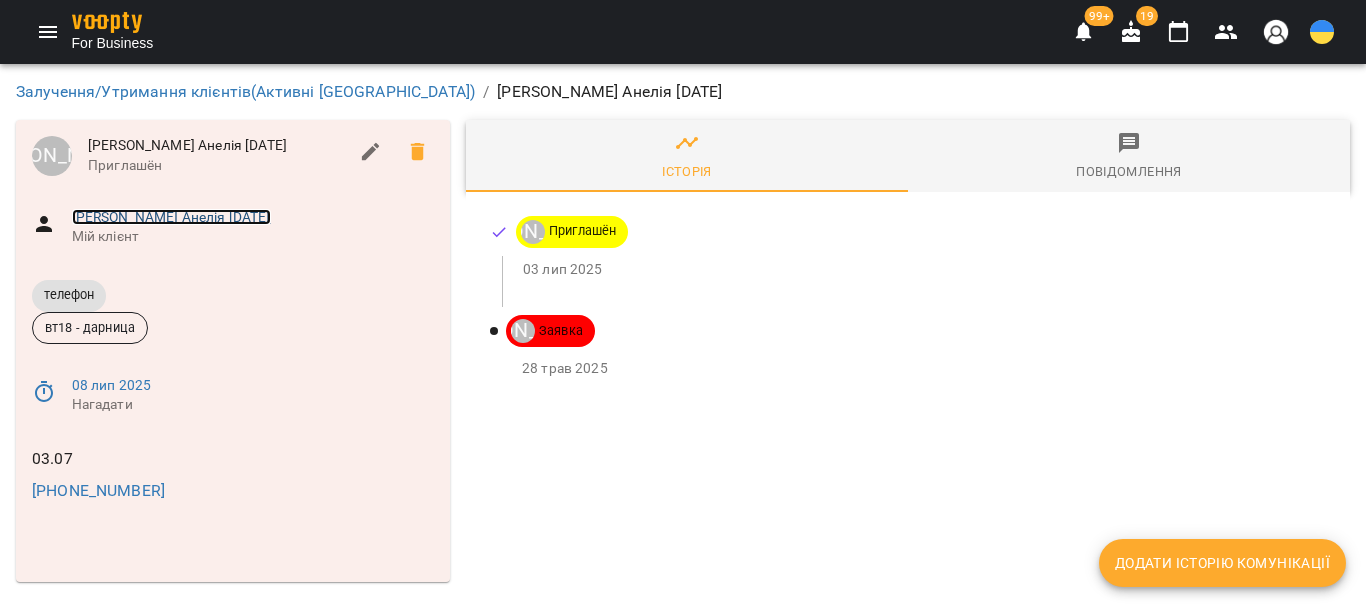 click on "[PERSON_NAME] Анелія [DATE]" at bounding box center (171, 217) 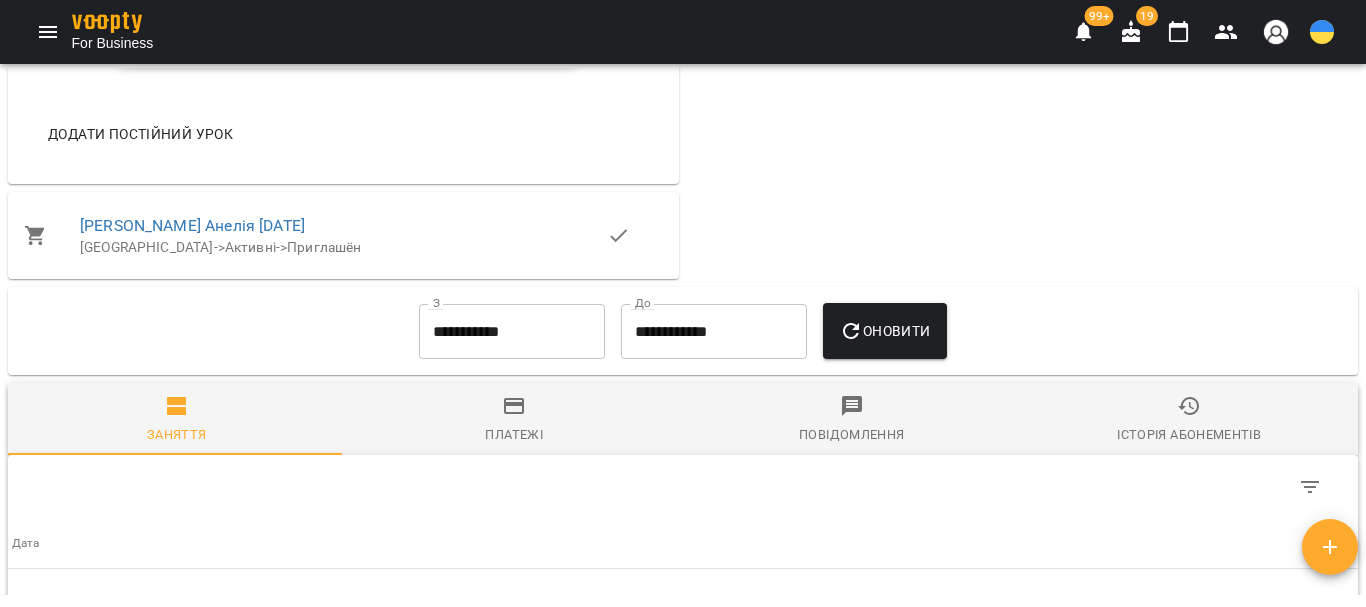 scroll, scrollTop: 1863, scrollLeft: 0, axis: vertical 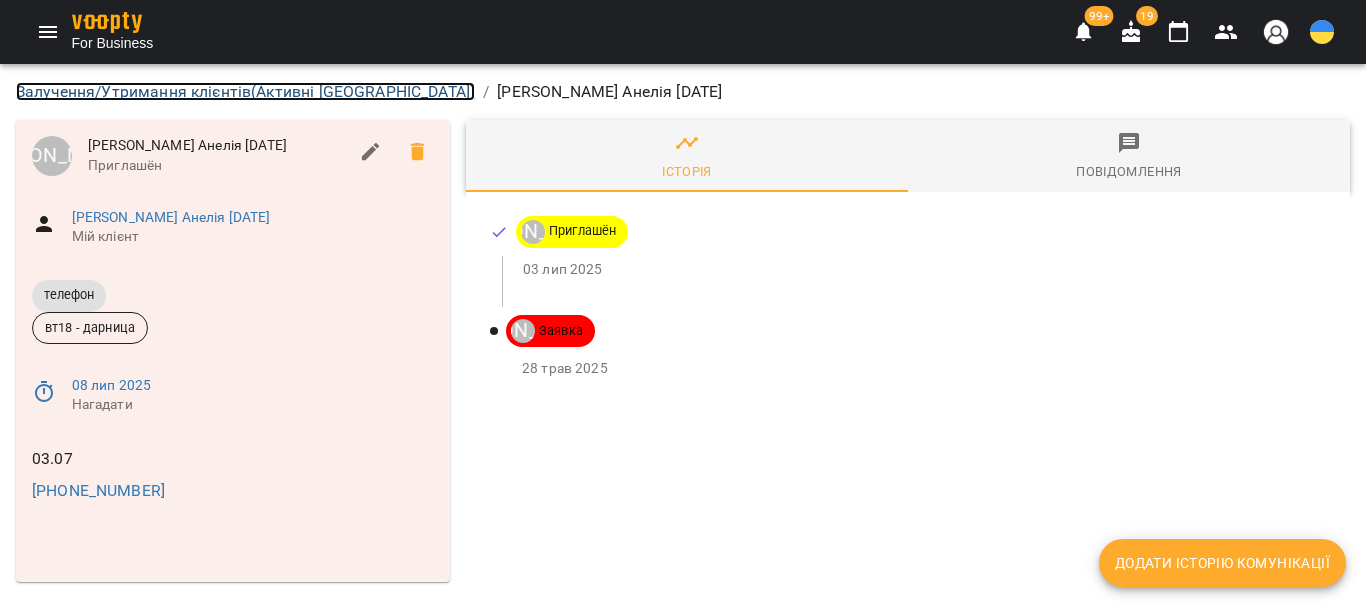 click on "Залучення/Утримання клієнтів ( Активні   Киев )" at bounding box center (245, 91) 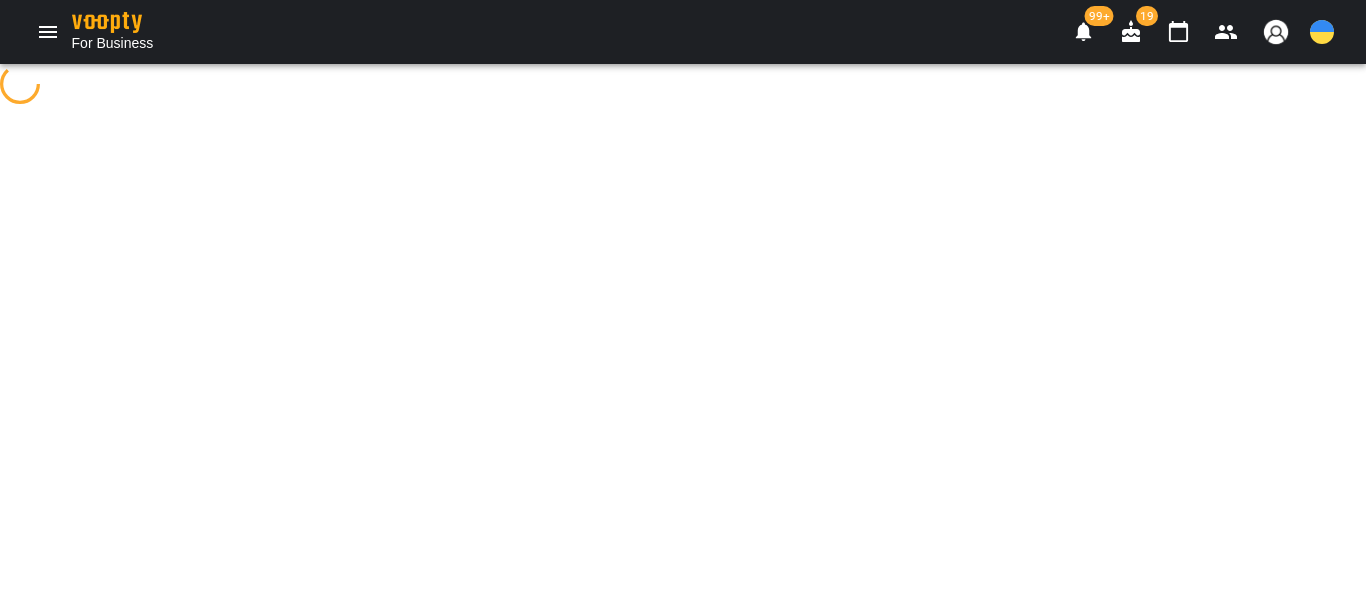 select on "**********" 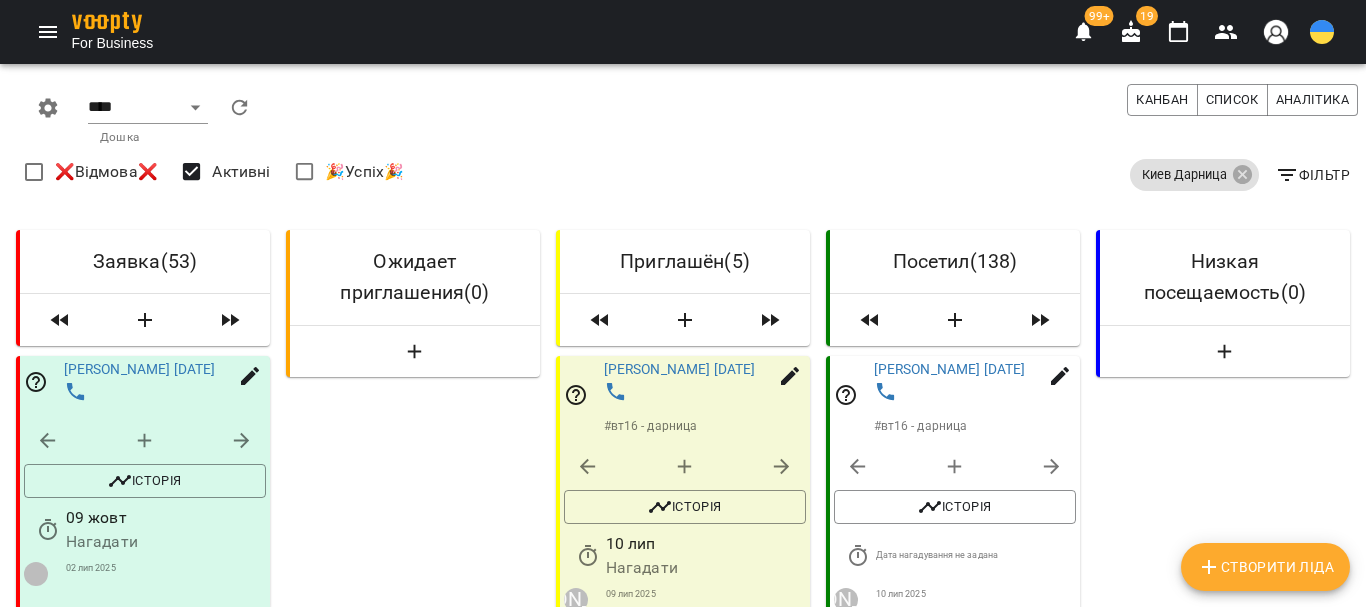 scroll, scrollTop: 1000, scrollLeft: 0, axis: vertical 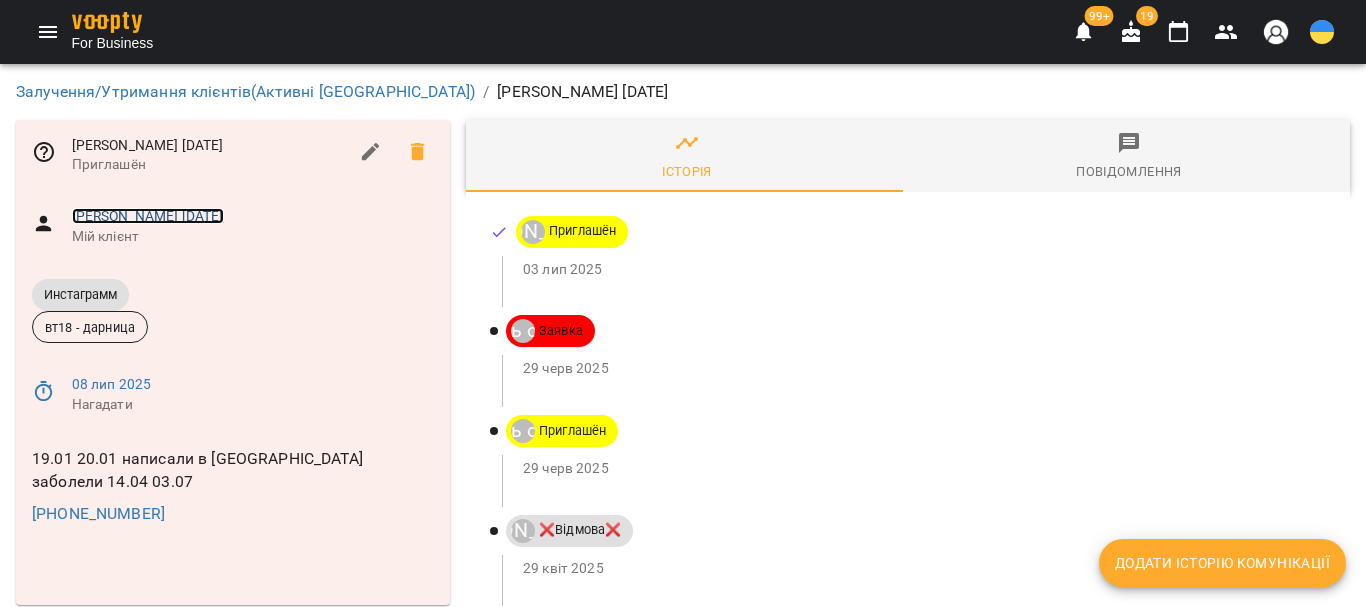click on "[PERSON_NAME]
[DATE]" at bounding box center [148, 216] 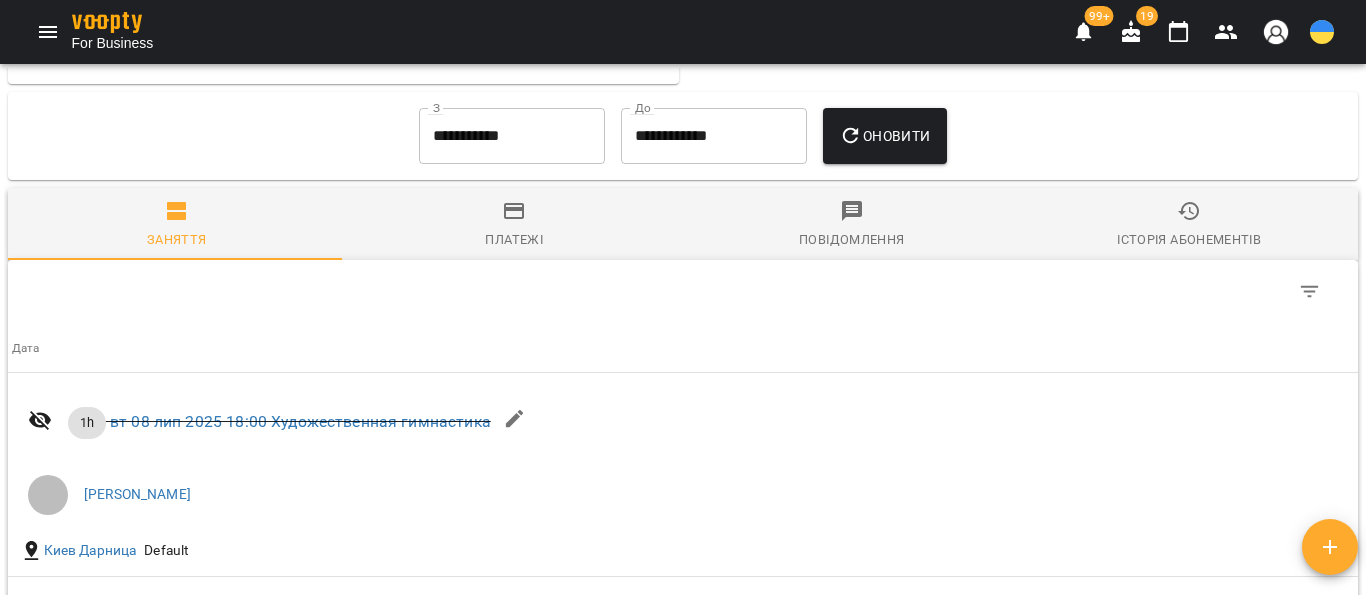 scroll, scrollTop: 1863, scrollLeft: 0, axis: vertical 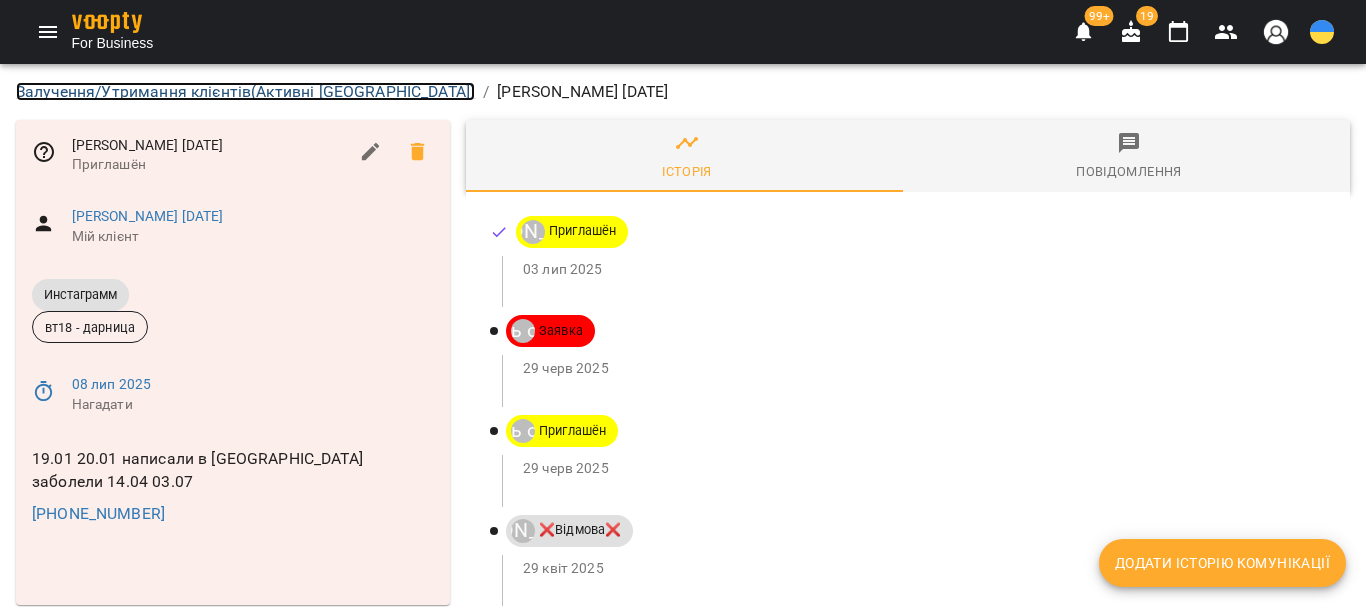 click on "Залучення/Утримання клієнтів ( Активні   Киев )" at bounding box center [245, 91] 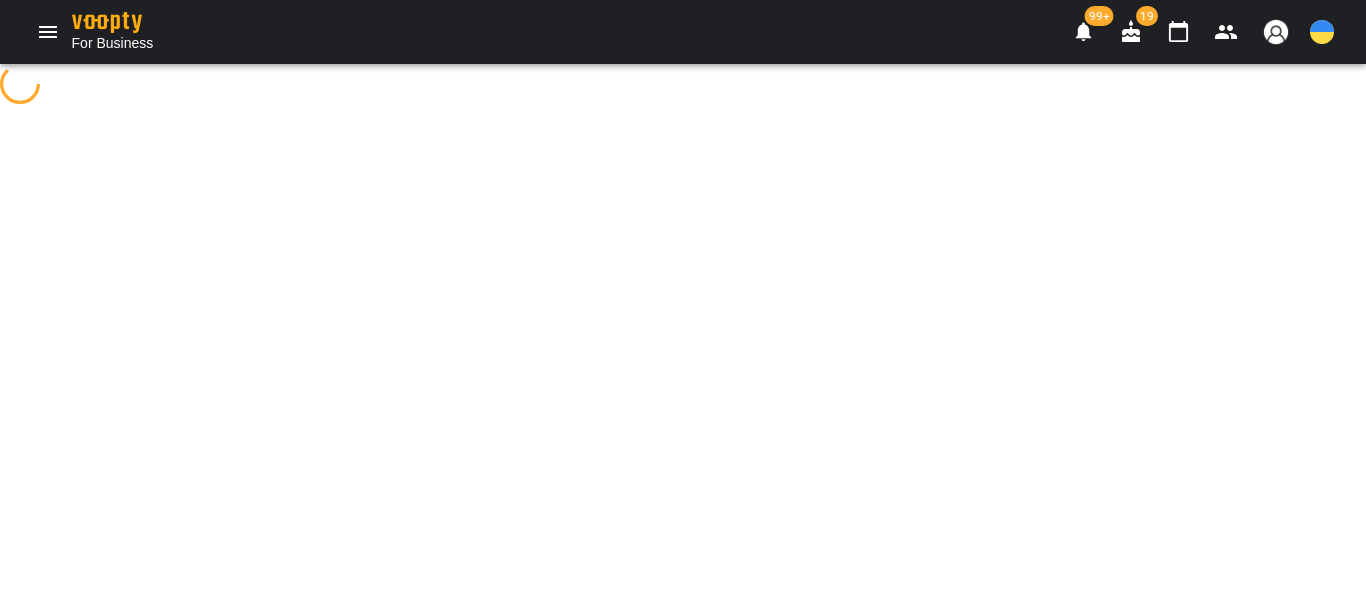 select on "**********" 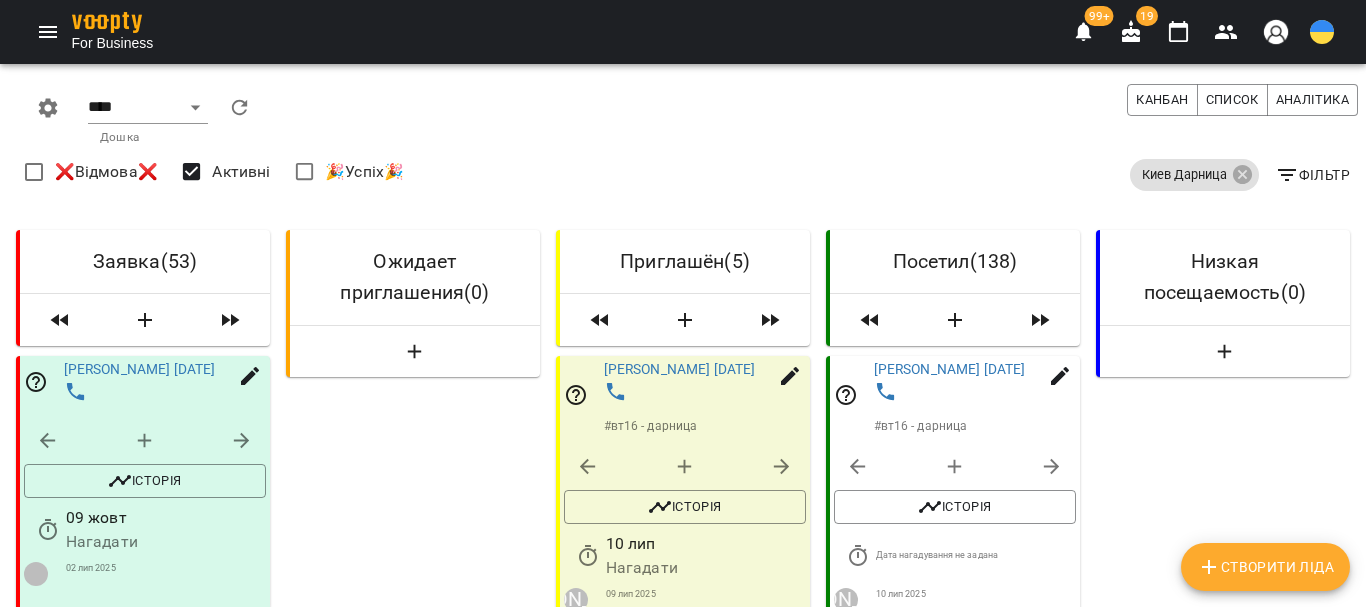 scroll, scrollTop: 1200, scrollLeft: 0, axis: vertical 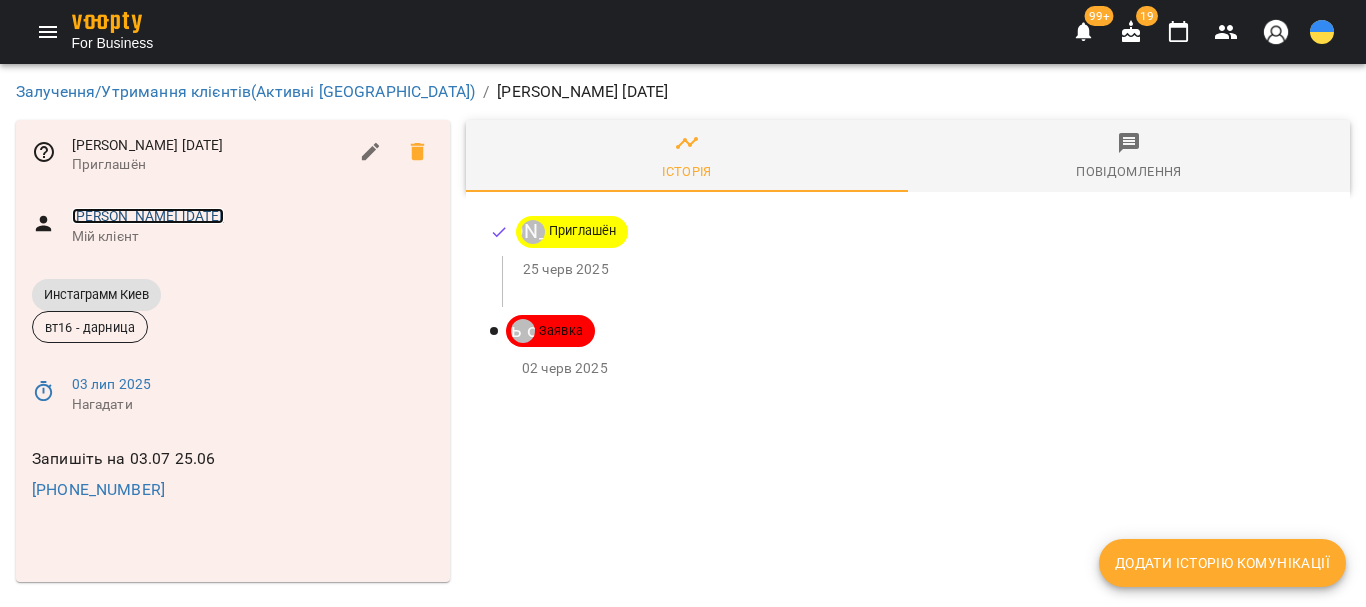 click on "[PERSON_NAME]
[DATE]" at bounding box center (148, 216) 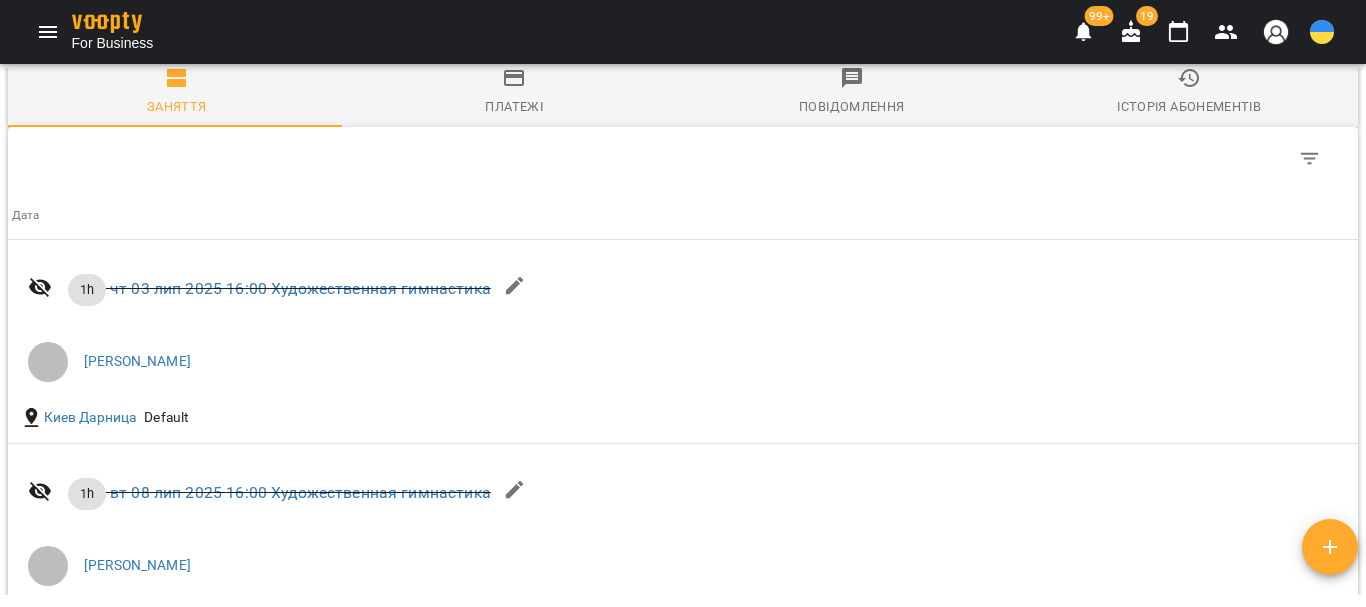 scroll, scrollTop: 1900, scrollLeft: 0, axis: vertical 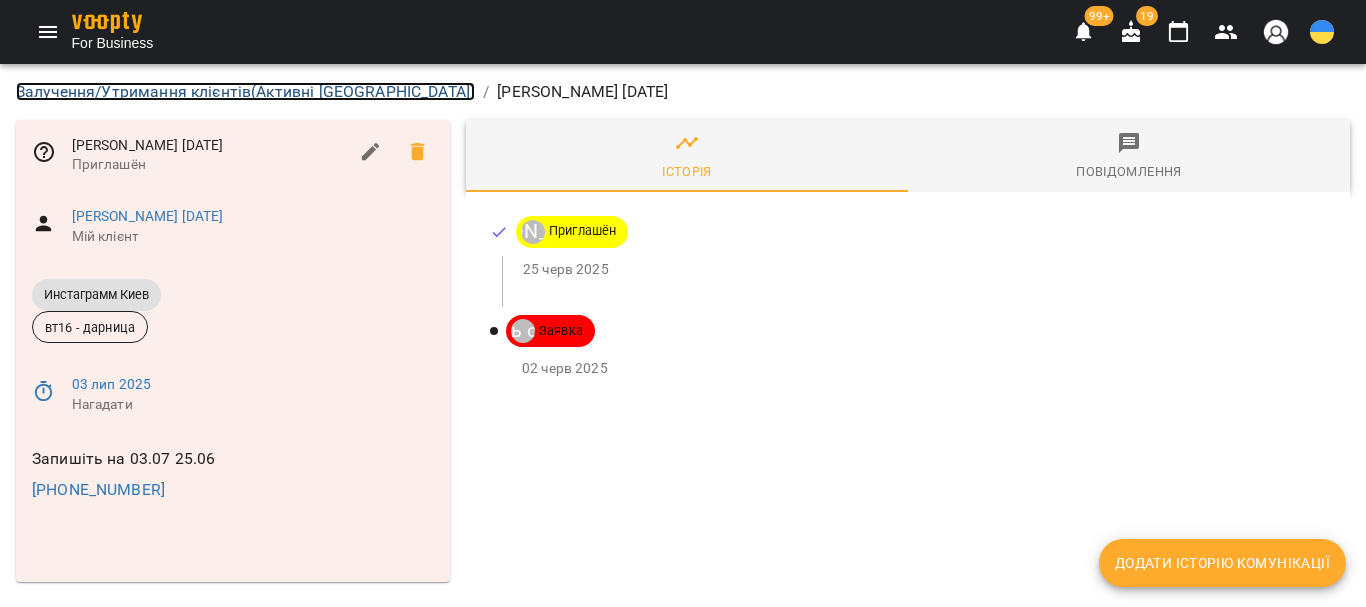 click on "Залучення/Утримання клієнтів ( Активні   Киев )" at bounding box center (245, 91) 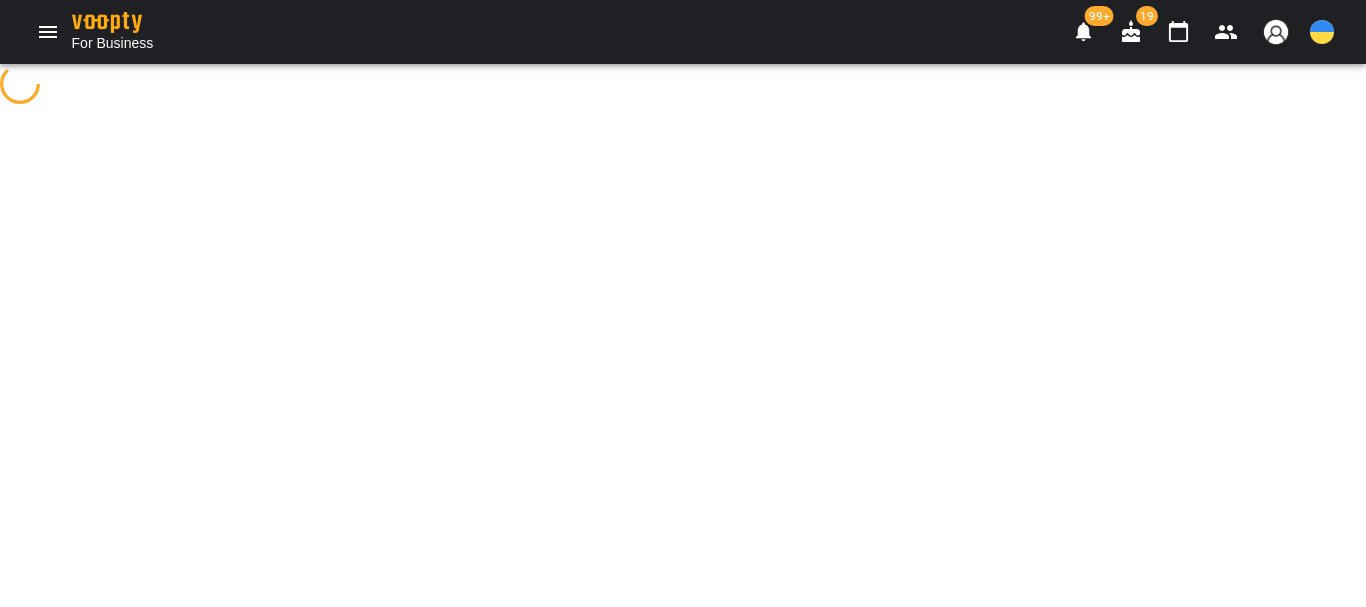 select on "**********" 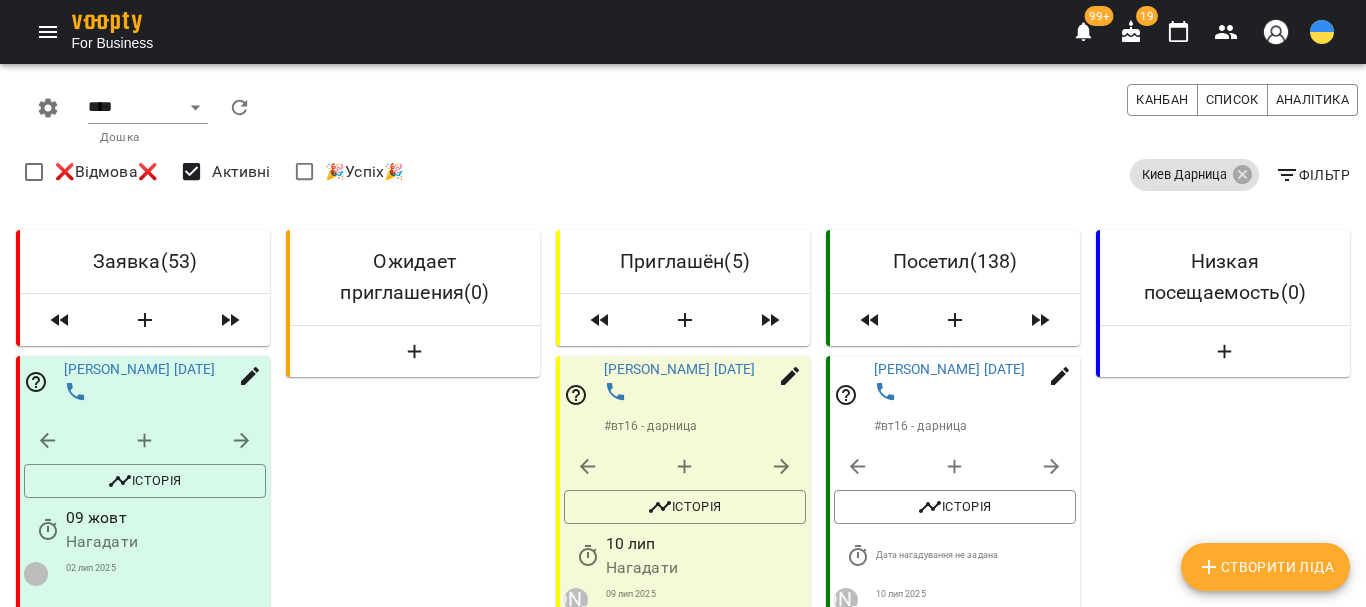 scroll, scrollTop: 1300, scrollLeft: 0, axis: vertical 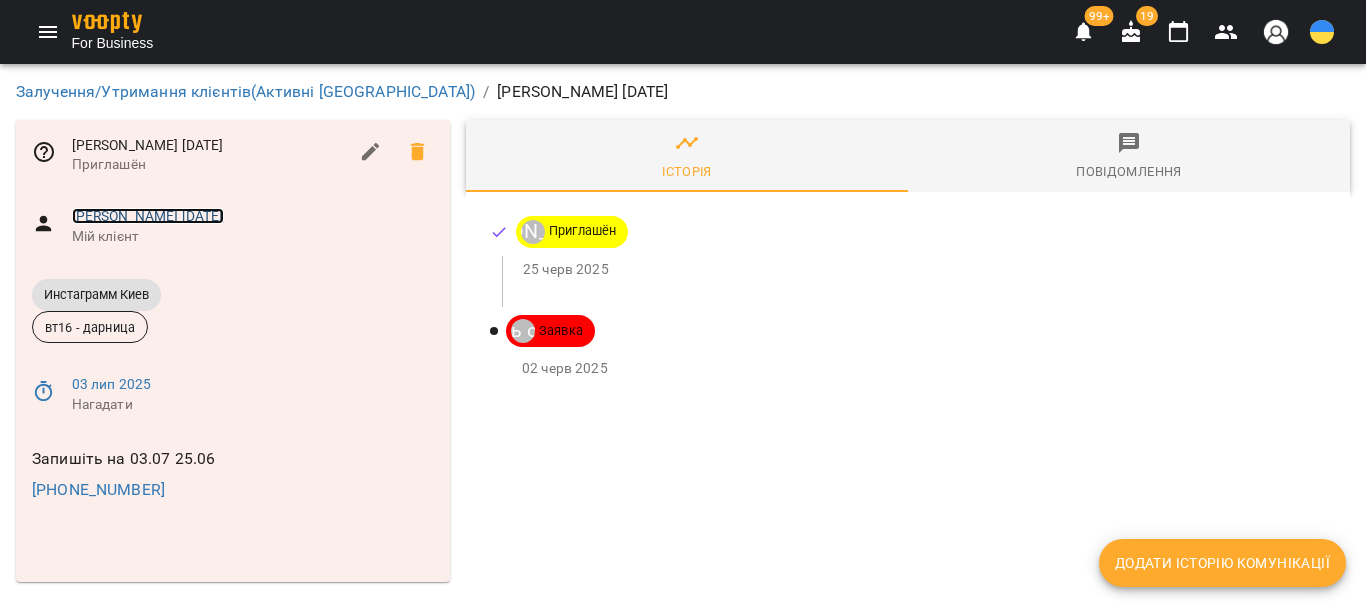 click on "[PERSON_NAME]
[DATE]" at bounding box center (148, 216) 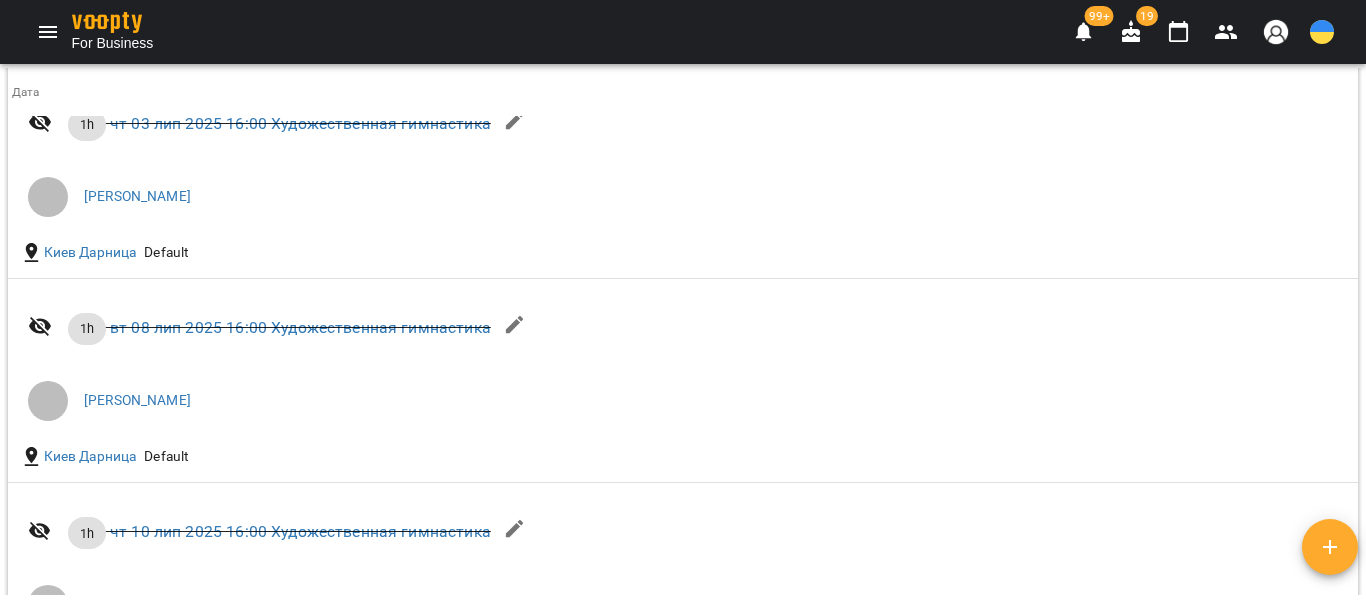 scroll, scrollTop: 1600, scrollLeft: 0, axis: vertical 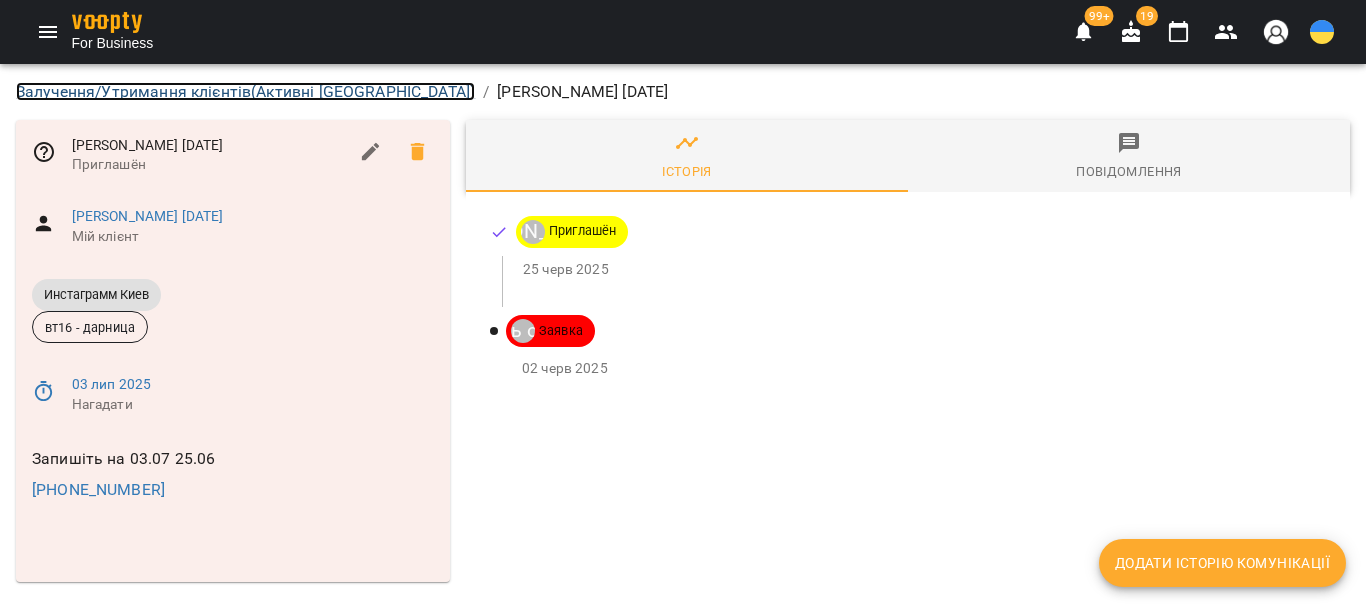 click on "Залучення/Утримання клієнтів ( Активні   Киев )" at bounding box center (245, 91) 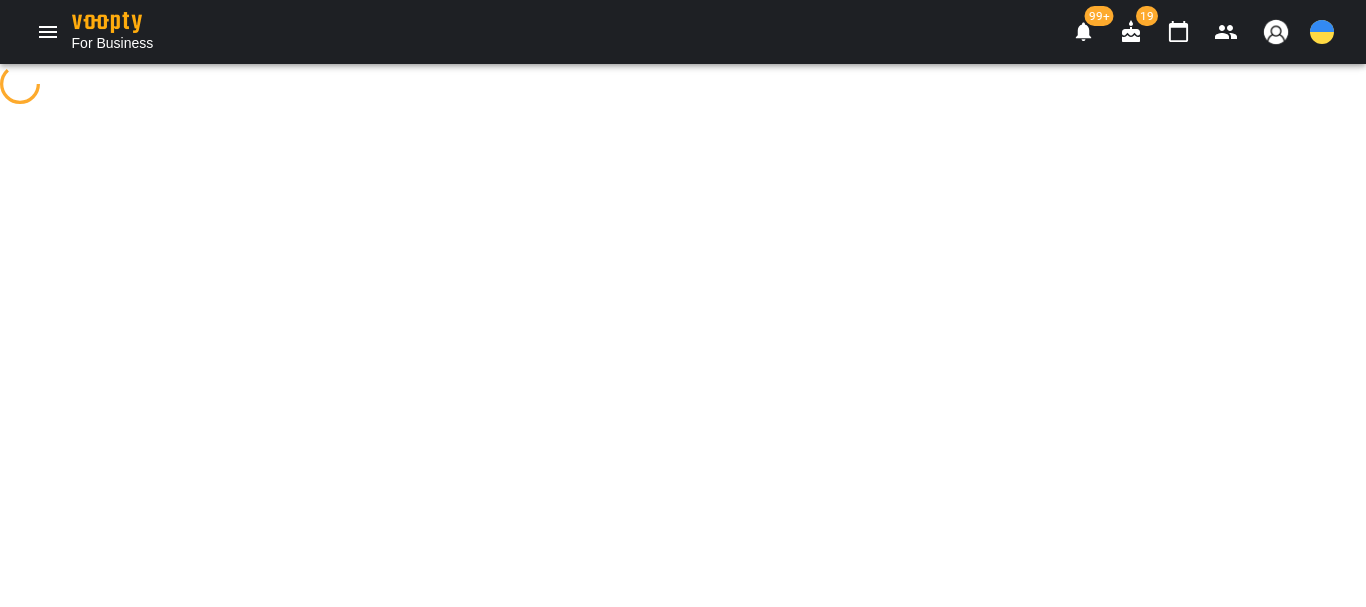 select on "**********" 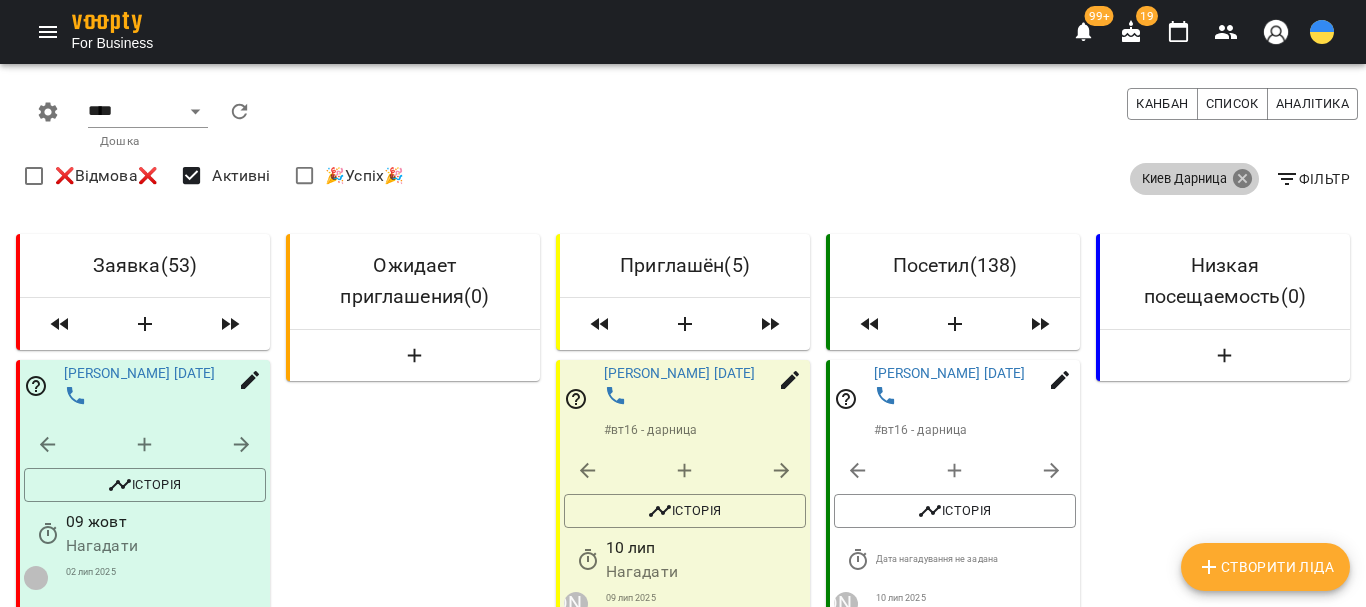 click 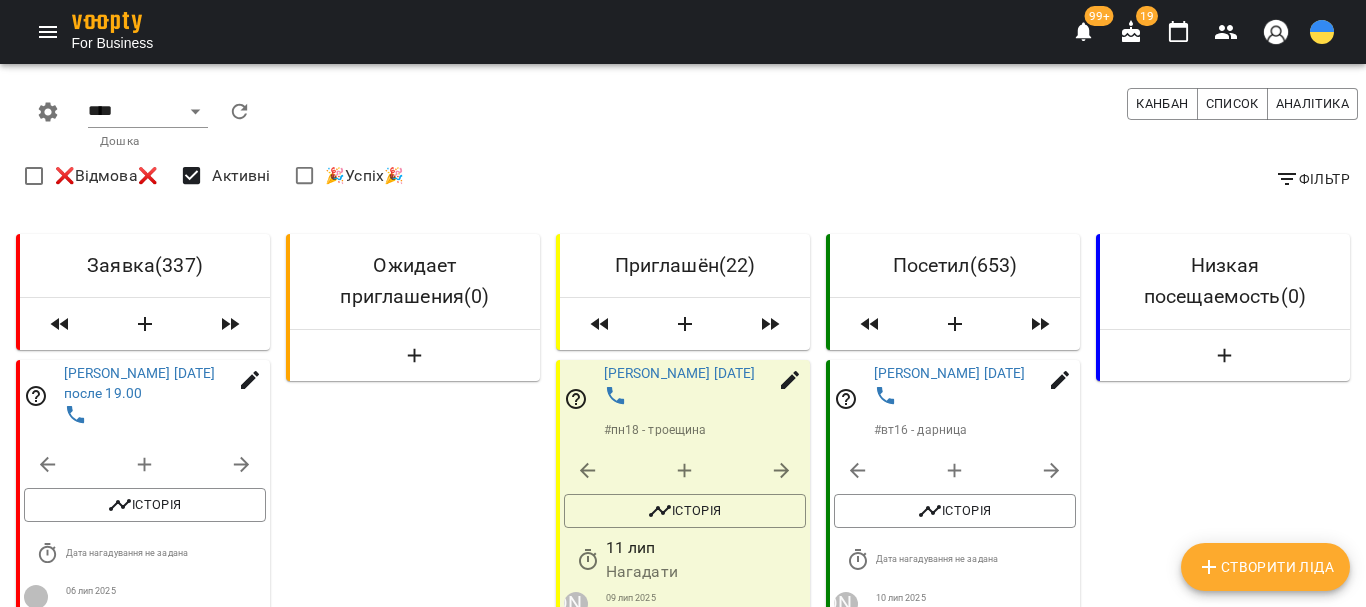click 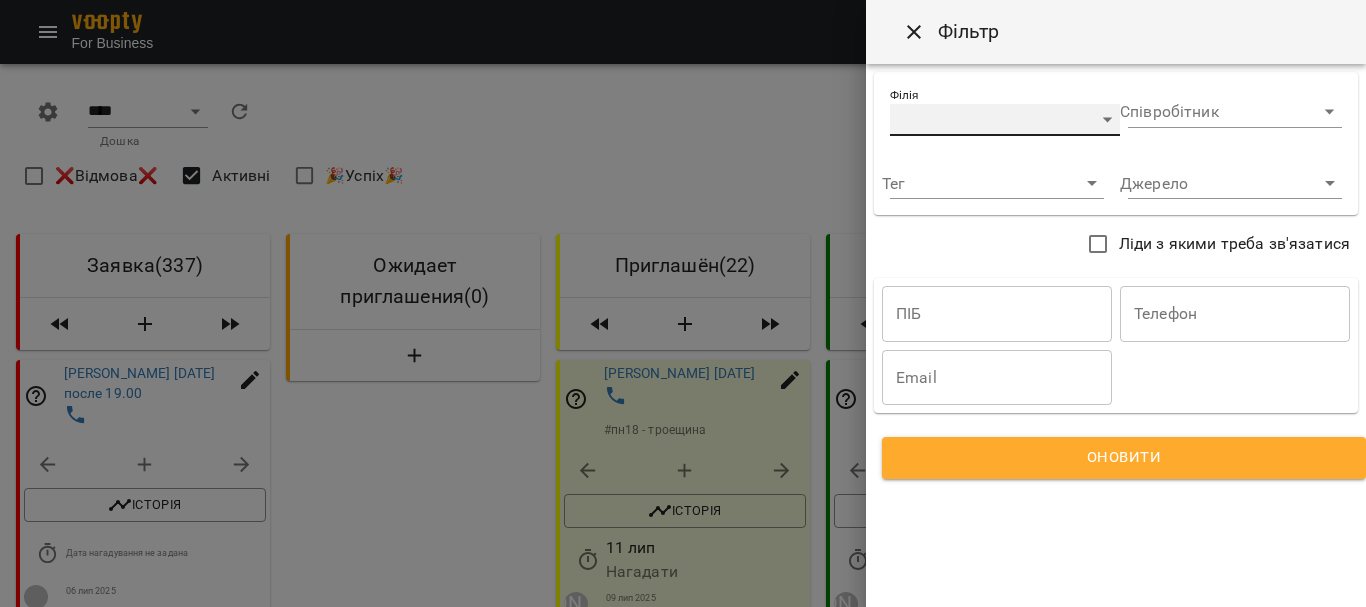 click on "​" at bounding box center (1005, 120) 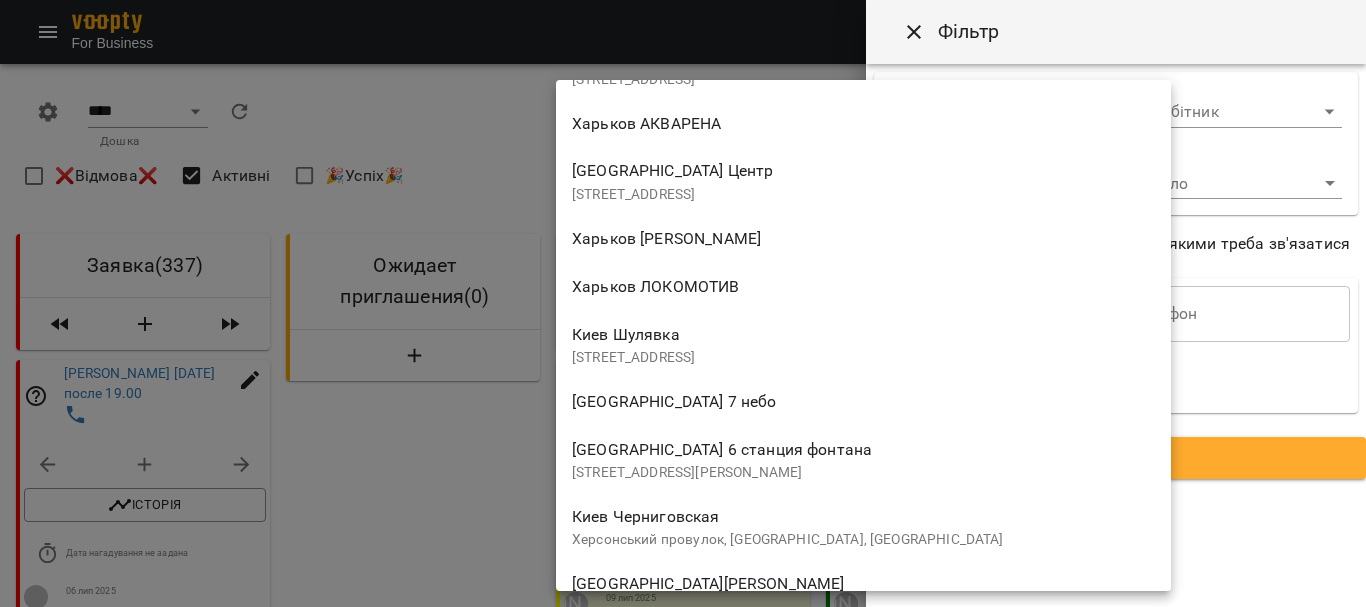 scroll, scrollTop: 1700, scrollLeft: 0, axis: vertical 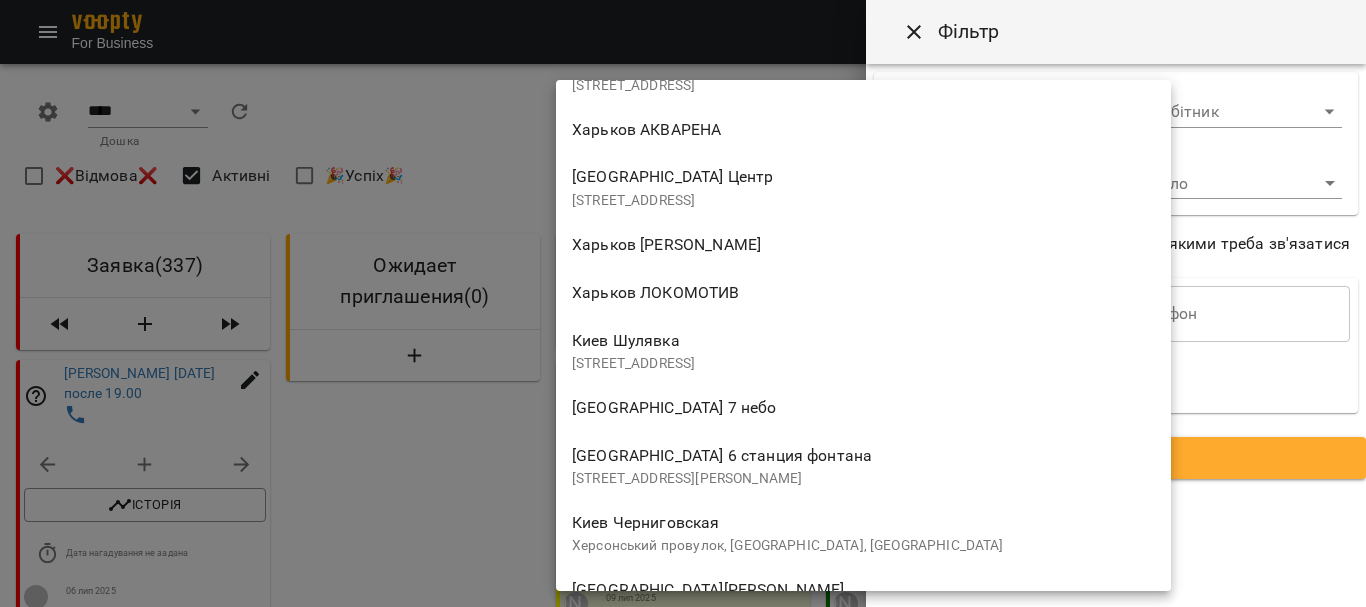 click on "[STREET_ADDRESS]" at bounding box center (863, 350) 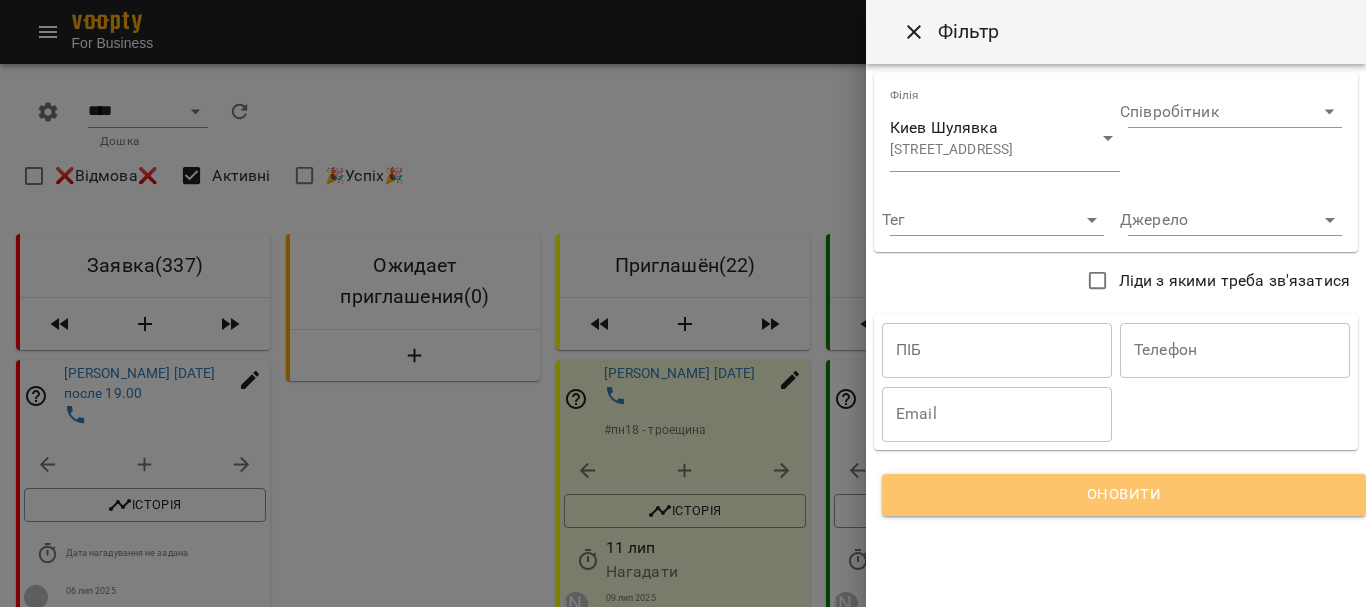 click on "Оновити" at bounding box center [1124, 495] 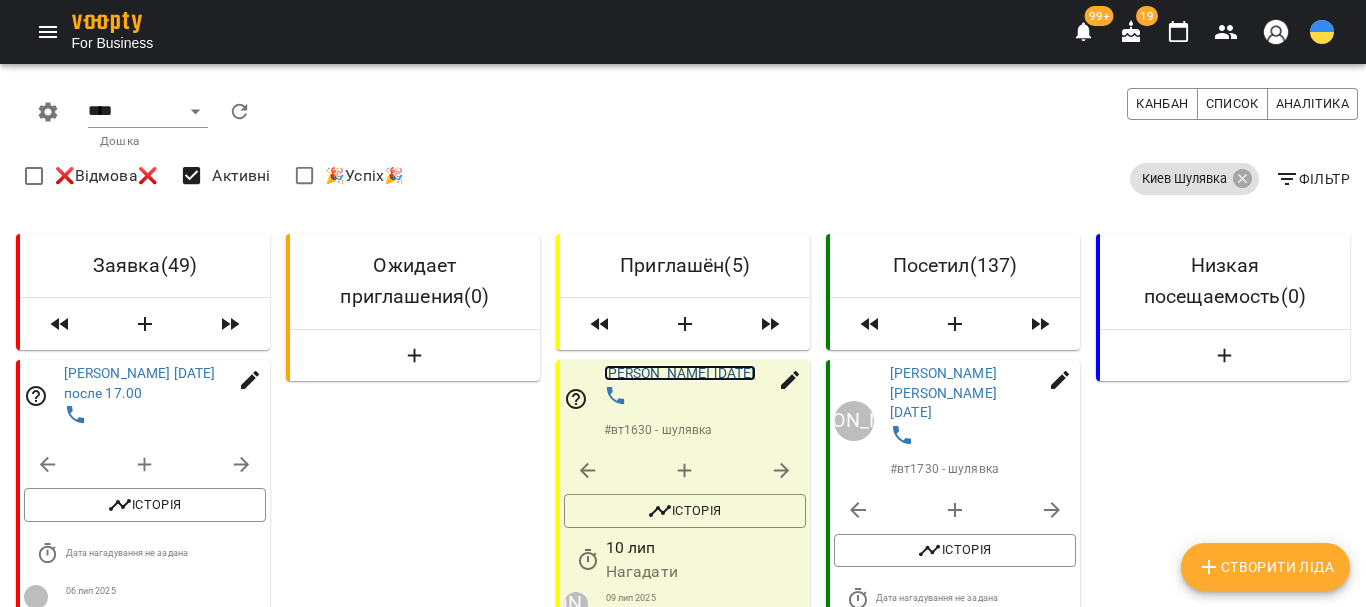 click on "[PERSON_NAME]
[DATE]" at bounding box center [680, 373] 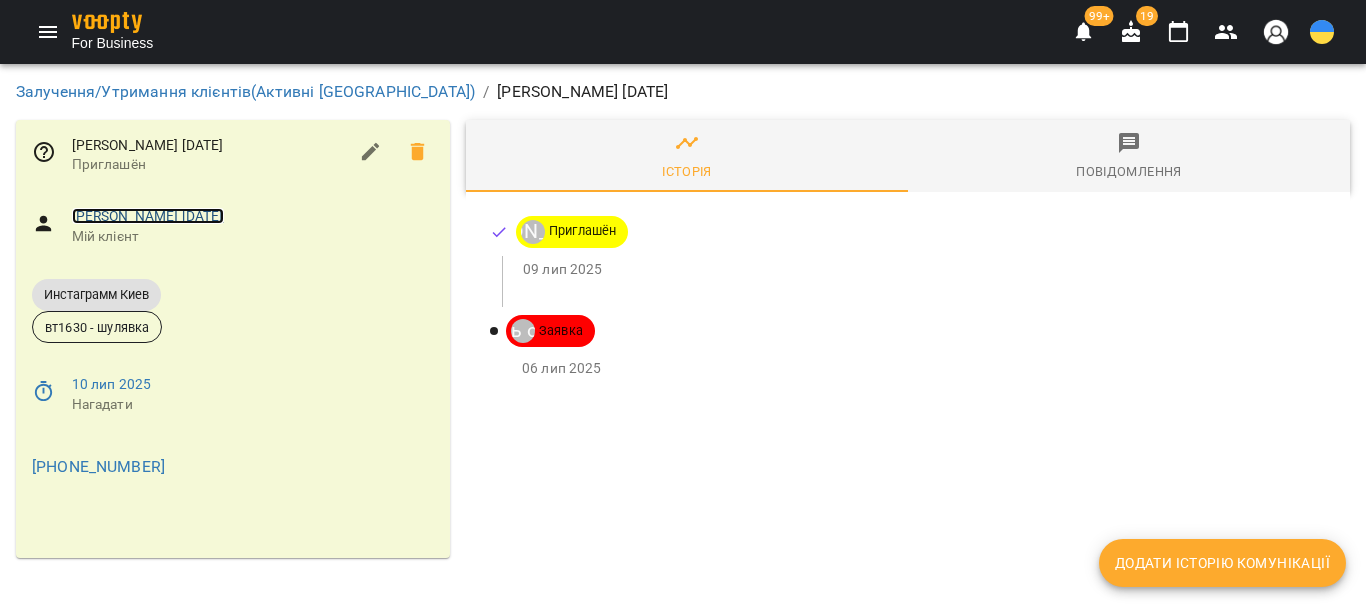 click on "[PERSON_NAME]
[DATE]" at bounding box center (148, 216) 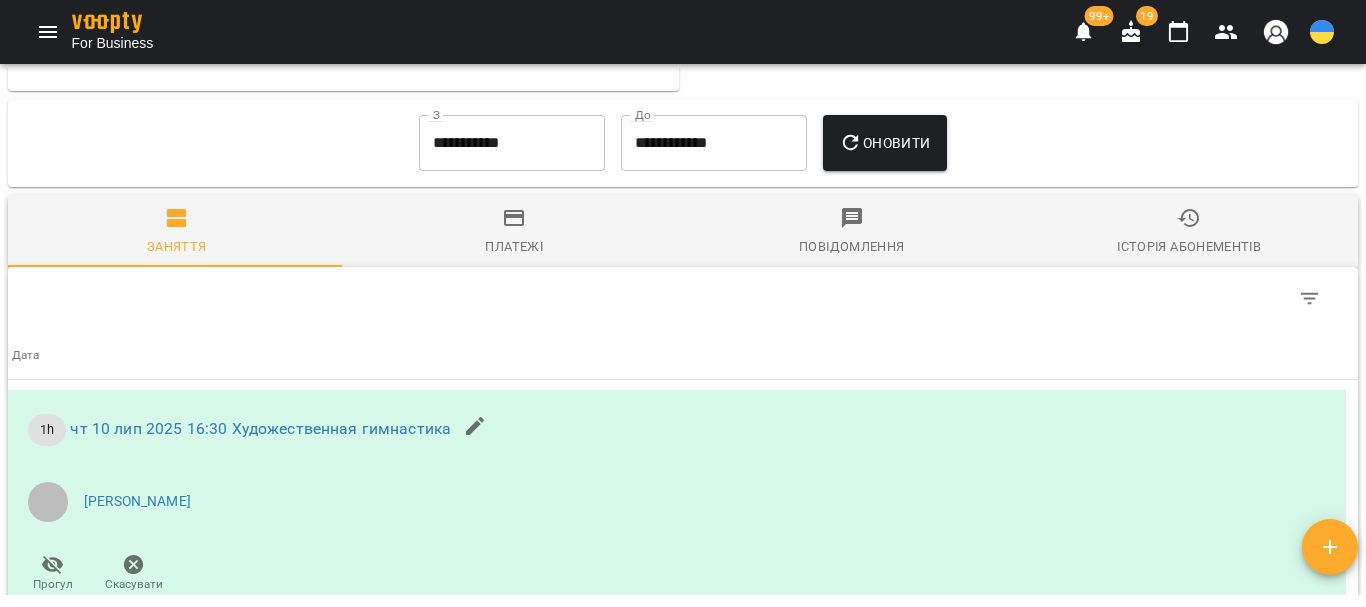 scroll, scrollTop: 1700, scrollLeft: 0, axis: vertical 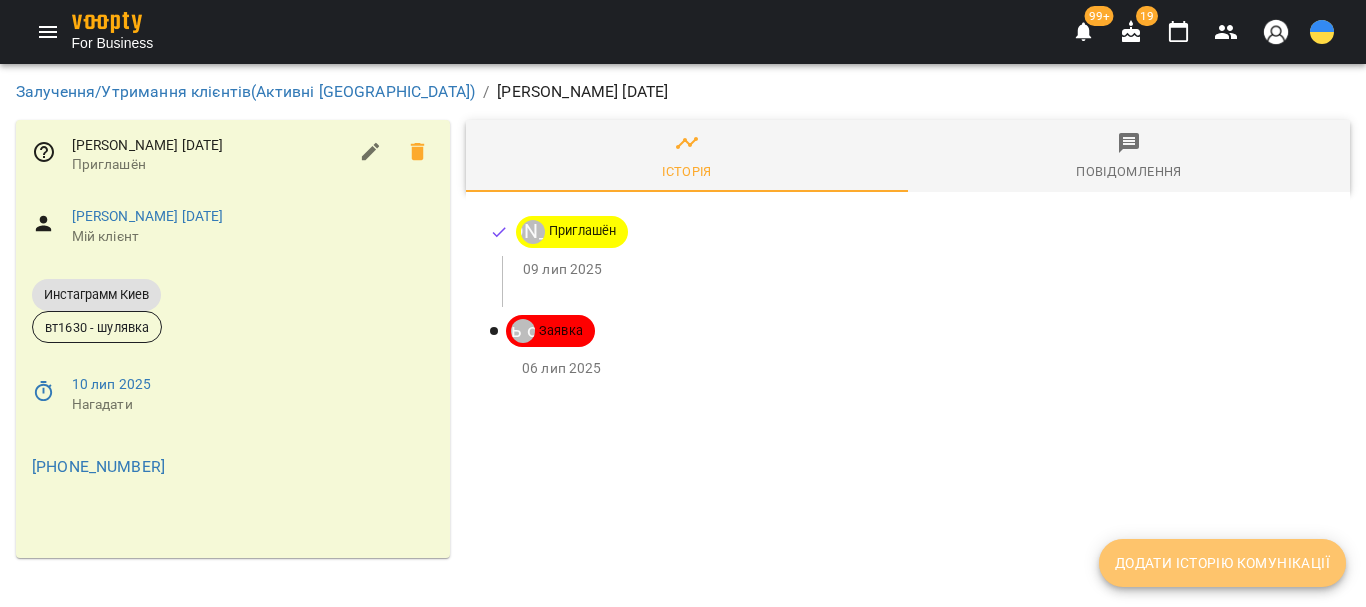 click on "Додати історію комунікації" at bounding box center (1222, 563) 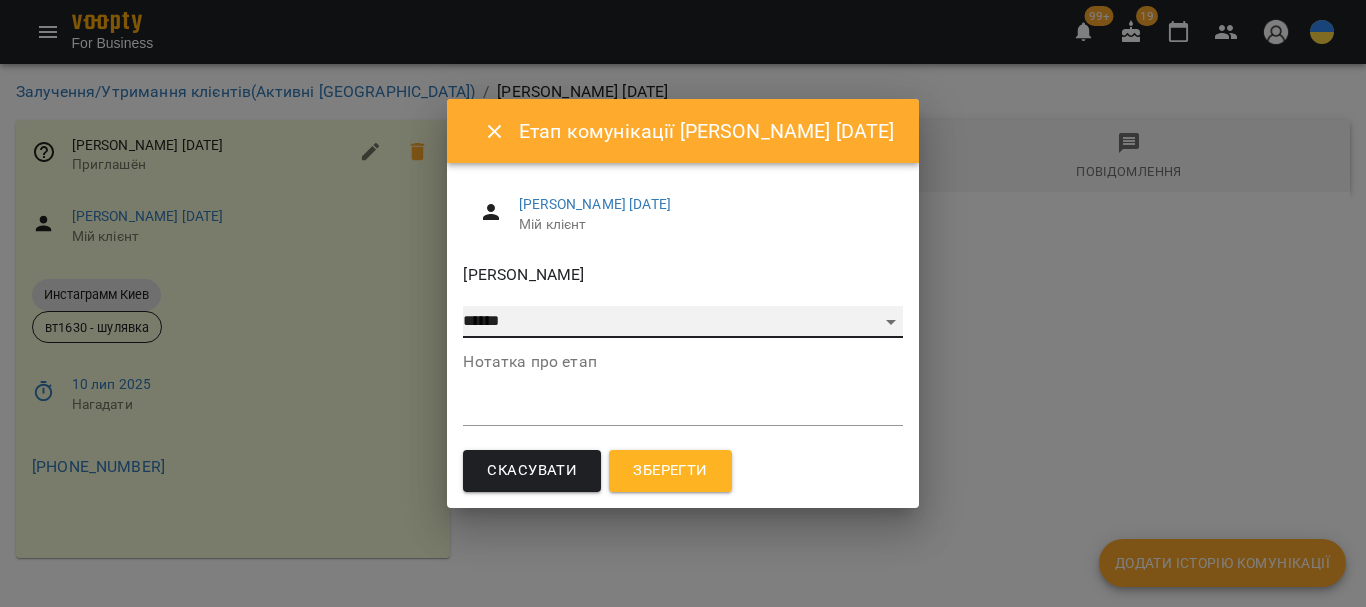 click on "**********" at bounding box center (682, 322) 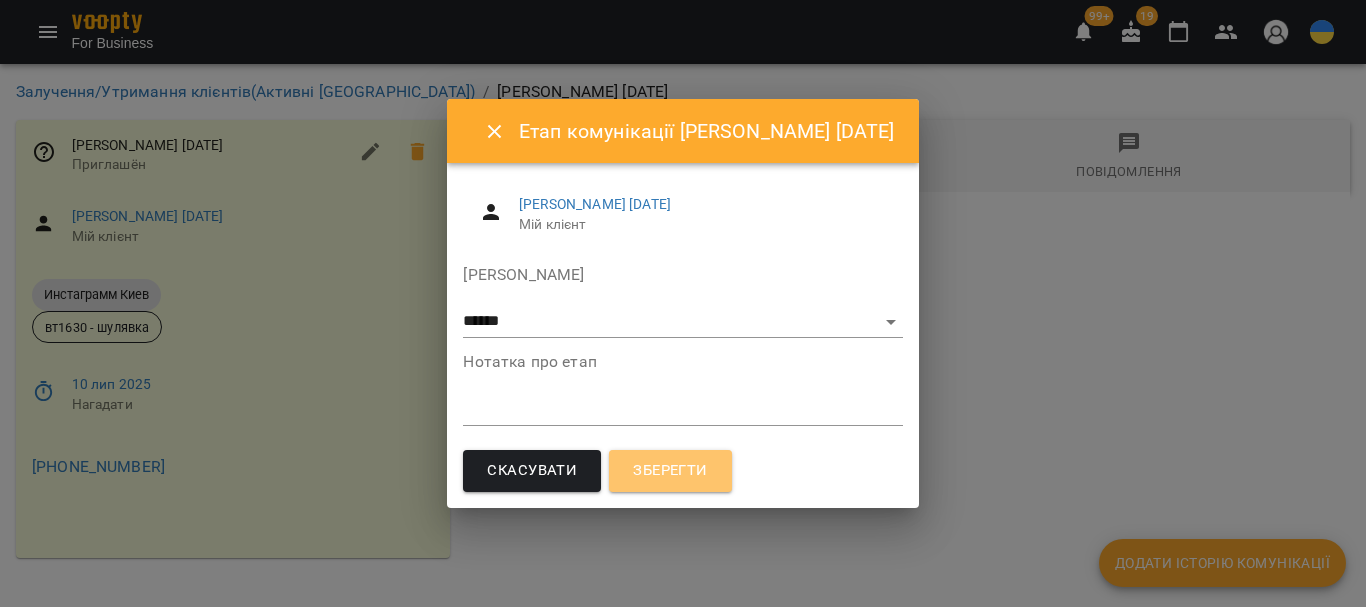 click on "Зберегти" at bounding box center (670, 471) 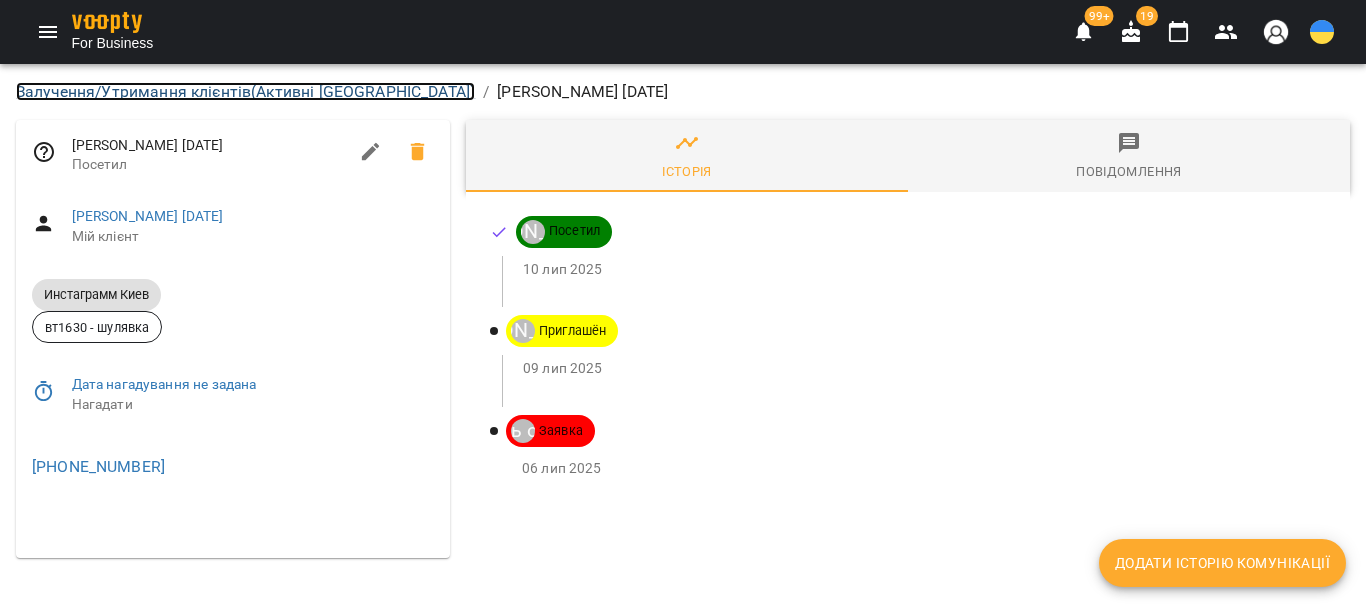 click on "Залучення/Утримання клієнтів ( Активні   Киев )" at bounding box center [245, 91] 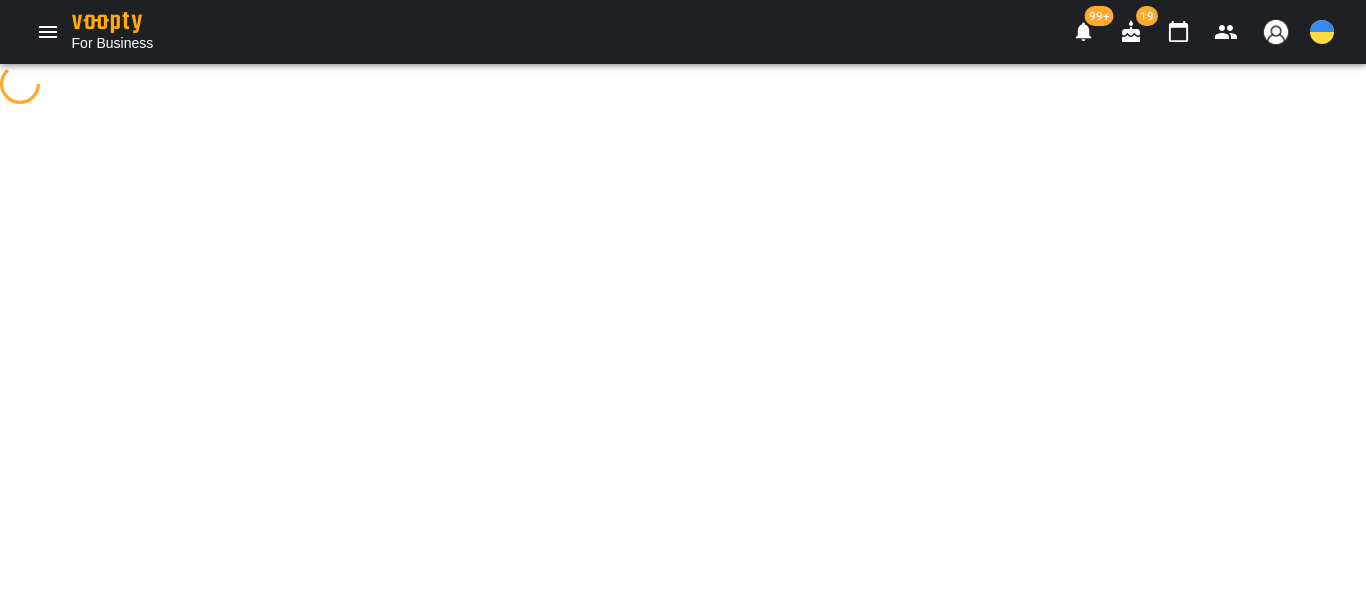 select on "**********" 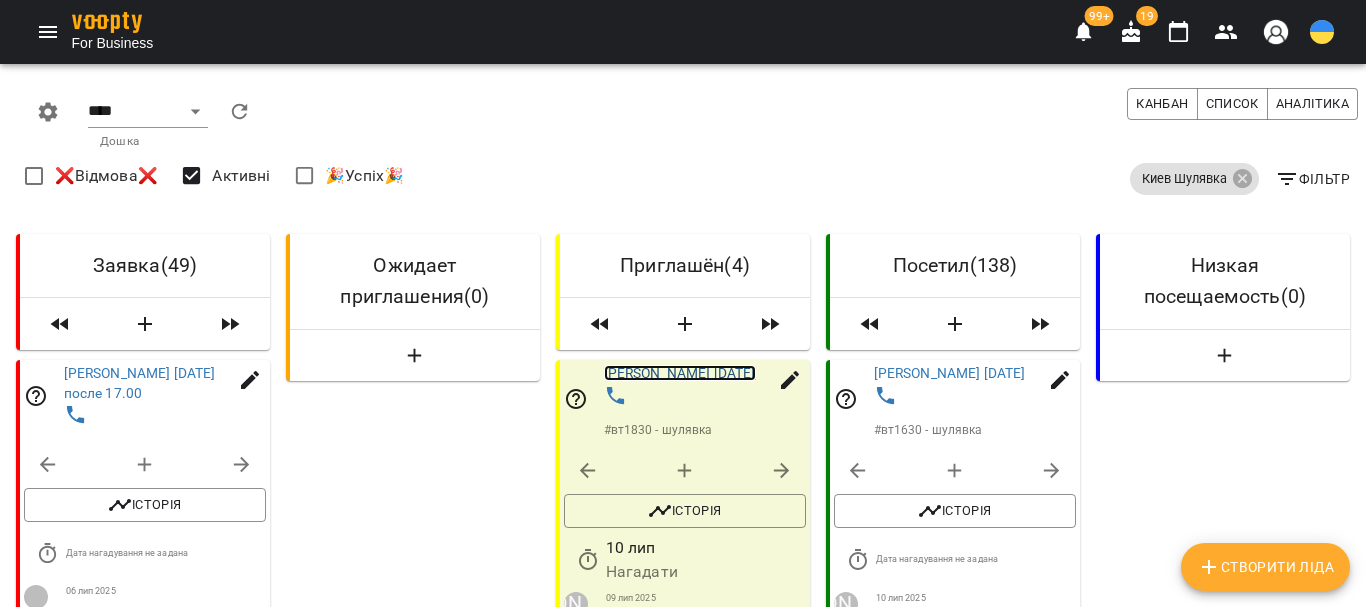 click on "[PERSON_NAME]
[DATE]" at bounding box center (680, 373) 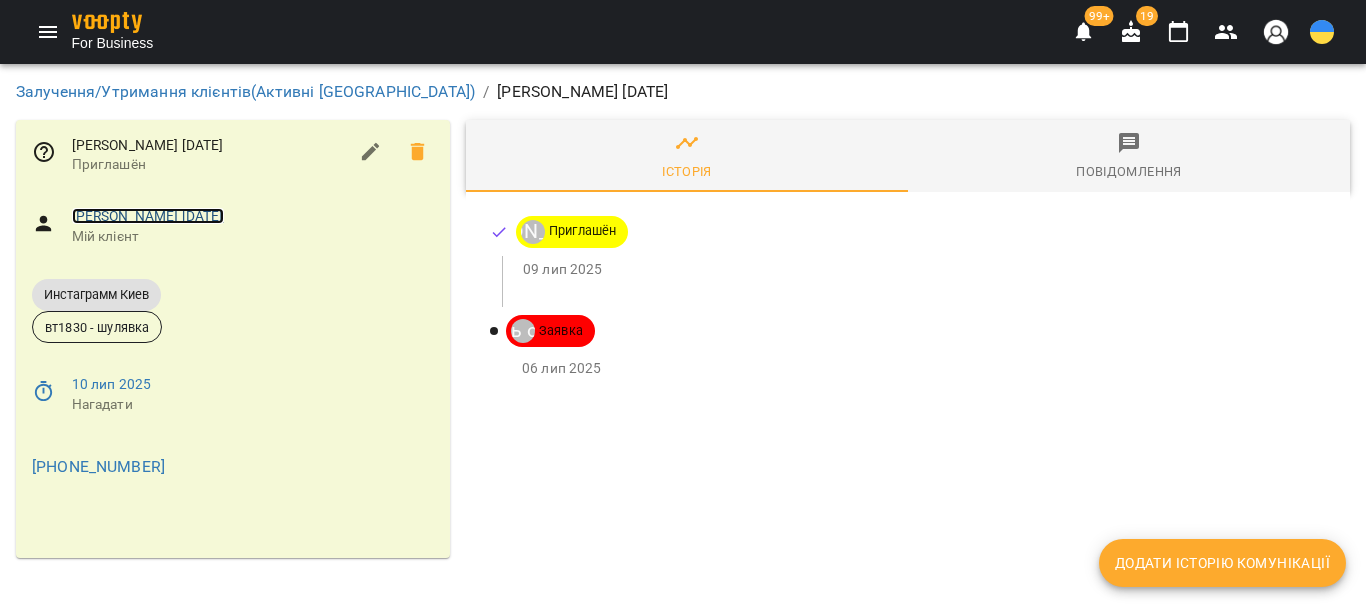 click on "[PERSON_NAME]
[DATE]" at bounding box center [148, 216] 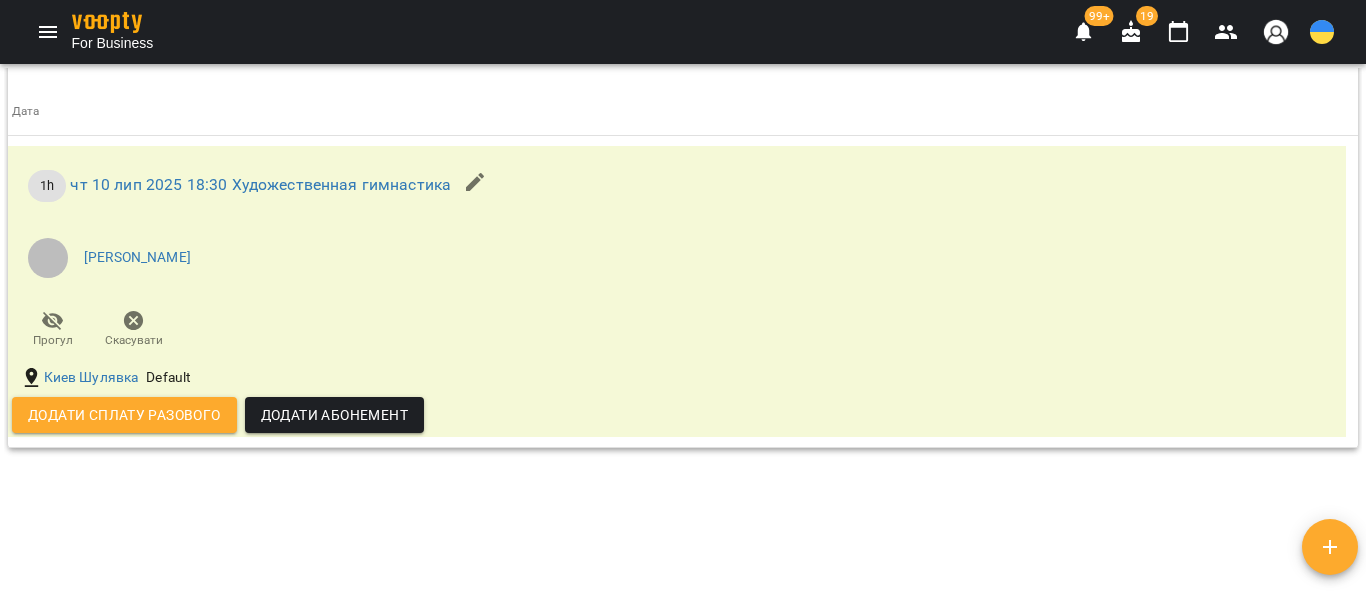 scroll, scrollTop: 1767, scrollLeft: 0, axis: vertical 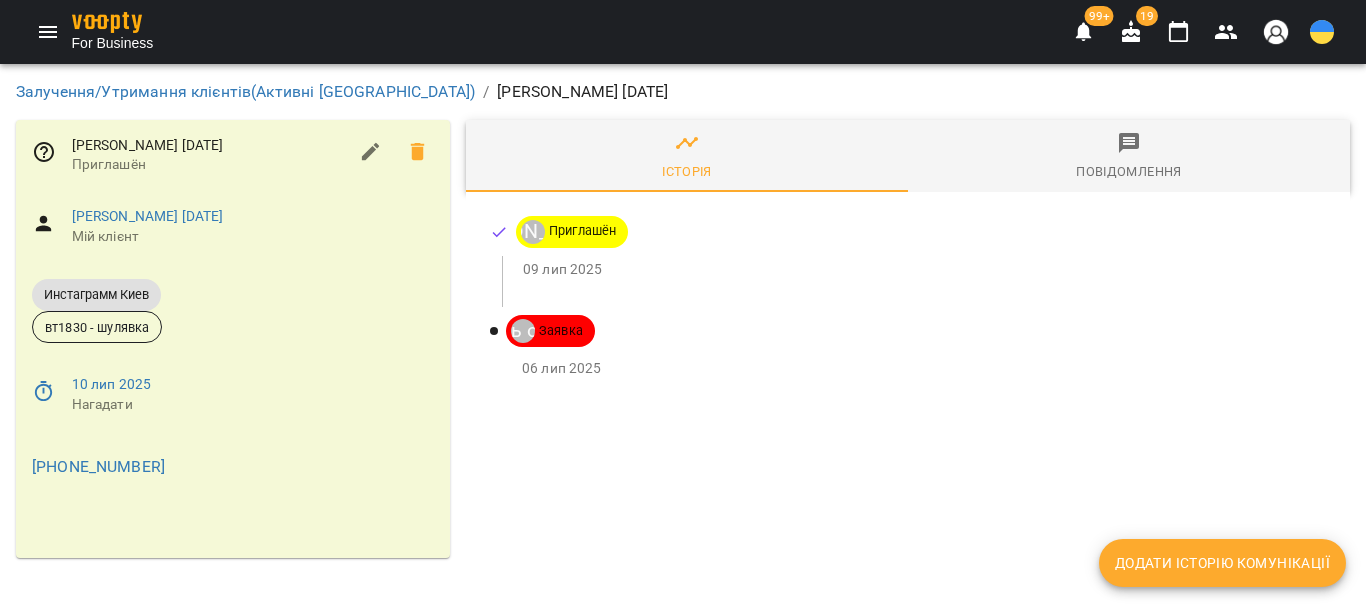 click on "Додати історію комунікації" at bounding box center [1222, 563] 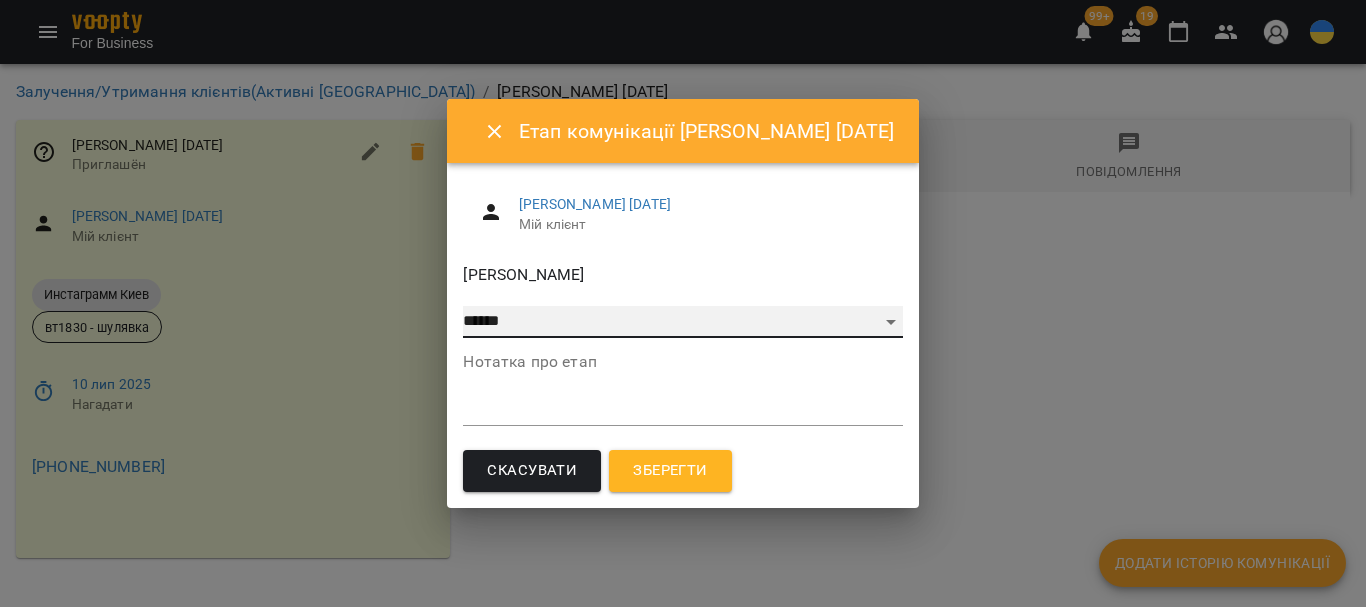 click on "**********" at bounding box center [682, 322] 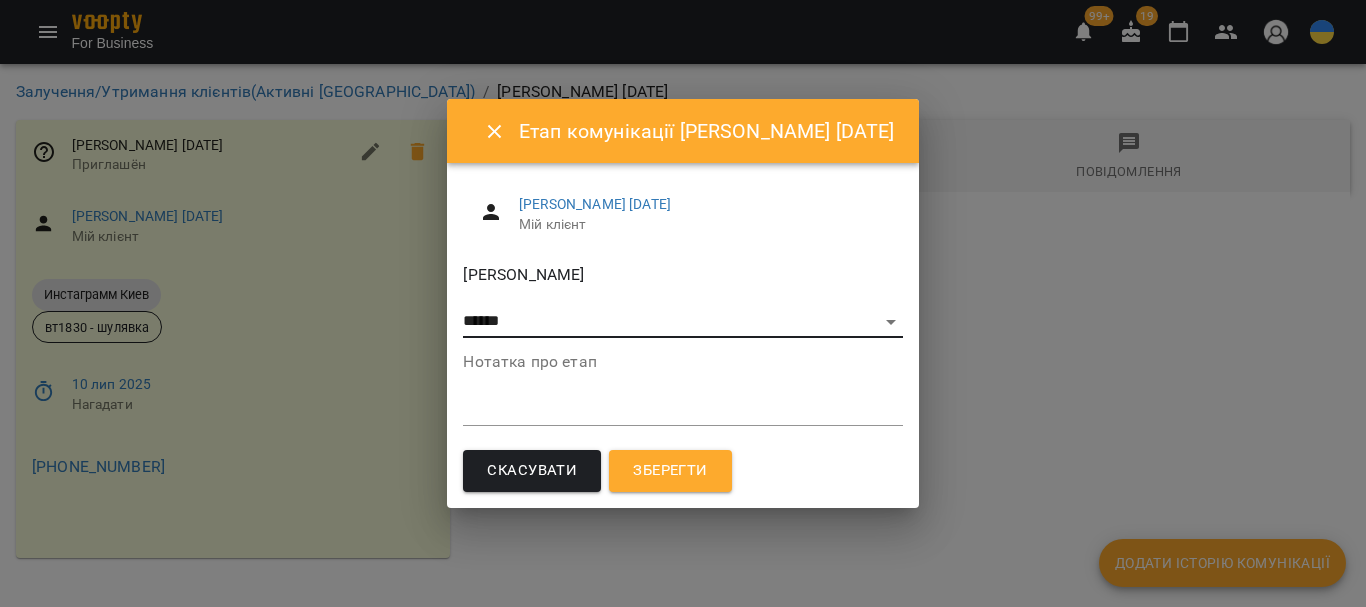 click on "Зберегти" at bounding box center (670, 471) 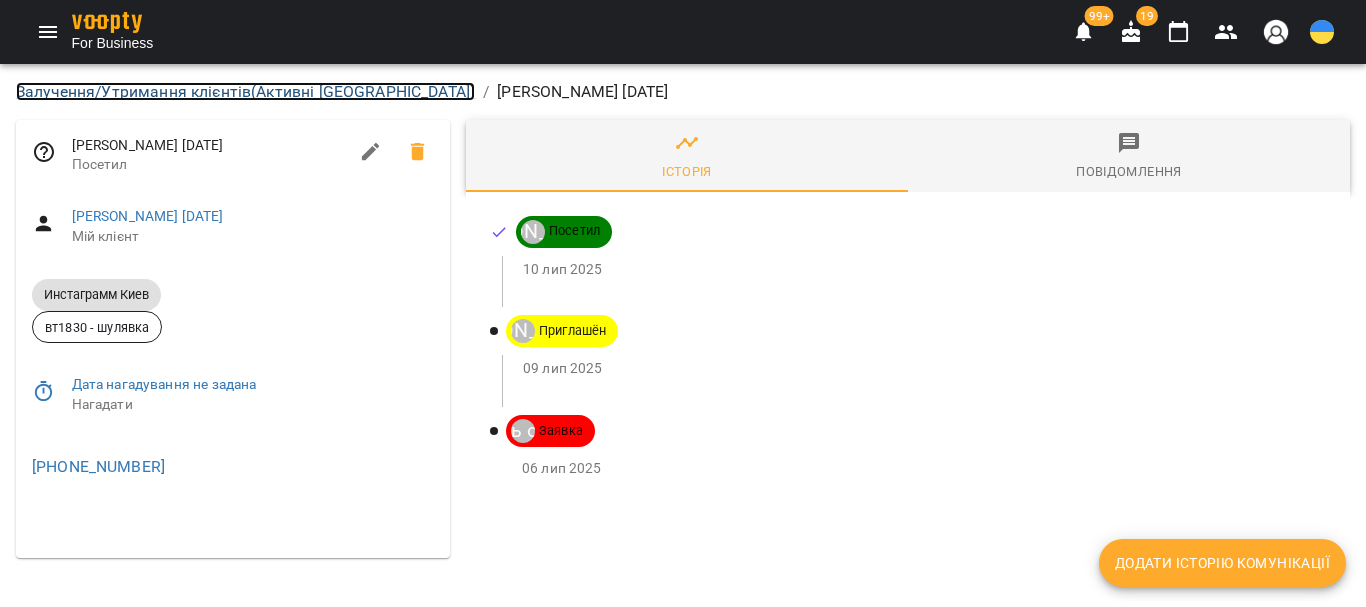 click on "Залучення/Утримання клієнтів ( Активні   Киев )" at bounding box center (245, 91) 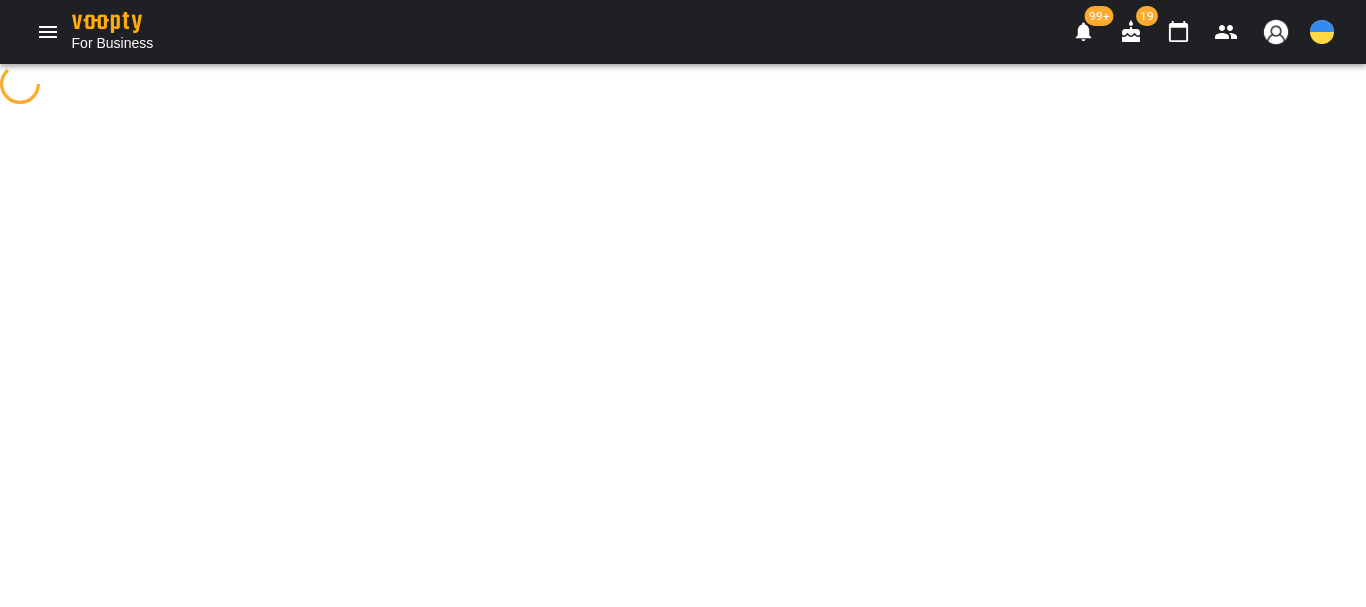 select on "**********" 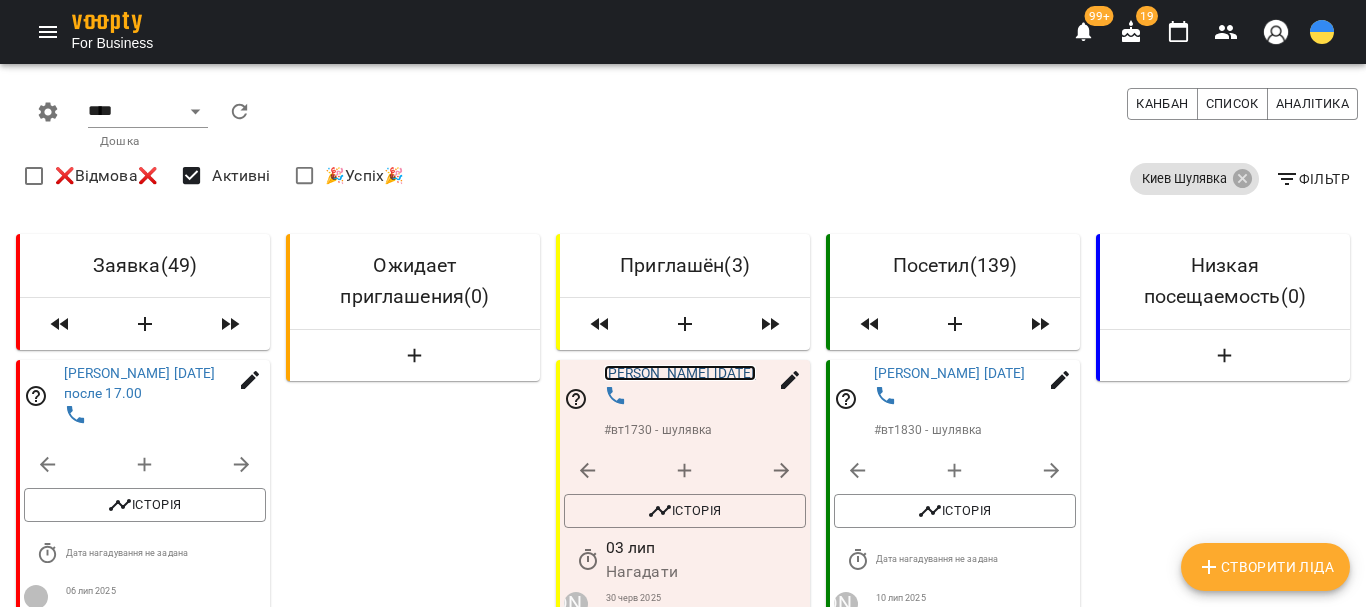 click on "[PERSON_NAME]
[DATE]" at bounding box center [680, 373] 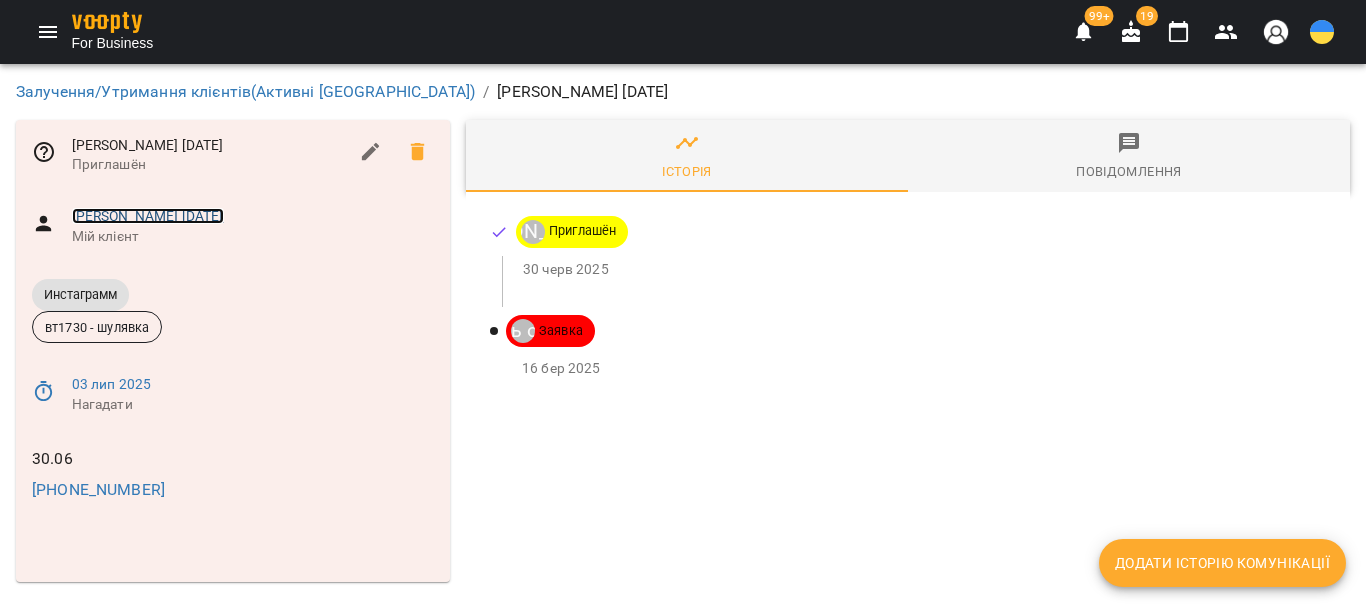 click on "[PERSON_NAME]
[DATE]" at bounding box center (148, 216) 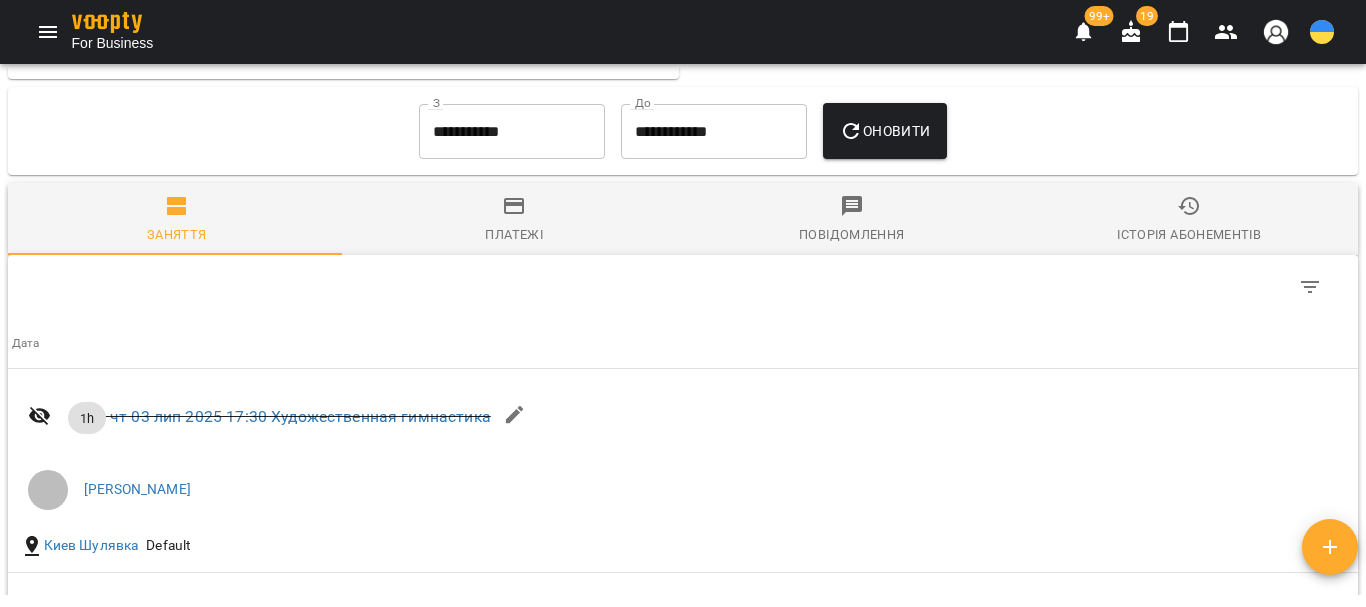 scroll, scrollTop: 2067, scrollLeft: 0, axis: vertical 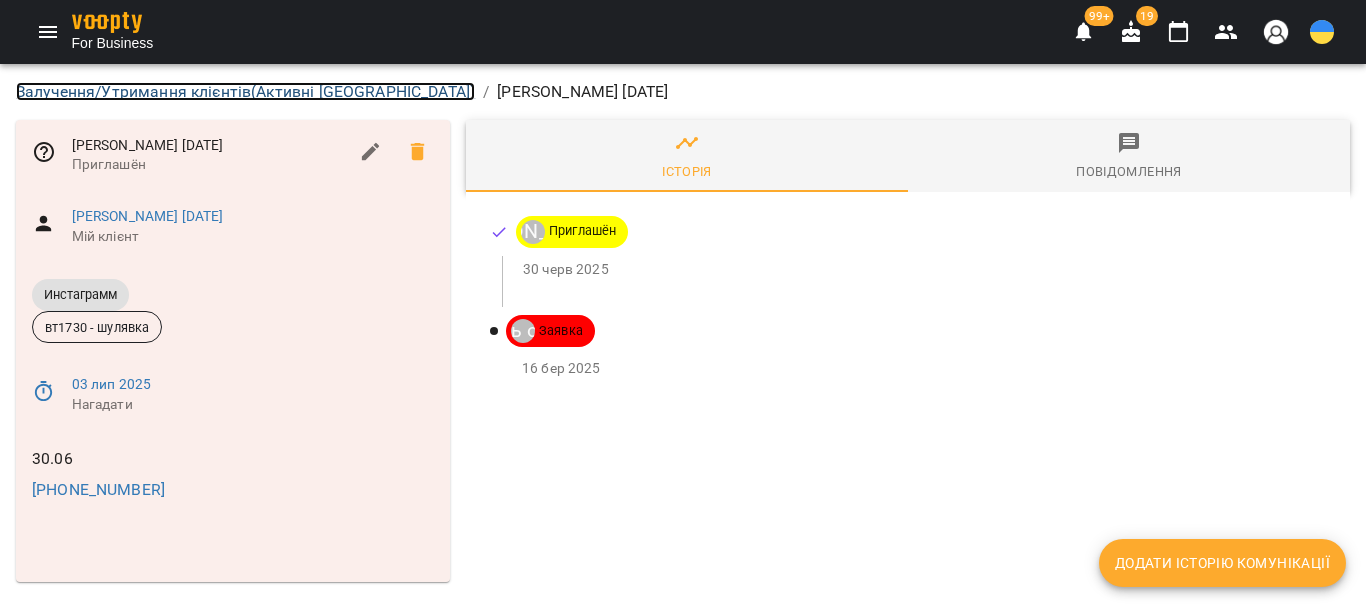 click on "Залучення/Утримання клієнтів ( Активні   Киев )" at bounding box center (245, 91) 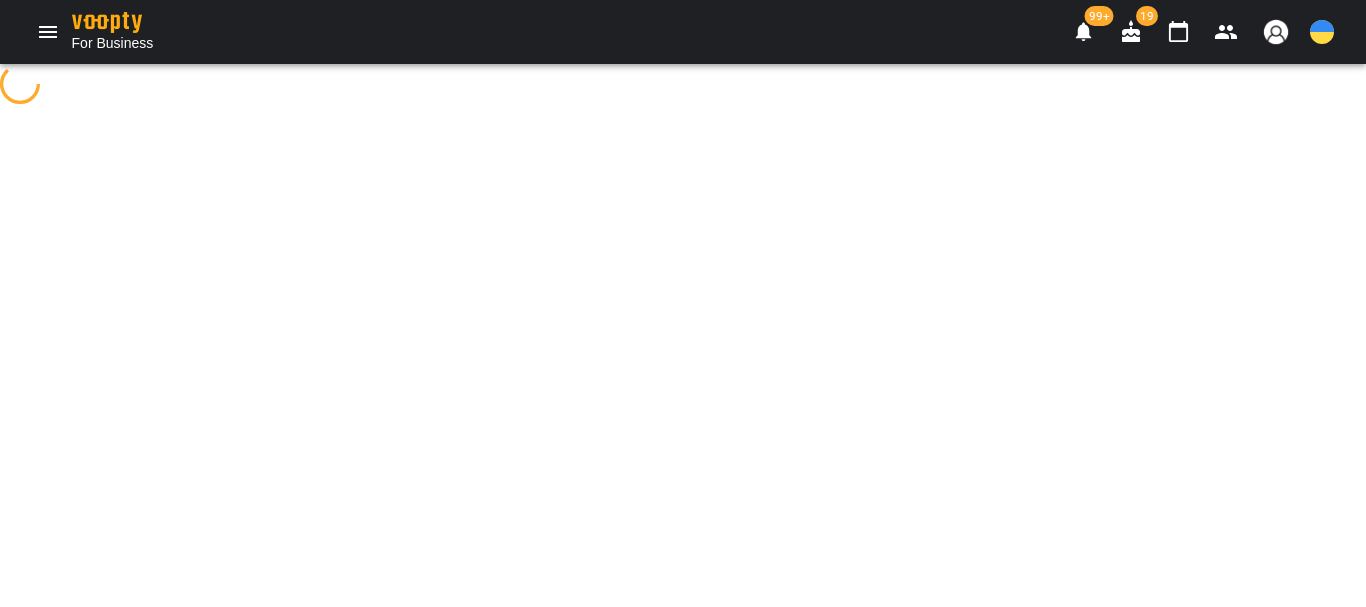 select on "**********" 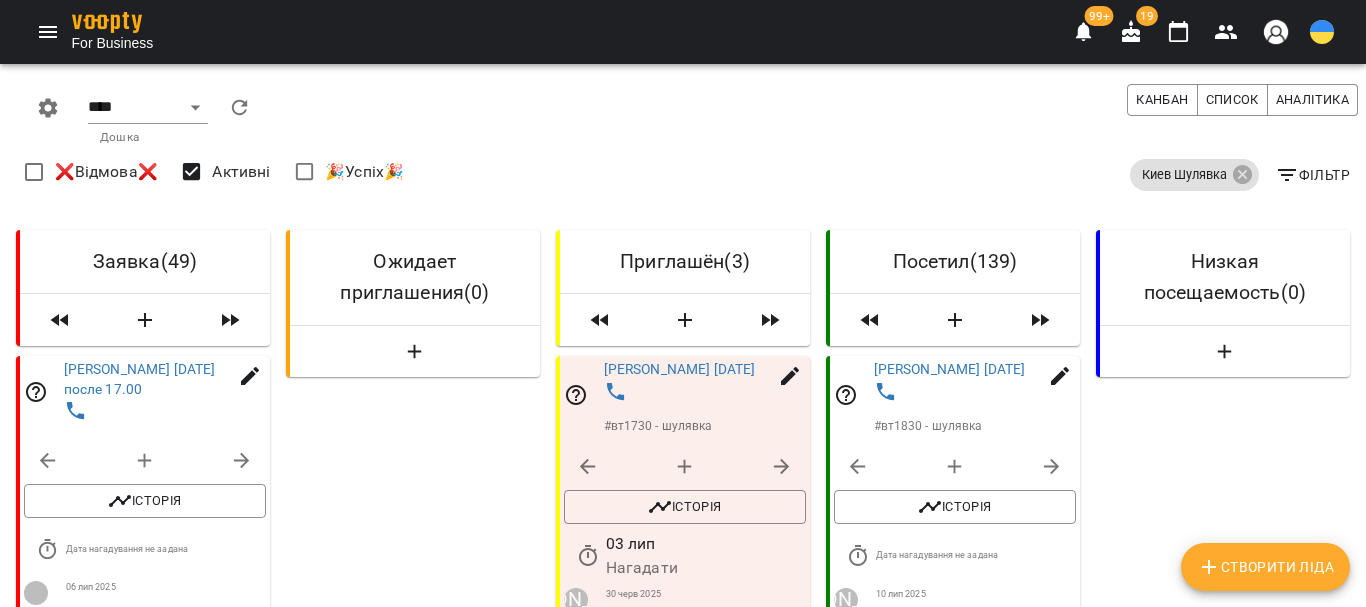 scroll, scrollTop: 800, scrollLeft: 0, axis: vertical 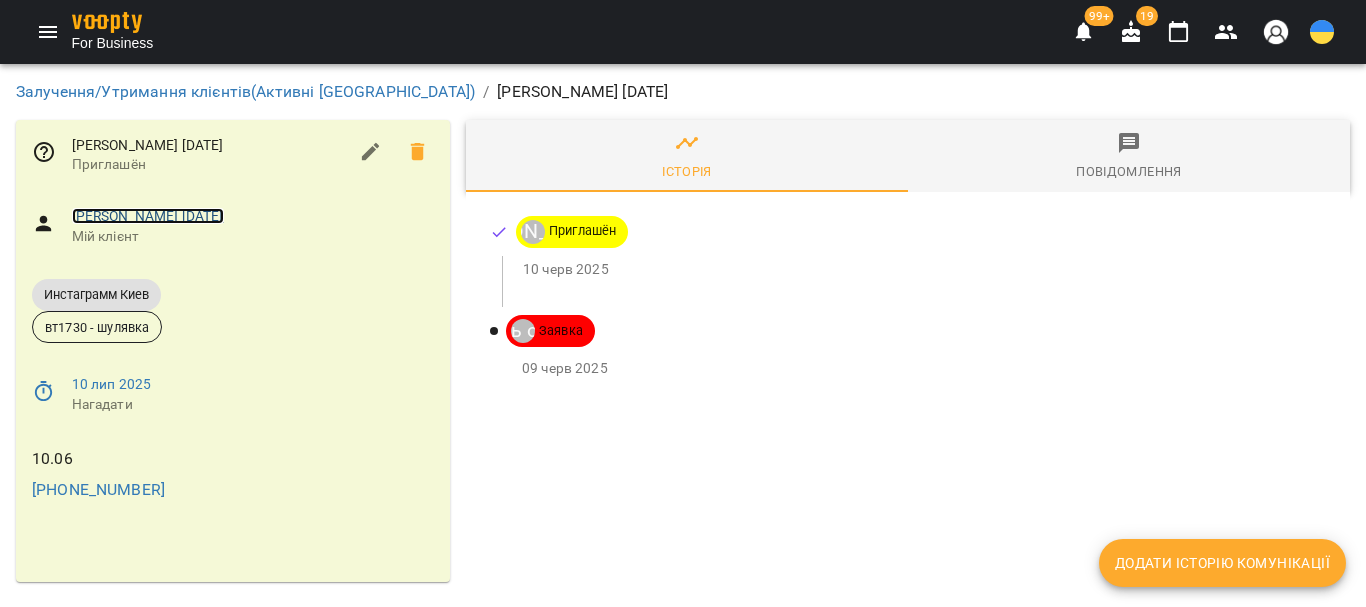 click on "[PERSON_NAME]
[DATE]" at bounding box center (148, 216) 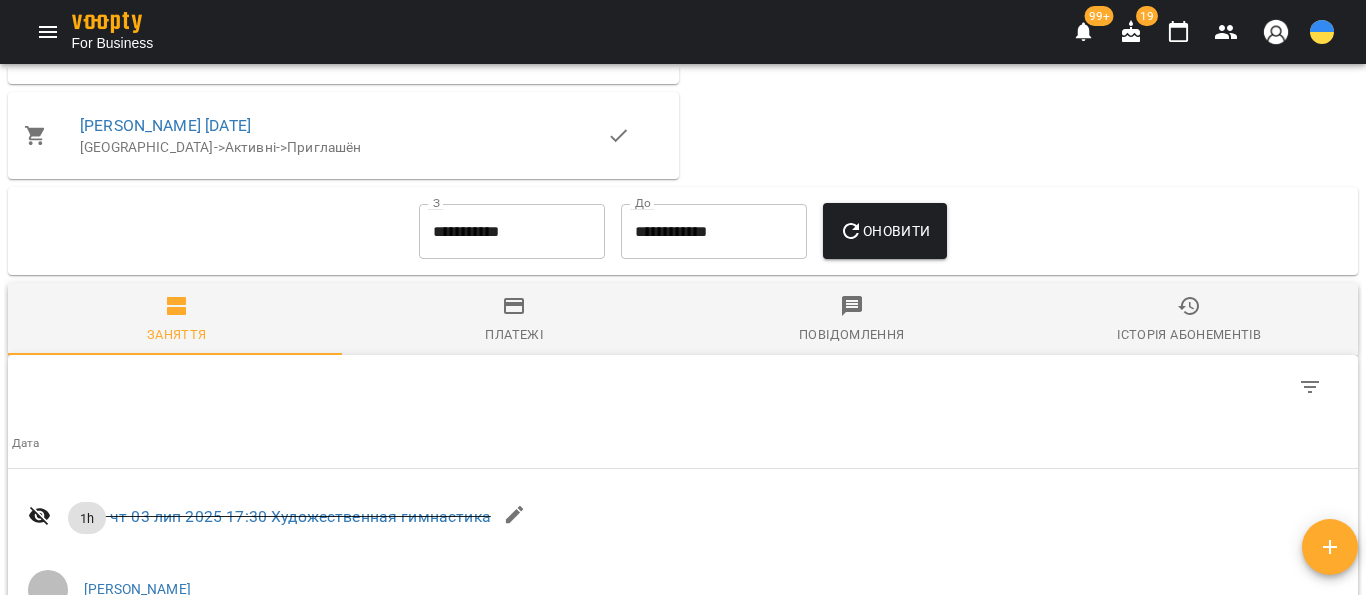 scroll, scrollTop: 1900, scrollLeft: 0, axis: vertical 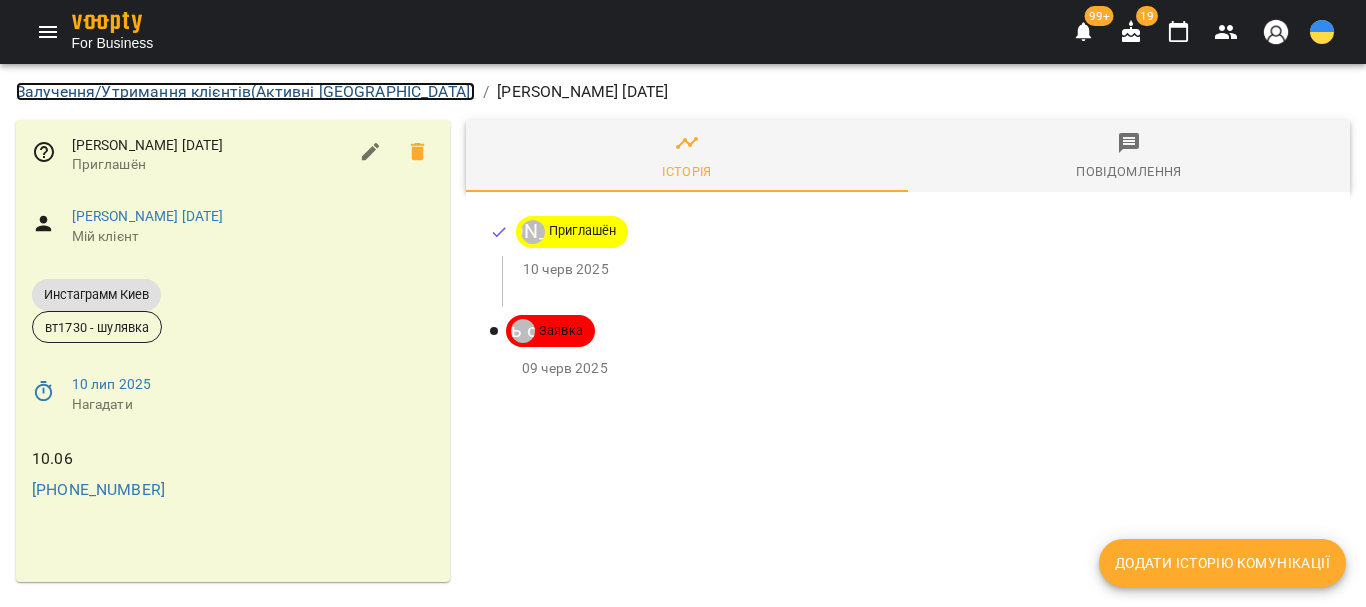 click on "Залучення/Утримання клієнтів ( Активні   Киев )" at bounding box center (245, 91) 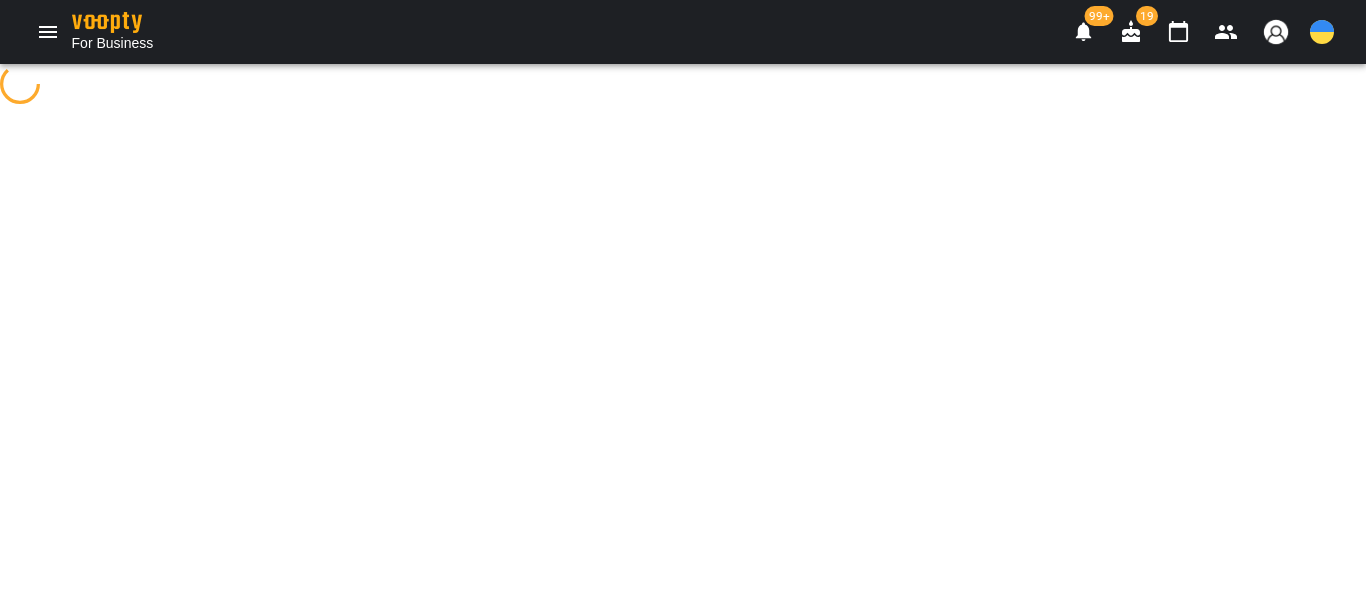 select on "**********" 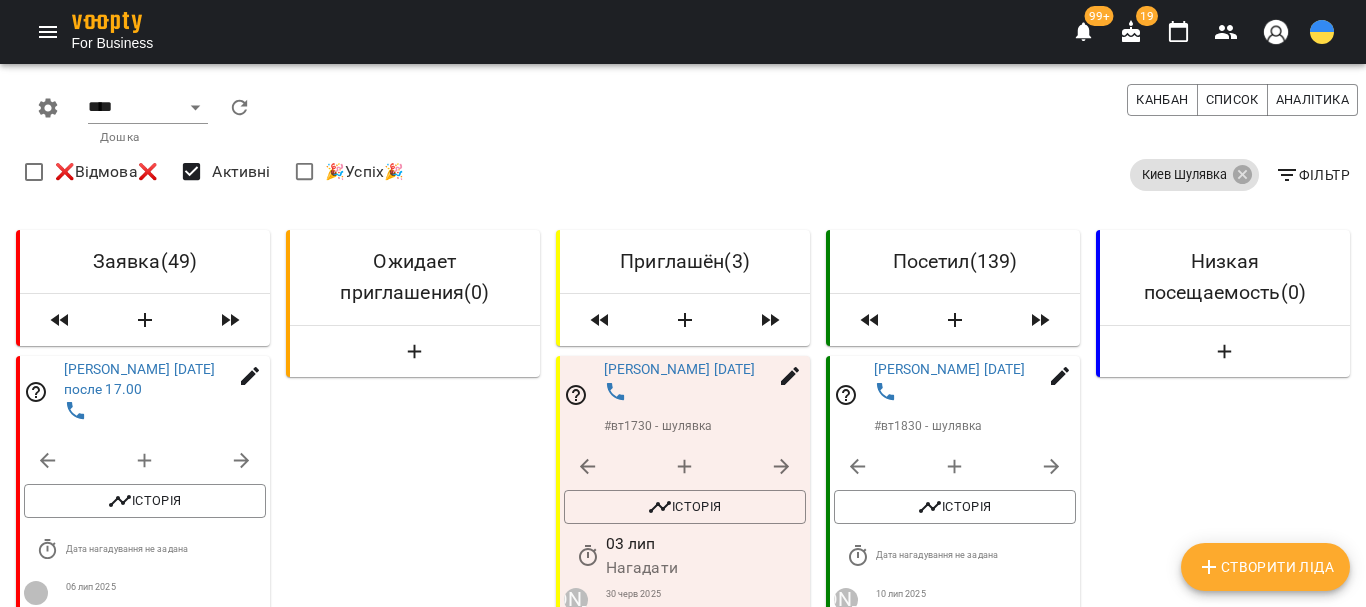 scroll, scrollTop: 700, scrollLeft: 0, axis: vertical 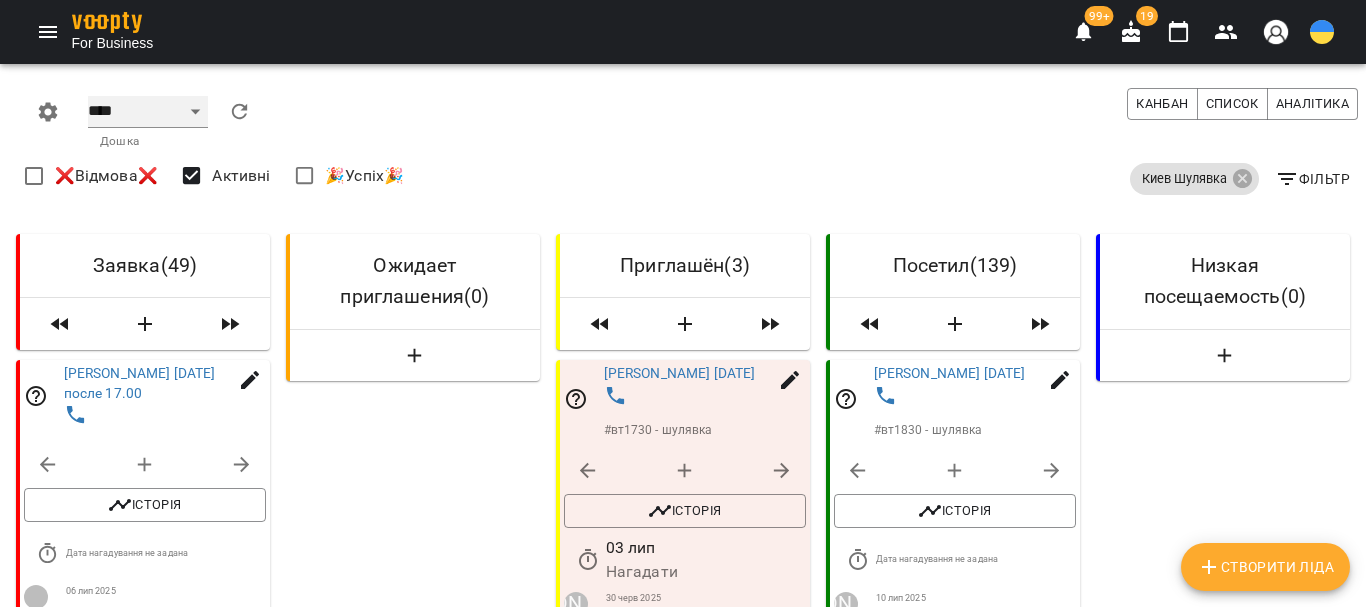 click on "**** ****** ******* ******** *****" at bounding box center [148, 112] 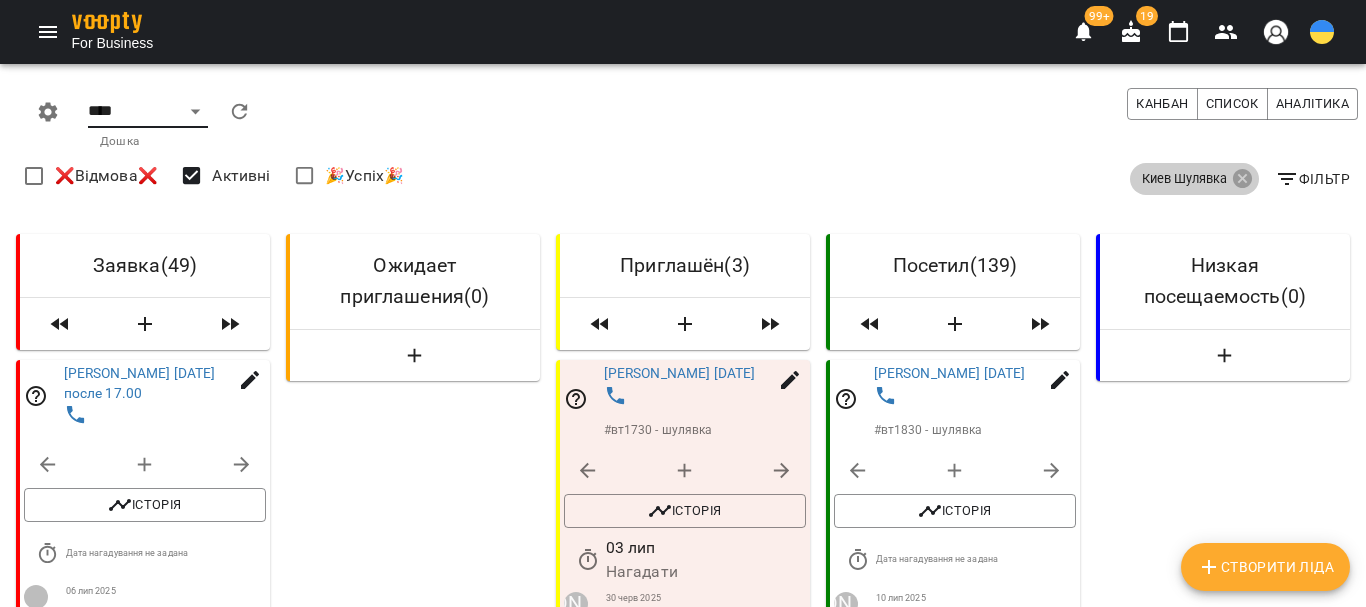 drag, startPoint x: 1238, startPoint y: 175, endPoint x: 1233, endPoint y: 188, distance: 13.928389 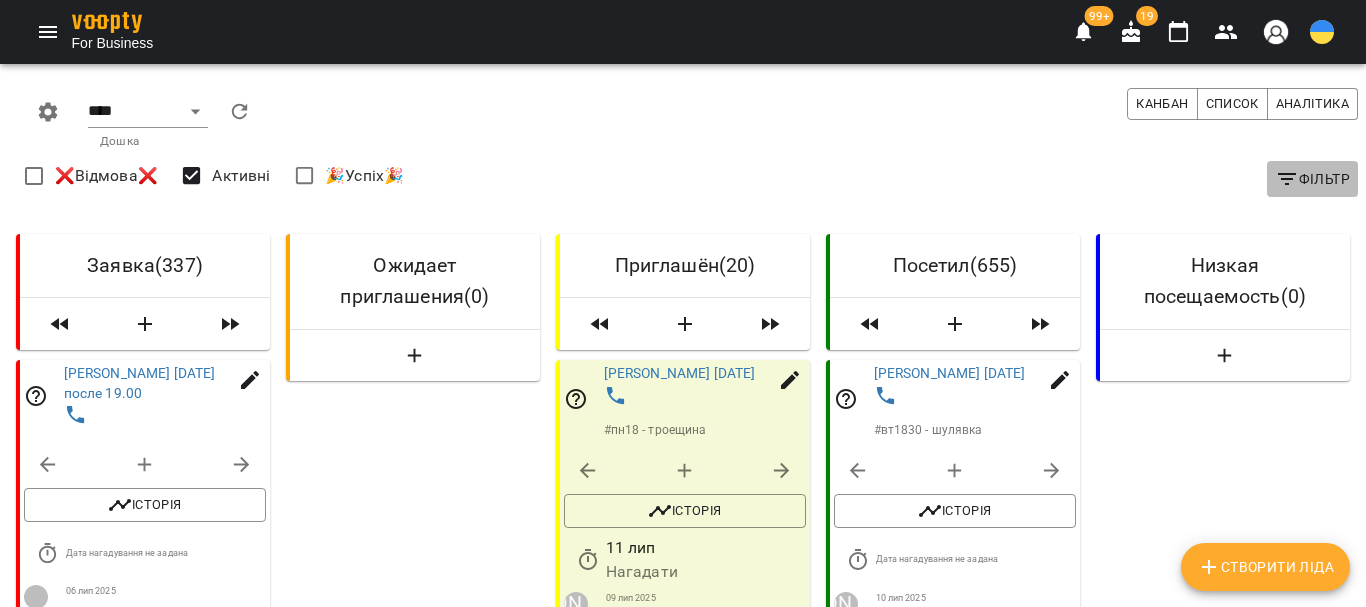 click 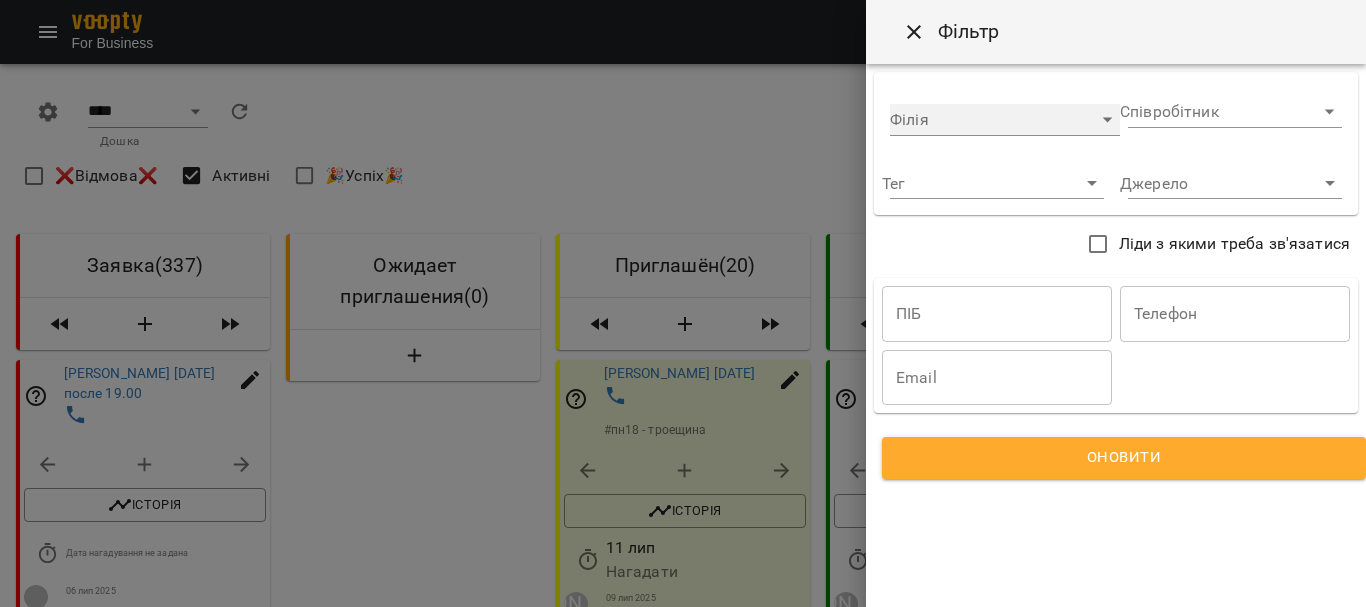 click on "​" at bounding box center (1005, 120) 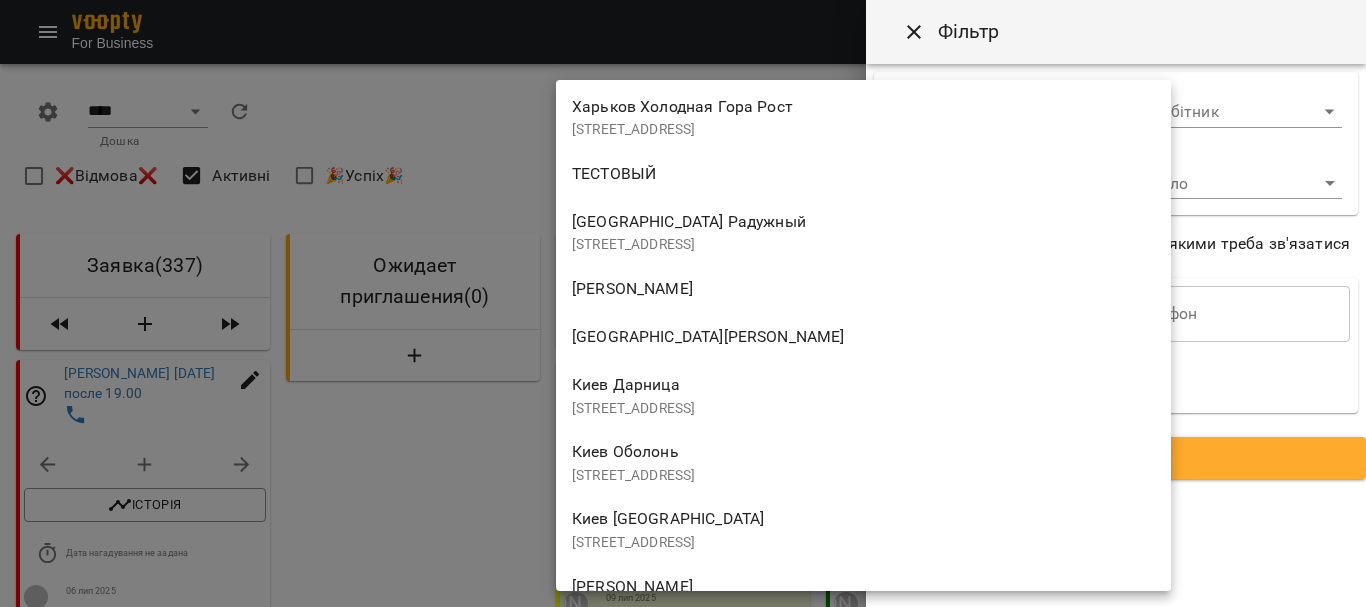 scroll, scrollTop: 800, scrollLeft: 0, axis: vertical 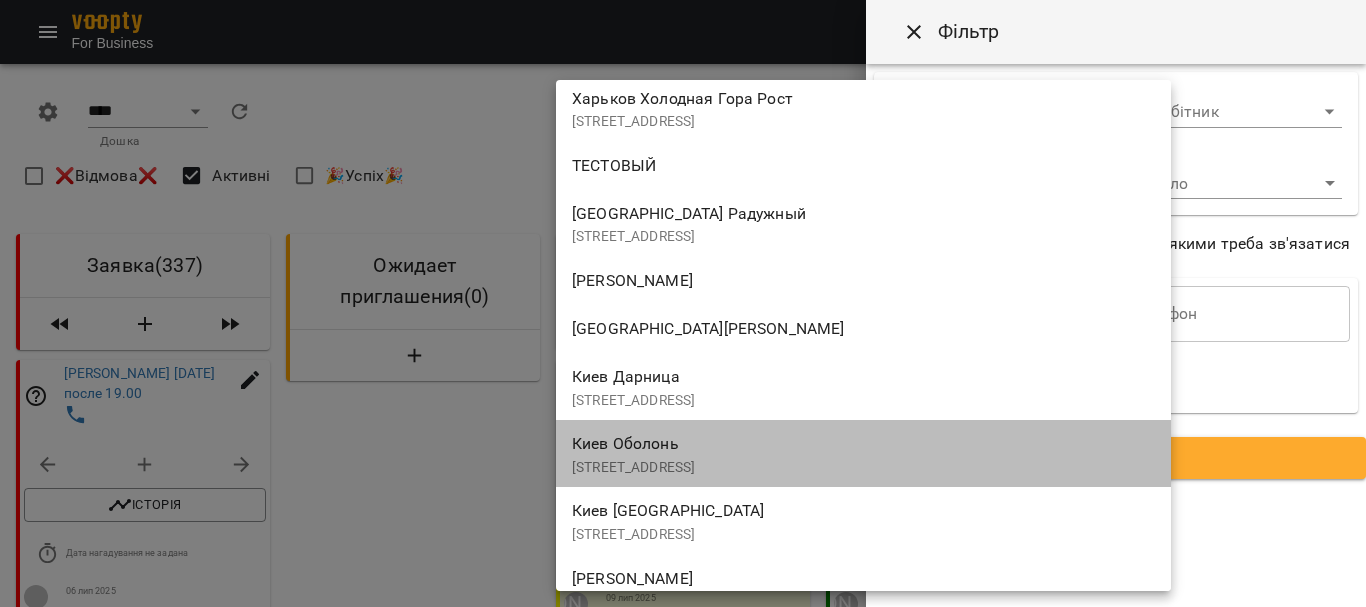 click on "Киев Оболонь" at bounding box center [625, 443] 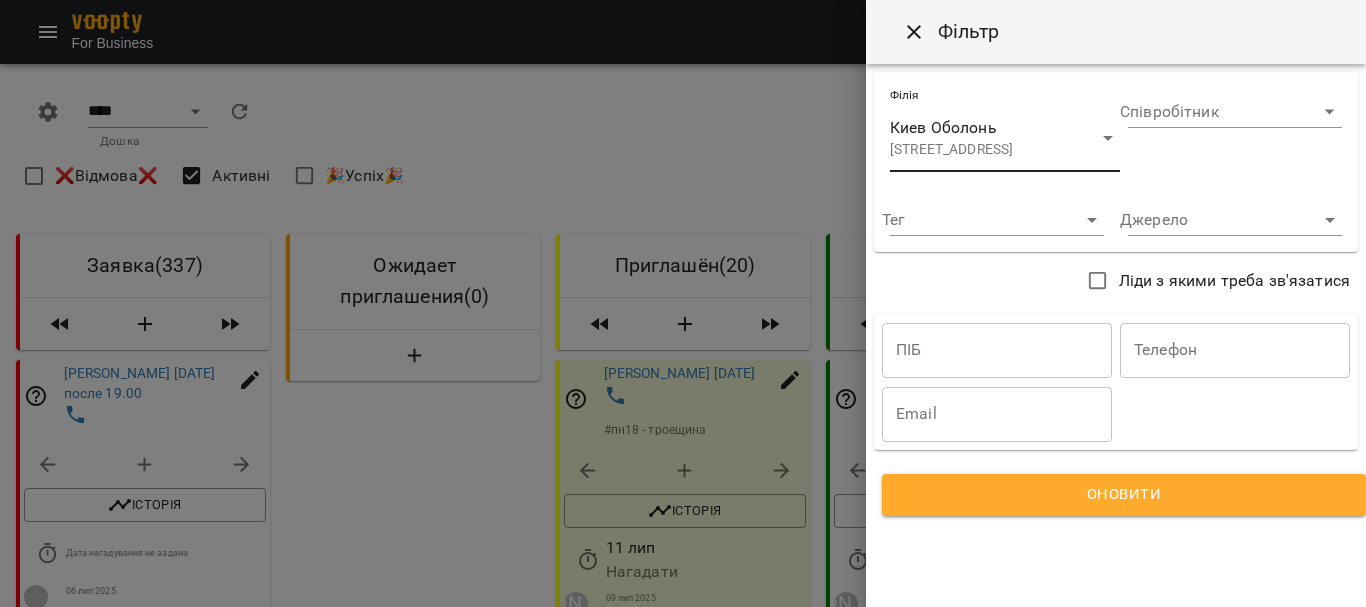 click on "Оновити" at bounding box center (1124, 495) 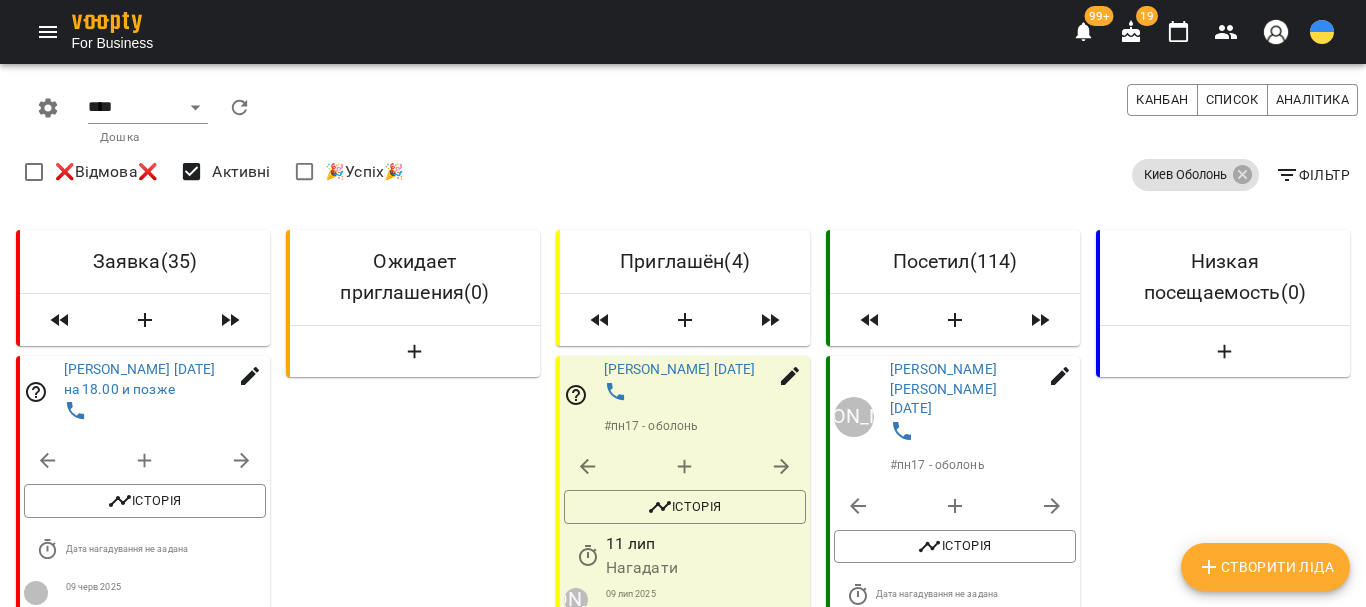 scroll, scrollTop: 400, scrollLeft: 0, axis: vertical 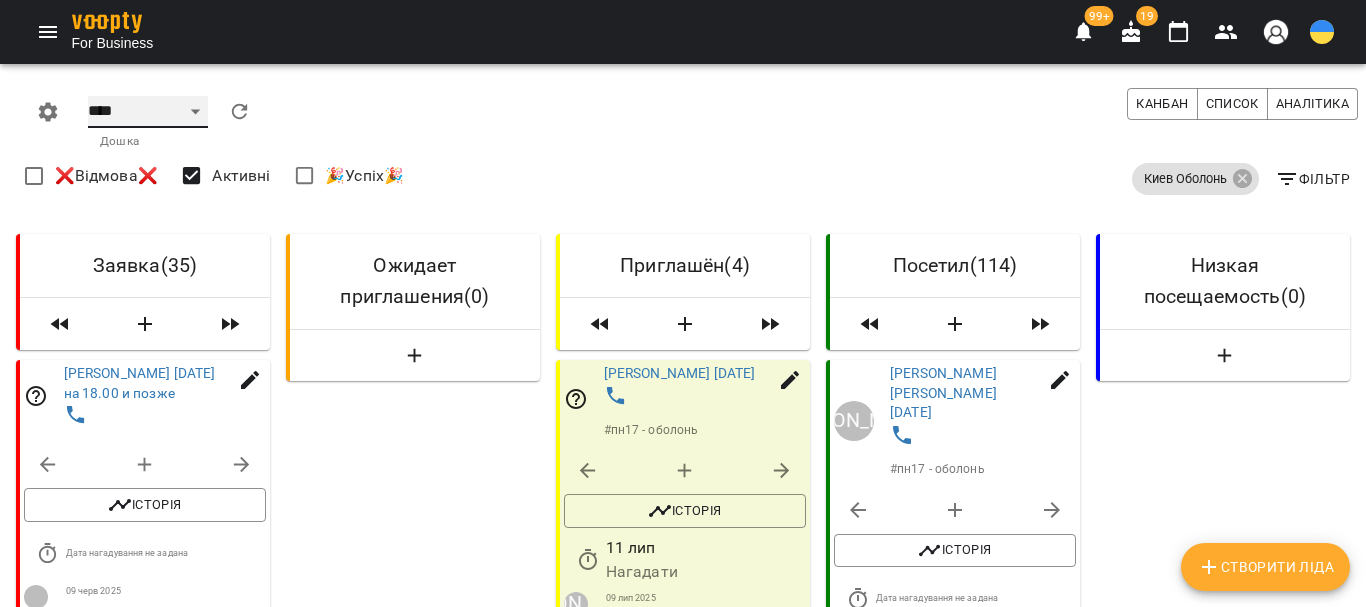 drag, startPoint x: 191, startPoint y: 104, endPoint x: 187, endPoint y: 125, distance: 21.377558 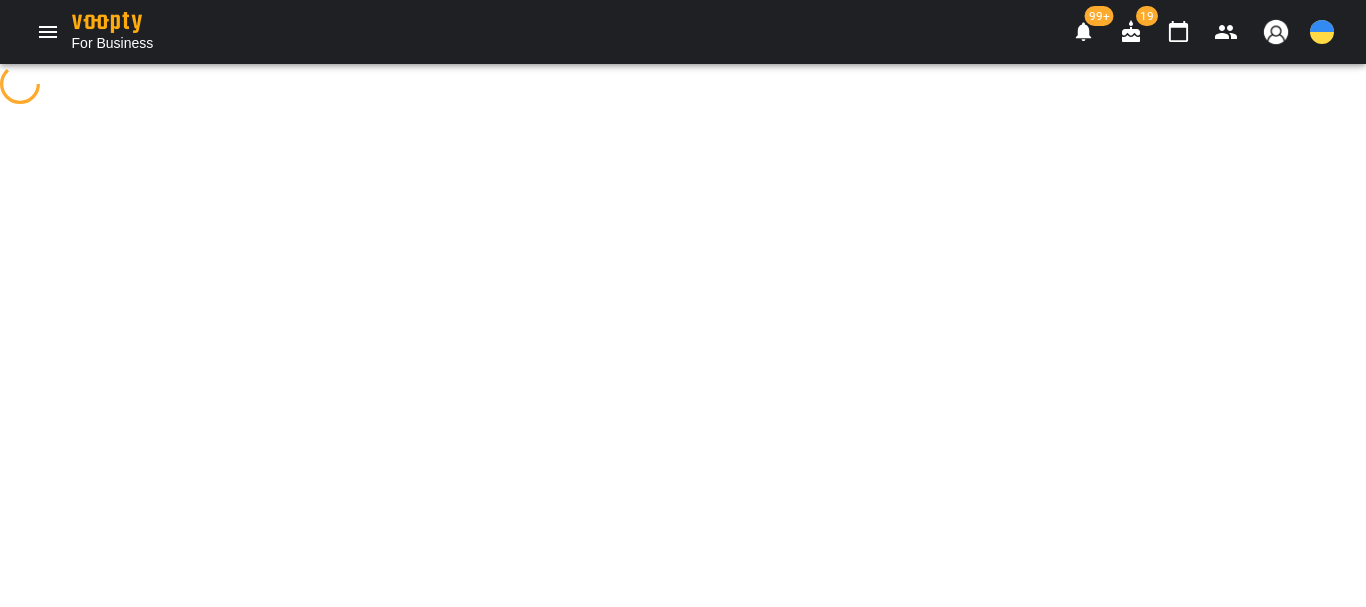 select on "**********" 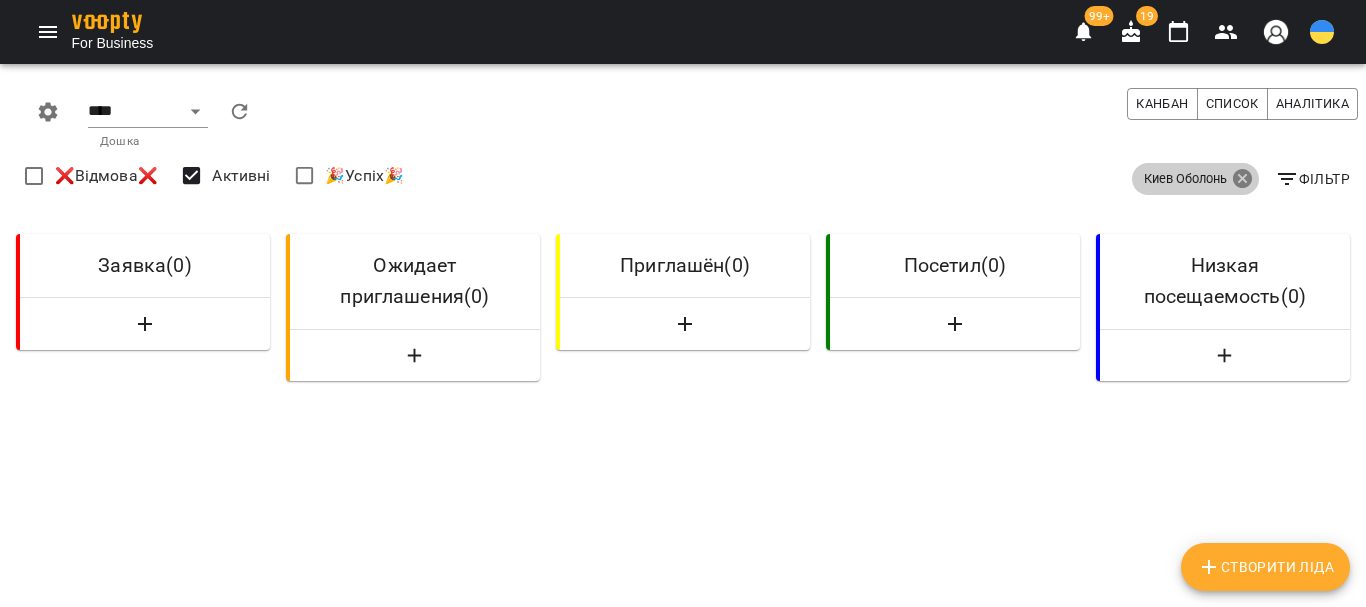 click 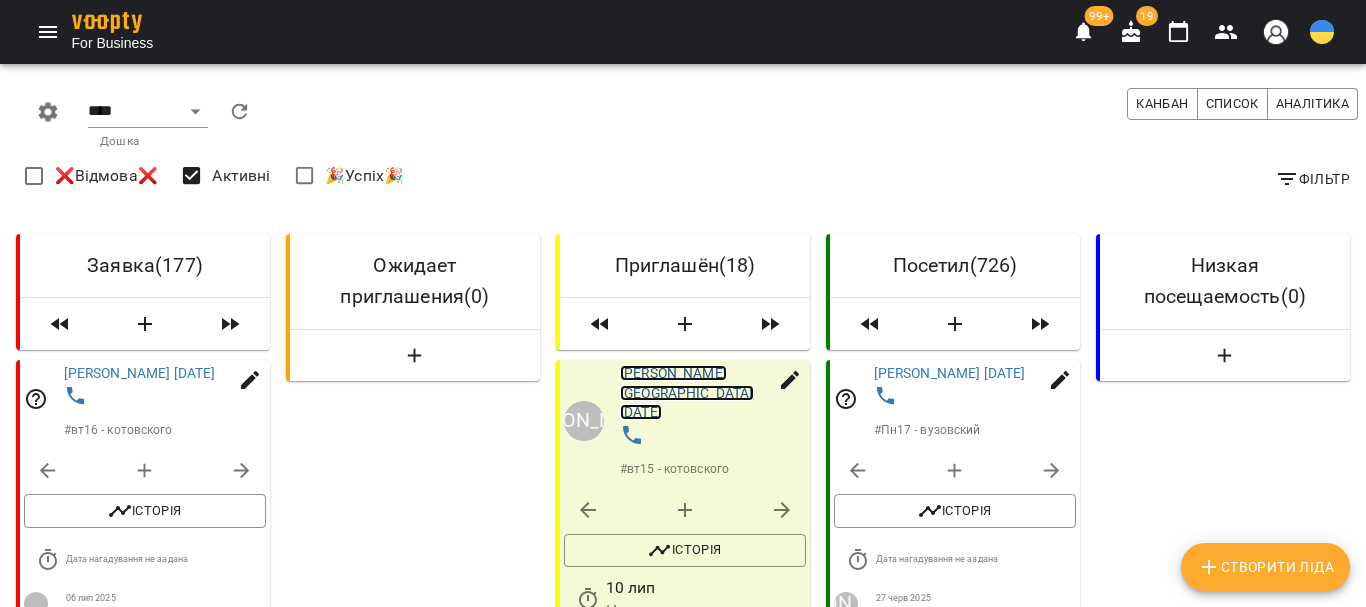 click on "[PERSON_NAME][GEOGRAPHIC_DATA] [DATE]" at bounding box center (687, 392) 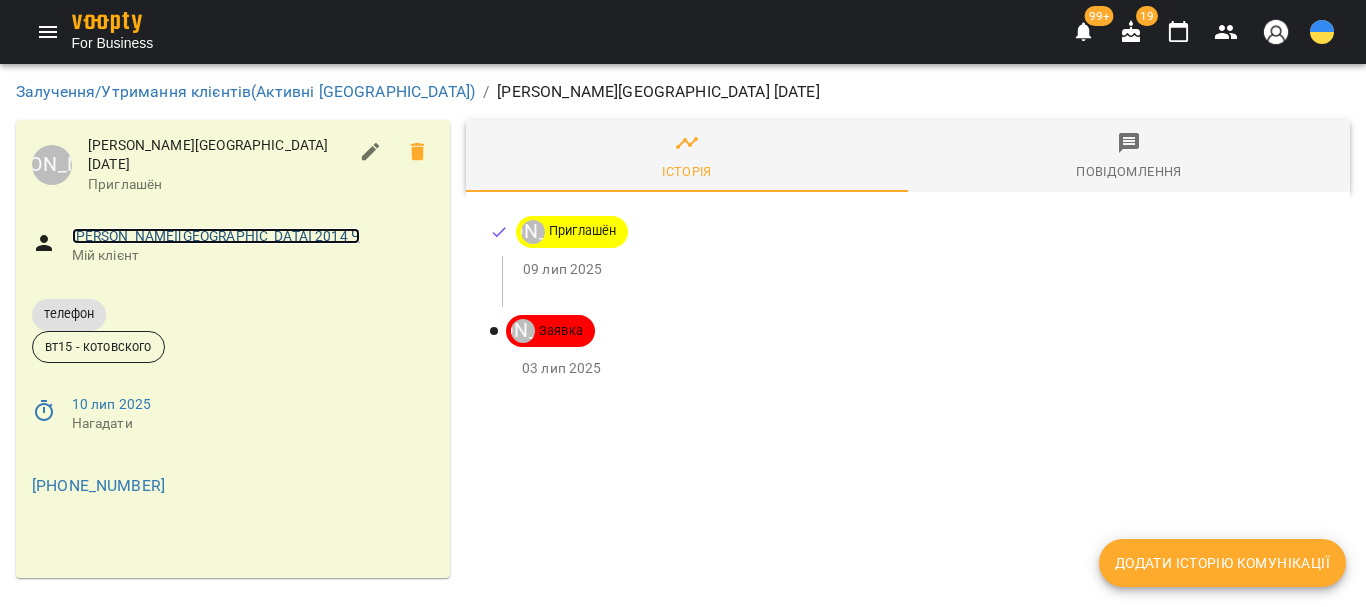 click on "[PERSON_NAME][GEOGRAPHIC_DATA] 2014 Ч" at bounding box center (216, 236) 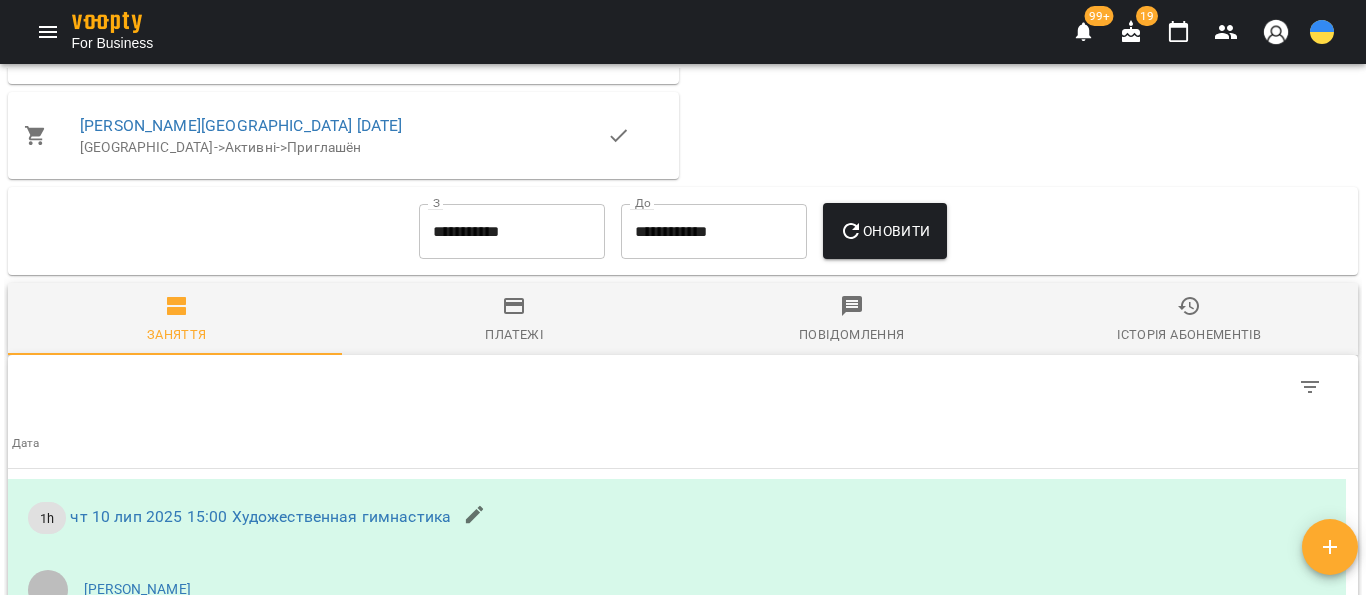 scroll, scrollTop: 1731, scrollLeft: 0, axis: vertical 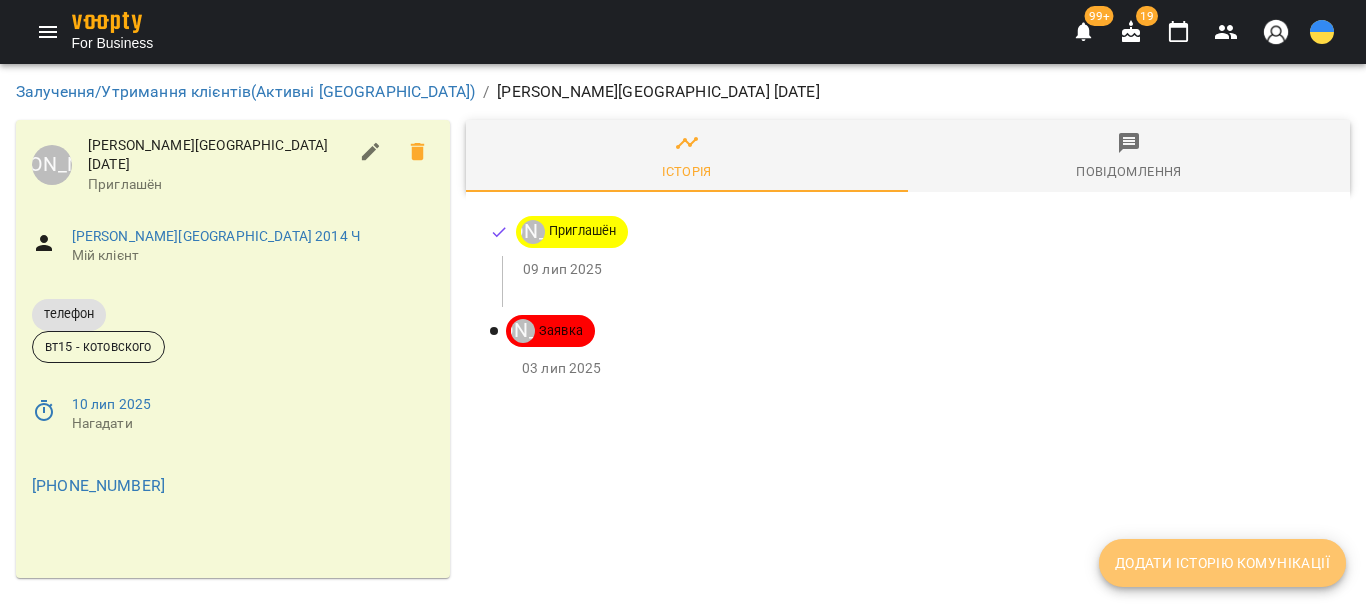 click on "Додати історію комунікації" at bounding box center (1222, 563) 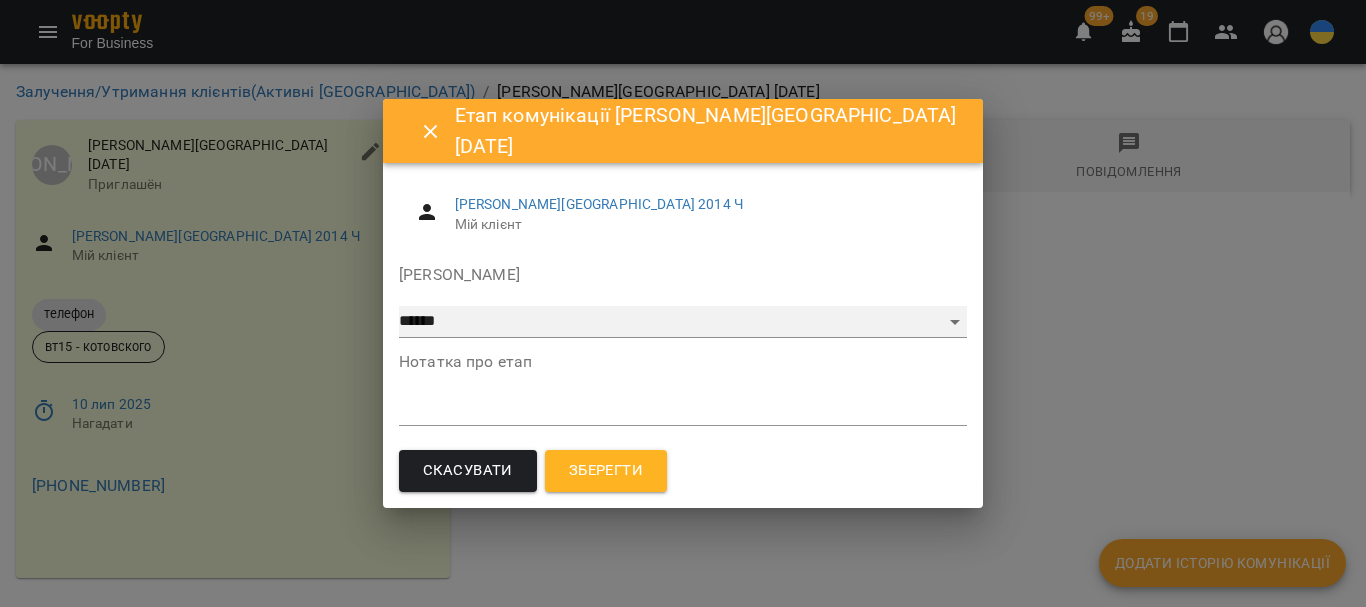 click on "**********" at bounding box center (683, 322) 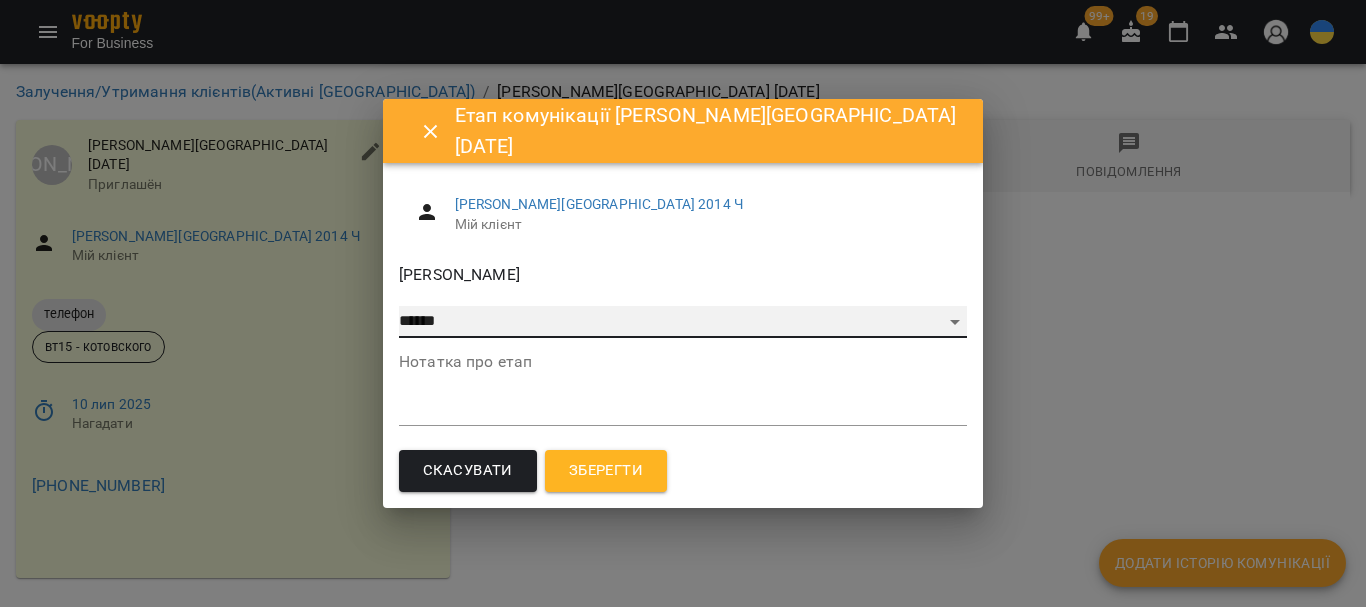 select on "*" 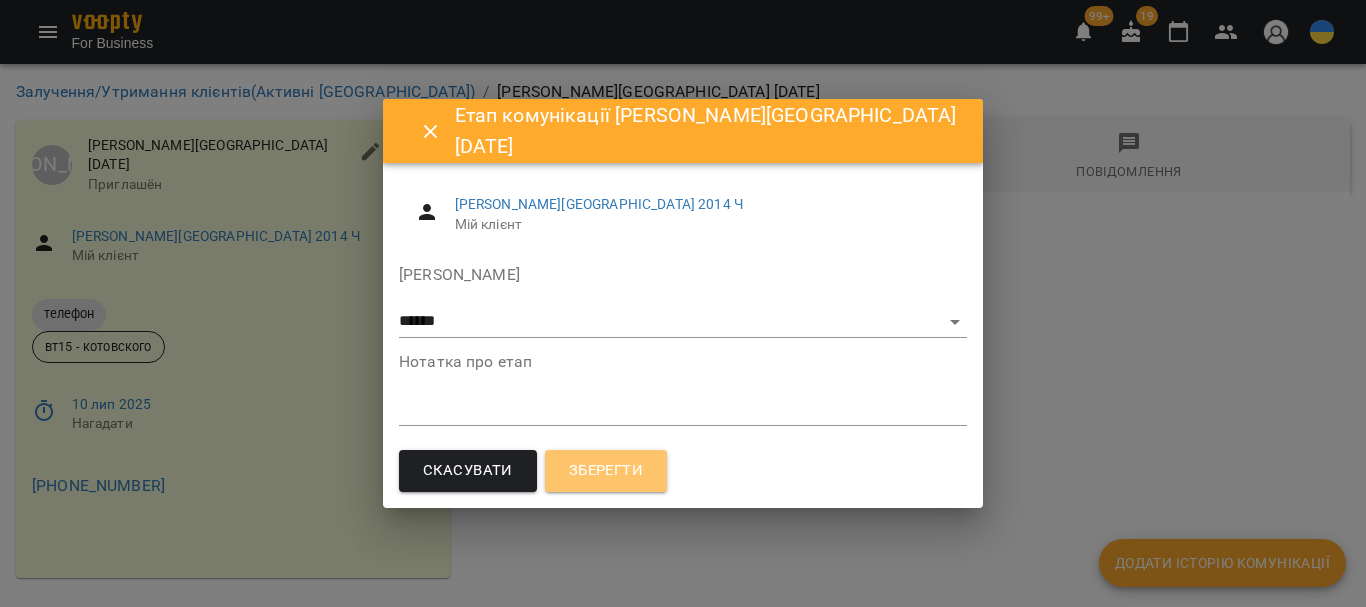 click on "Зберегти" at bounding box center (606, 471) 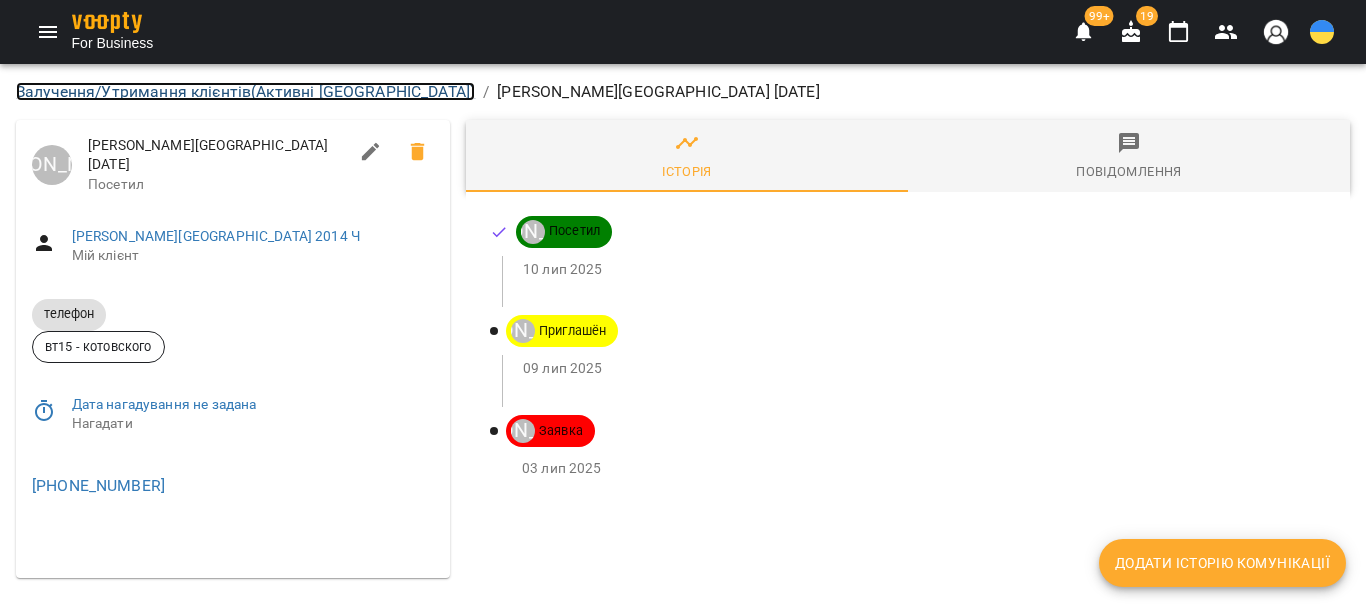 click on "Залучення/Утримання клієнтів ( Активні   Одесса )" at bounding box center (245, 91) 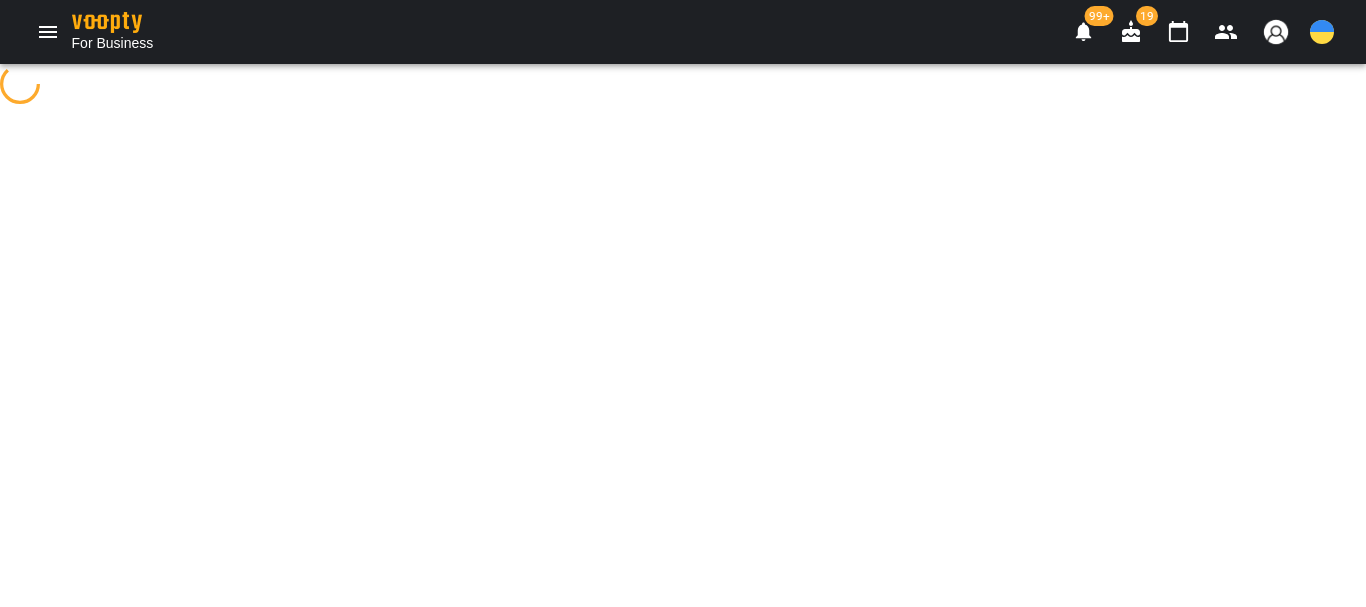 select on "**********" 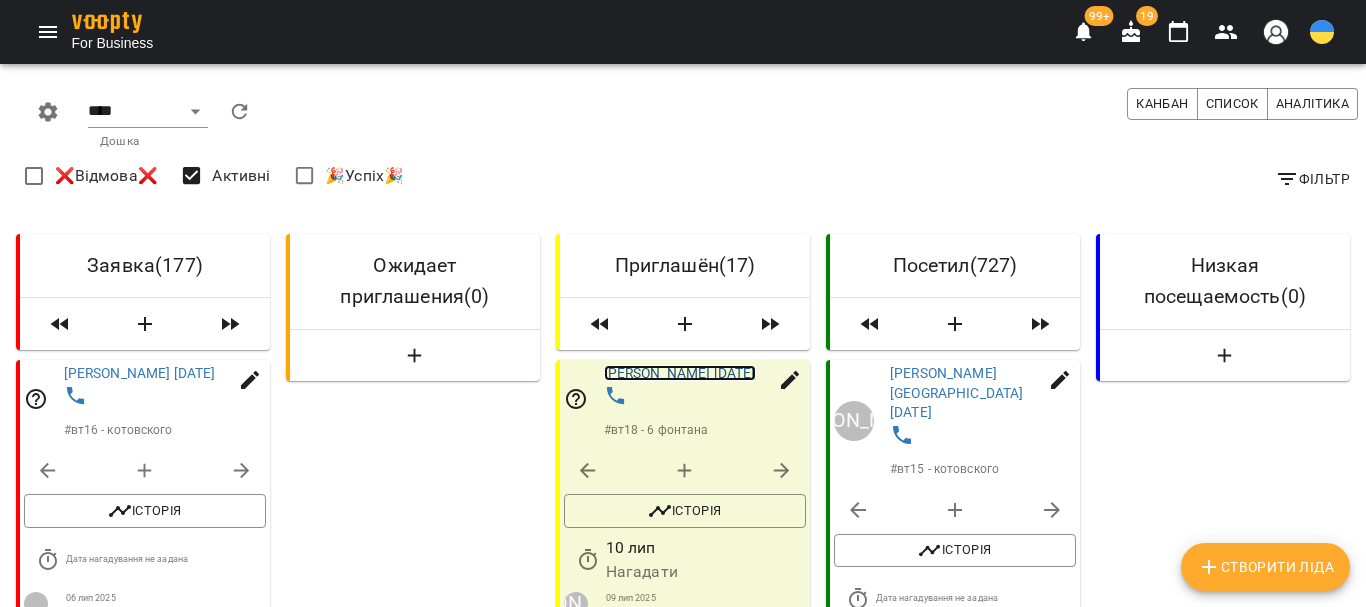 click on "[PERSON_NAME]
[DATE]" at bounding box center [680, 373] 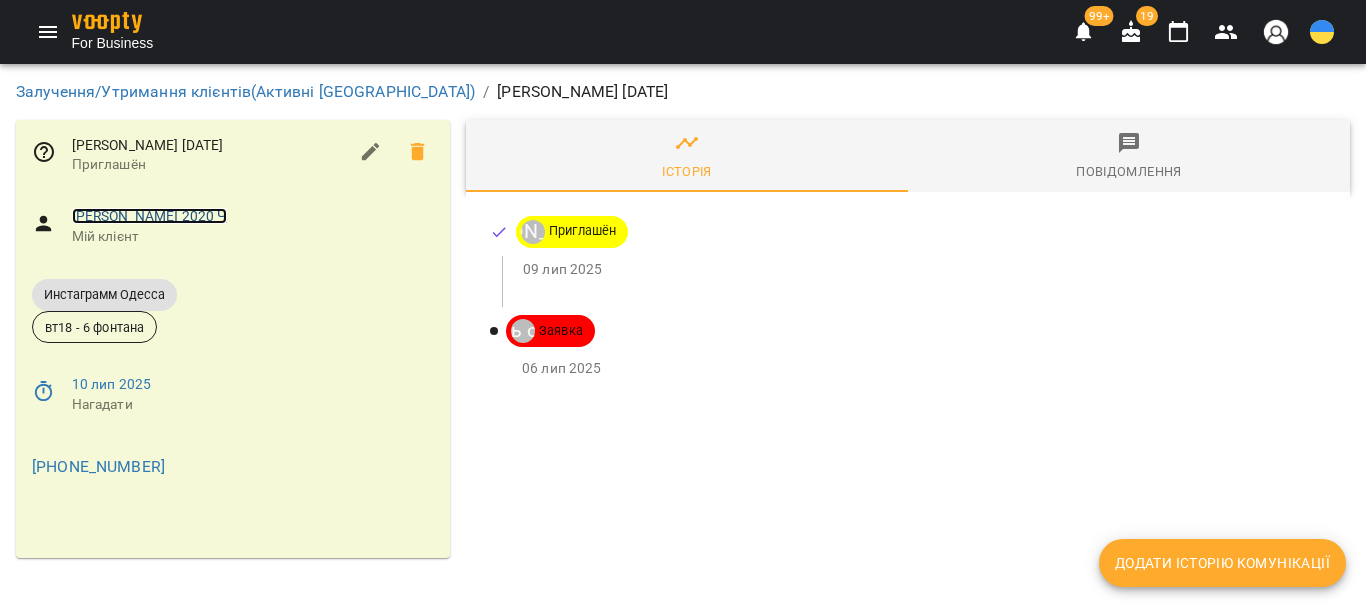 click on "[PERSON_NAME]
2020 Ч" at bounding box center [149, 216] 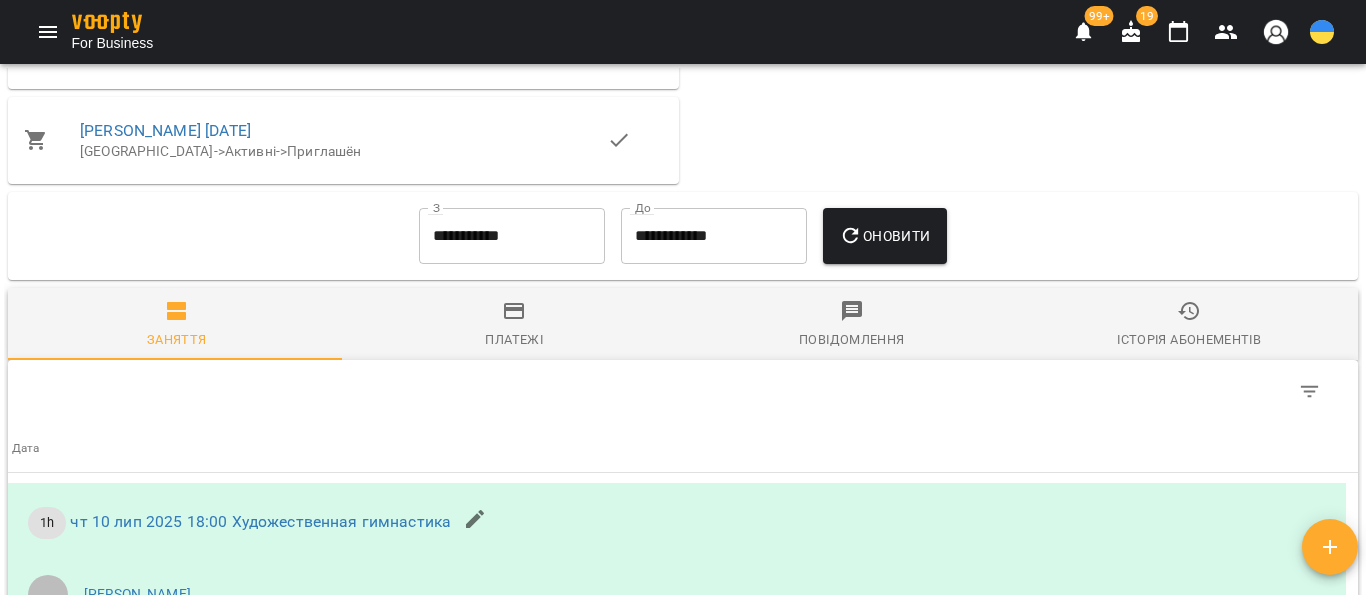 scroll, scrollTop: 1731, scrollLeft: 0, axis: vertical 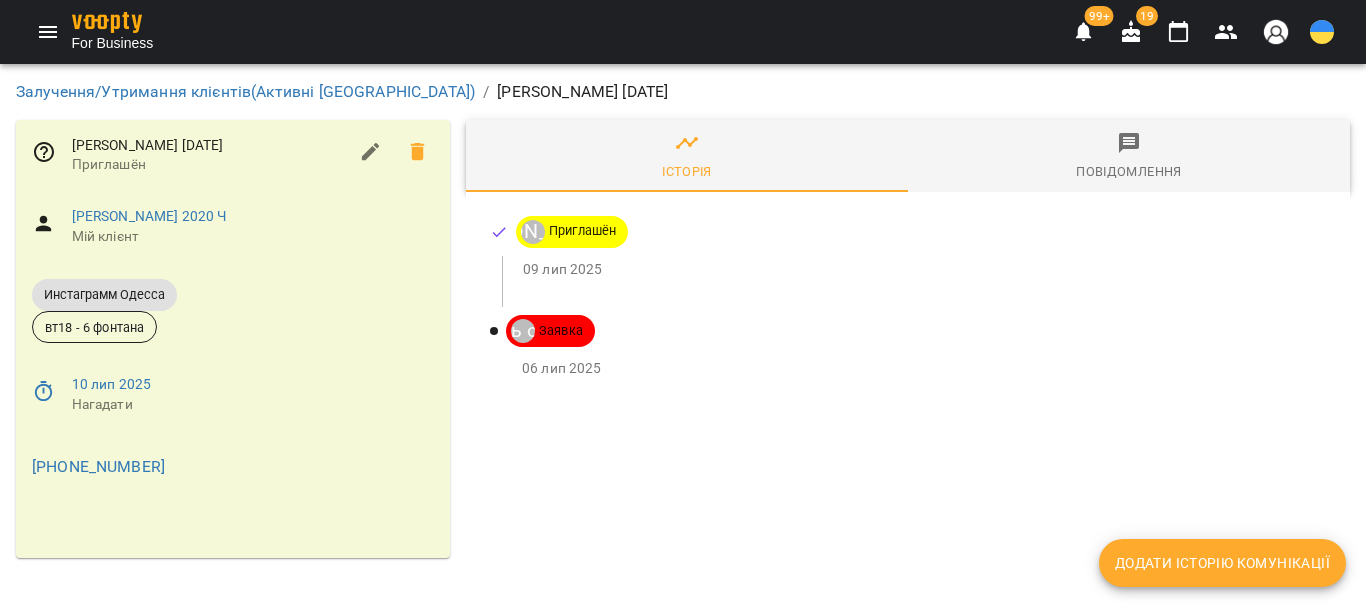 click on "Додати історію комунікації" at bounding box center (1222, 563) 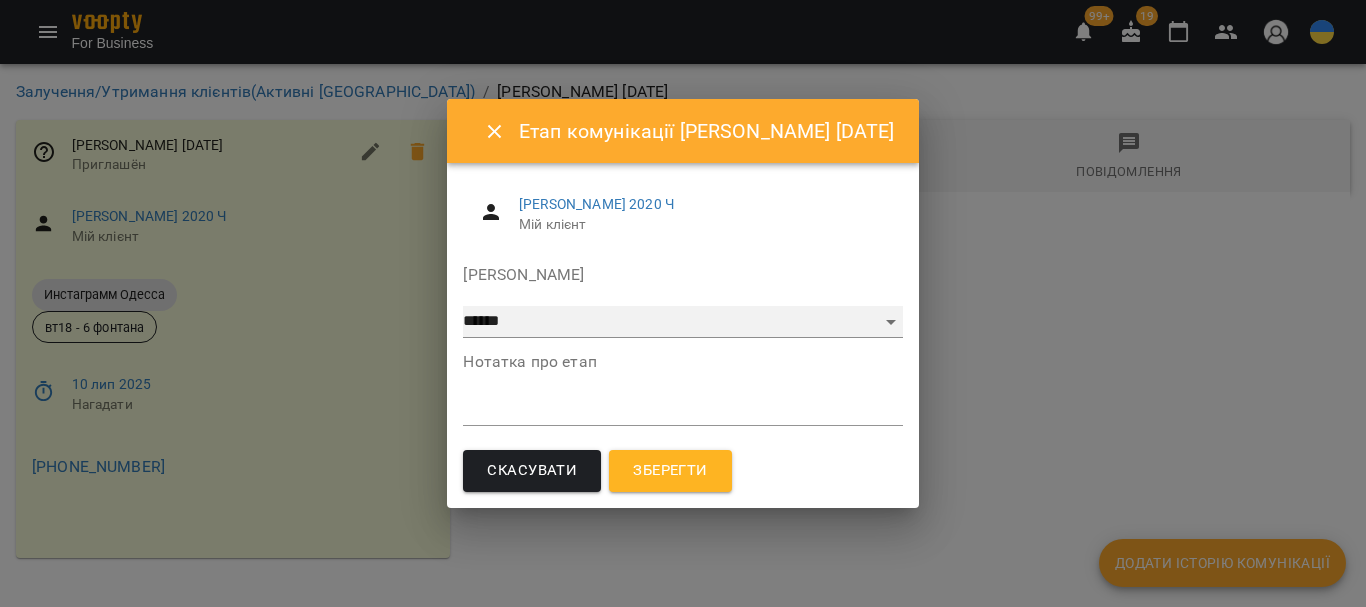 click on "**********" at bounding box center [682, 322] 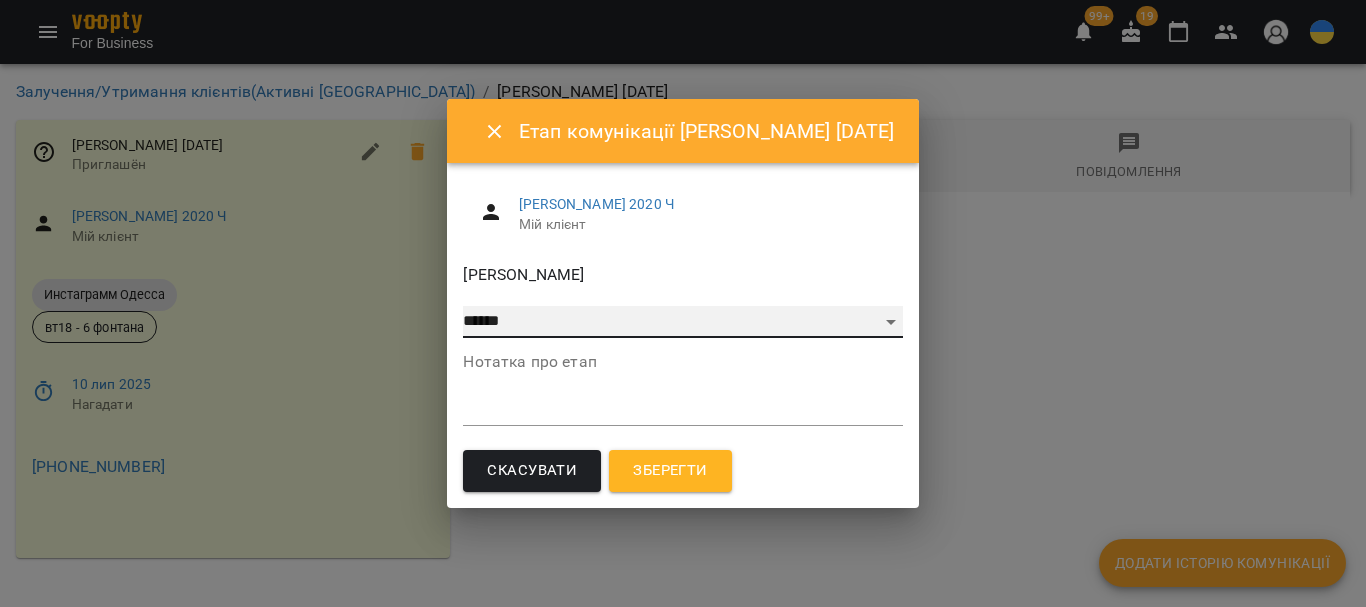 select on "*" 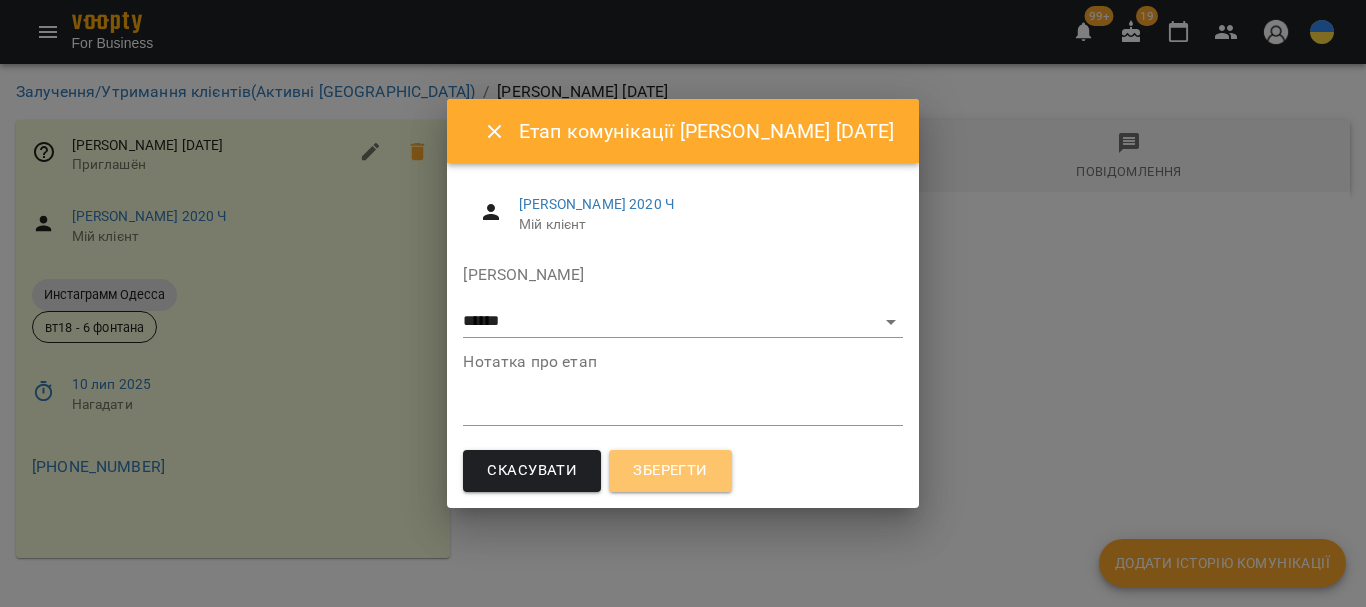 click on "Зберегти" at bounding box center (670, 471) 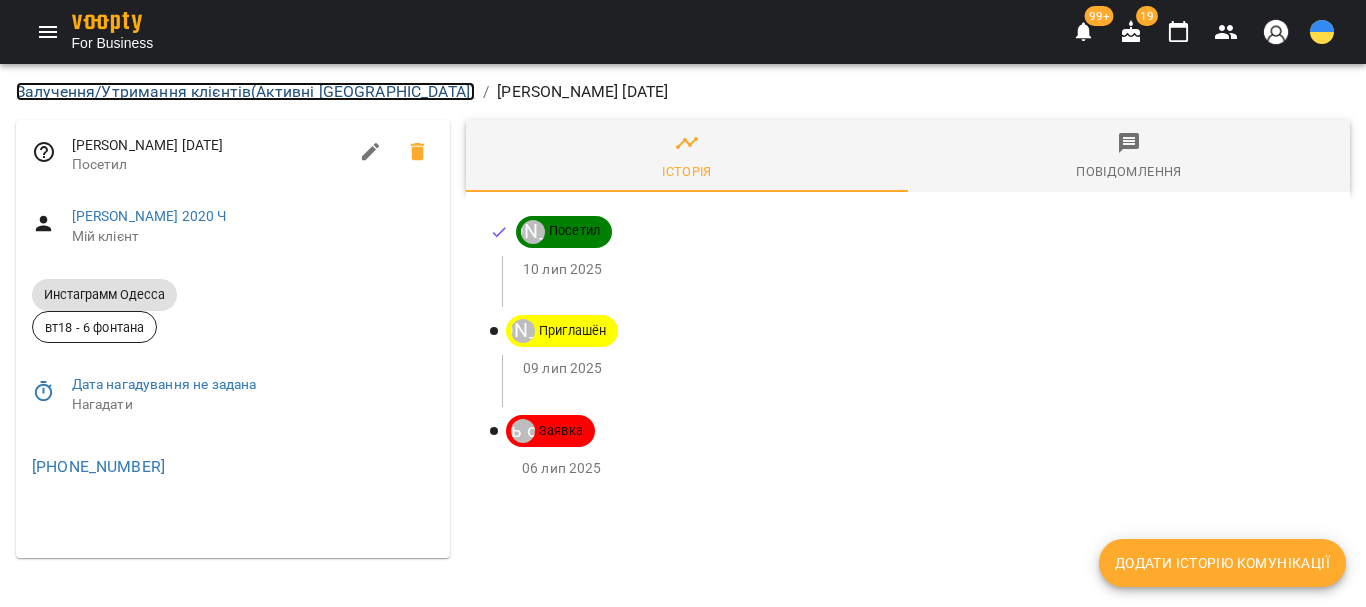 click on "Залучення/Утримання клієнтів ( Активні   Одесса )" at bounding box center [245, 91] 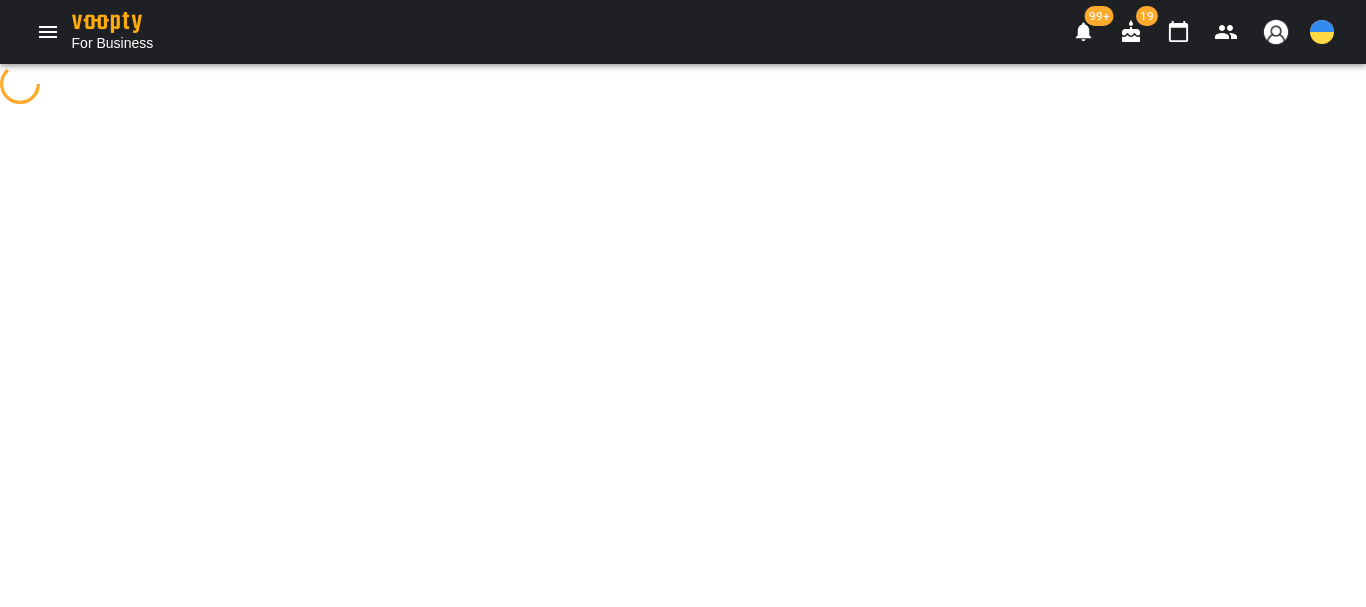 select on "**********" 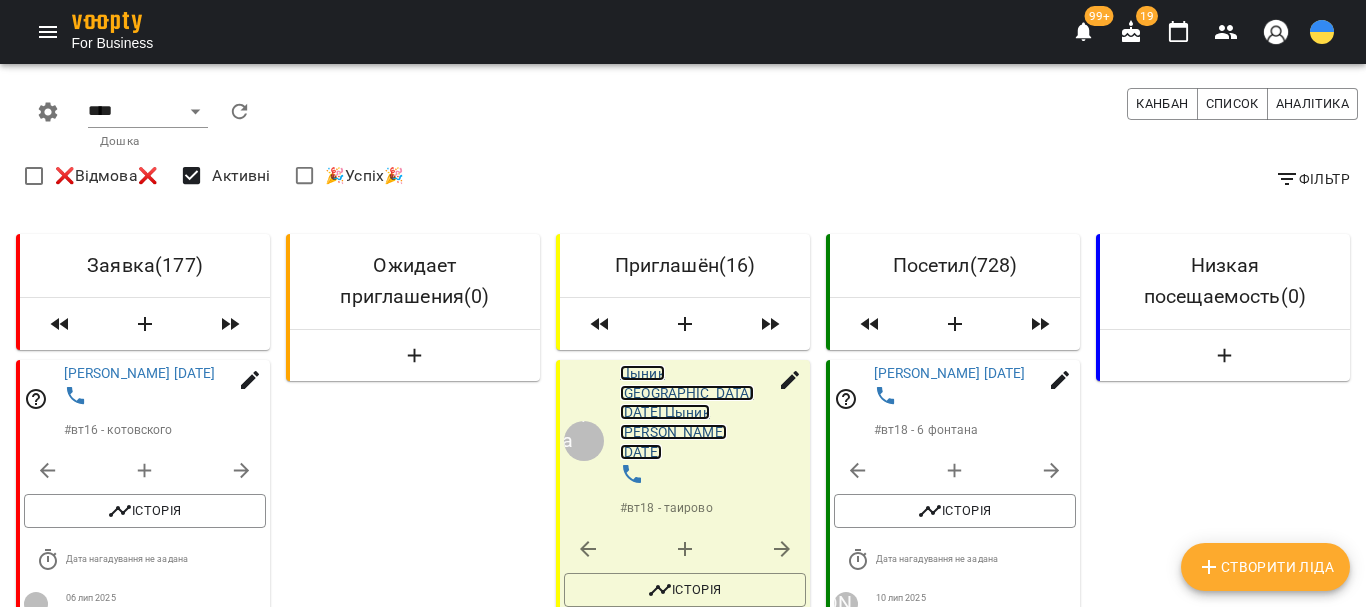 click on "Цыник [GEOGRAPHIC_DATA]
[DATE]
Цыник [PERSON_NAME]
[DATE]" at bounding box center [687, 412] 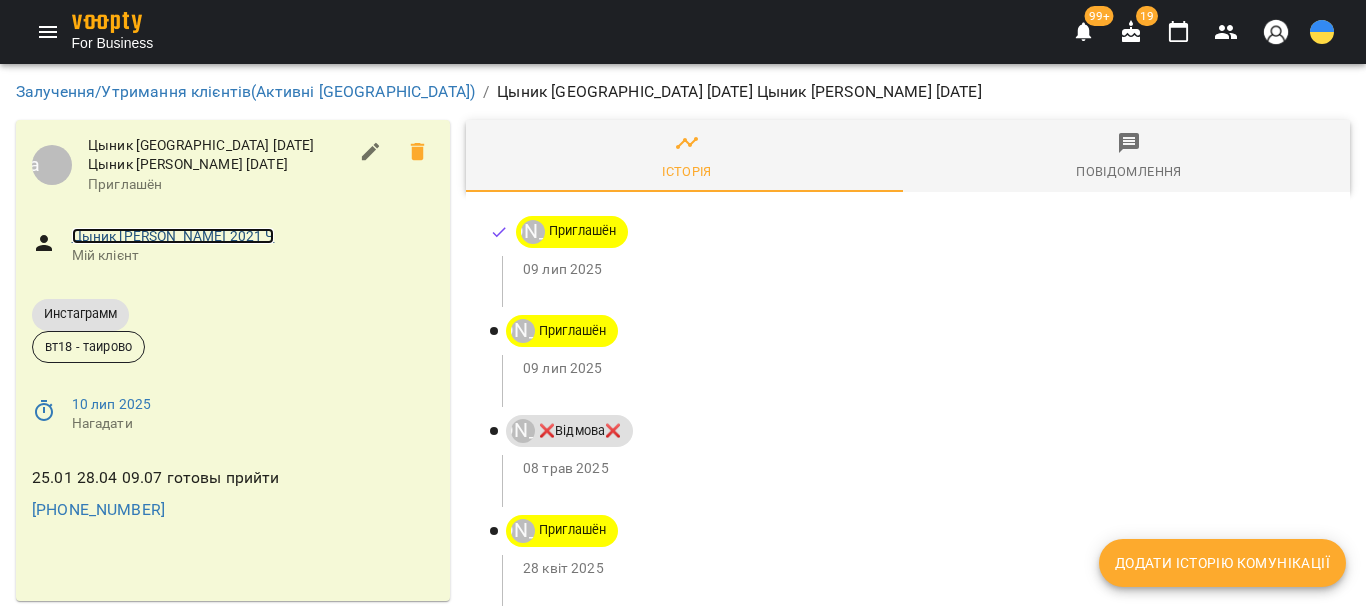 click on "Цыник [PERSON_NAME] 2021 Ч" at bounding box center [173, 236] 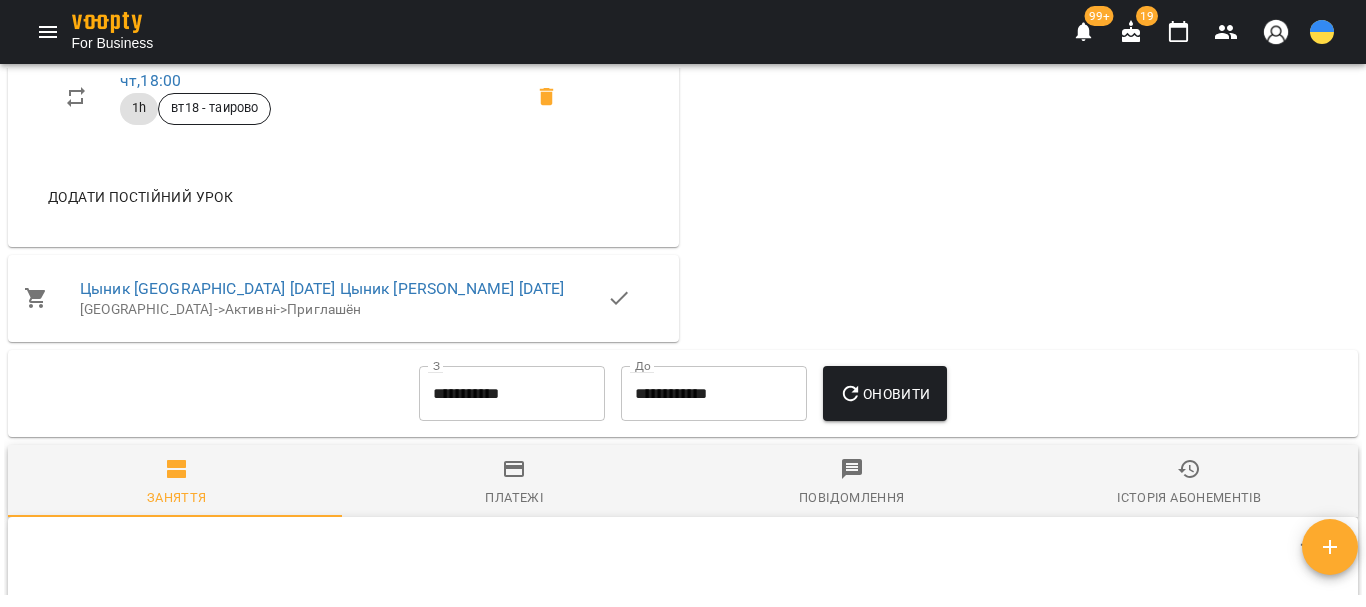 scroll, scrollTop: 1759, scrollLeft: 0, axis: vertical 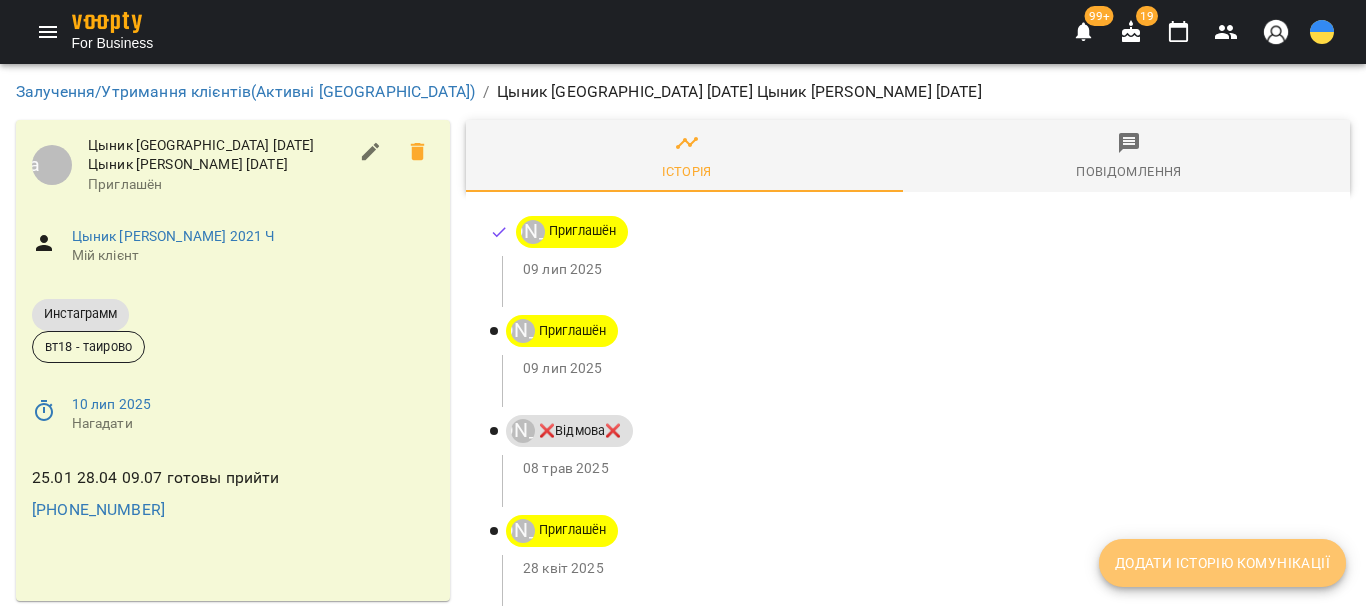 click on "Додати історію комунікації" at bounding box center [1222, 563] 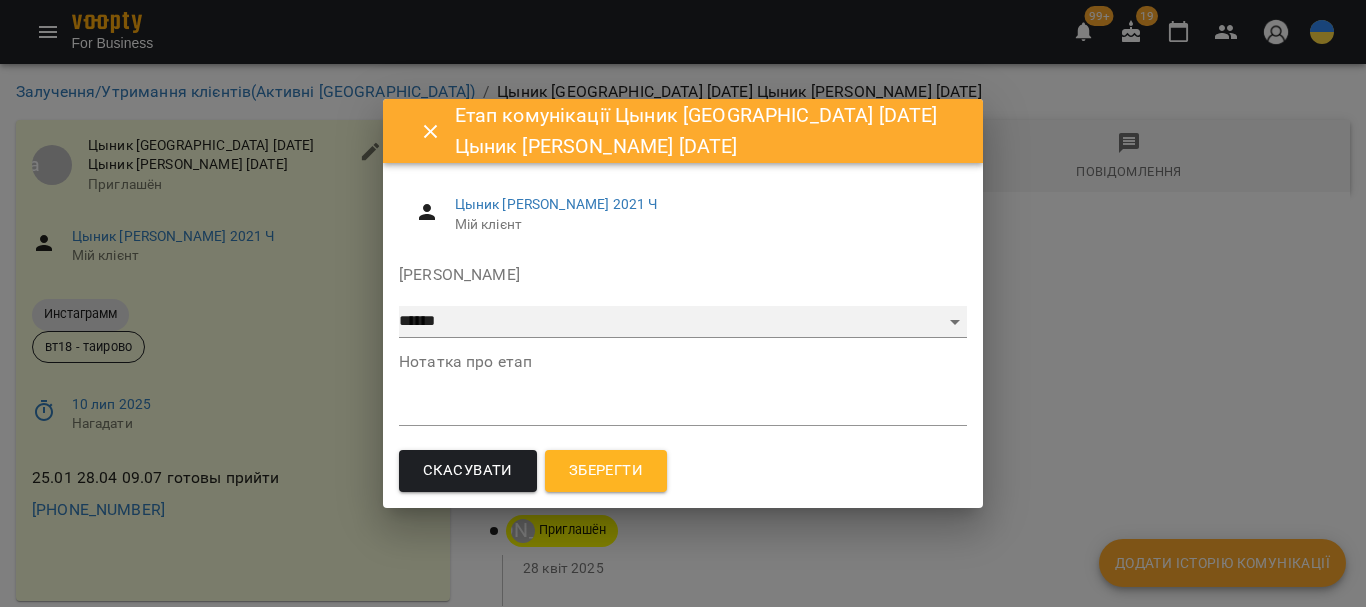 click on "**********" at bounding box center (683, 322) 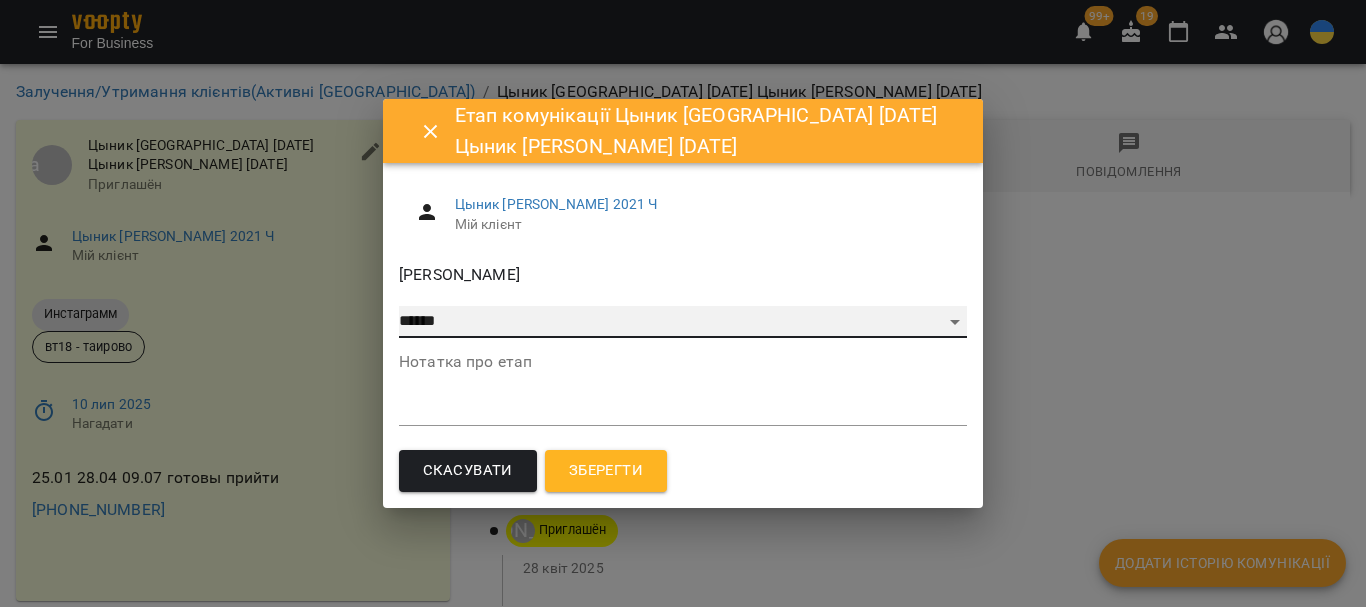 select on "*" 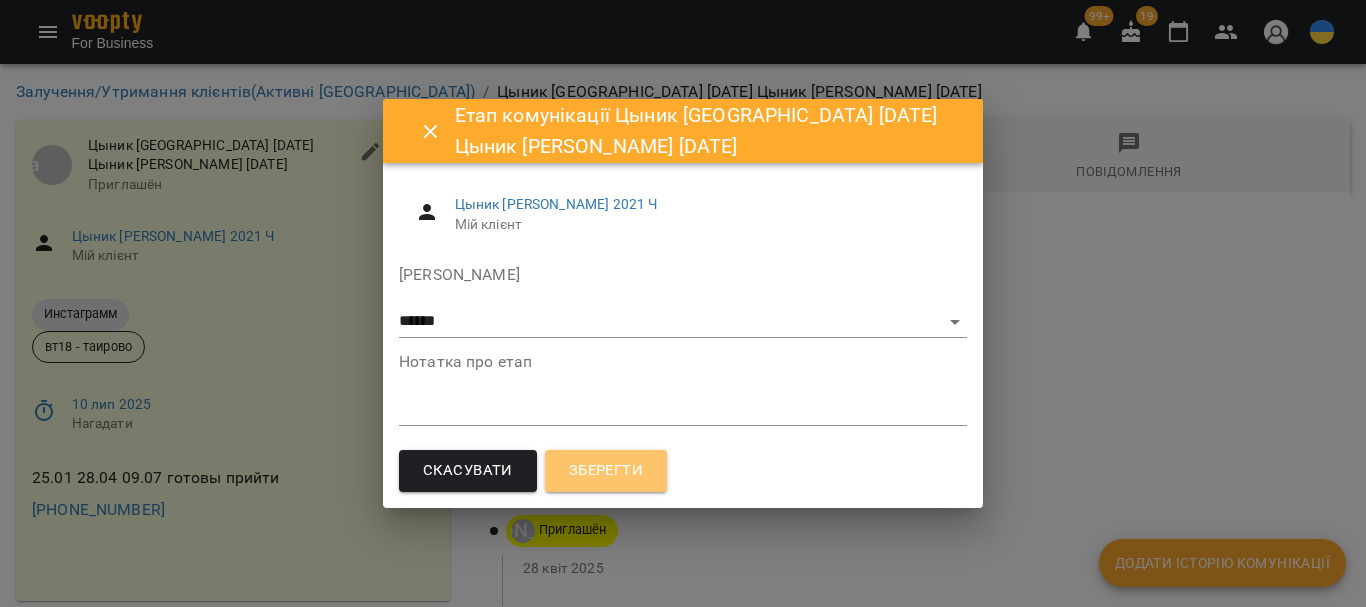 click on "Зберегти" at bounding box center [606, 471] 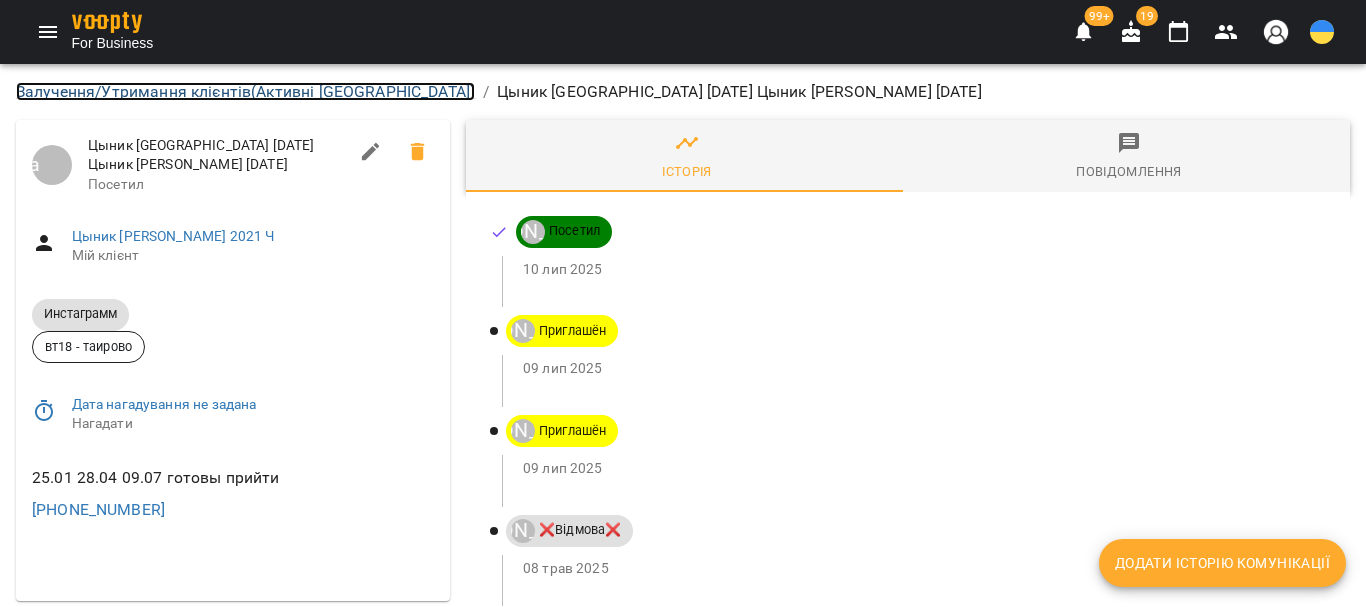 click on "Залучення/Утримання клієнтів ( Активні   Одесса )" at bounding box center [245, 91] 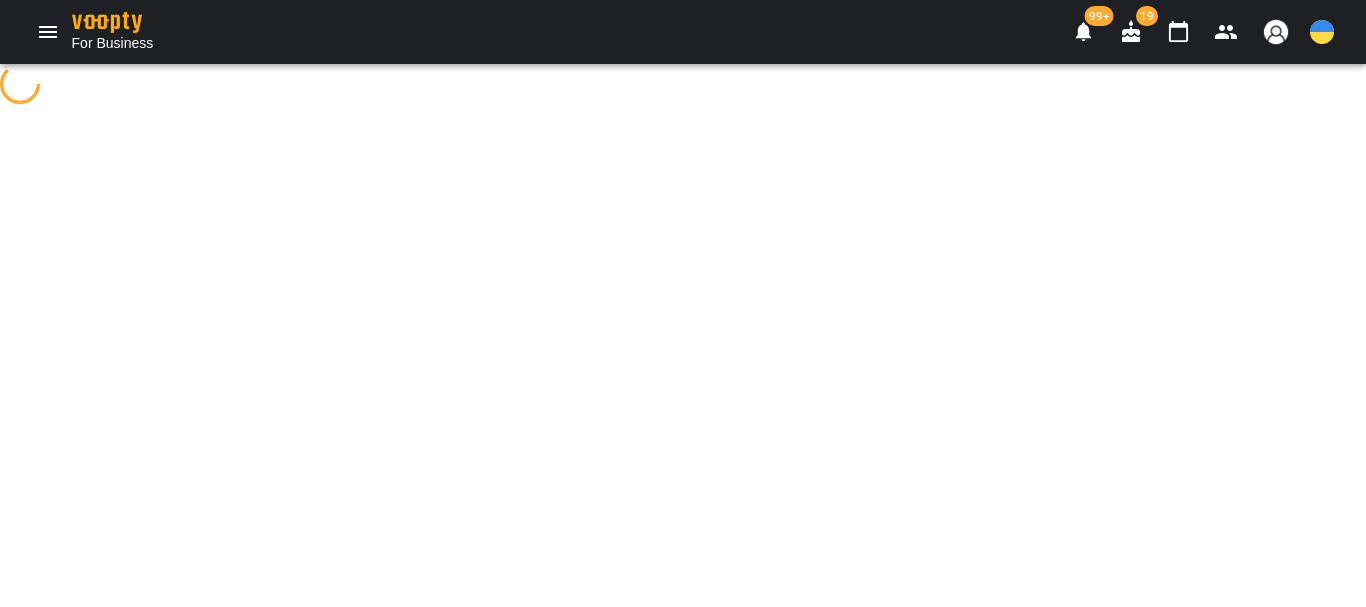 select on "**********" 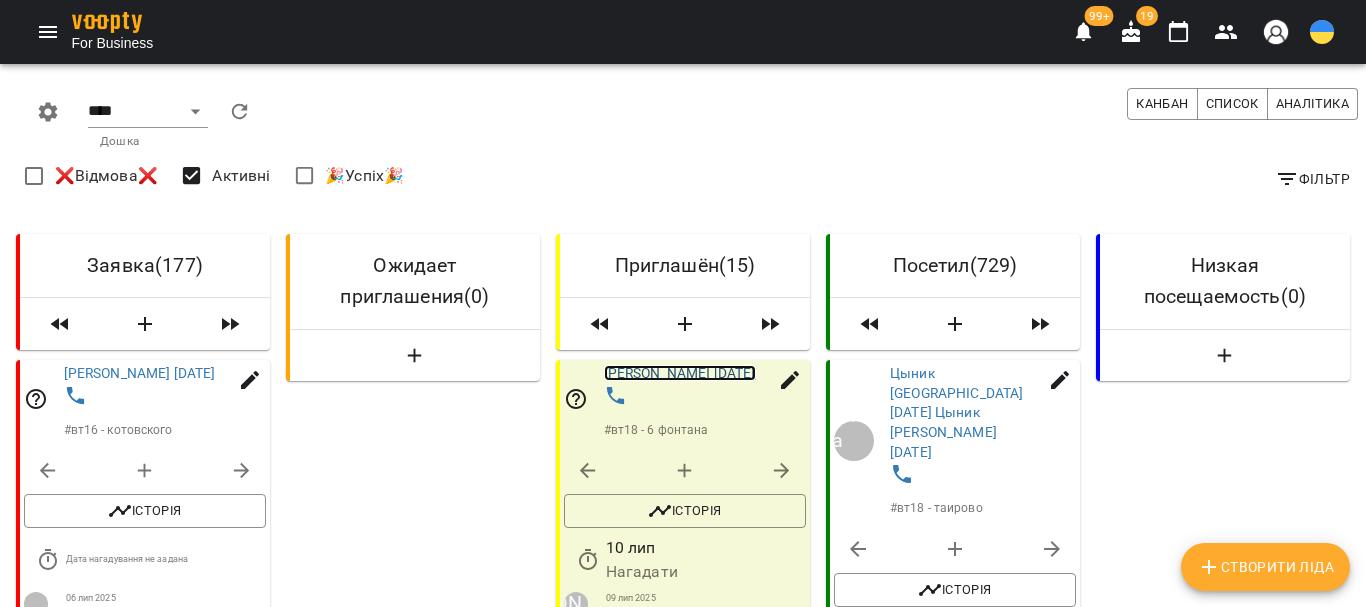 click on "[PERSON_NAME]
[DATE]" at bounding box center [680, 373] 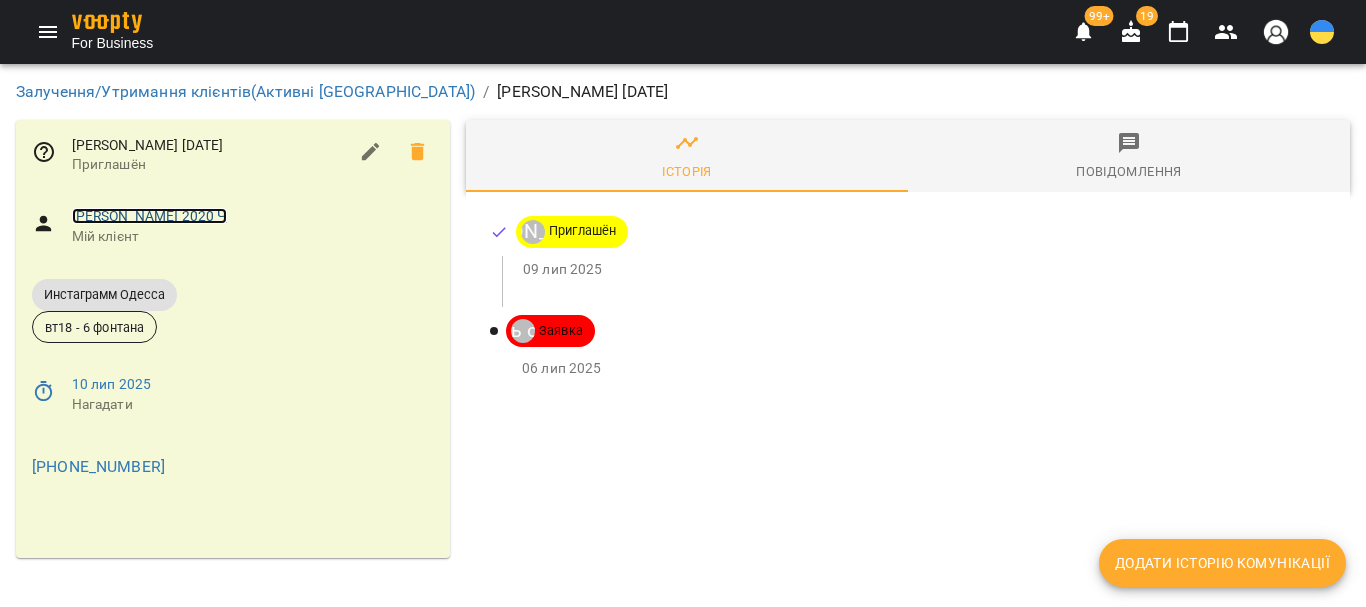 click on "[PERSON_NAME]
2020 Ч" at bounding box center (149, 216) 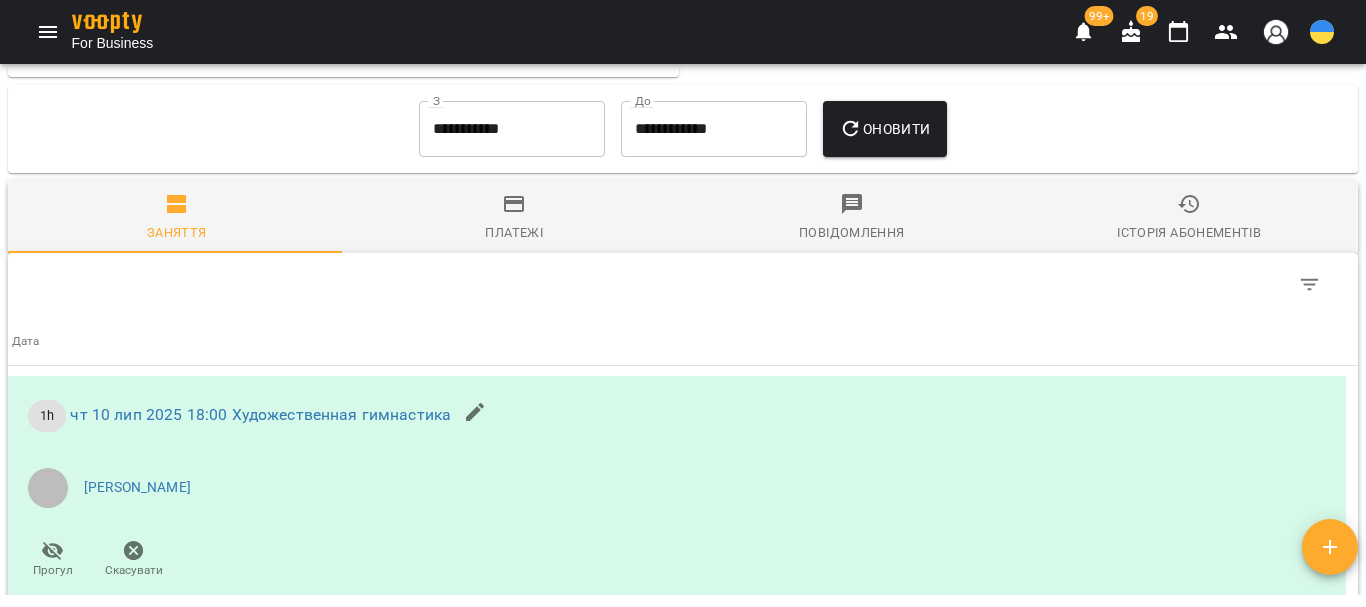 scroll, scrollTop: 1731, scrollLeft: 0, axis: vertical 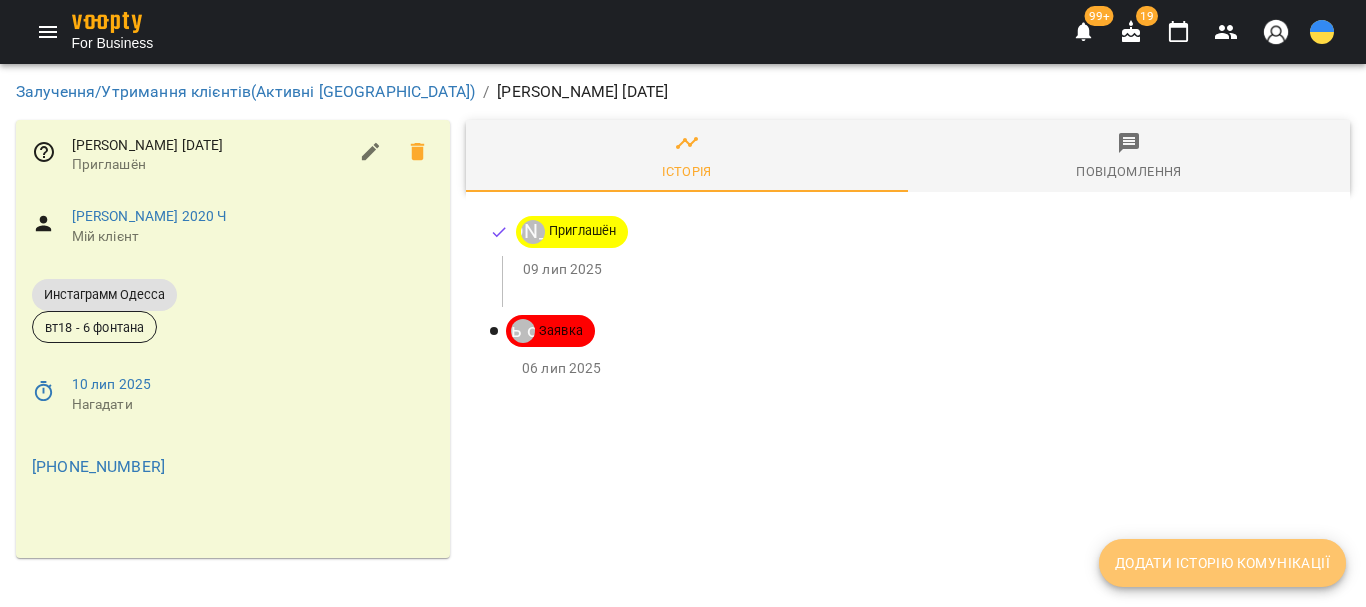 click on "Додати історію комунікації" at bounding box center (1222, 563) 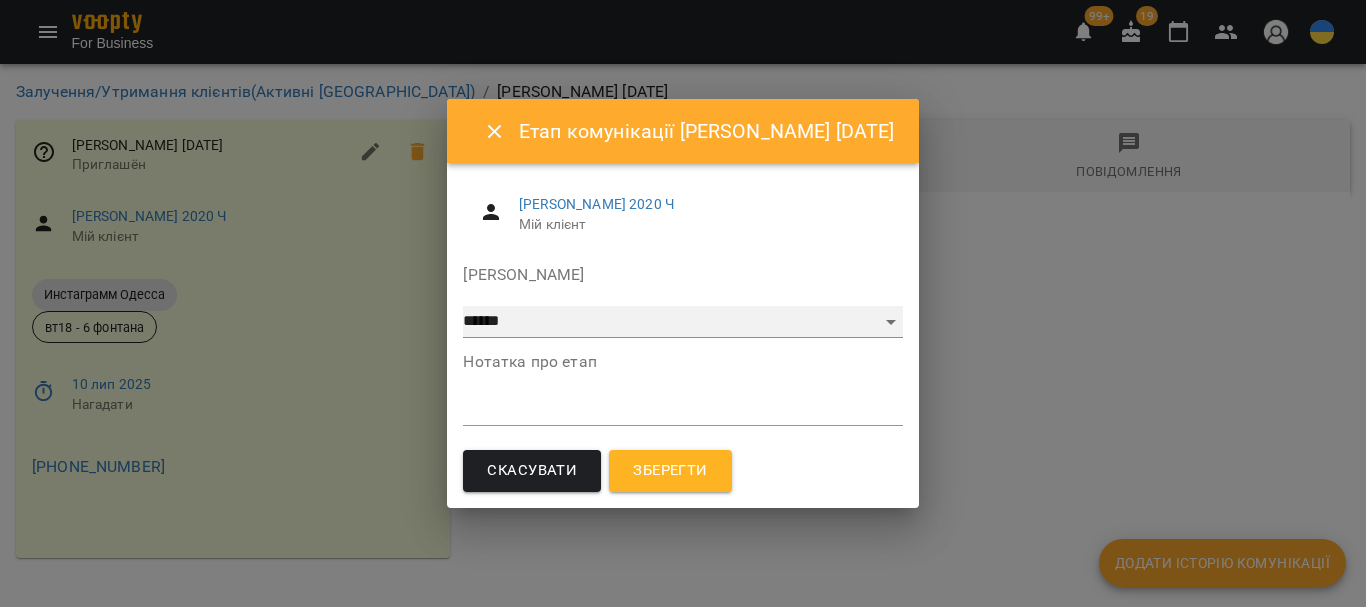 click on "**********" at bounding box center [682, 322] 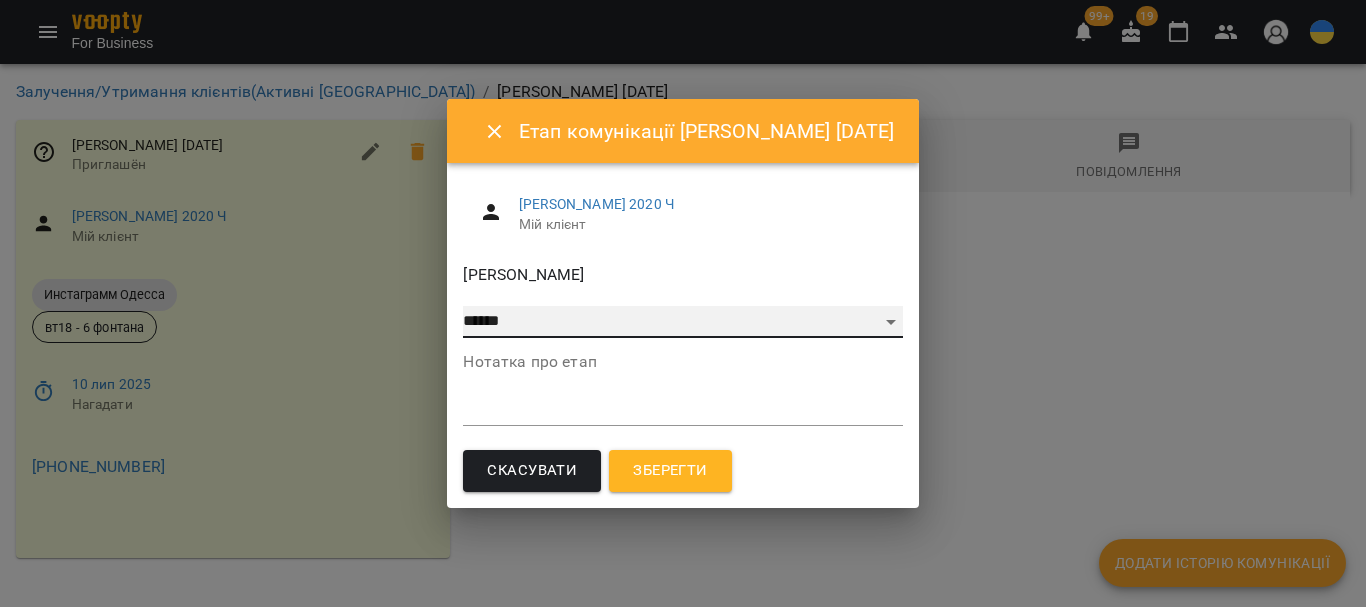 select on "*" 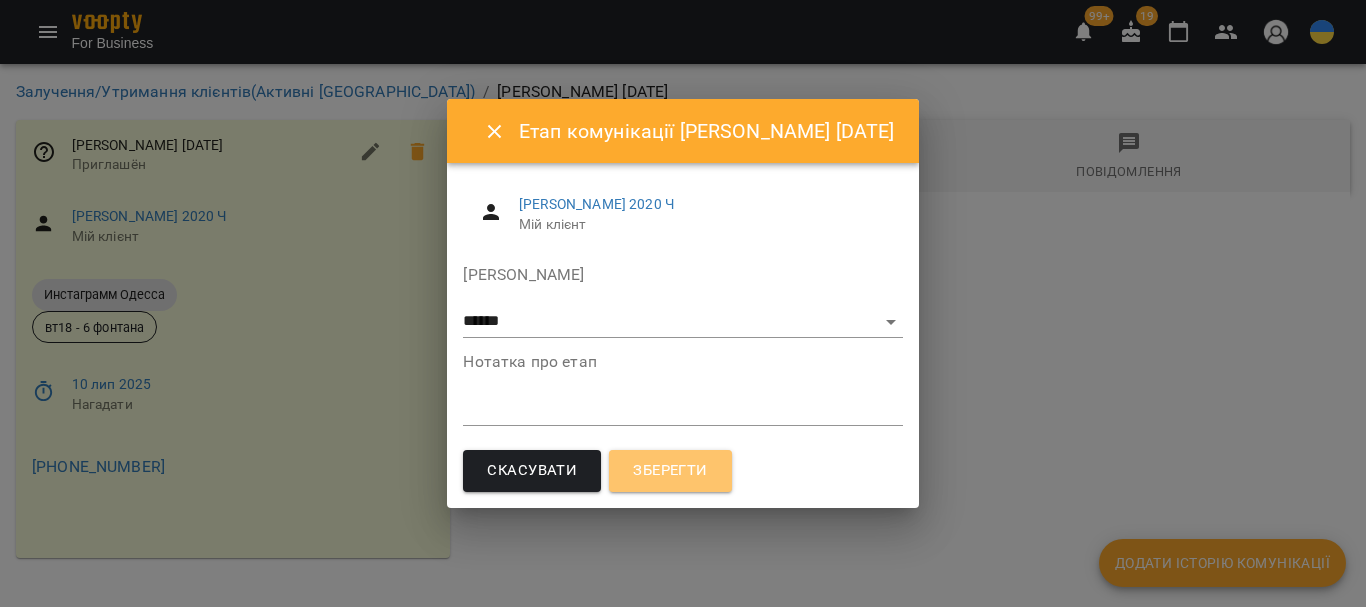 click on "Зберегти" at bounding box center (670, 471) 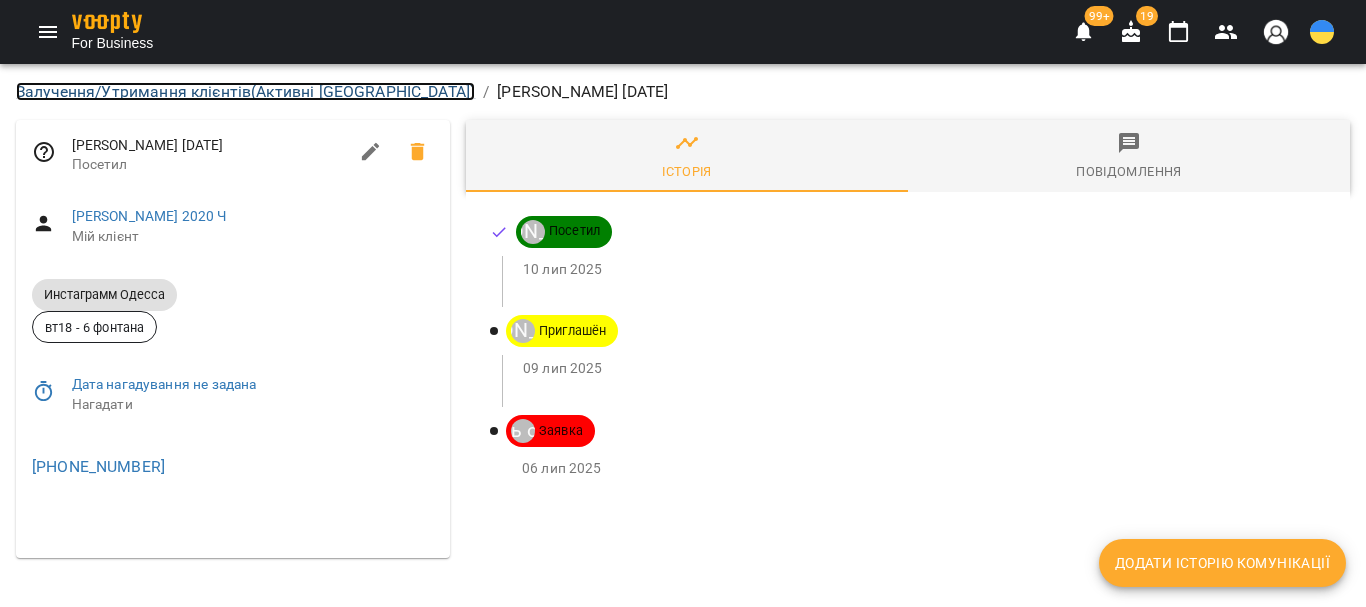 click on "Залучення/Утримання клієнтів ( Активні   Одесса )" at bounding box center [245, 91] 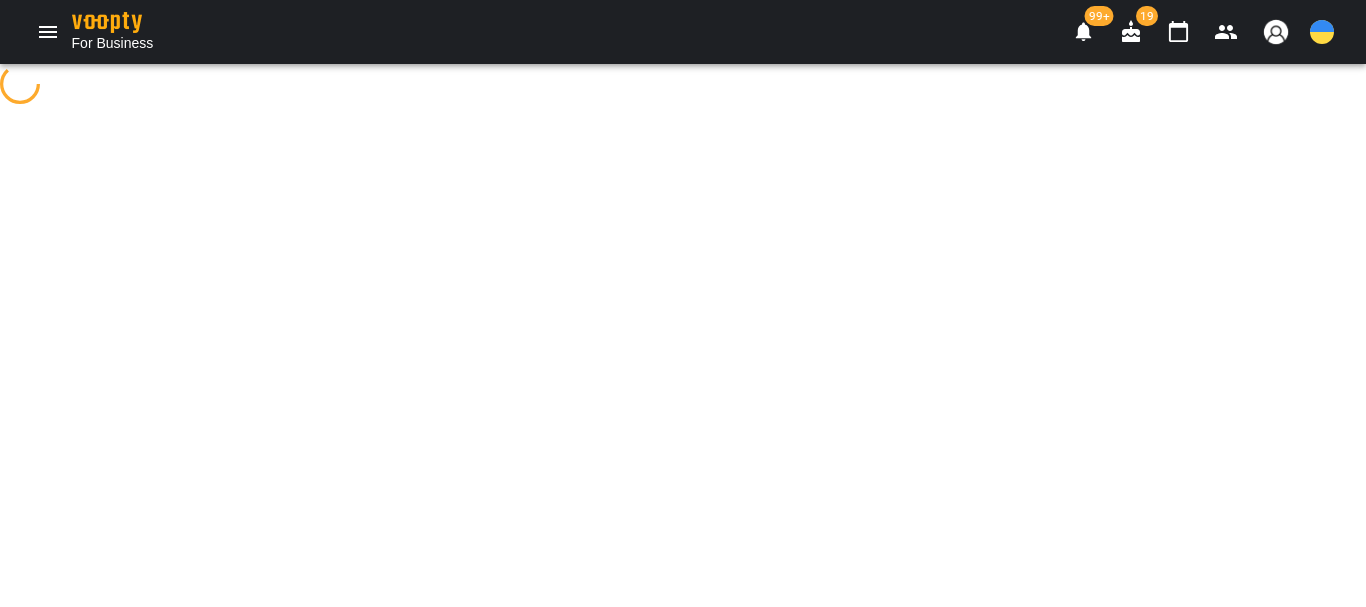 select on "**********" 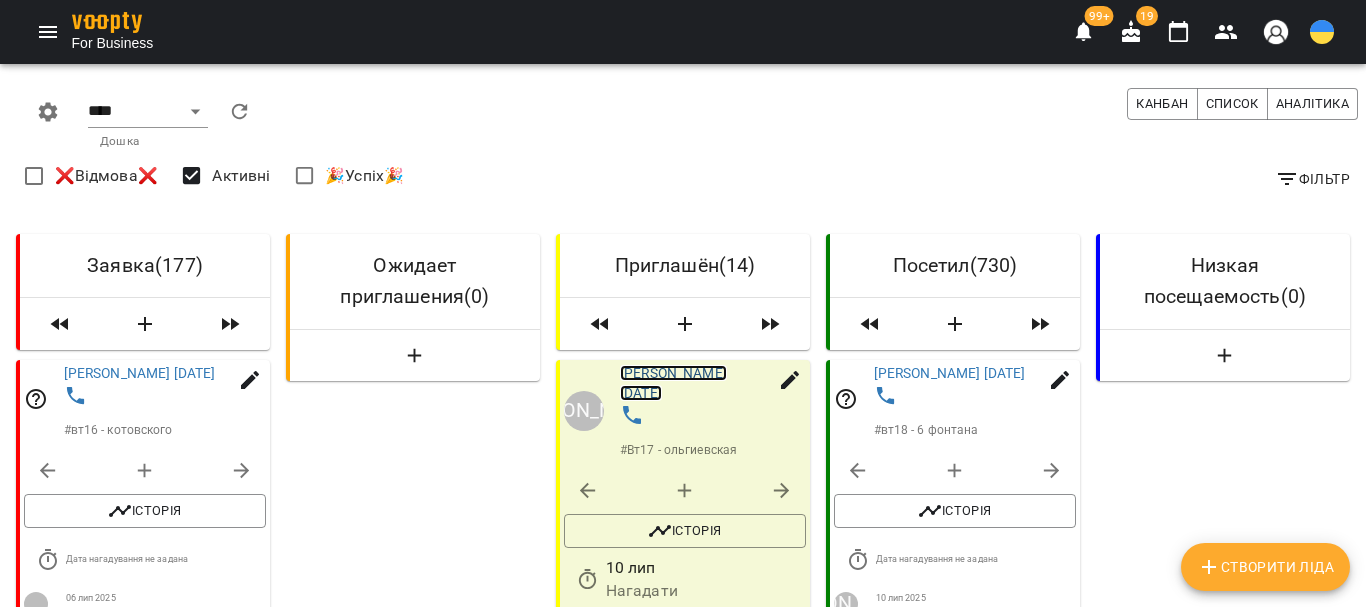click on "[PERSON_NAME] [DATE]" at bounding box center [673, 383] 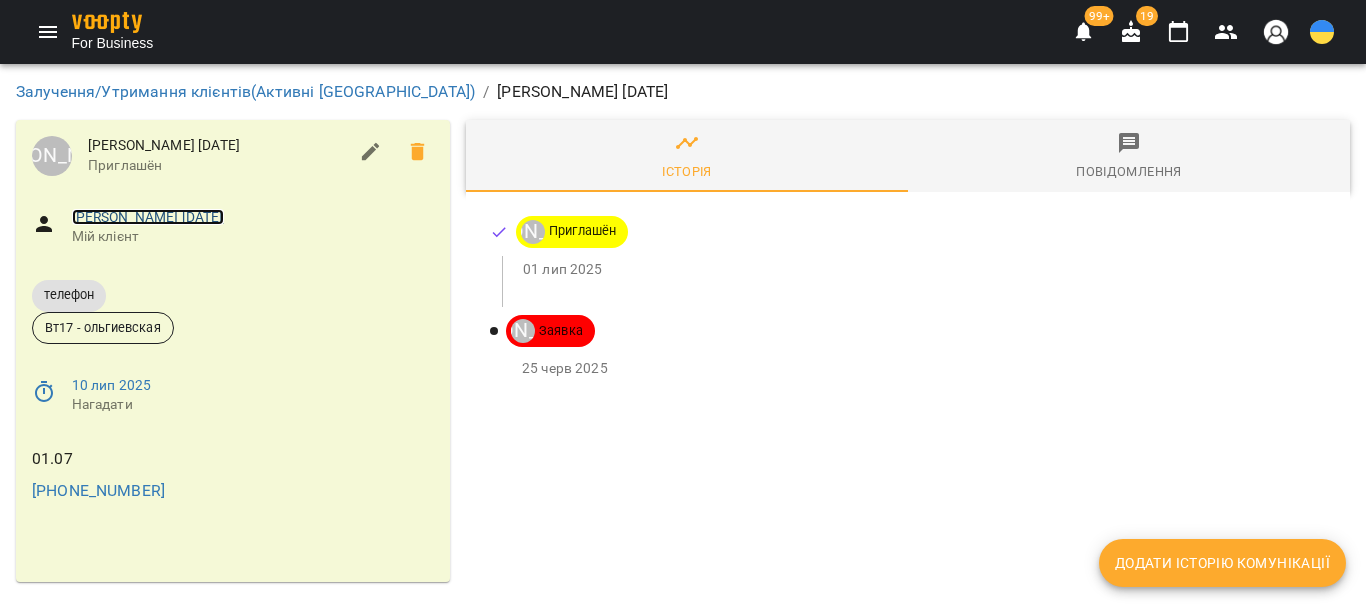 click on "[PERSON_NAME] [DATE]" at bounding box center (148, 217) 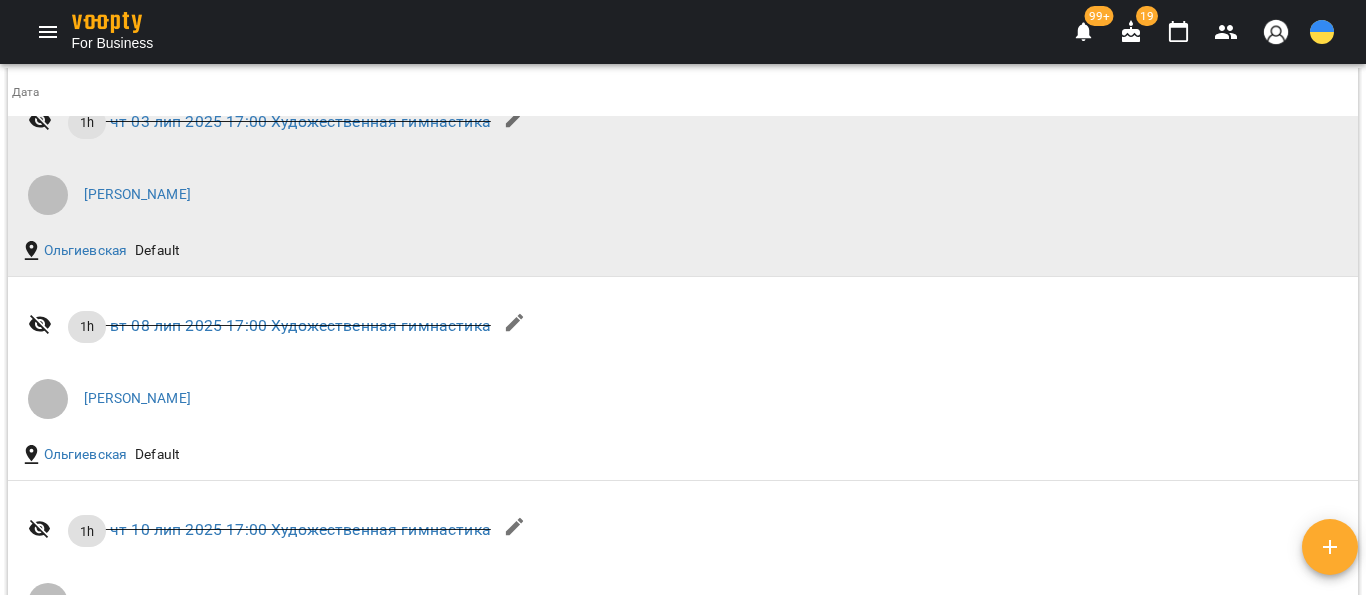 scroll, scrollTop: 2000, scrollLeft: 0, axis: vertical 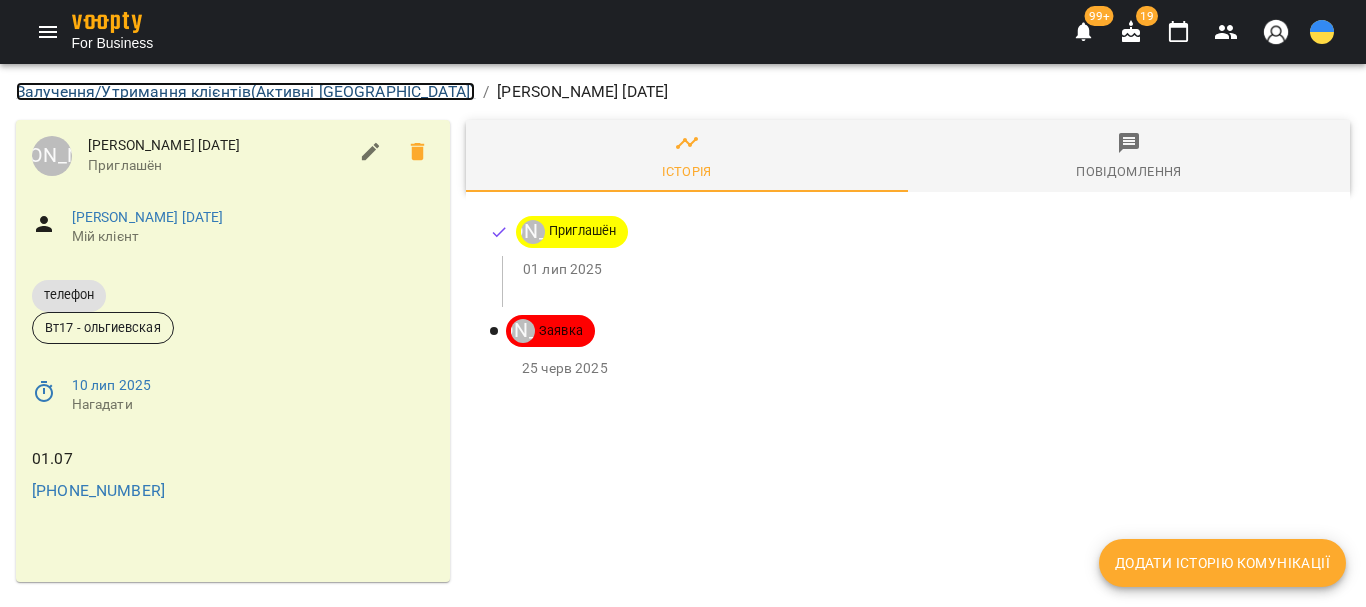 click on "Залучення/Утримання клієнтів ( Активні   Одесса )" at bounding box center (245, 91) 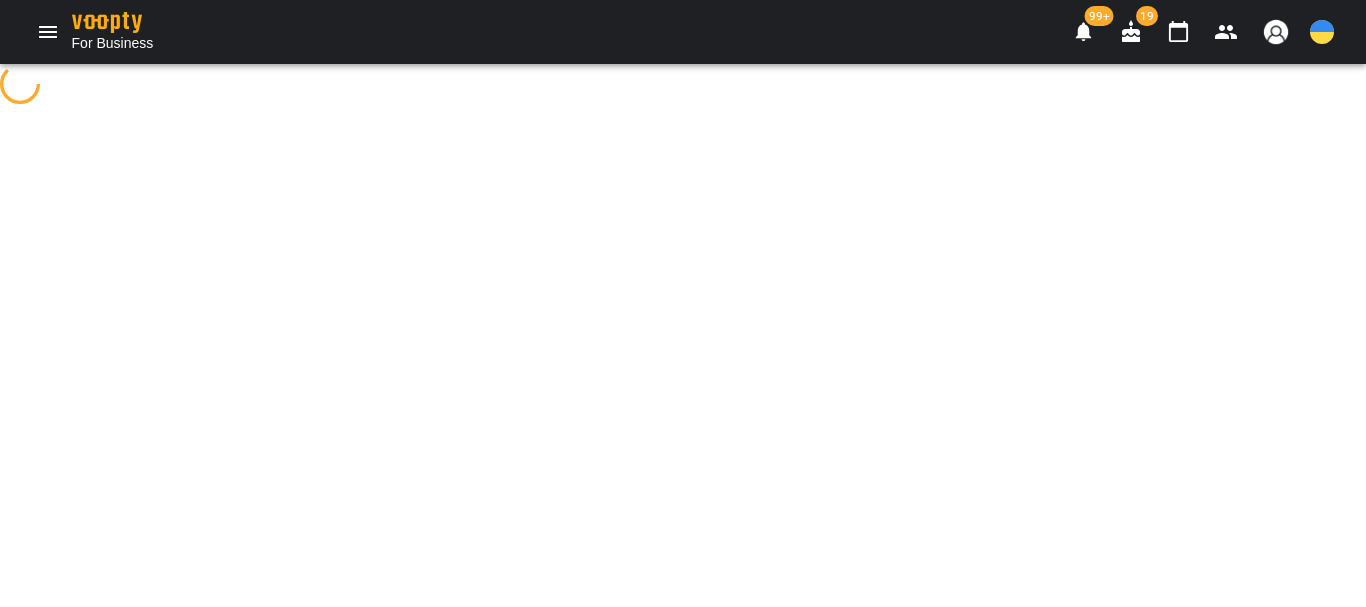 select on "**********" 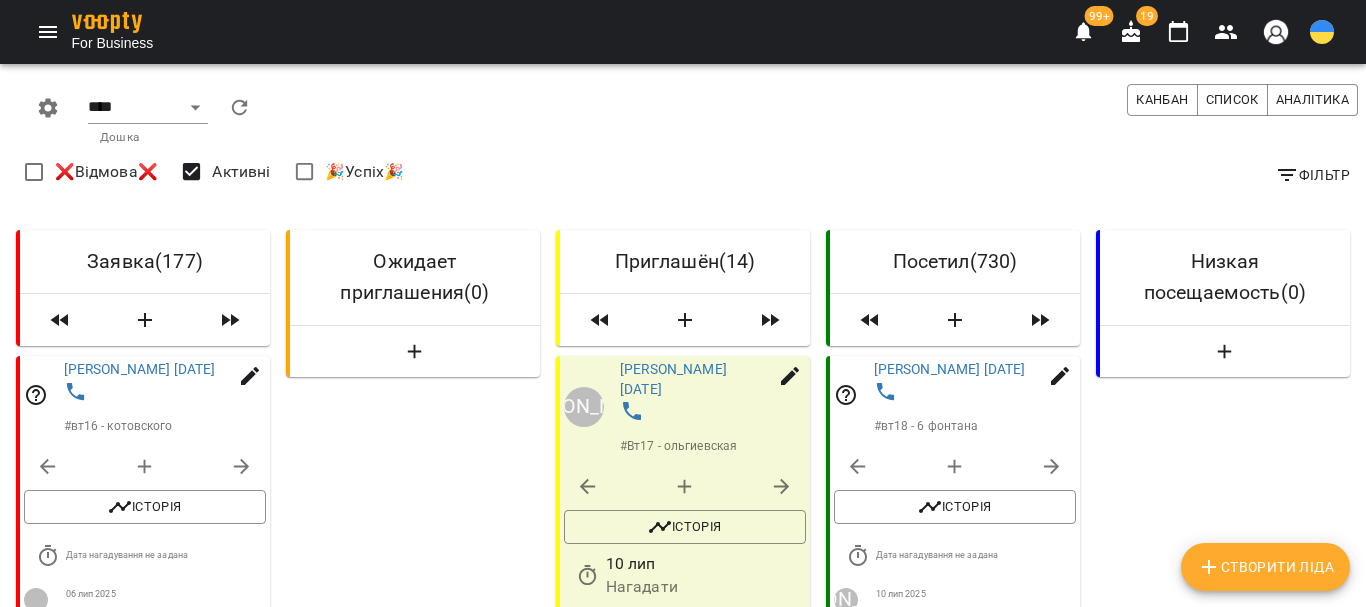 scroll, scrollTop: 1200, scrollLeft: 0, axis: vertical 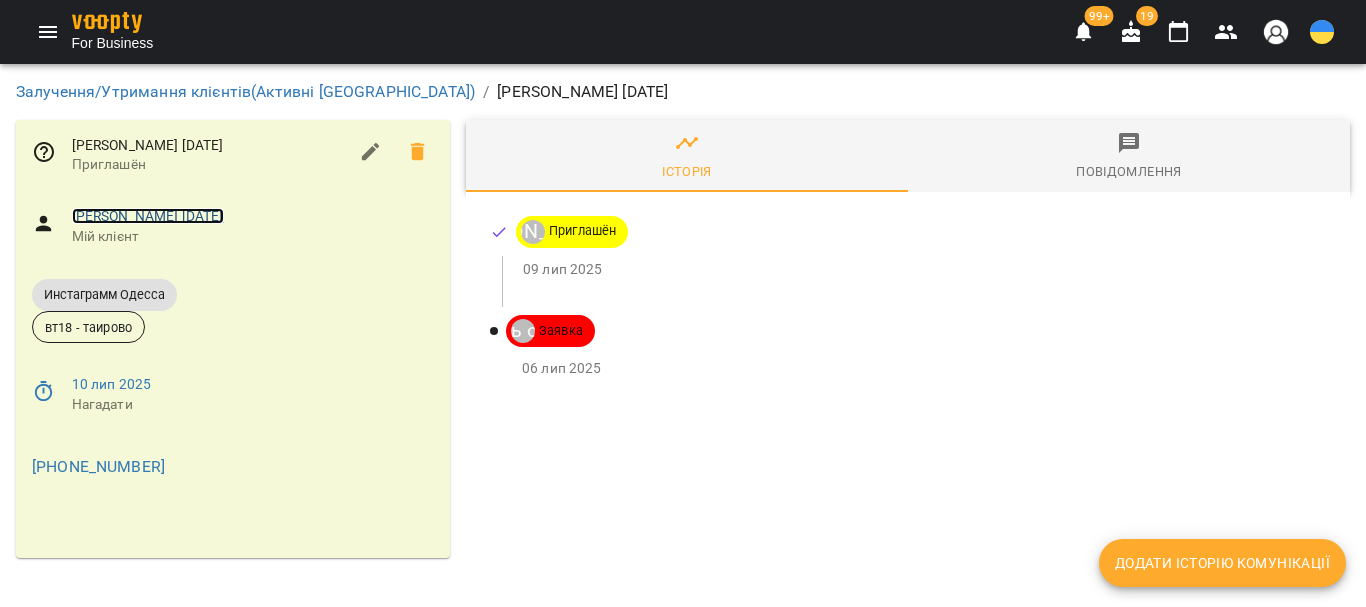 click on "[PERSON_NAME]
[DATE]" at bounding box center [148, 216] 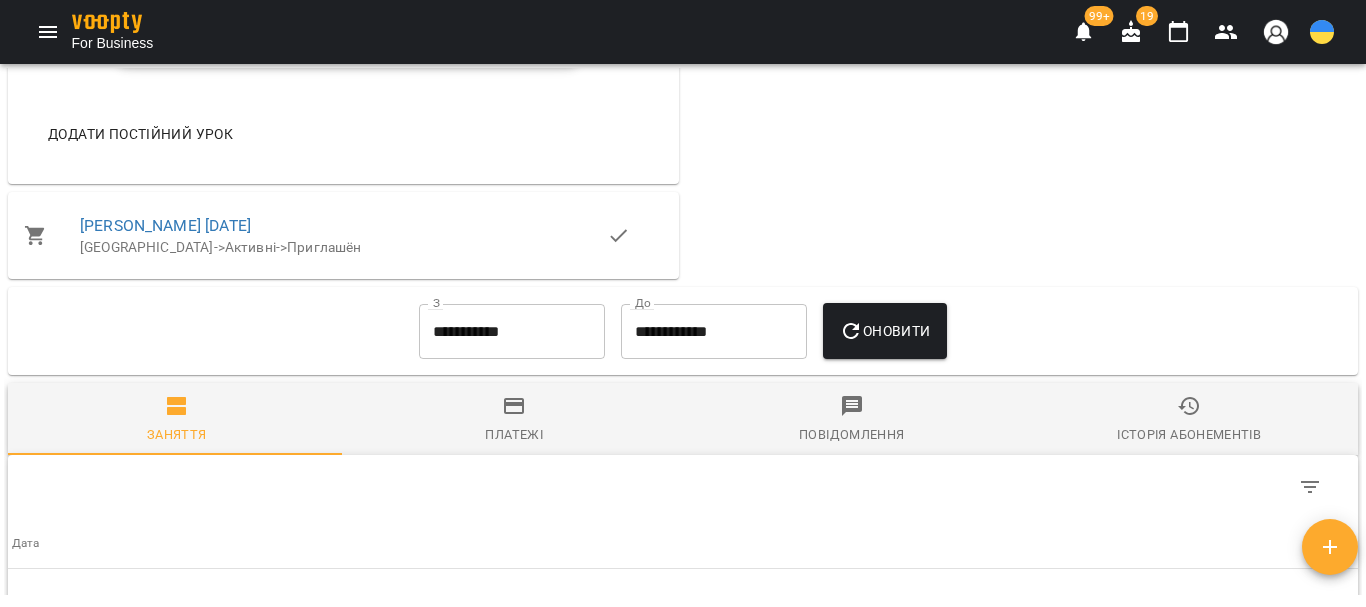 scroll, scrollTop: 1659, scrollLeft: 0, axis: vertical 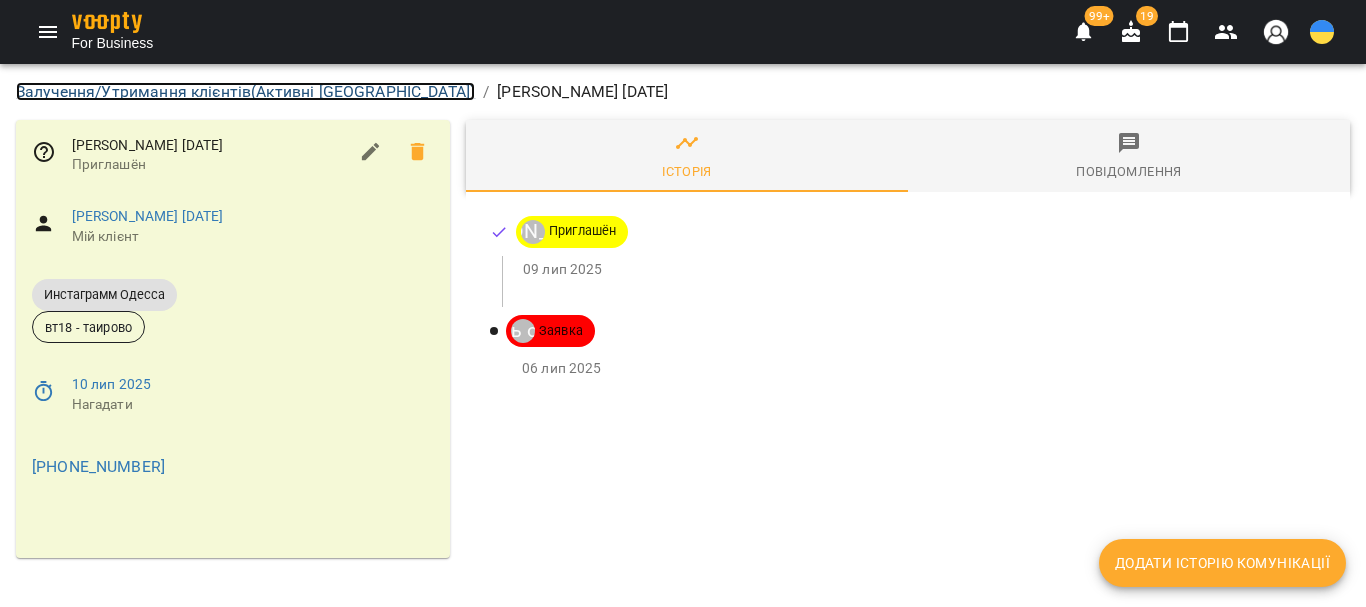 click on "Залучення/Утримання клієнтів ( Активні   Одесса )" at bounding box center (245, 91) 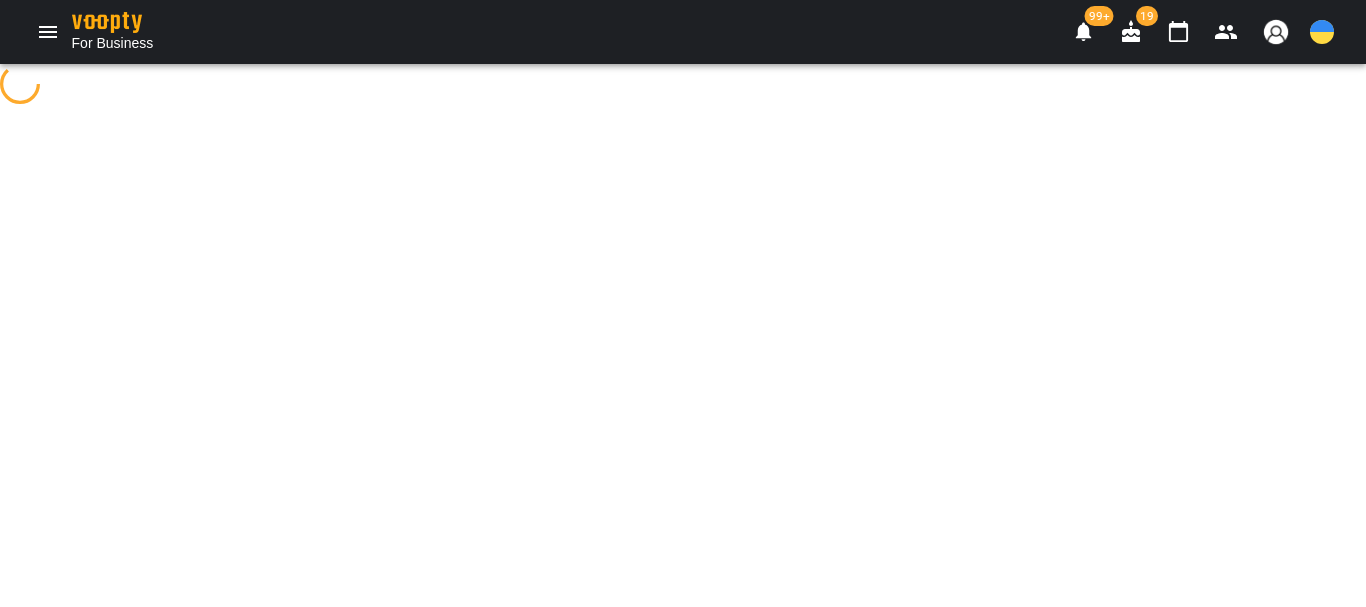 select on "**********" 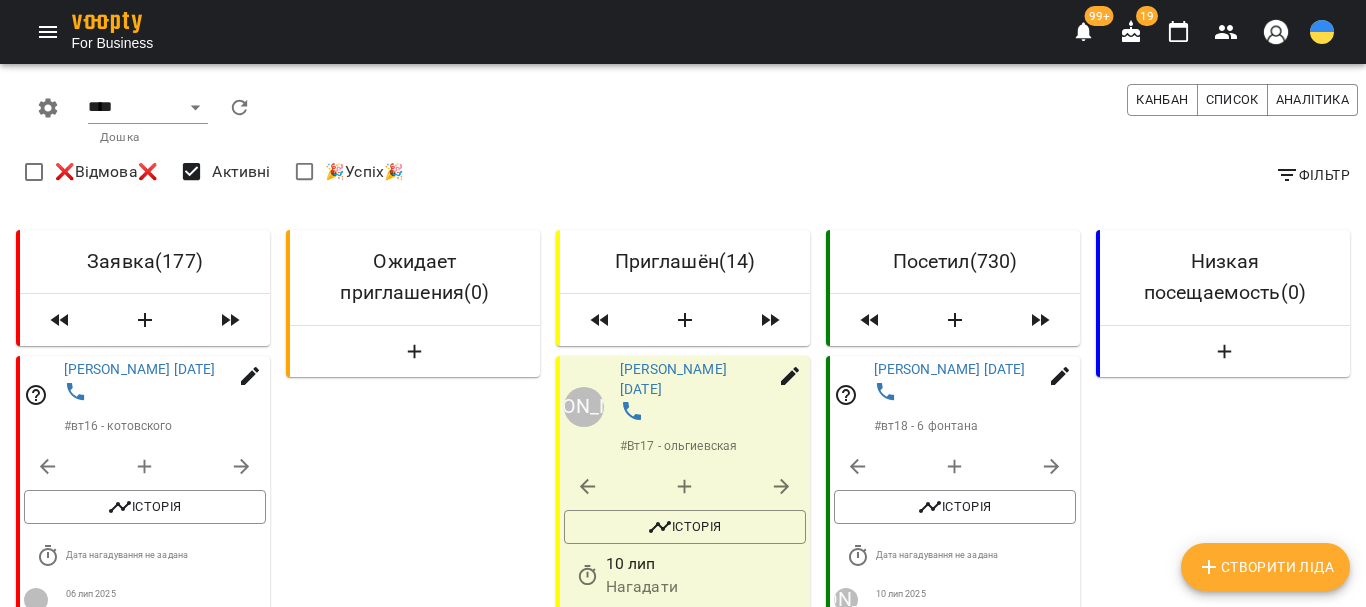 scroll, scrollTop: 2400, scrollLeft: 0, axis: vertical 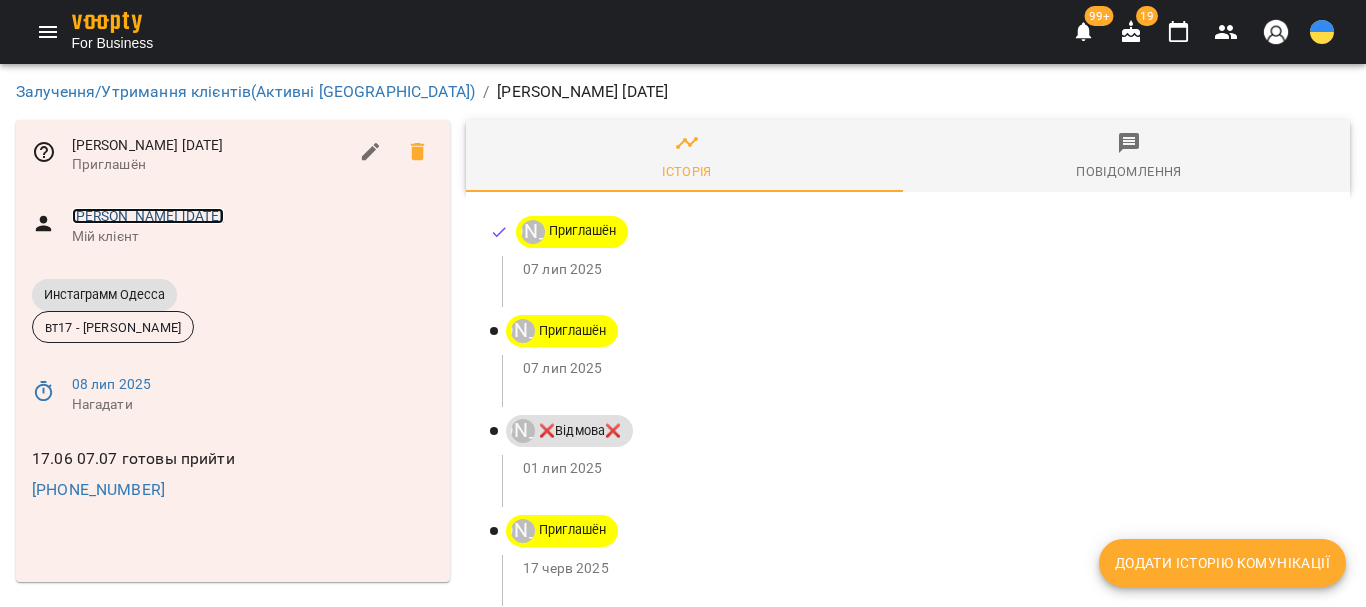 click on "[PERSON_NAME]
[DATE]" at bounding box center [148, 216] 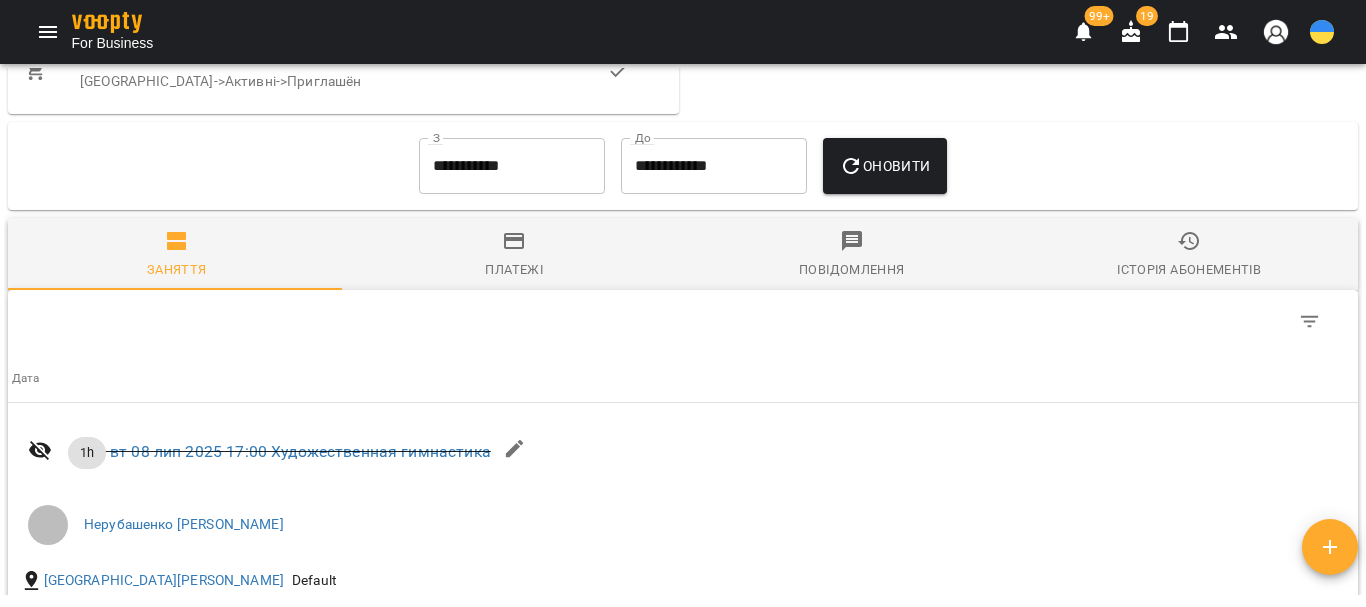 scroll, scrollTop: 1363, scrollLeft: 0, axis: vertical 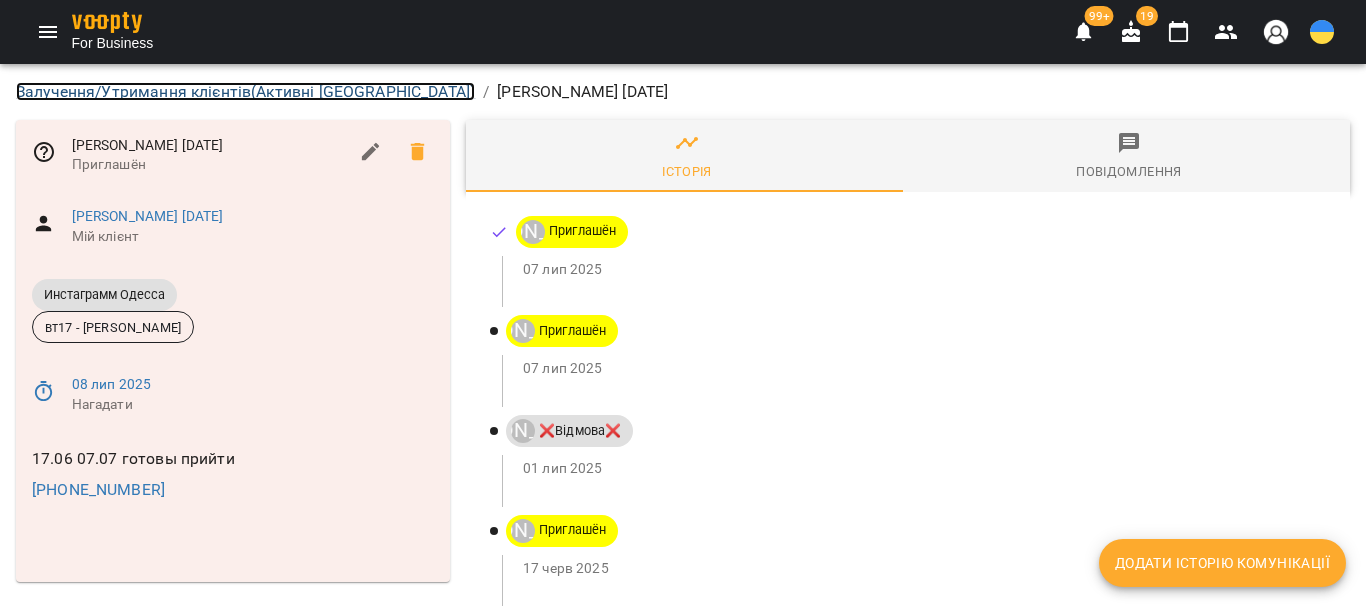 click on "Залучення/Утримання клієнтів ( Активні   Одесса )" at bounding box center (245, 91) 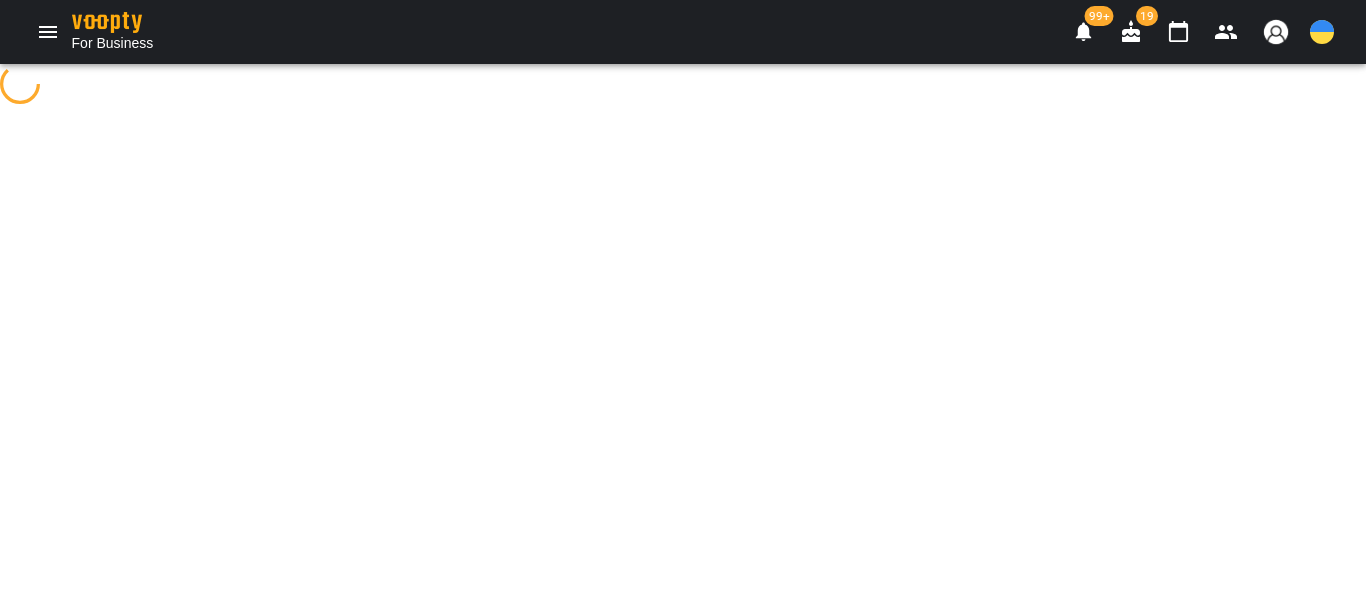 select on "**********" 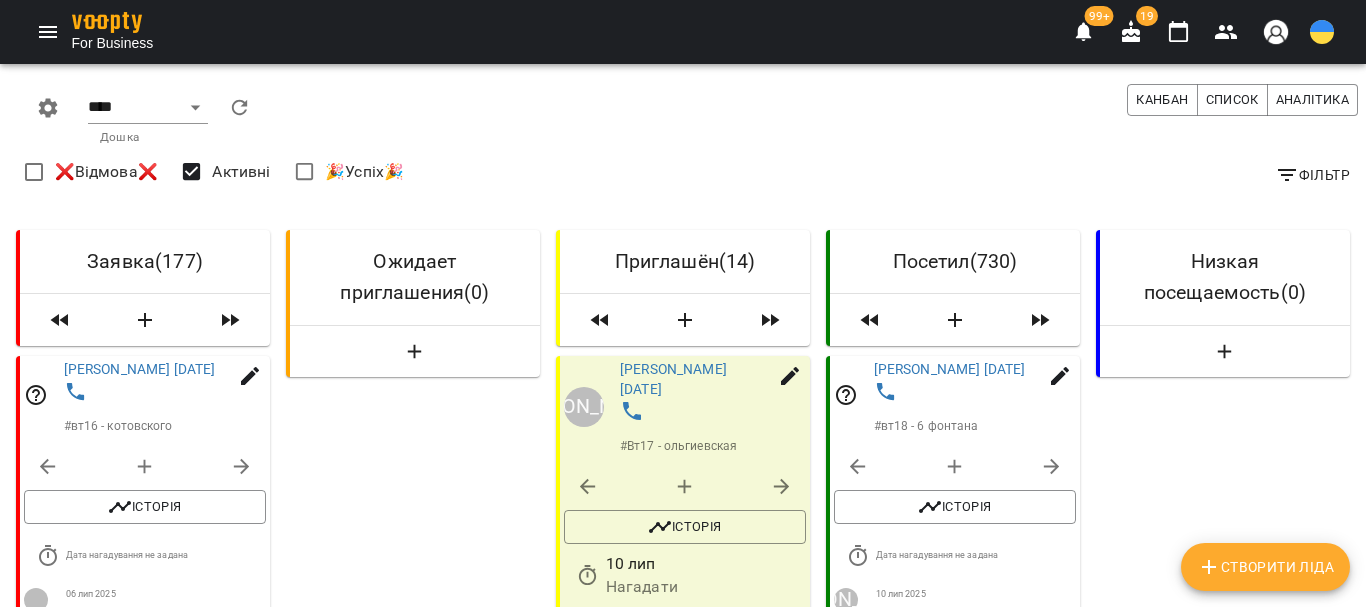 scroll, scrollTop: 2600, scrollLeft: 0, axis: vertical 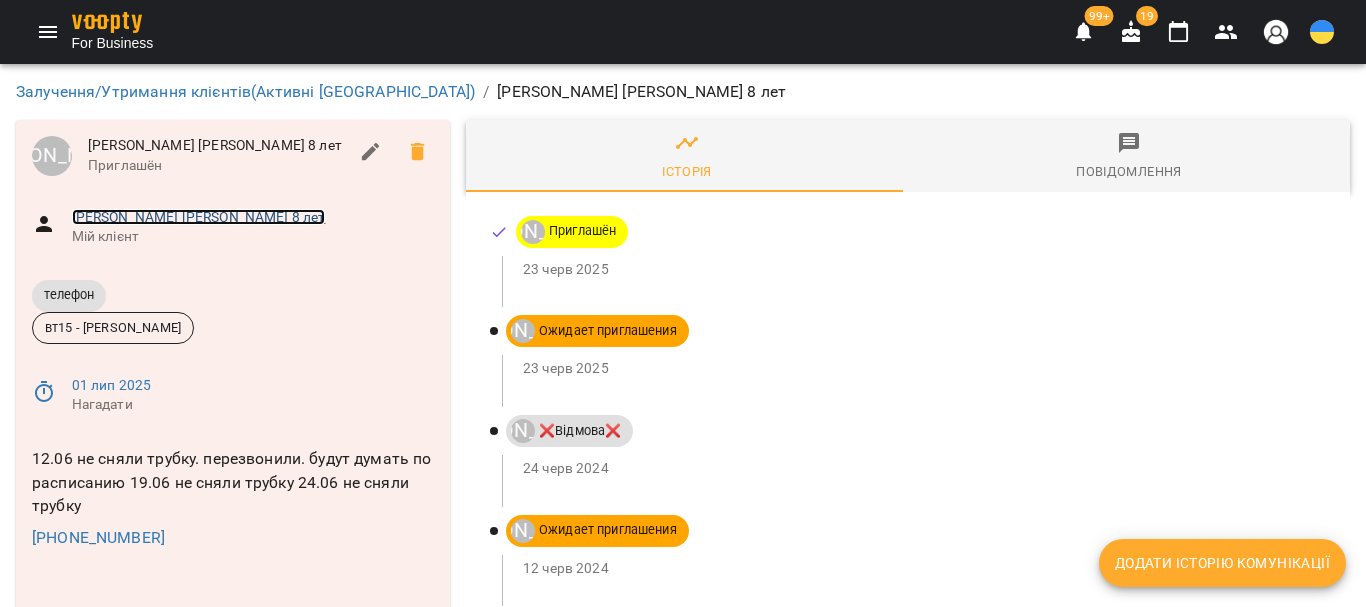 click on "[PERSON_NAME] [PERSON_NAME] 8 лет" at bounding box center [199, 217] 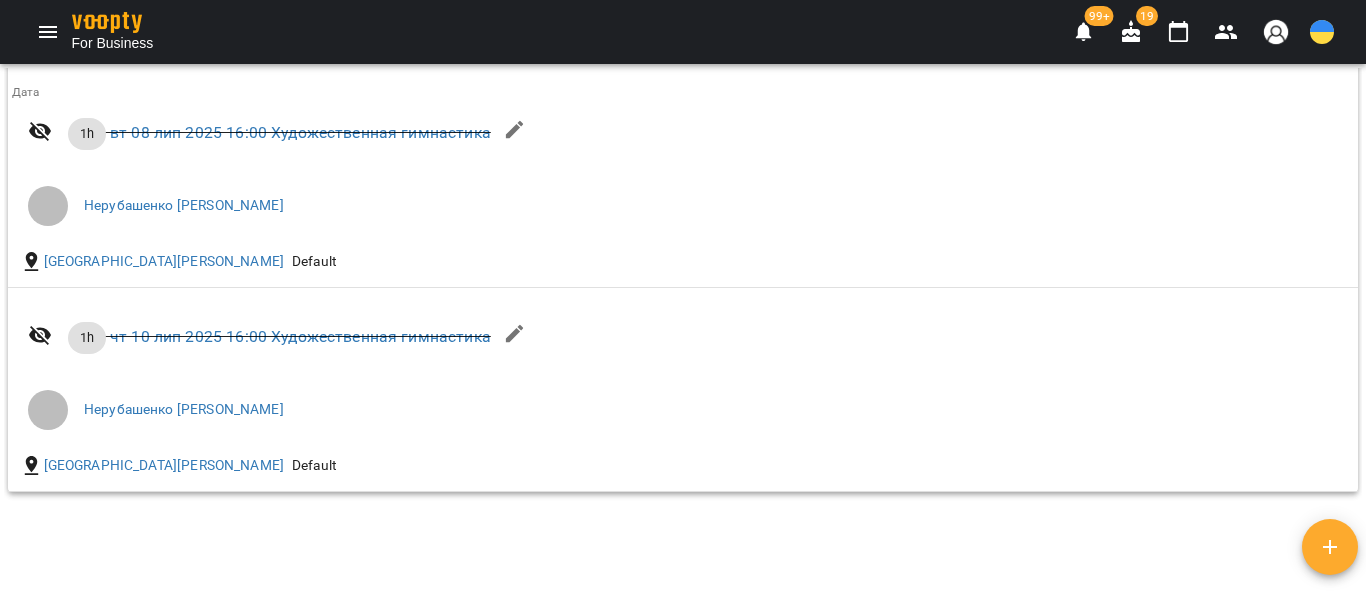 scroll, scrollTop: 2271, scrollLeft: 0, axis: vertical 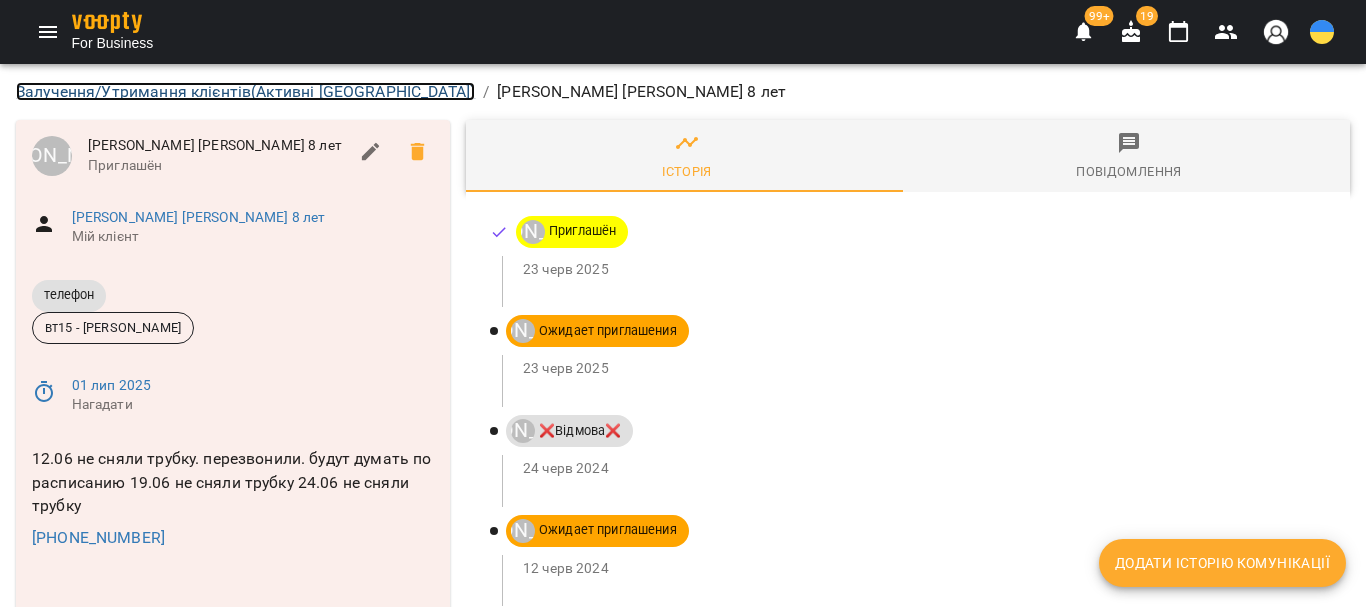 click on "Залучення/Утримання клієнтів ( Активні   Одесса )" at bounding box center [245, 91] 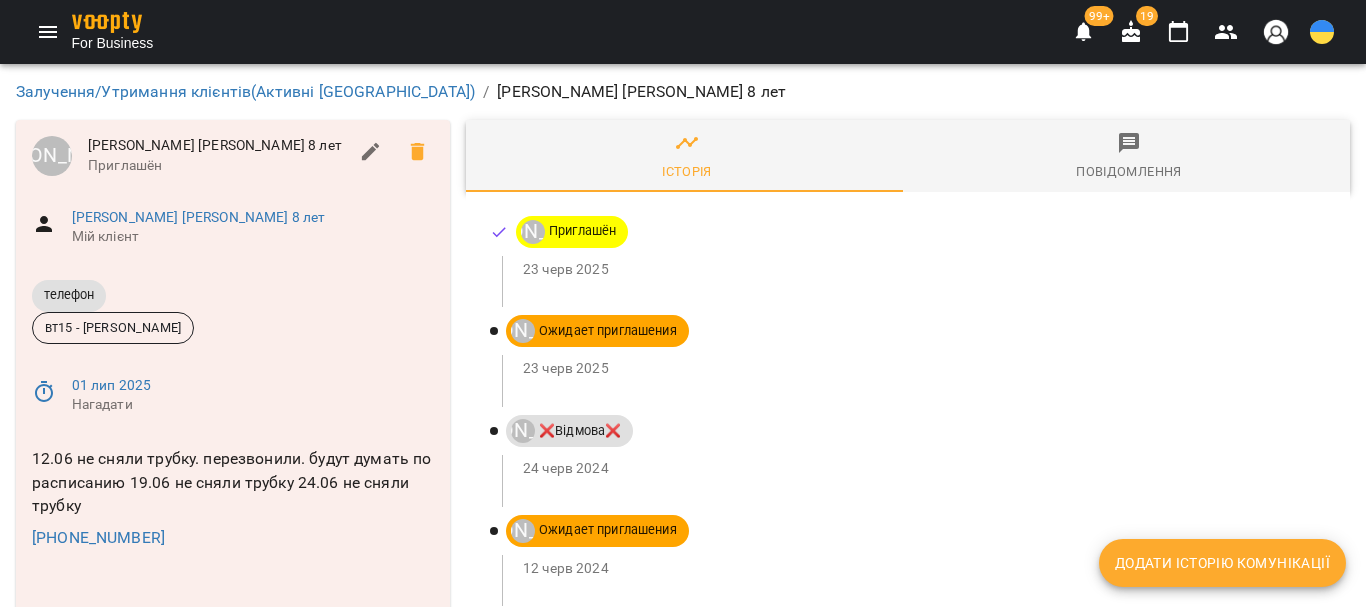 select on "**********" 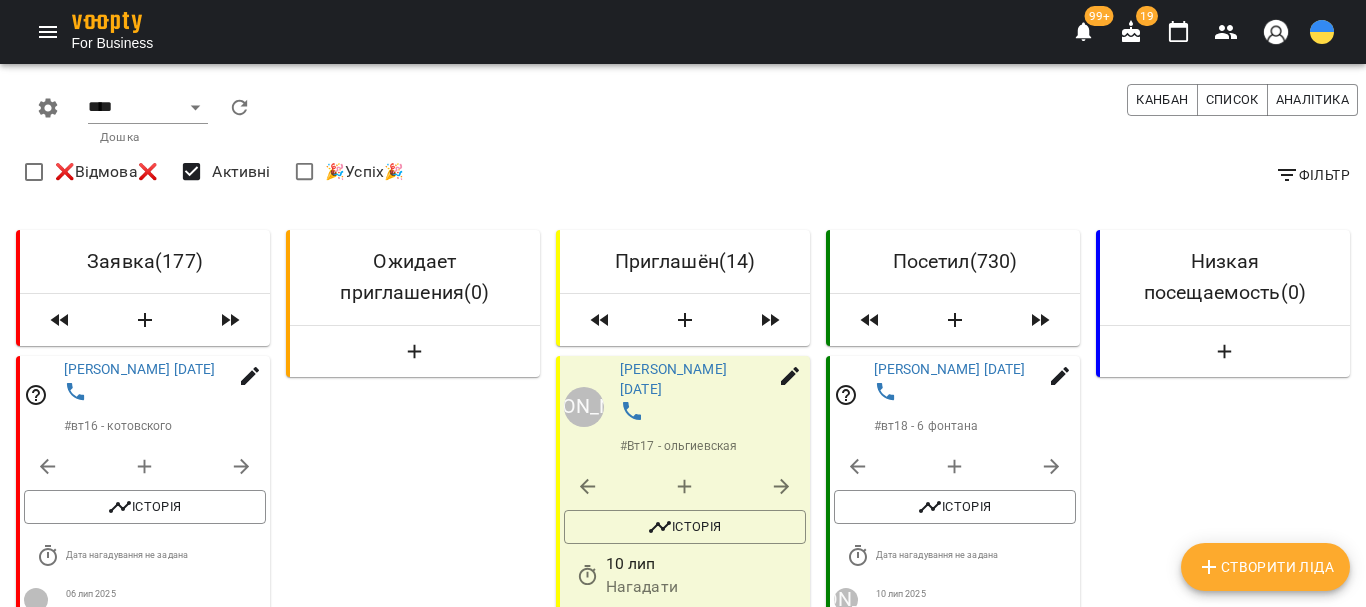 scroll, scrollTop: 3072, scrollLeft: 0, axis: vertical 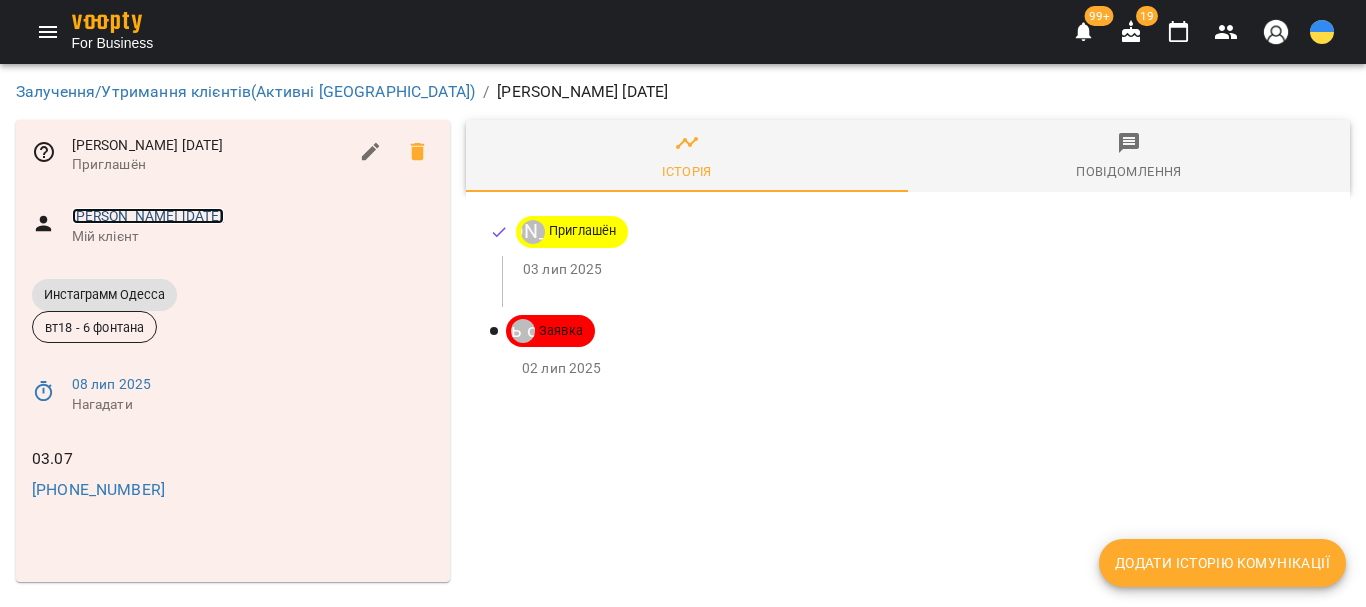 click on "[PERSON_NAME]
[DATE]" at bounding box center (148, 216) 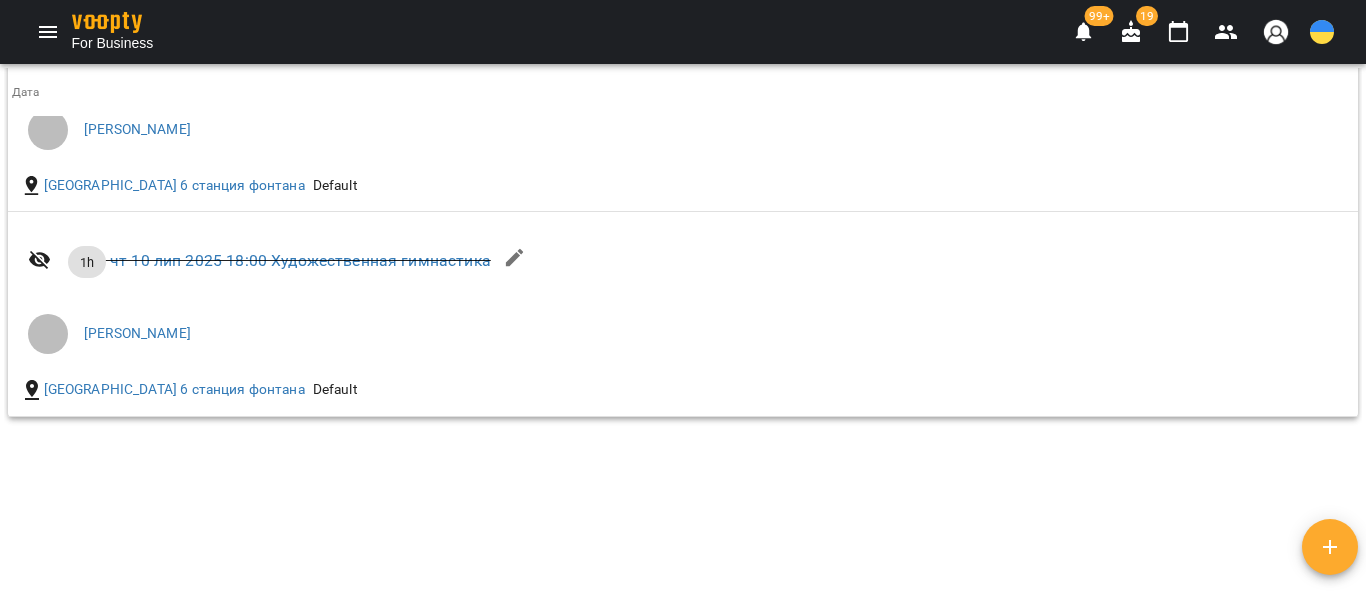 scroll, scrollTop: 2067, scrollLeft: 0, axis: vertical 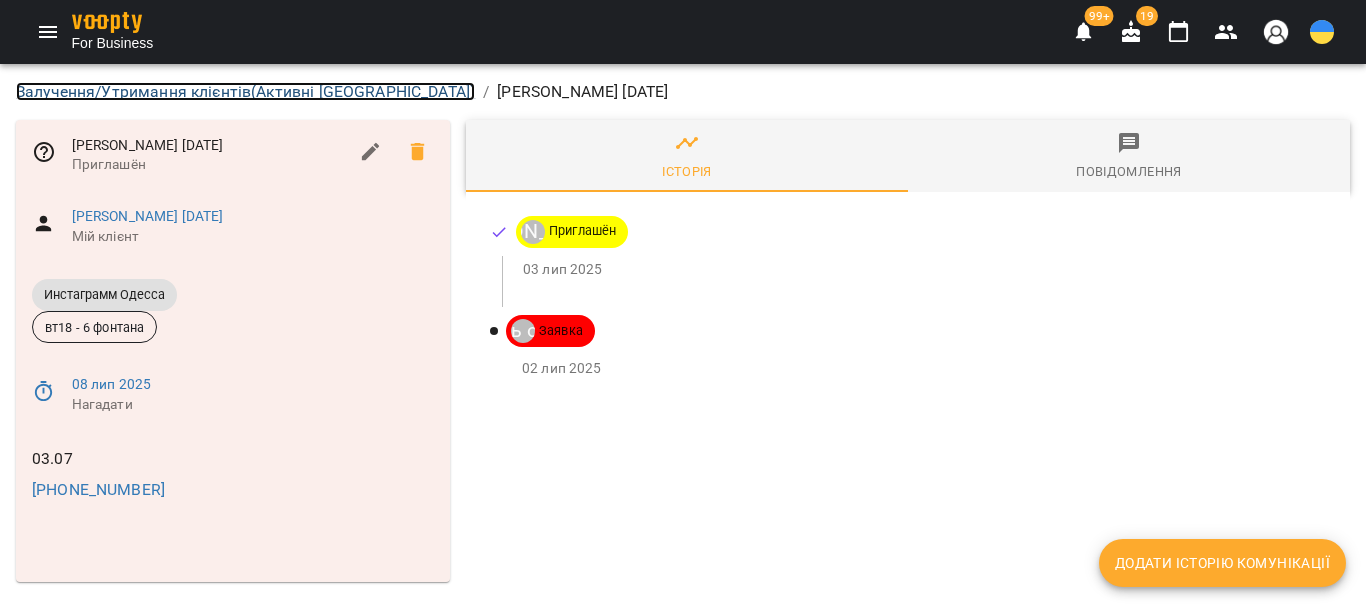 click on "Залучення/Утримання клієнтів ( Активні   Одесса )" at bounding box center [245, 91] 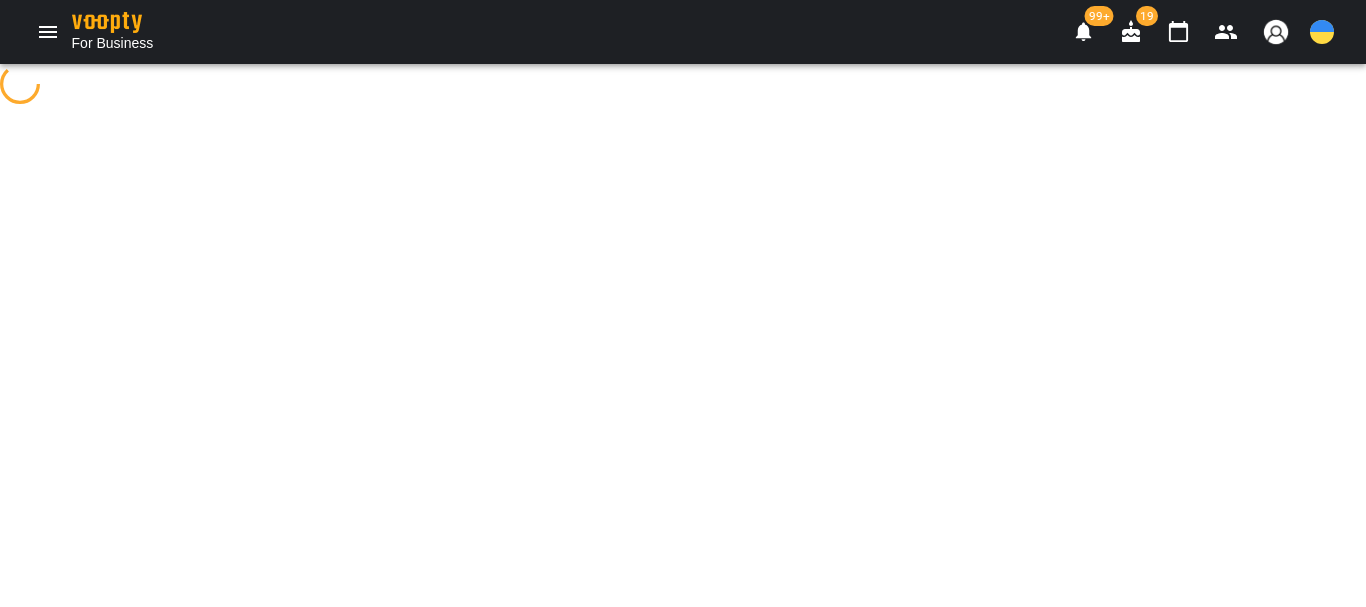 select on "**********" 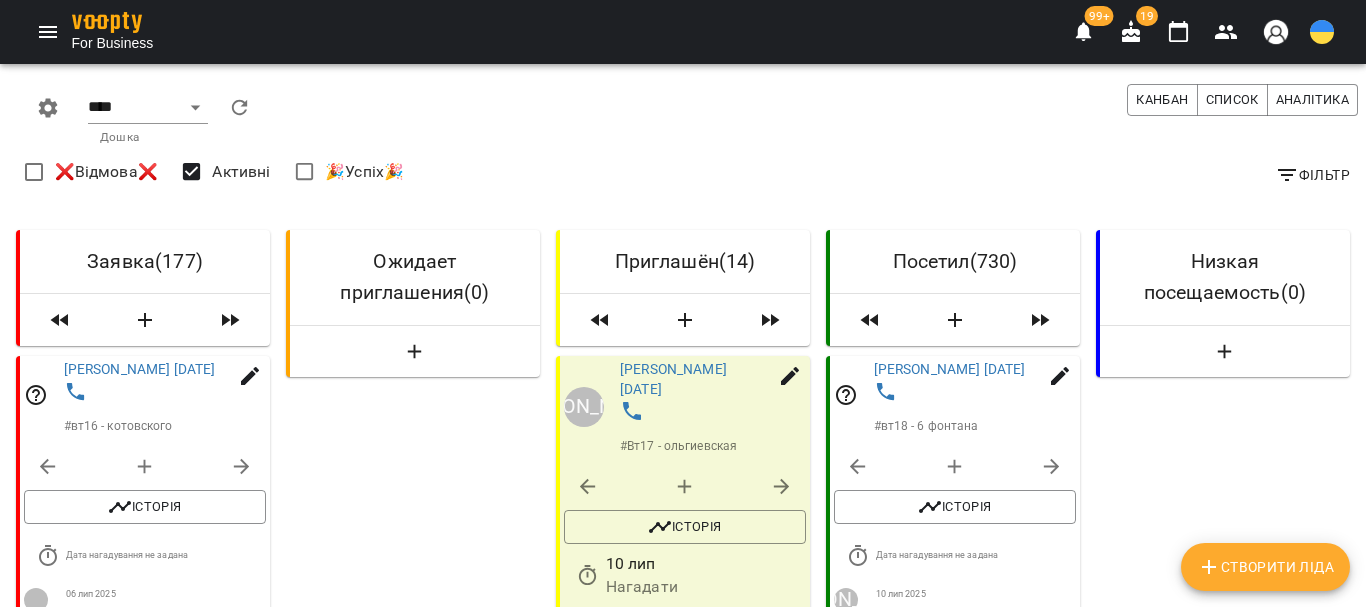 scroll, scrollTop: 3000, scrollLeft: 0, axis: vertical 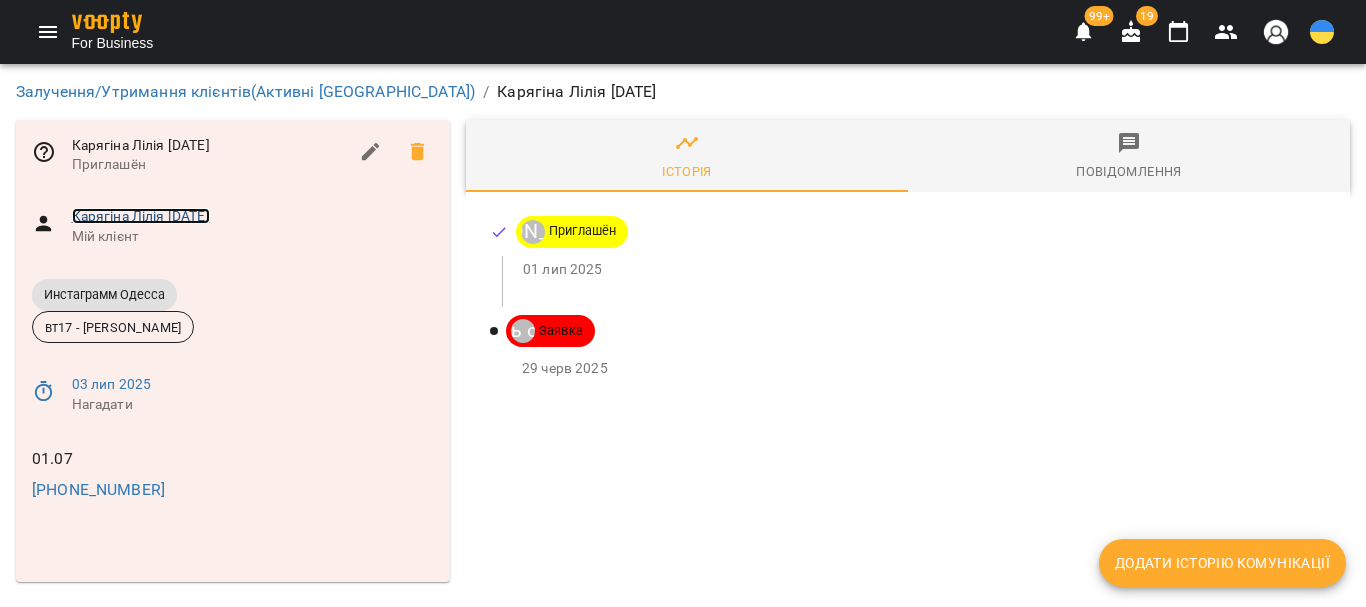 click on "Карягіна Лілія
[DATE]" at bounding box center [141, 216] 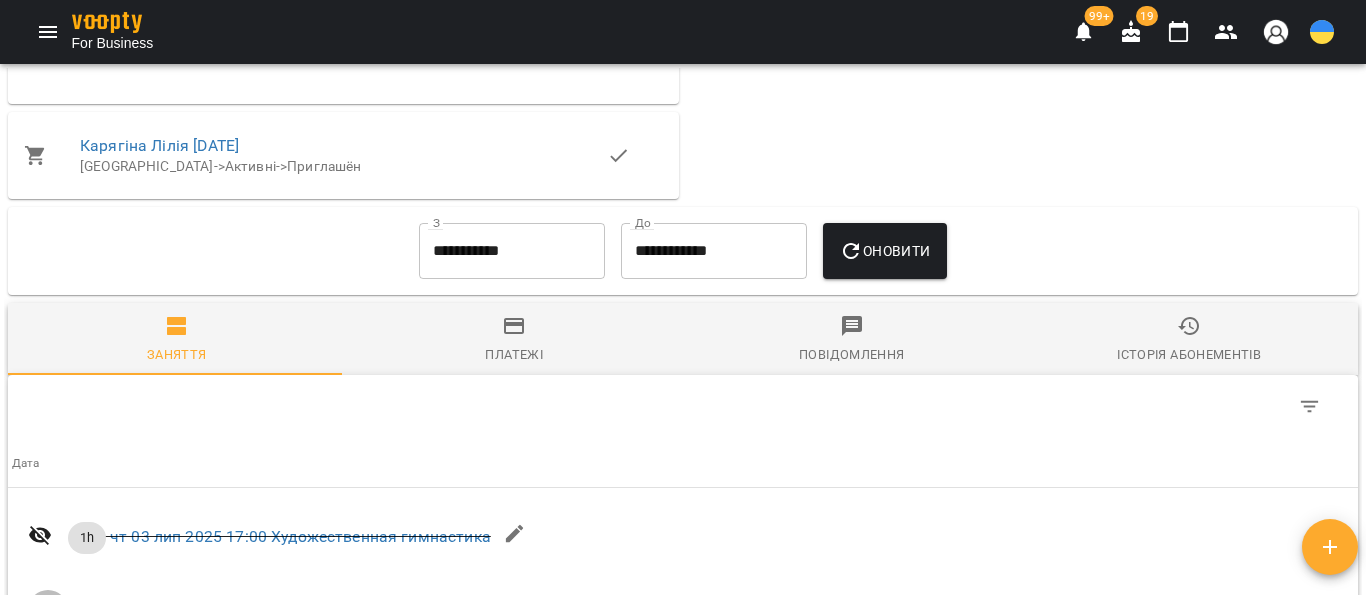 scroll, scrollTop: 2067, scrollLeft: 0, axis: vertical 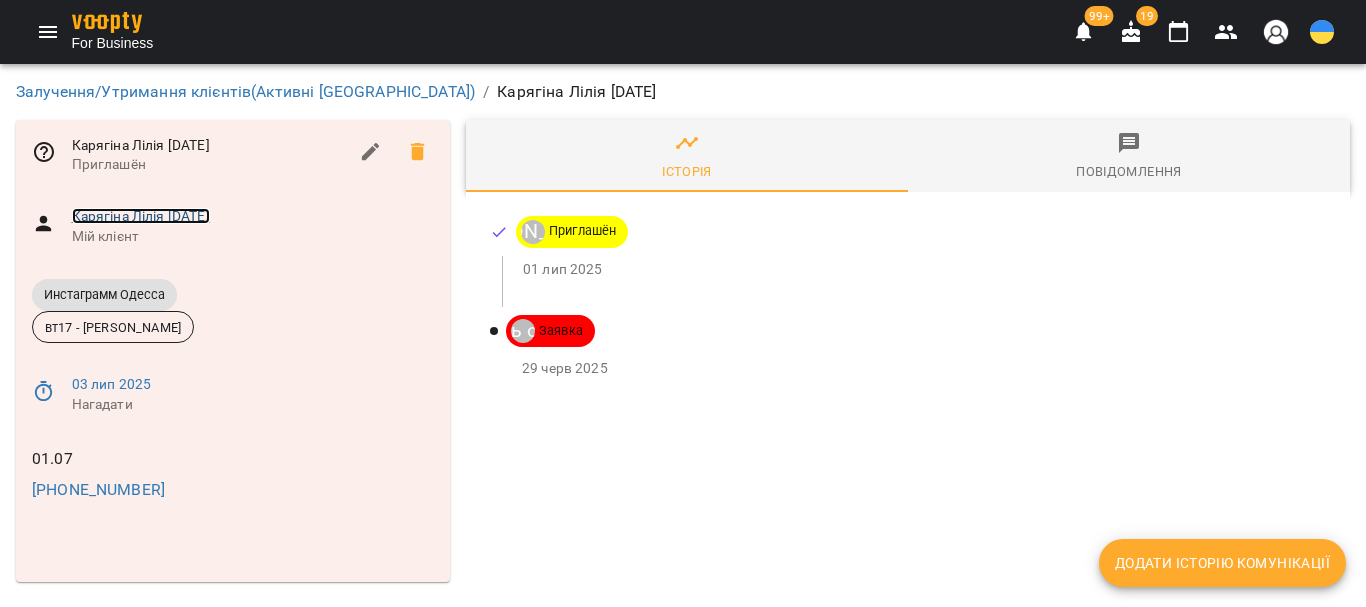 click on "Карягіна Лілія
[DATE]" at bounding box center [141, 216] 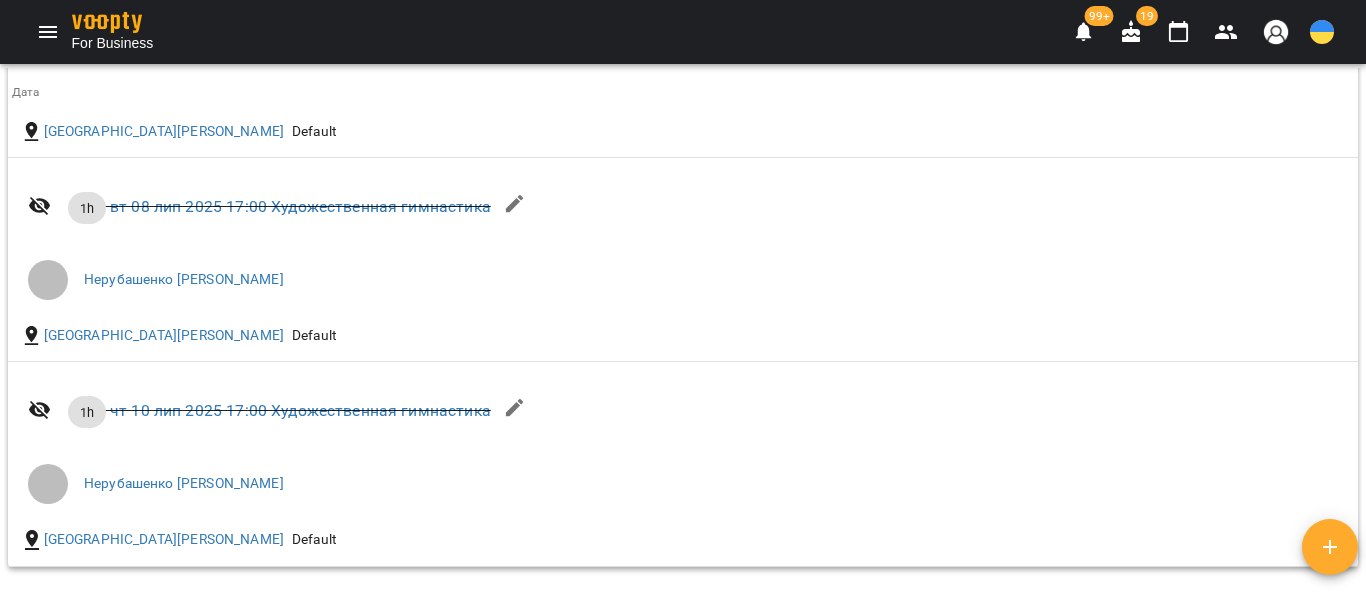 scroll, scrollTop: 2067, scrollLeft: 0, axis: vertical 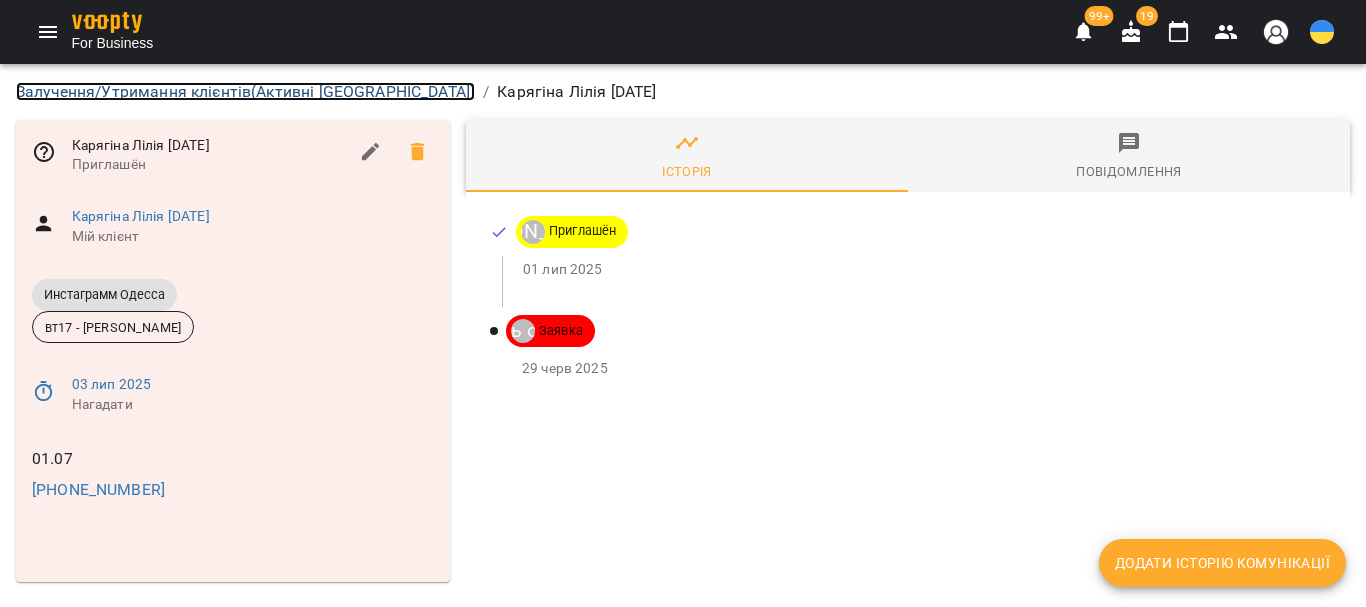 click on "Залучення/Утримання клієнтів ( Активні   Одесса )" at bounding box center [245, 91] 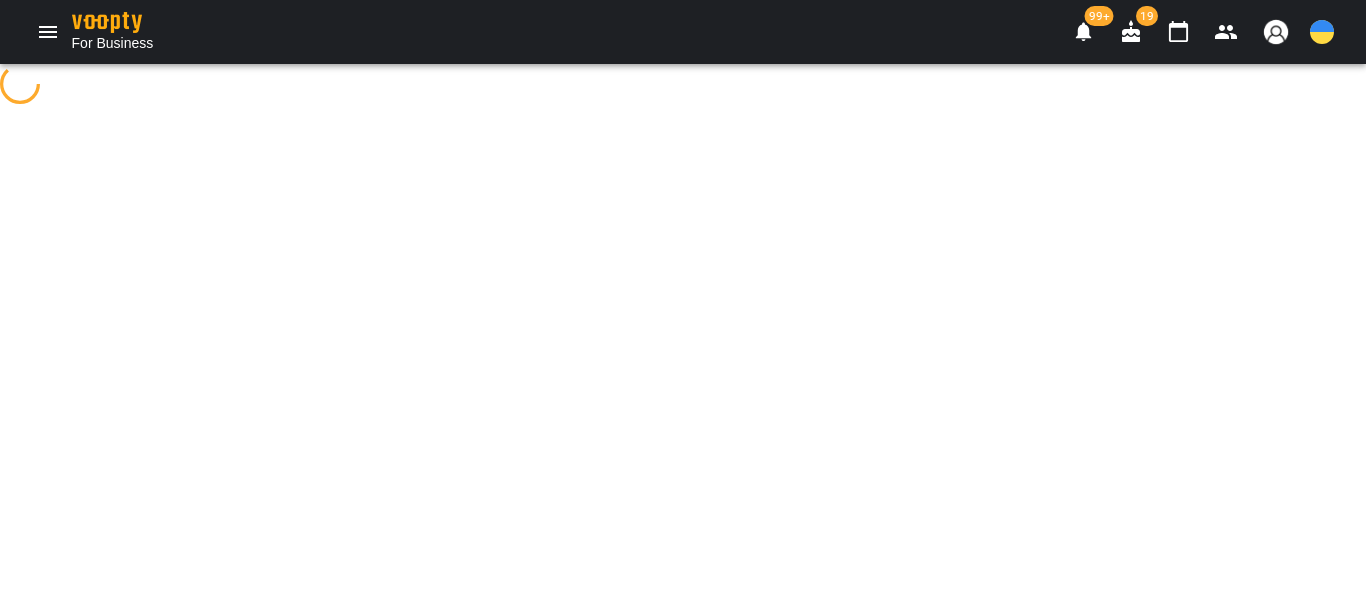 select on "**********" 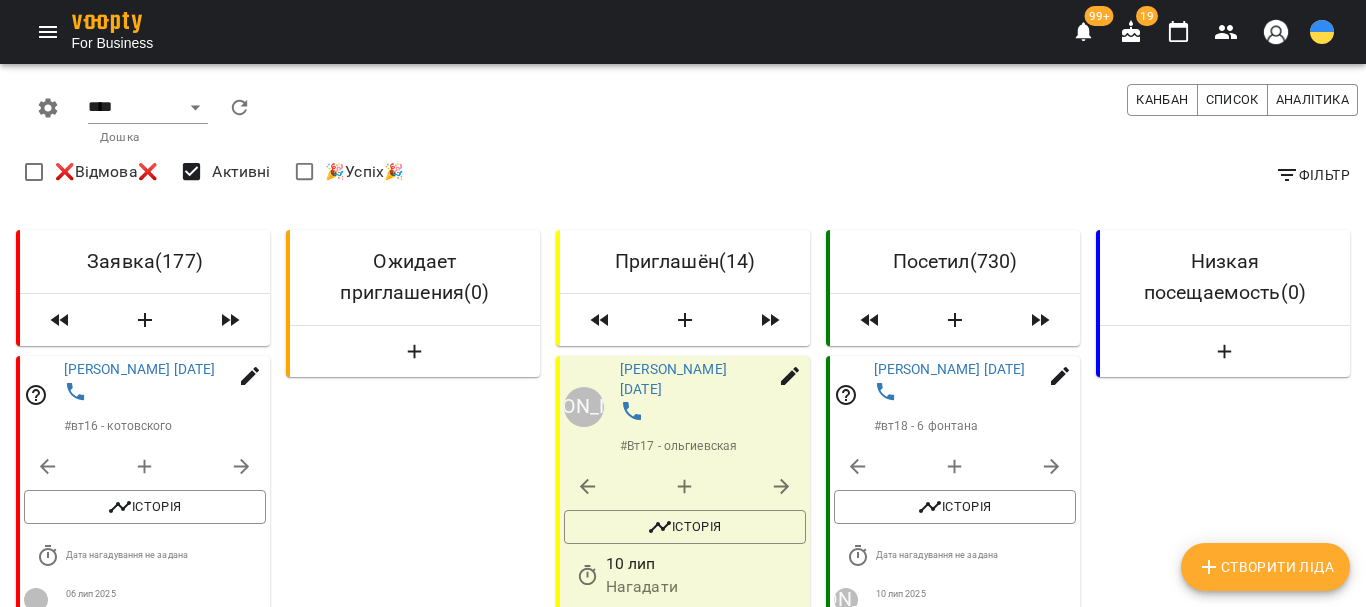 scroll, scrollTop: 3072, scrollLeft: 0, axis: vertical 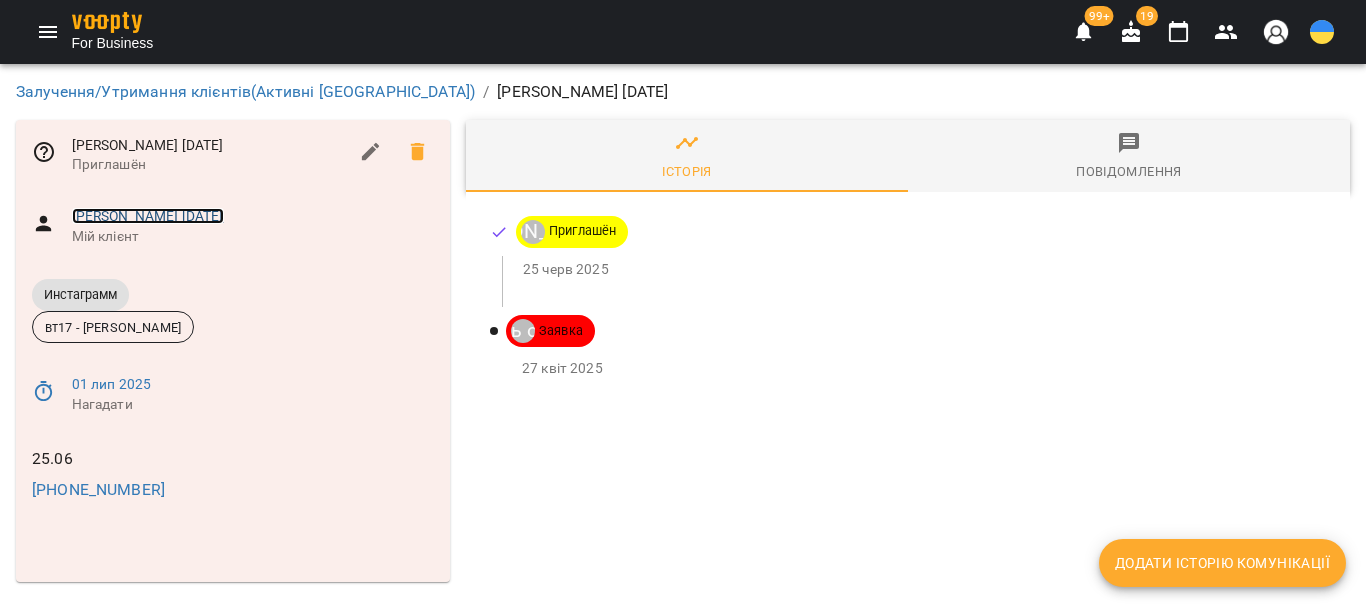 click on "[PERSON_NAME]
[DATE]" at bounding box center [148, 216] 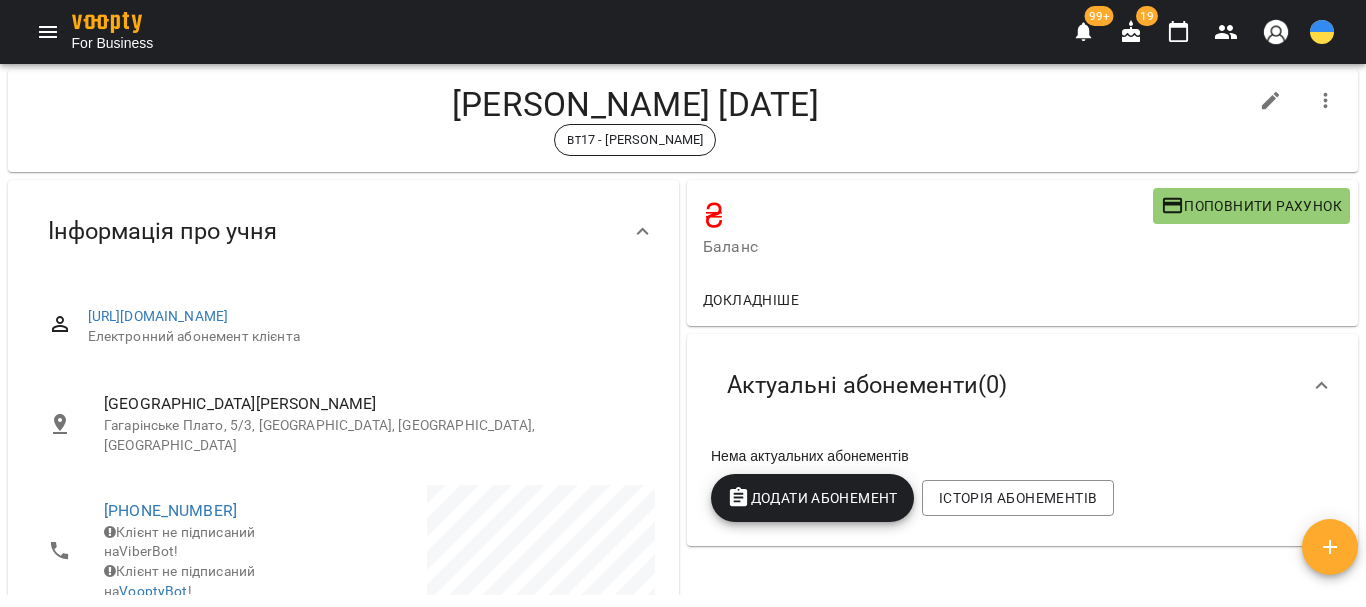 scroll, scrollTop: 0, scrollLeft: 0, axis: both 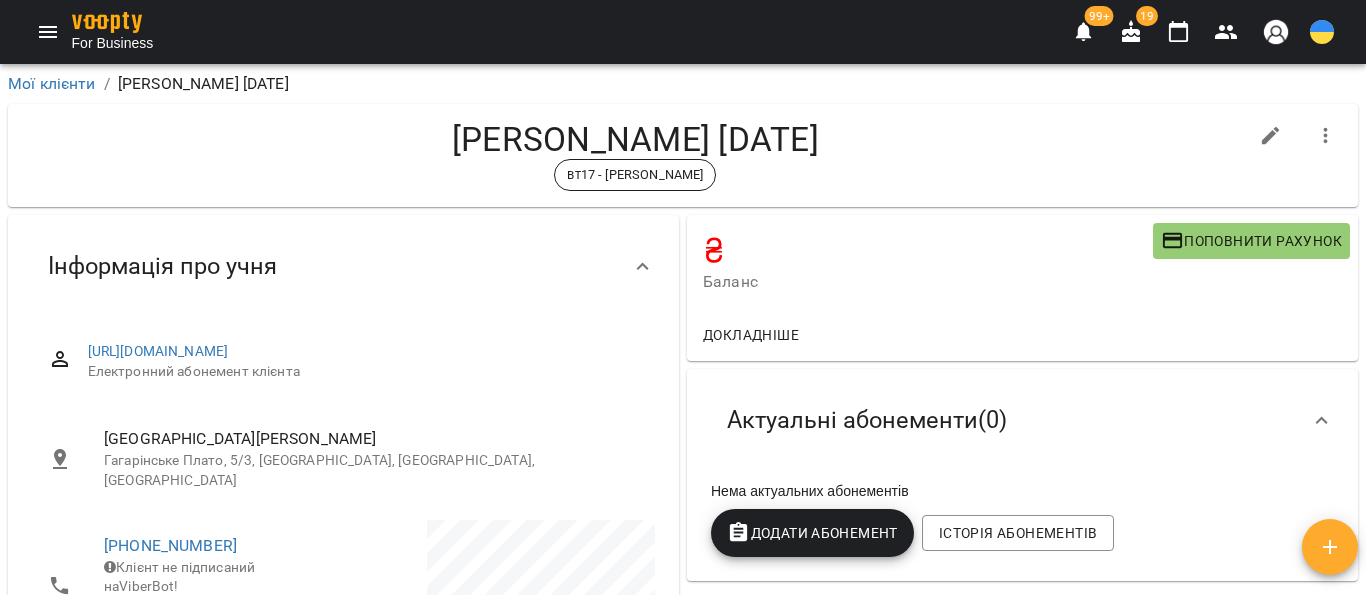 click 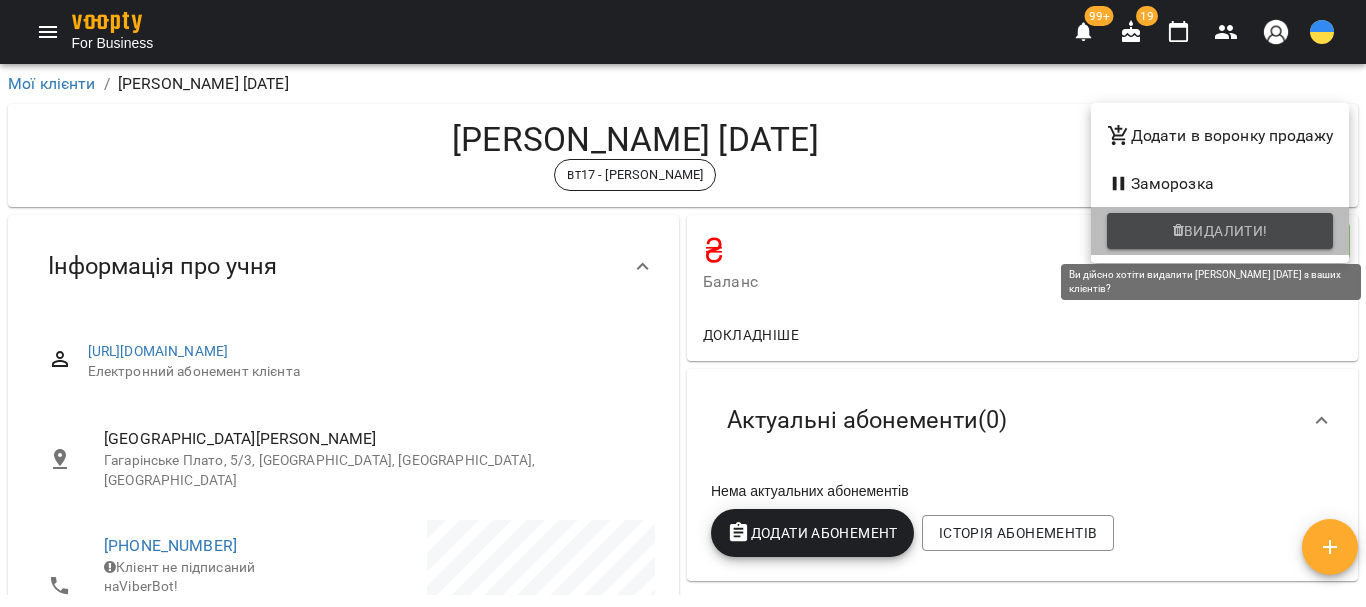 click on "Видалити!" at bounding box center (1226, 231) 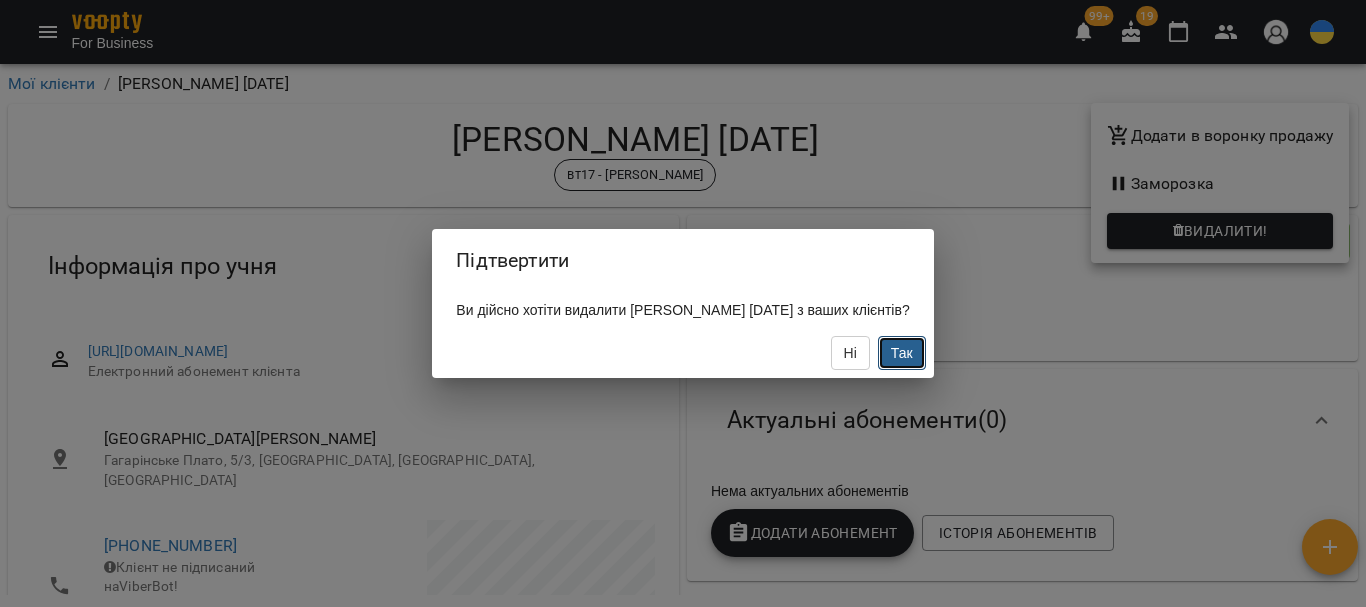 click on "Так" at bounding box center (902, 353) 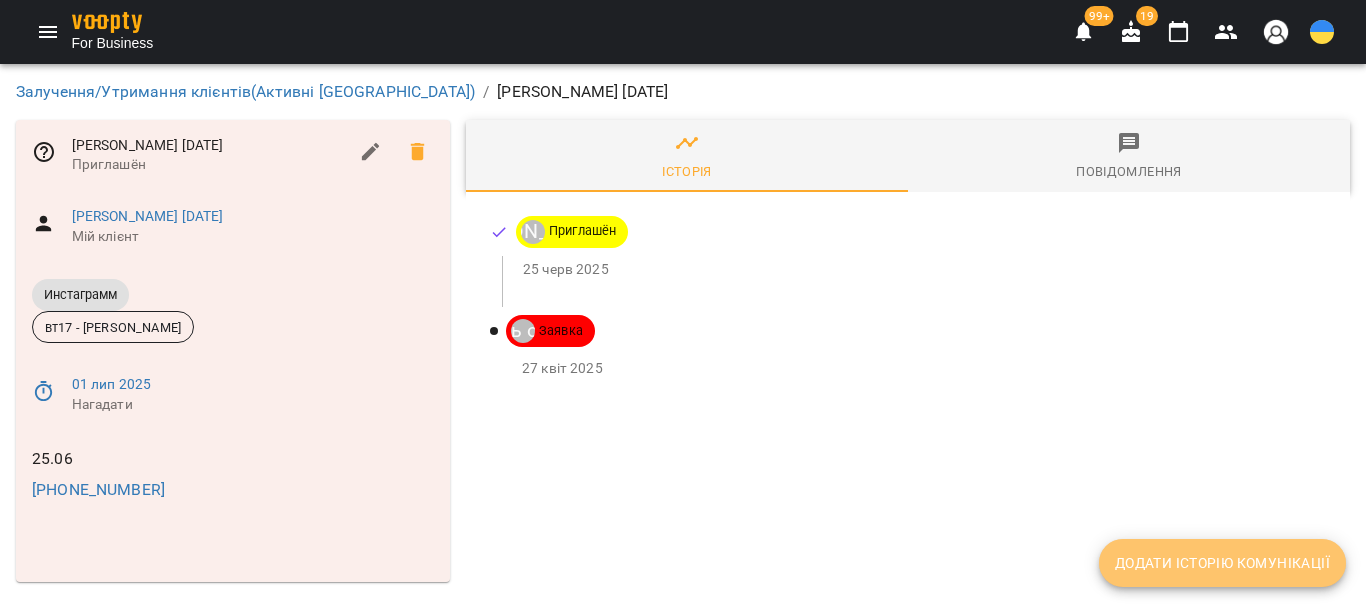 click on "Додати історію комунікації" at bounding box center (1222, 563) 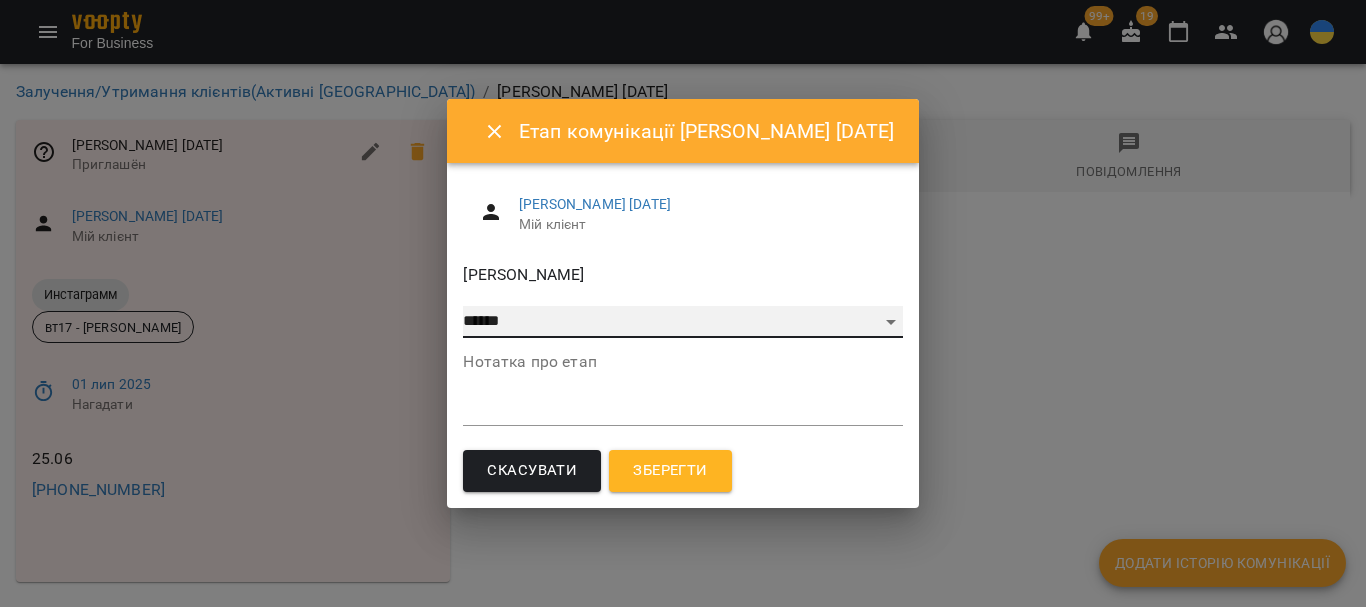 drag, startPoint x: 489, startPoint y: 324, endPoint x: 490, endPoint y: 335, distance: 11.045361 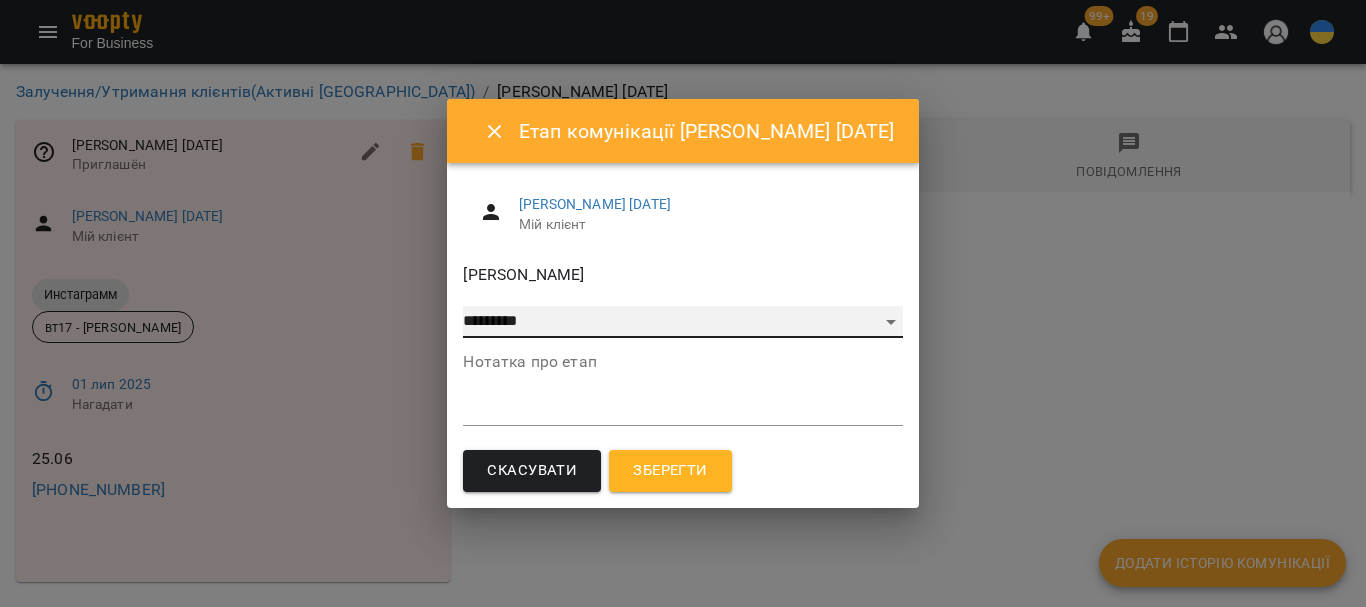 click on "**********" at bounding box center (682, 322) 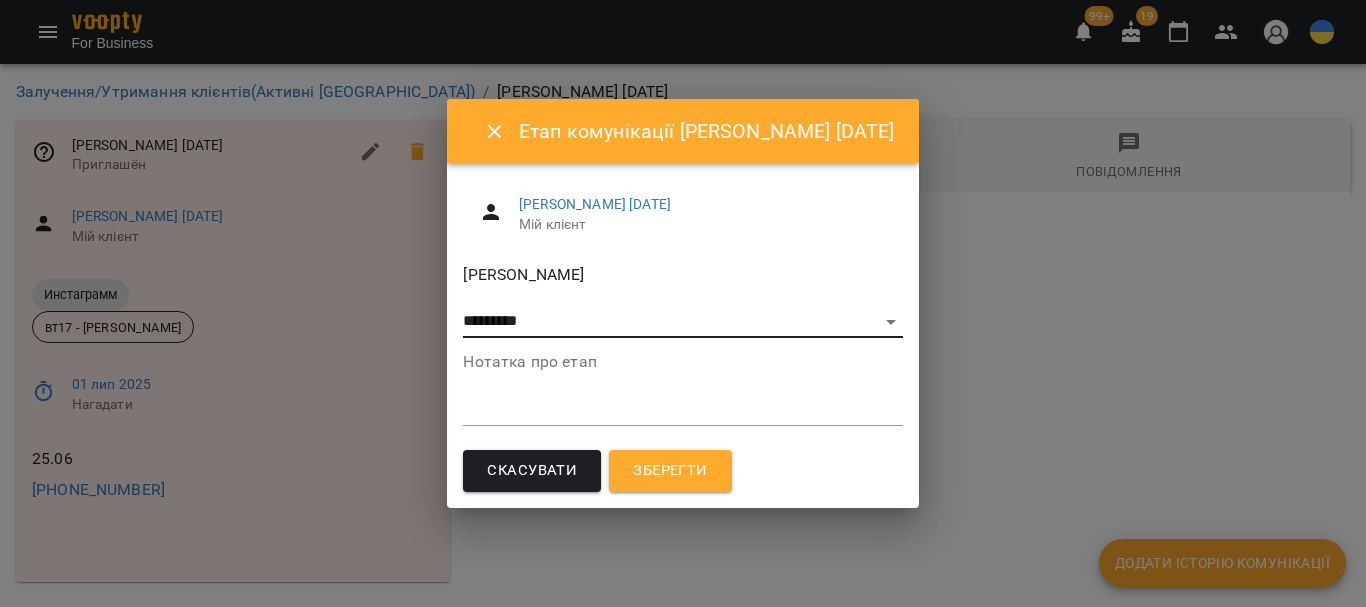 click on "Зберегти" at bounding box center [670, 471] 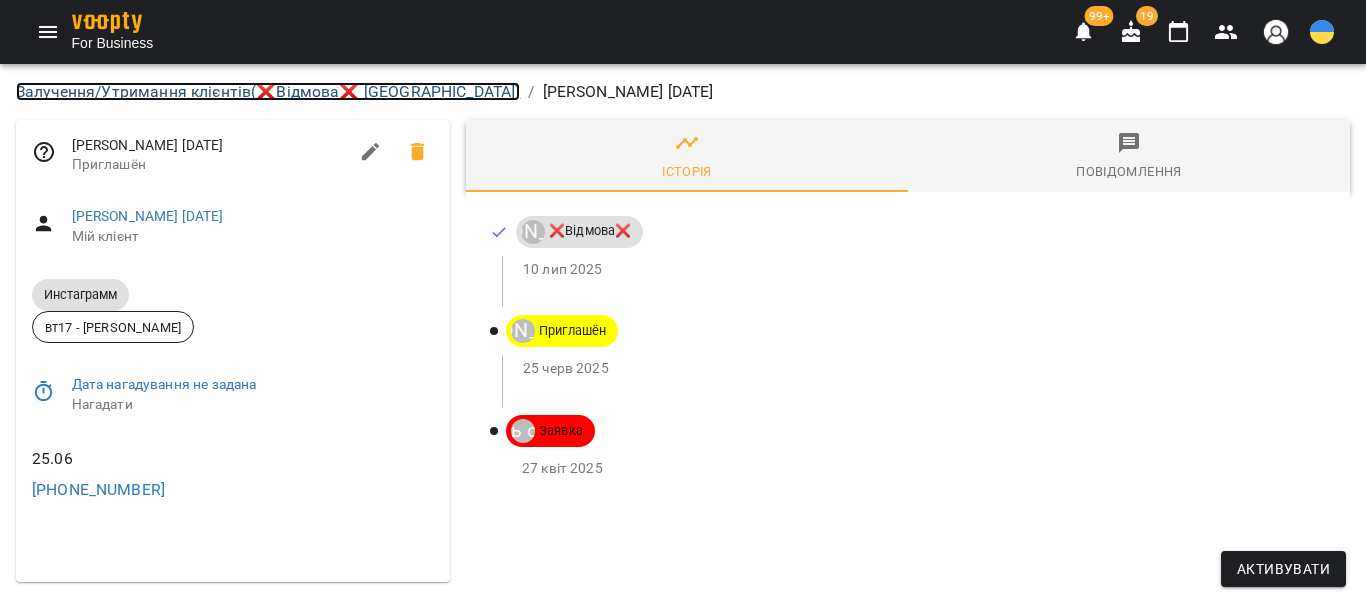 click on "Залучення/Утримання клієнтів ( ❌Відмова❌   [GEOGRAPHIC_DATA] )" at bounding box center [268, 91] 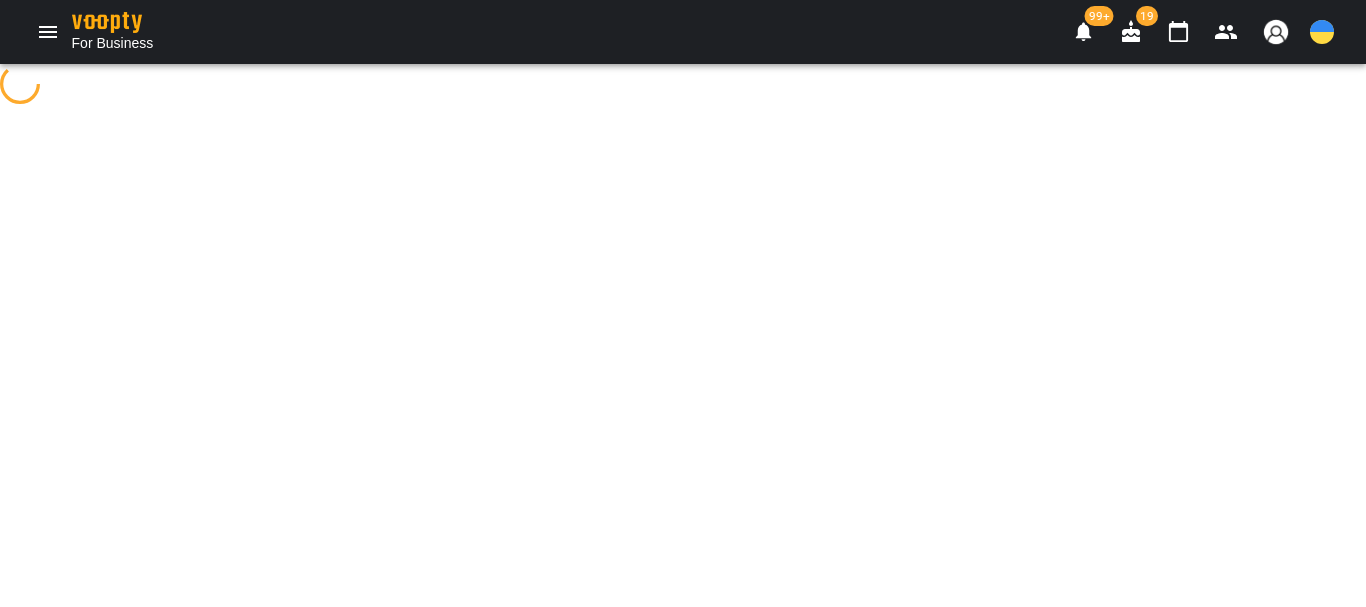 select on "**********" 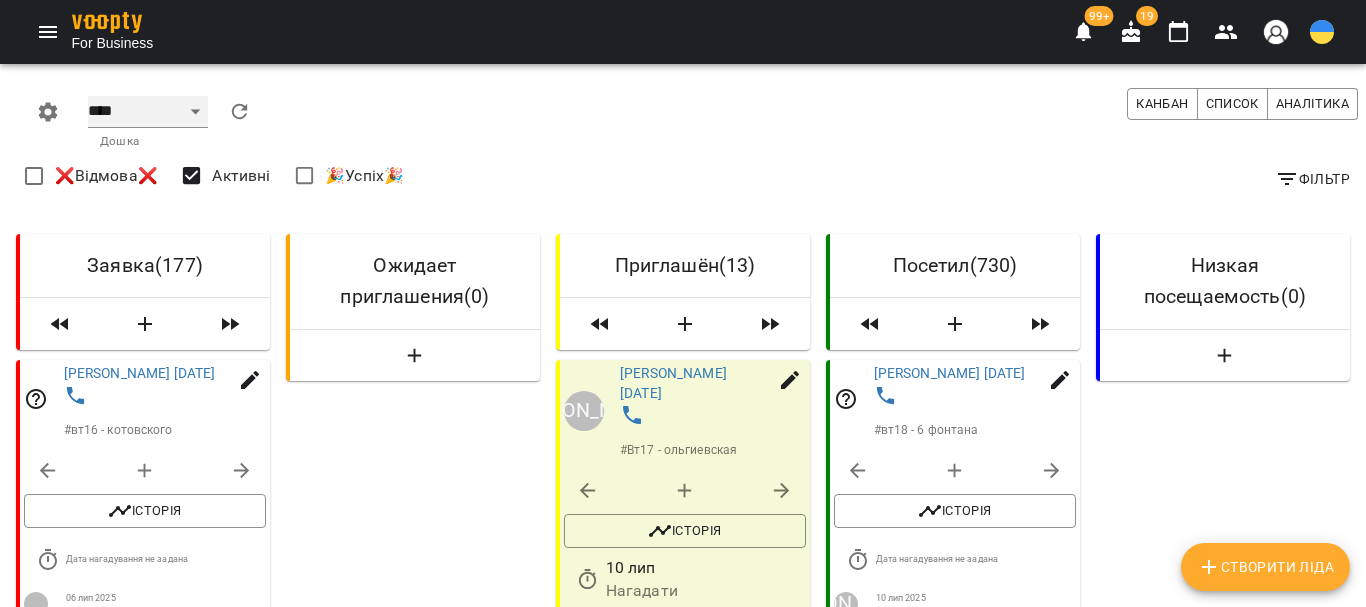 click on "**** ****** ******* ******** *****" at bounding box center [148, 112] 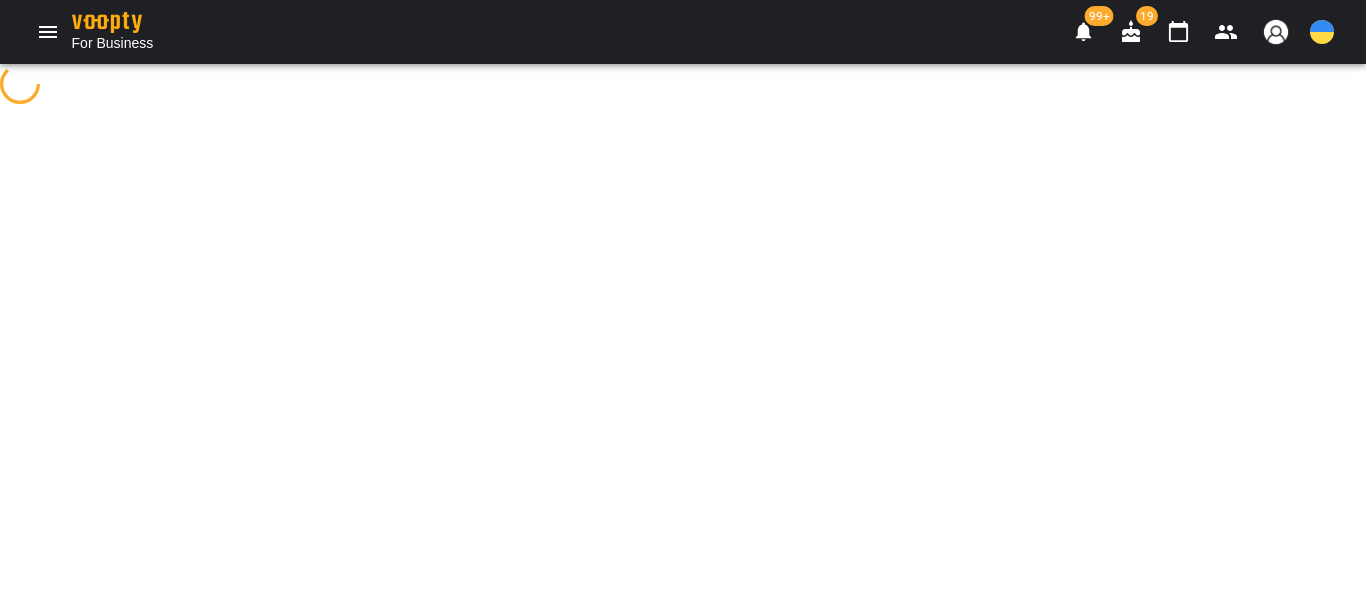 select on "**********" 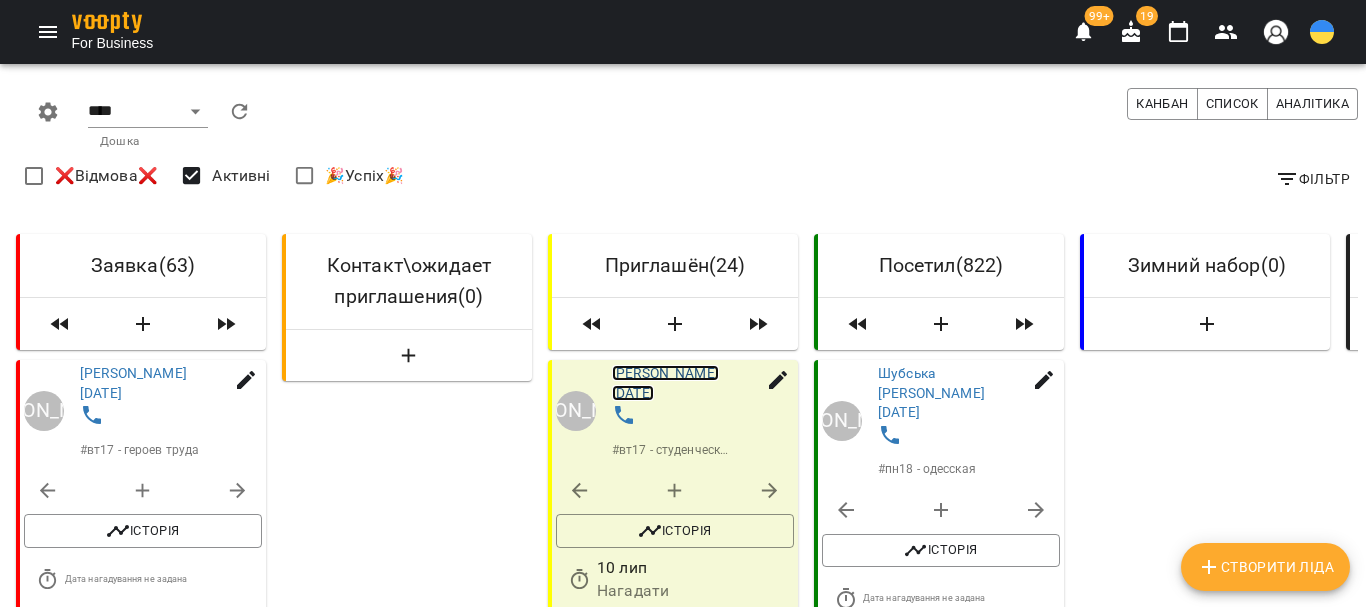 click on "[PERSON_NAME] [DATE]" at bounding box center (665, 383) 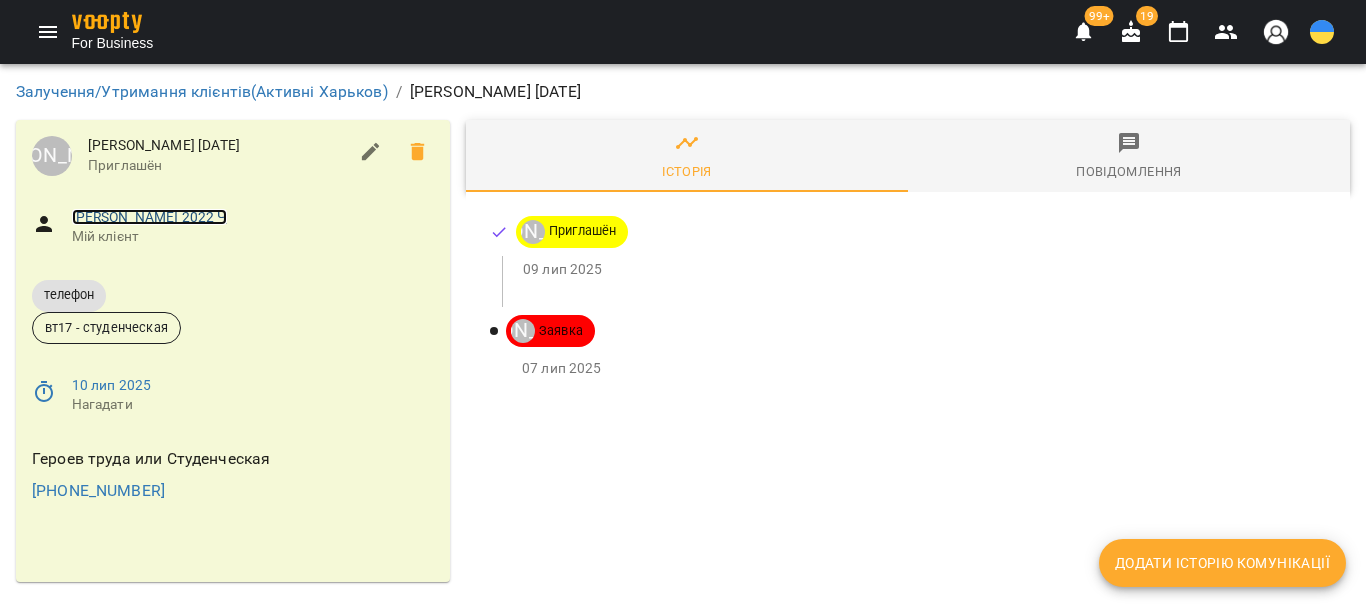 click on "[PERSON_NAME] 2022 Ч" at bounding box center (149, 217) 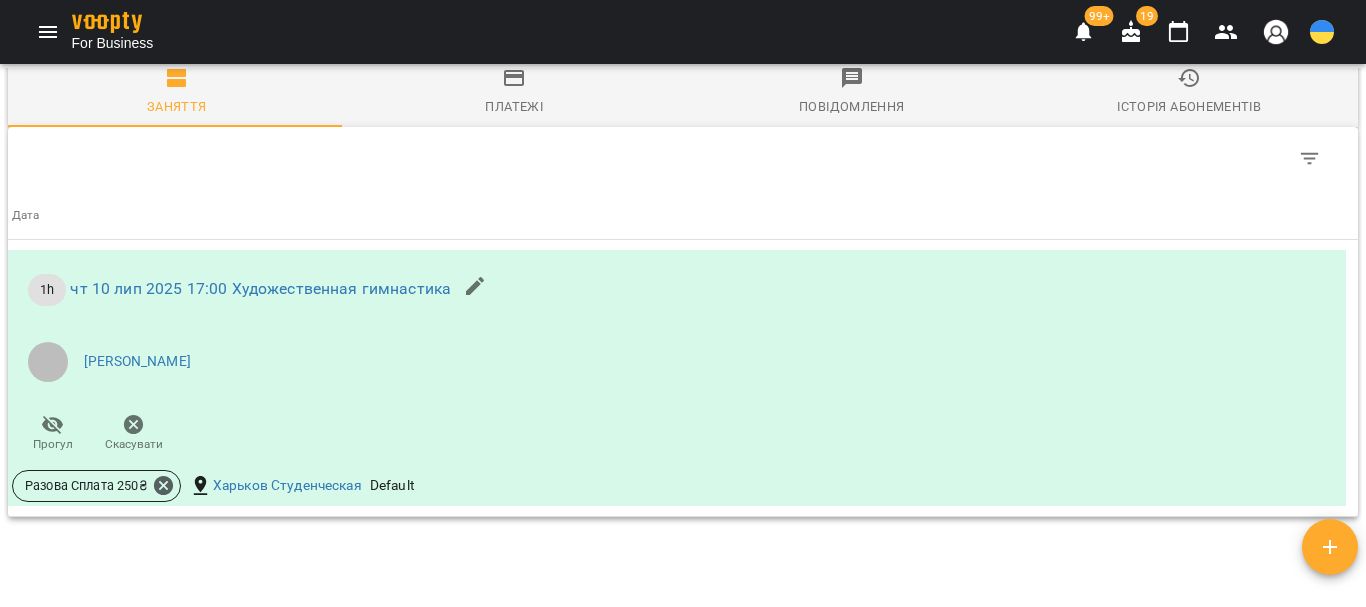 scroll, scrollTop: 1731, scrollLeft: 0, axis: vertical 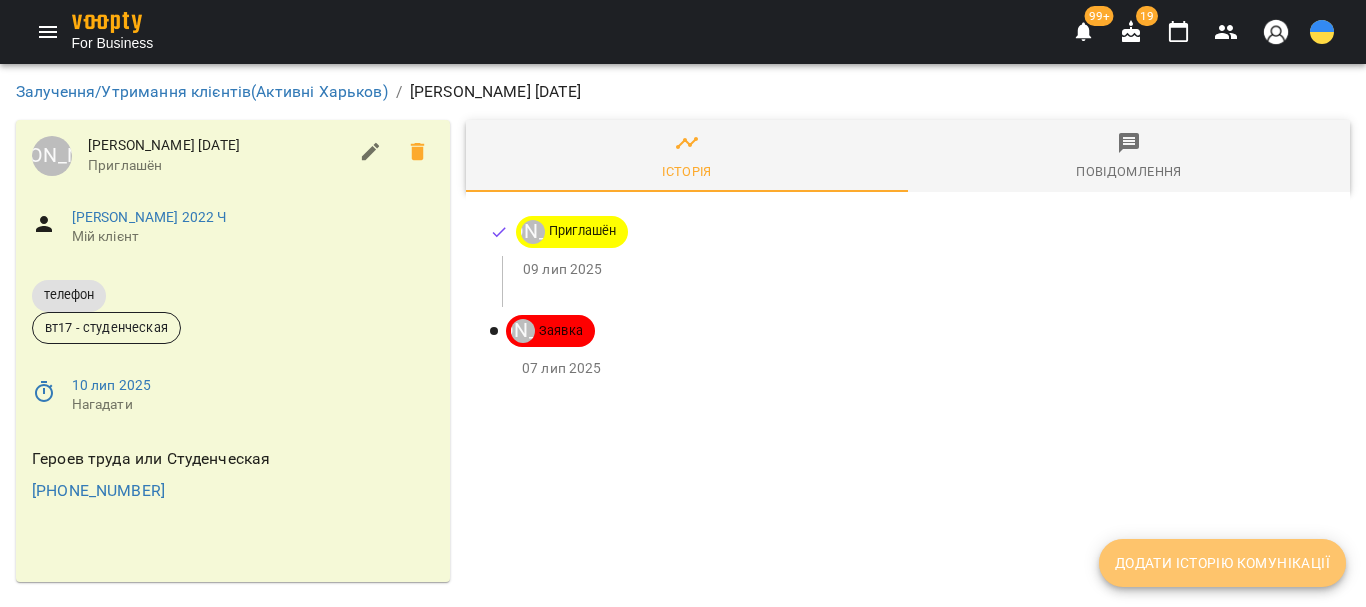 click on "Додати історію комунікації" at bounding box center [1222, 563] 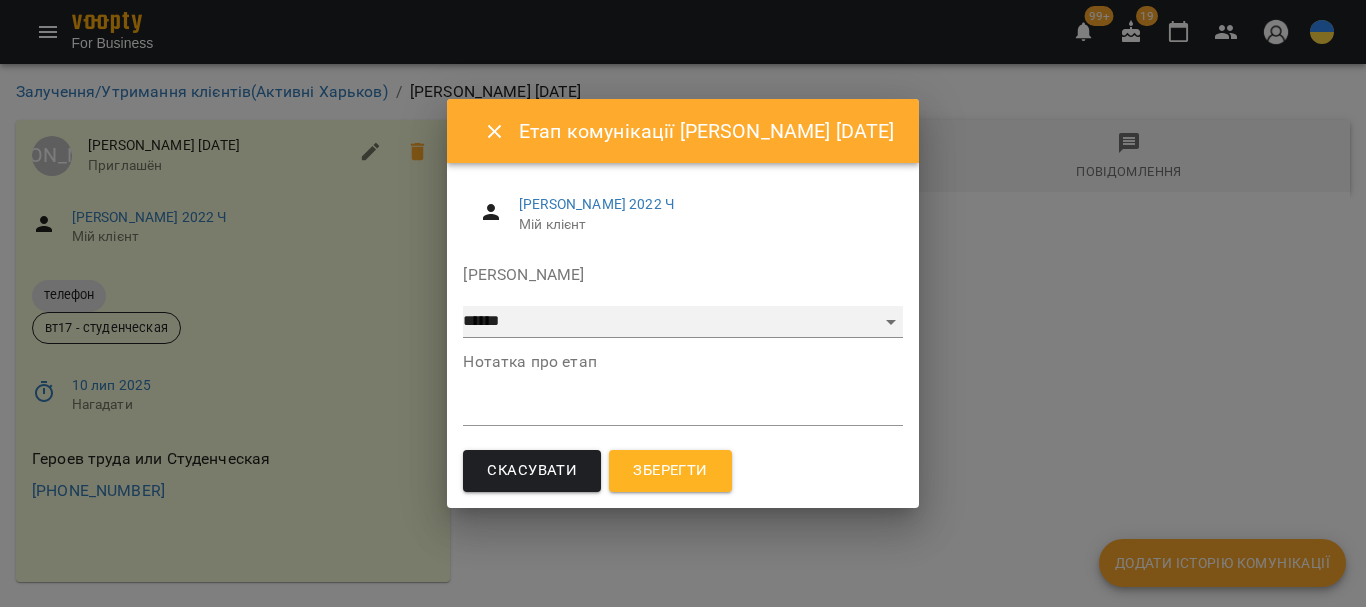 click on "**********" at bounding box center (682, 322) 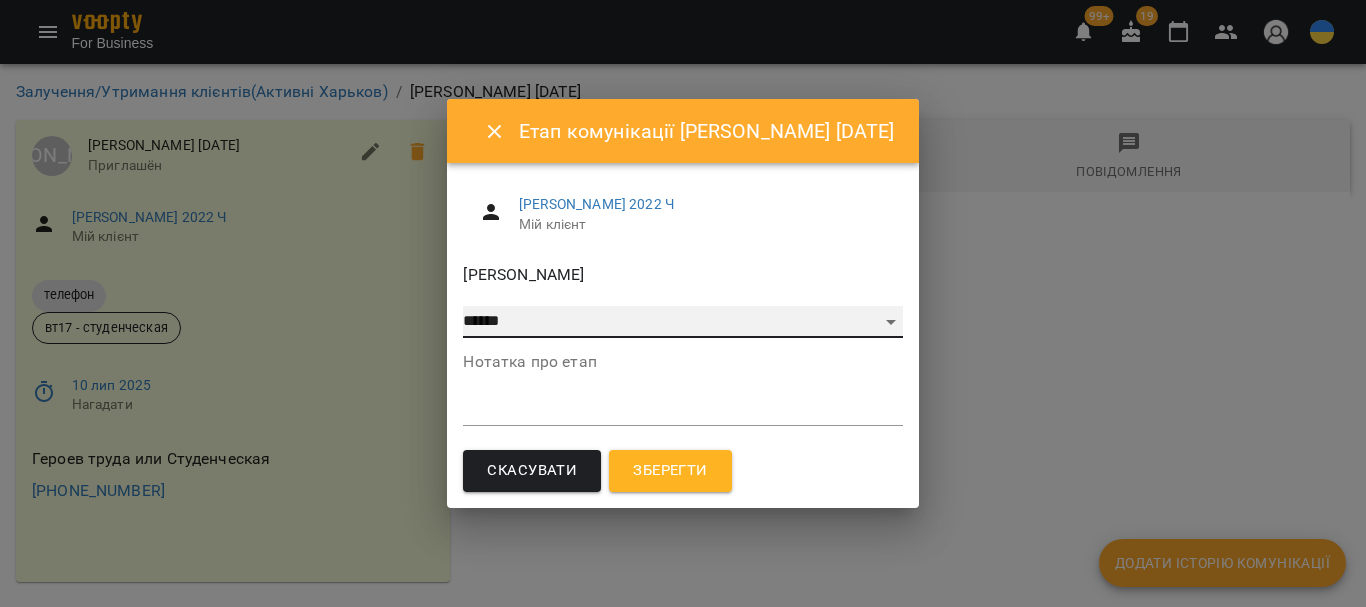 select on "*" 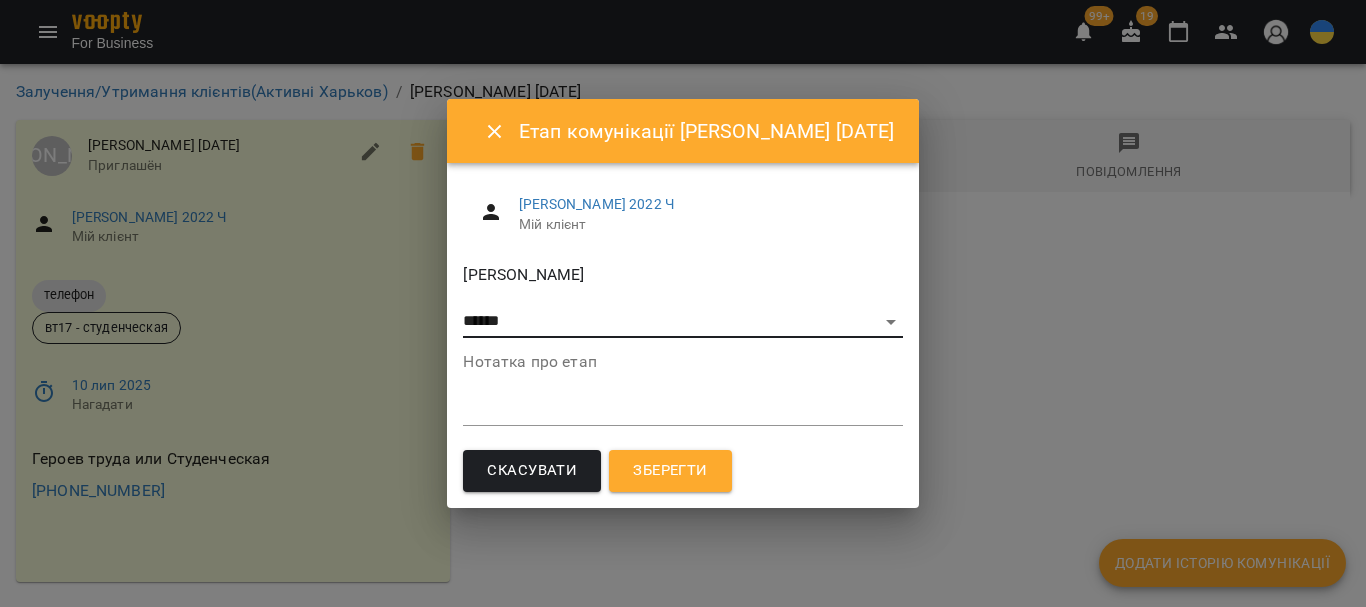 click on "Зберегти" at bounding box center [670, 471] 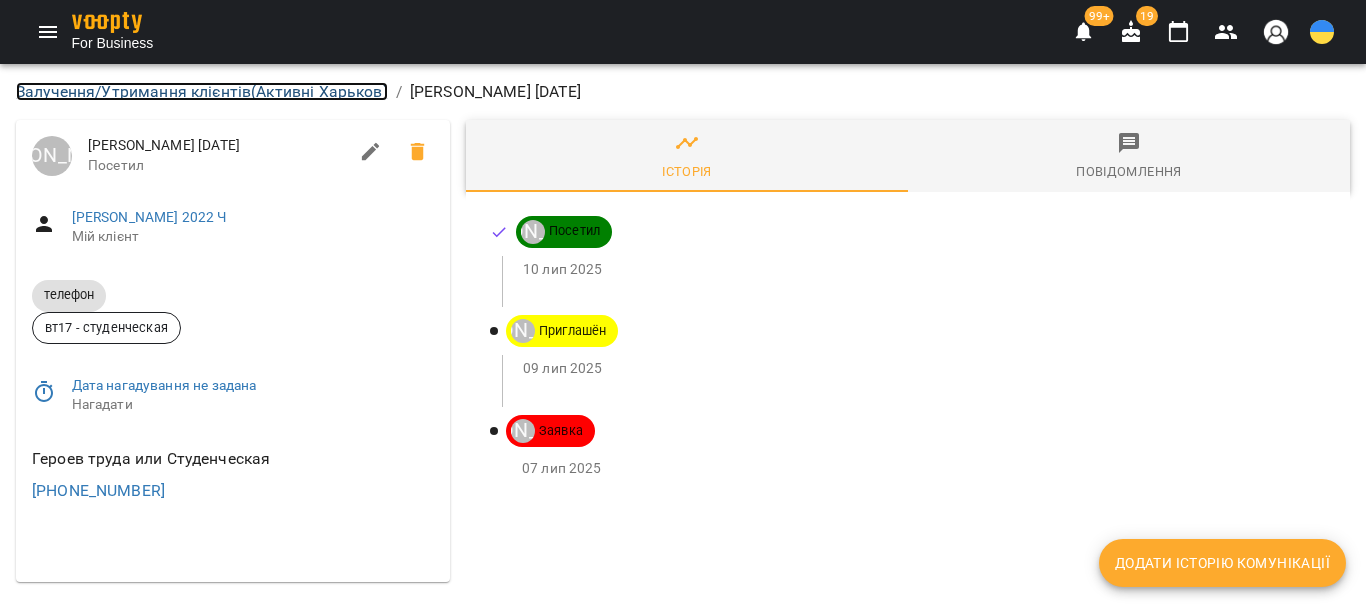 click on "Залучення/Утримання клієнтів ( Активні   Харьков )" at bounding box center [202, 91] 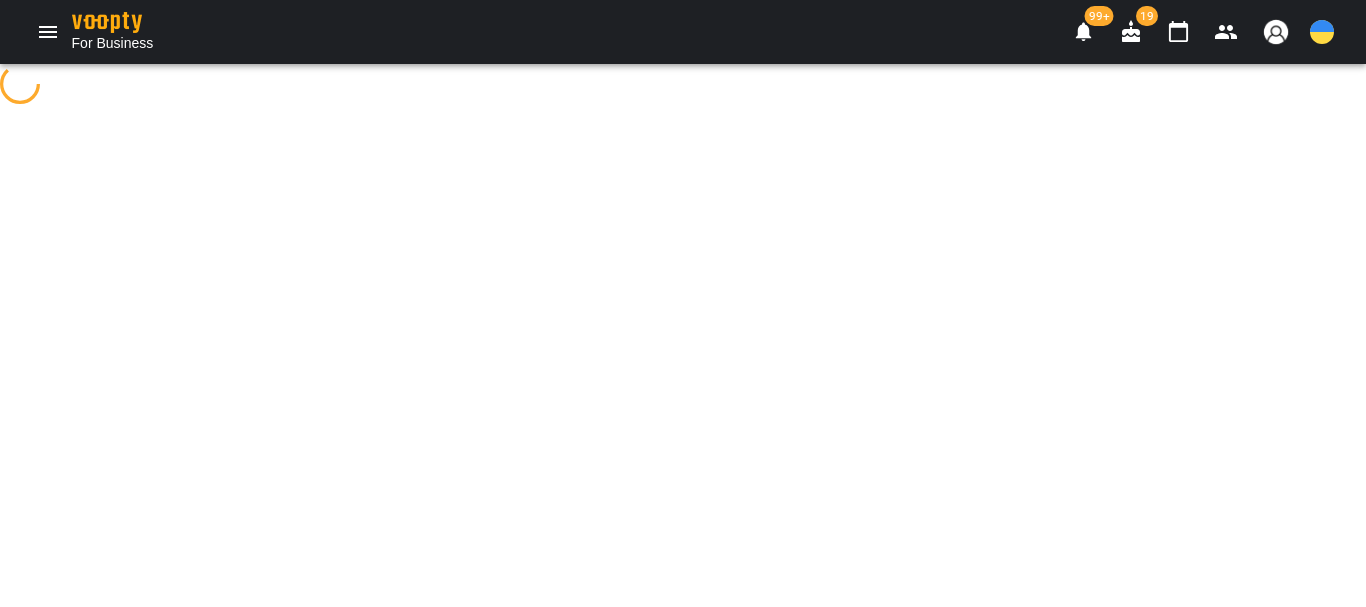 select on "**********" 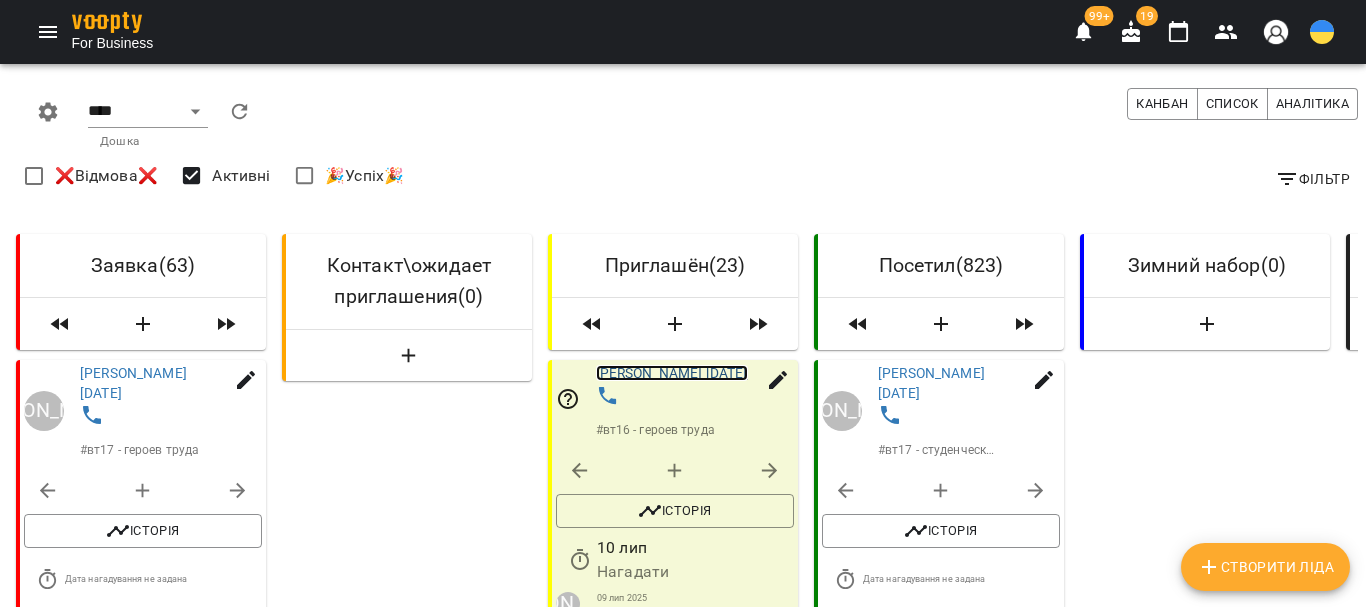 click on "[PERSON_NAME]
[DATE]" at bounding box center (672, 373) 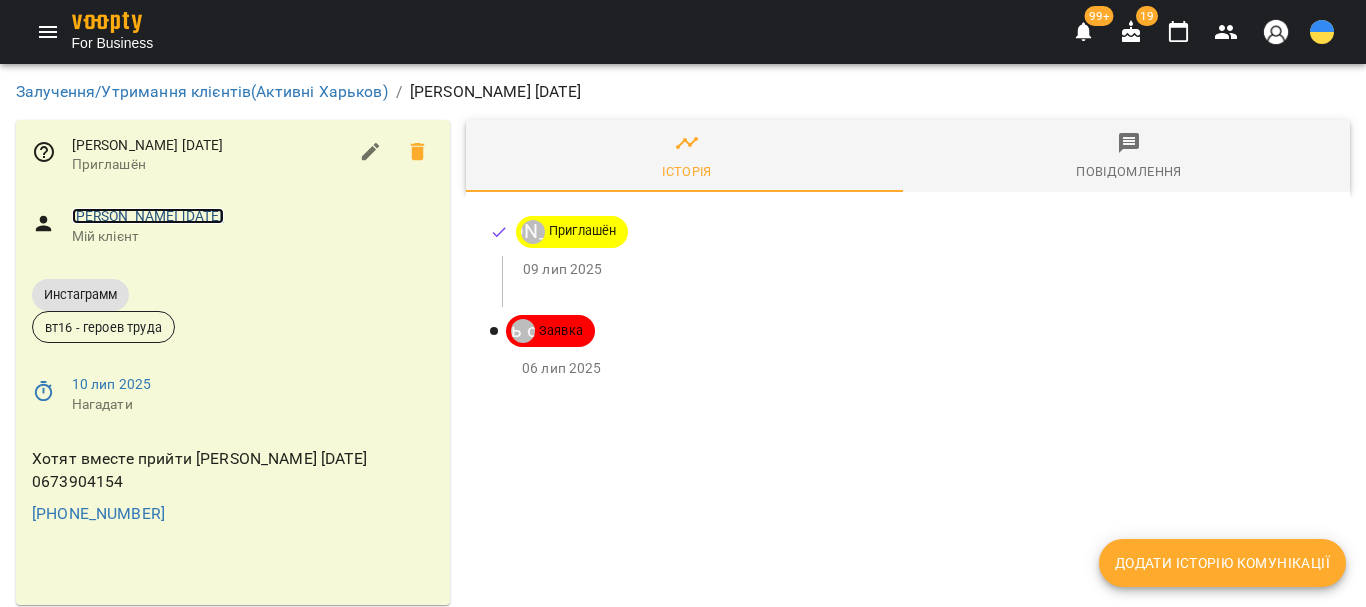 click on "[PERSON_NAME]
[DATE]" at bounding box center [148, 216] 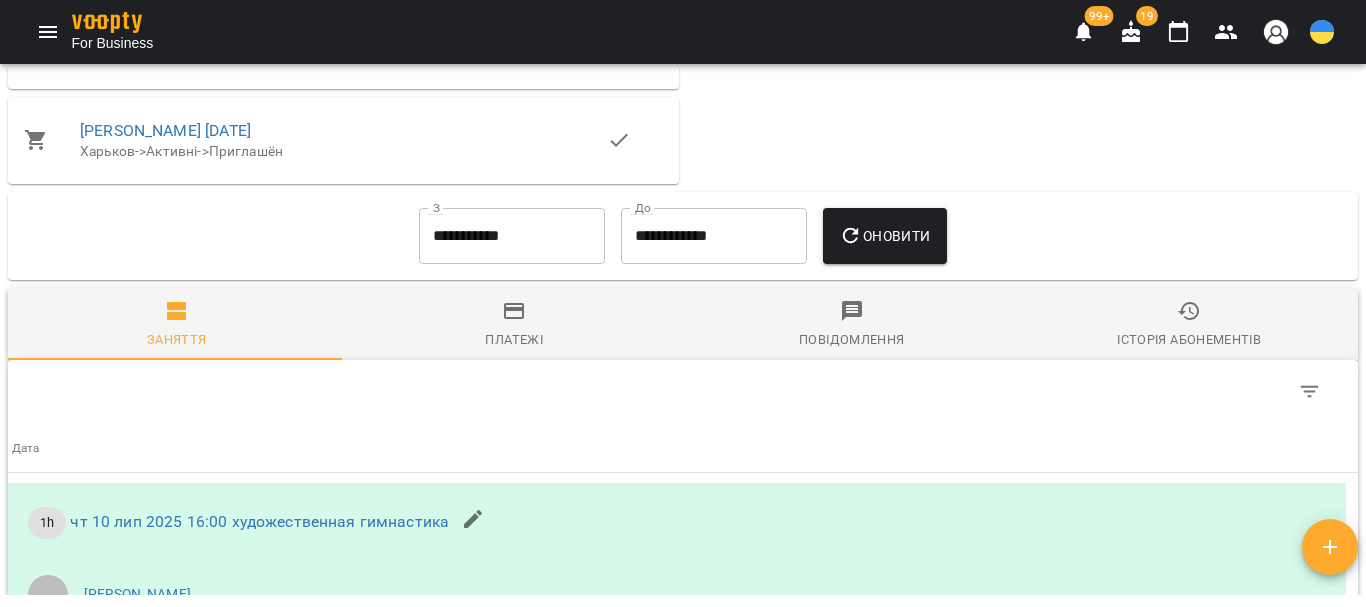scroll, scrollTop: 1731, scrollLeft: 0, axis: vertical 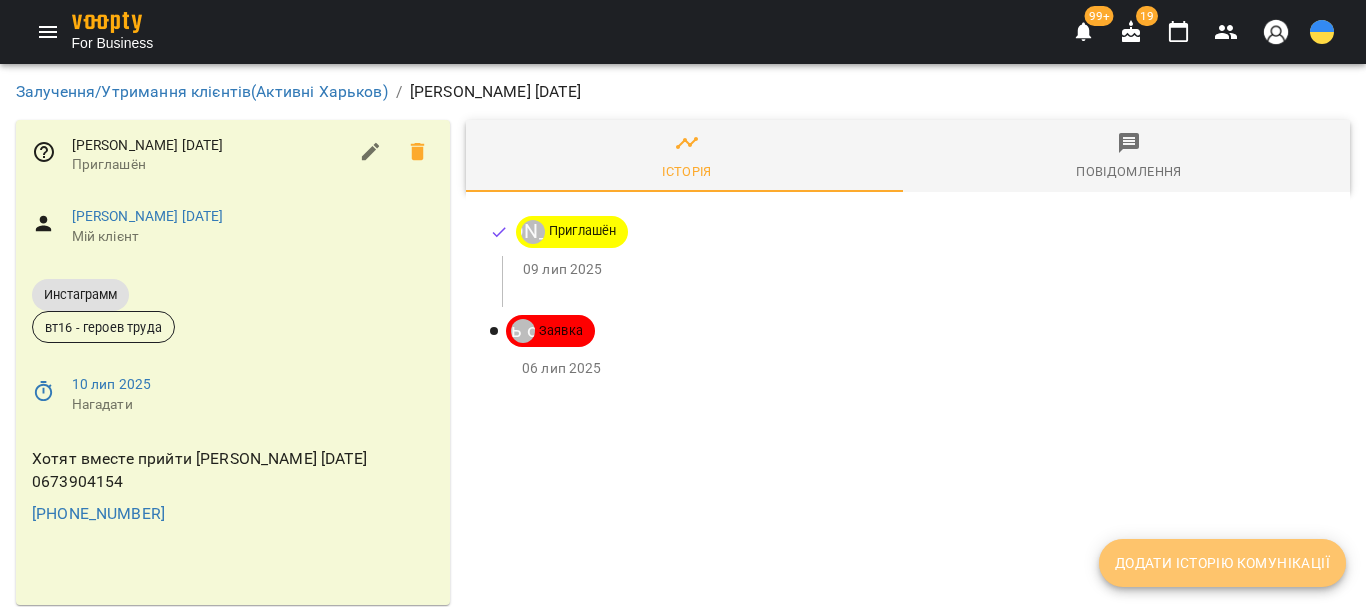 click on "Додати історію комунікації" at bounding box center (1222, 563) 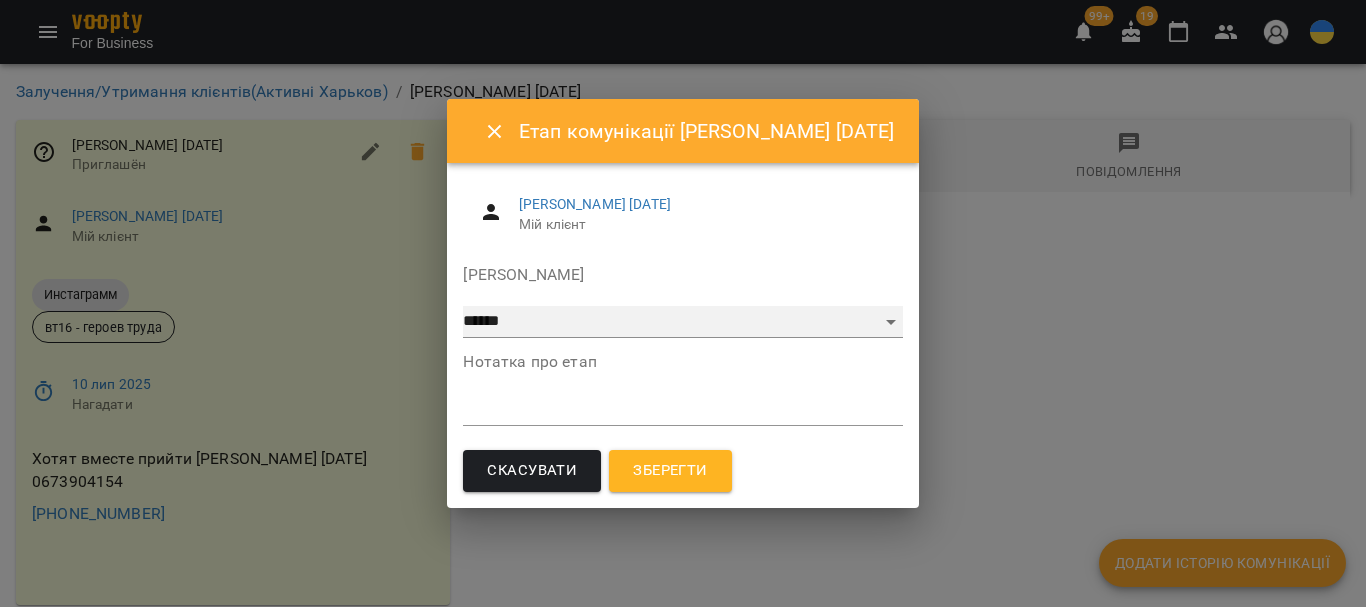click on "**********" at bounding box center [682, 322] 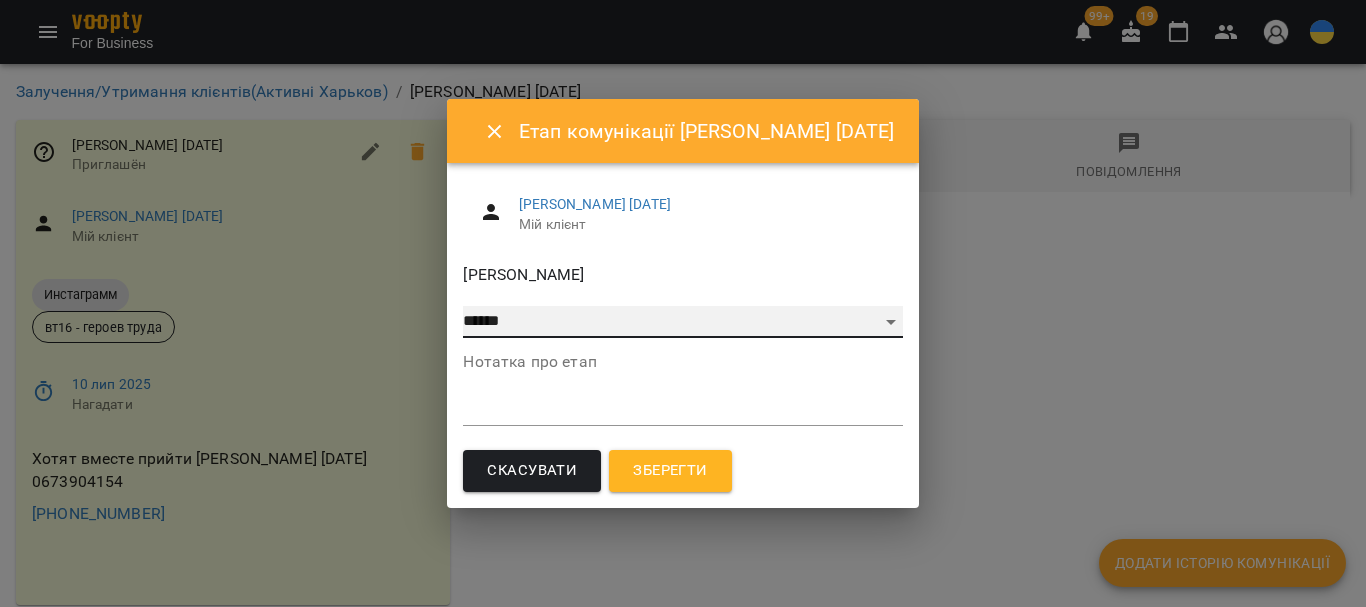 select on "*" 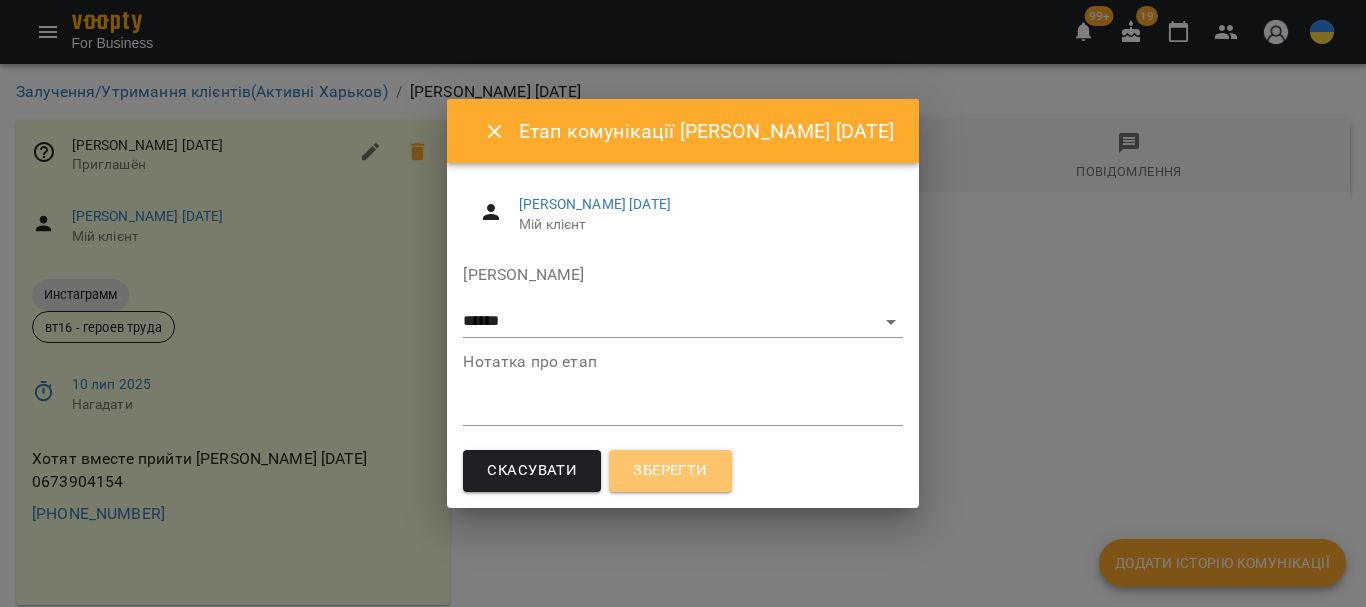 click on "Зберегти" at bounding box center (670, 471) 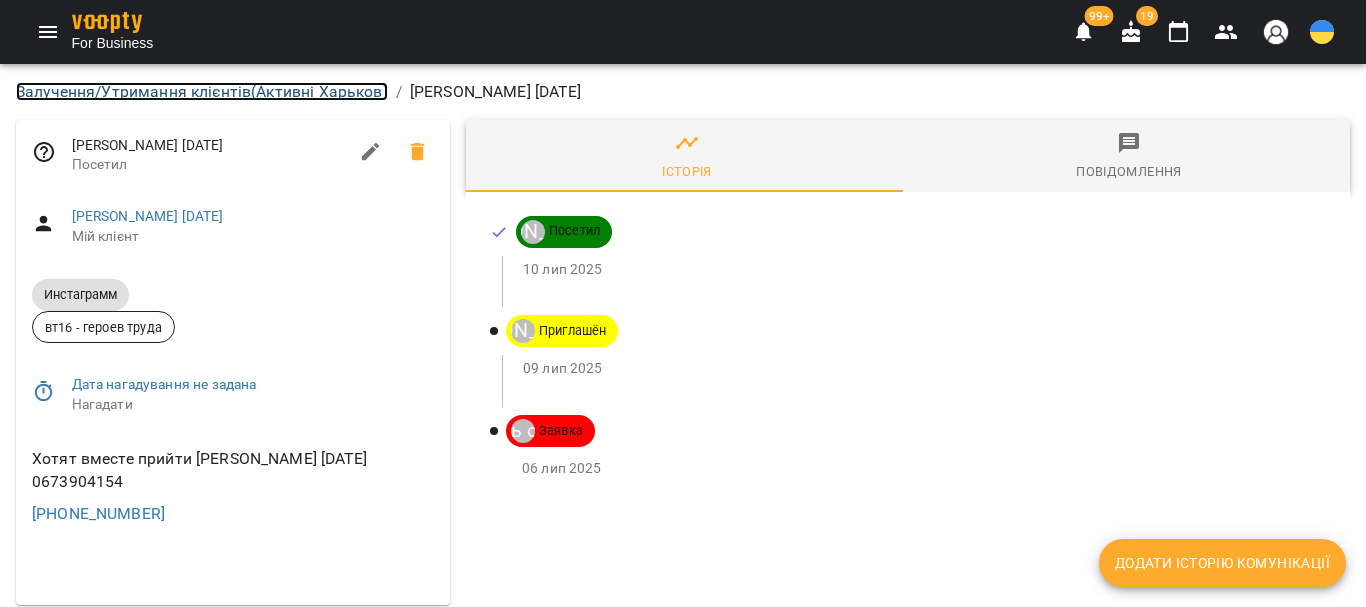 click on "Залучення/Утримання клієнтів ( Активні   Харьков )" at bounding box center (202, 91) 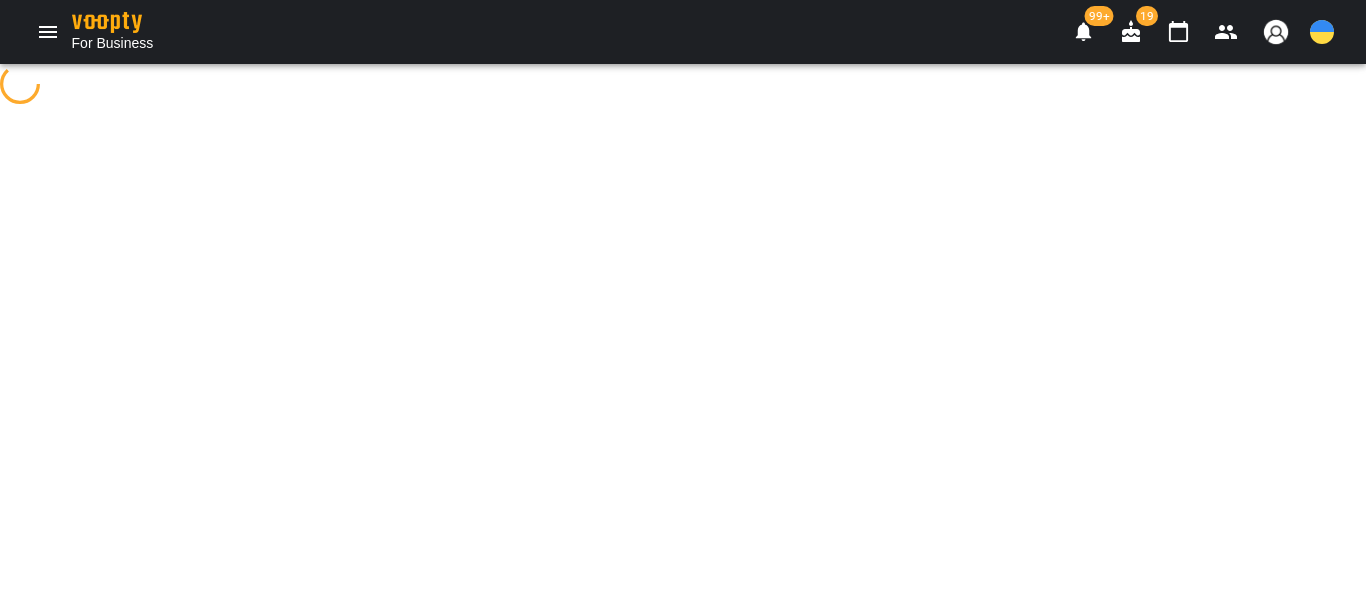select on "**********" 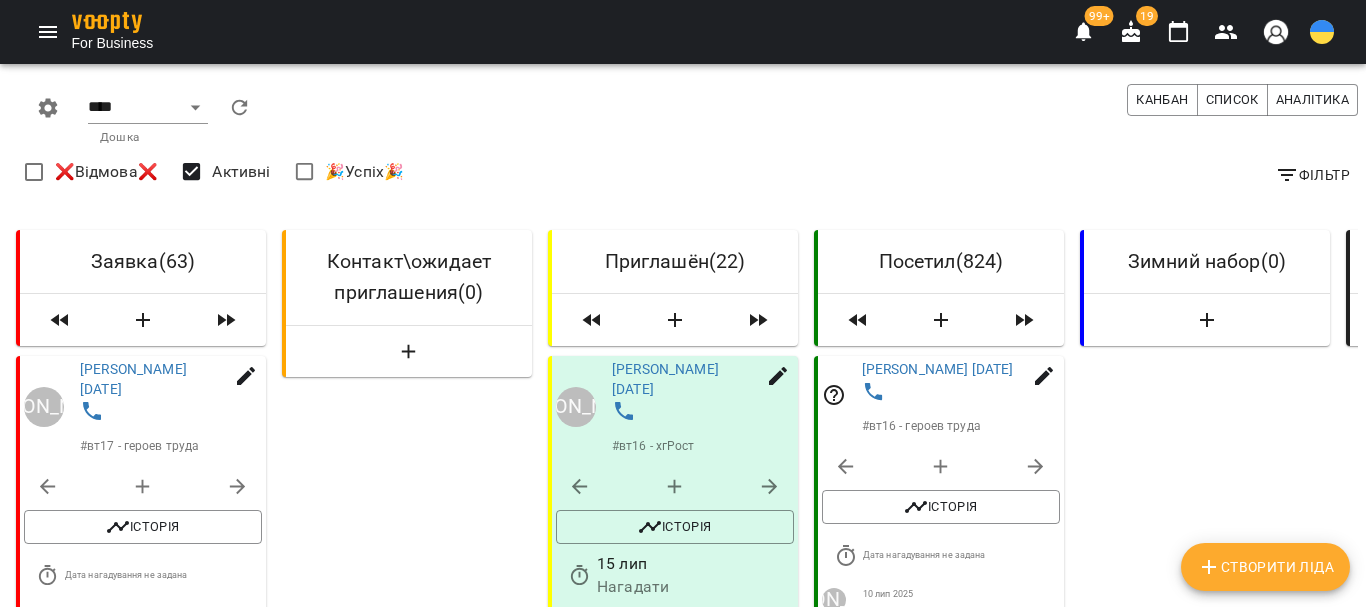 scroll, scrollTop: 900, scrollLeft: 0, axis: vertical 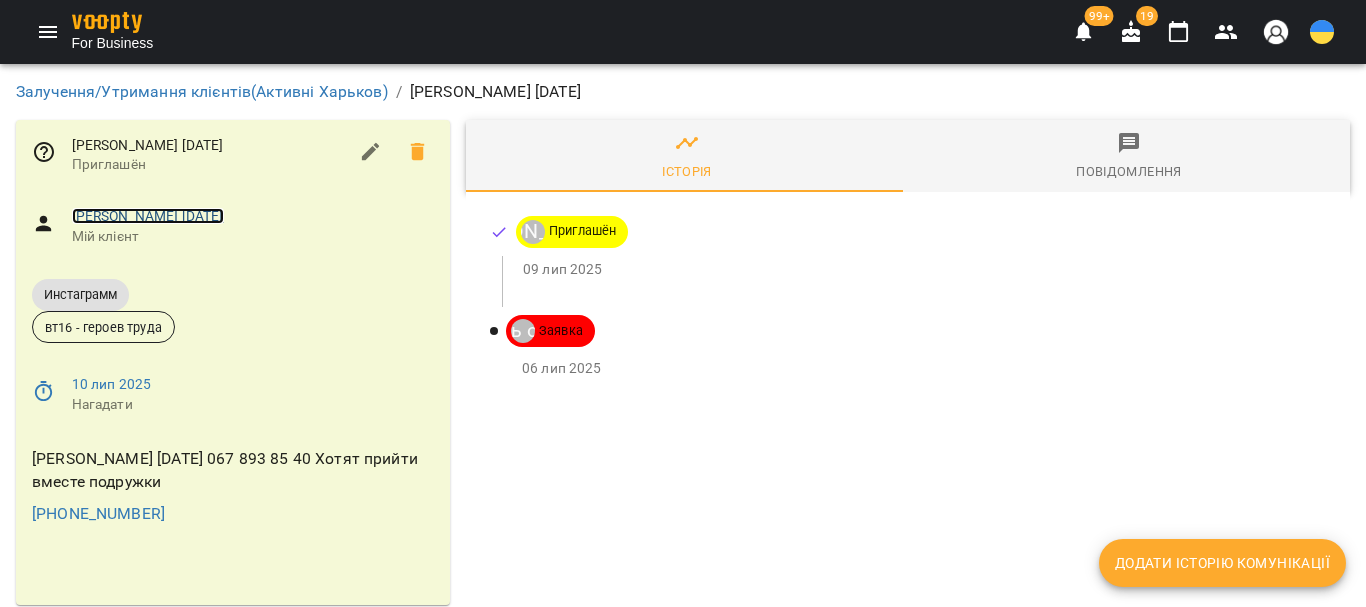 click on "[PERSON_NAME]
[DATE]" at bounding box center (148, 216) 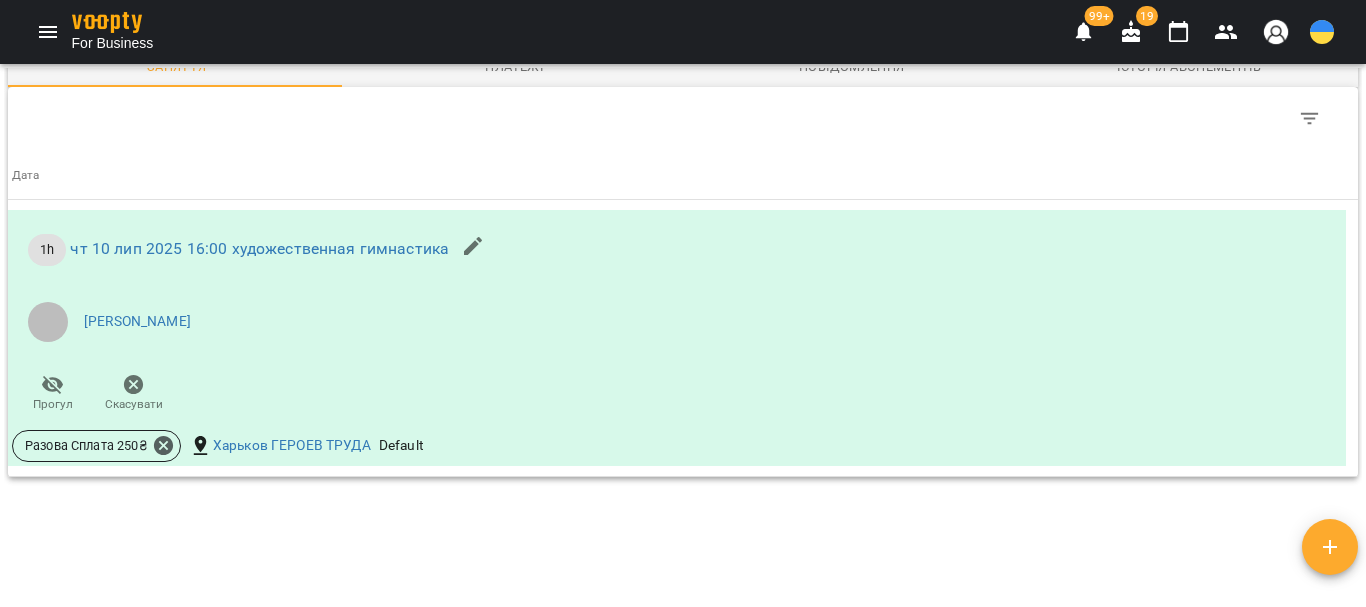 scroll, scrollTop: 1731, scrollLeft: 0, axis: vertical 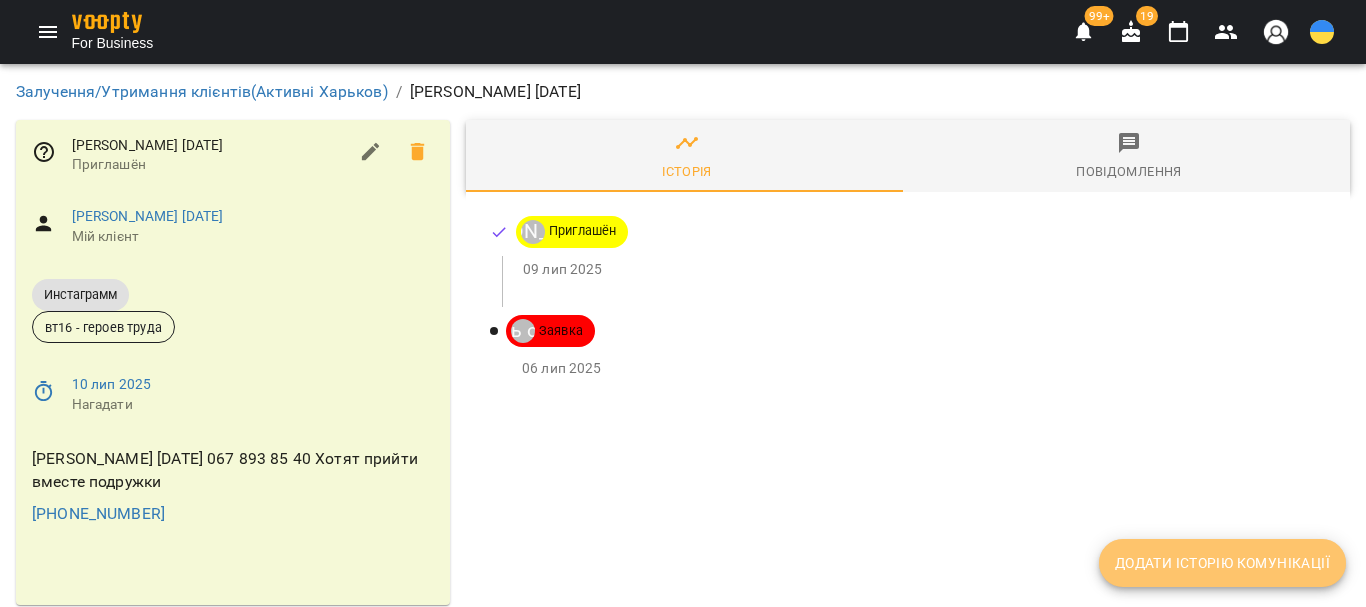click on "Додати історію комунікації" at bounding box center [1222, 563] 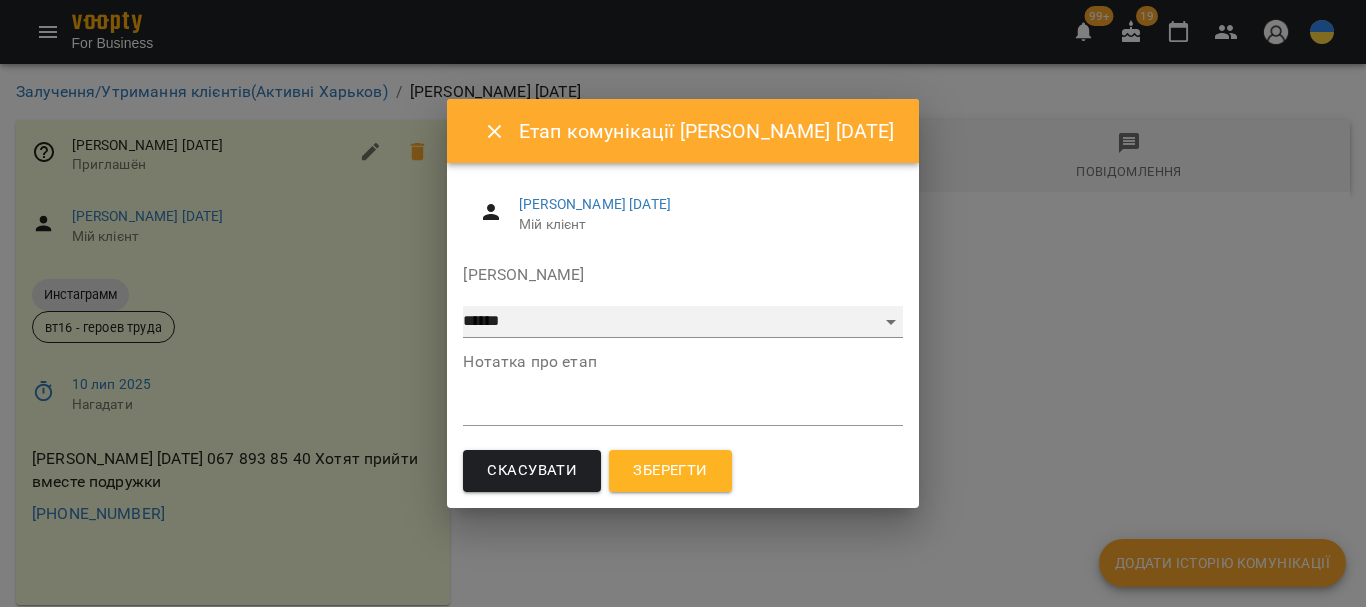 click on "**********" at bounding box center (682, 322) 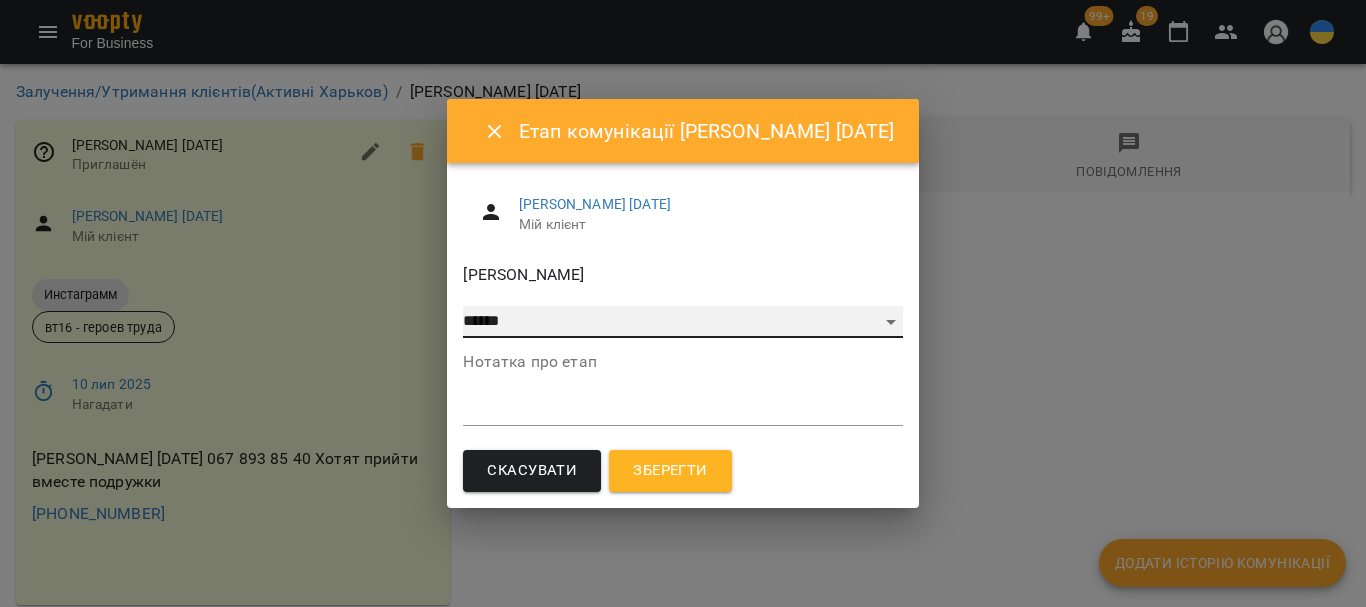 select on "*" 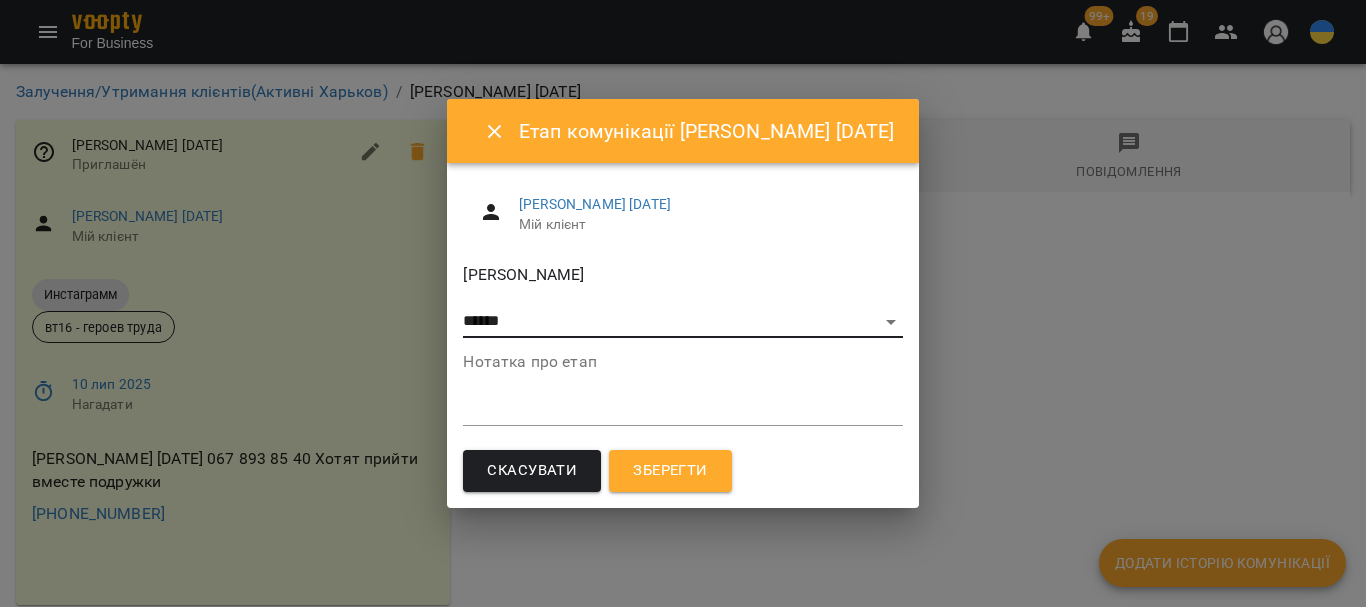 click on "Зберегти" at bounding box center (670, 471) 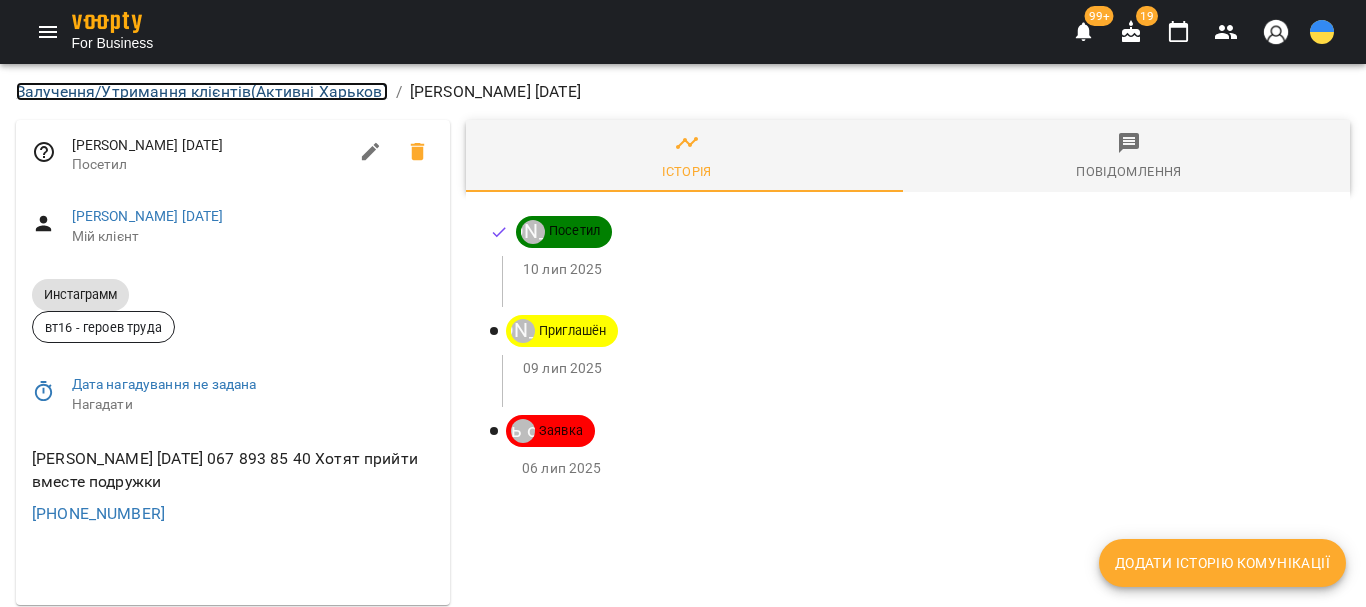 click on "Залучення/Утримання клієнтів ( Активні   Харьков )" at bounding box center [202, 91] 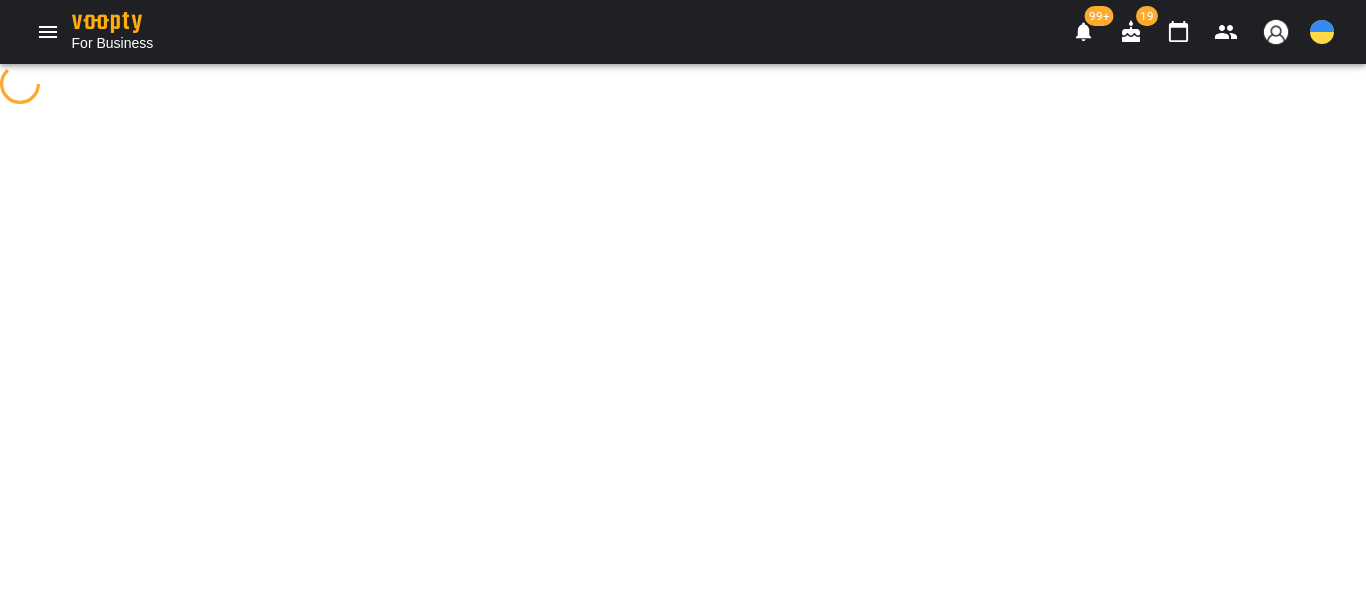 select on "**********" 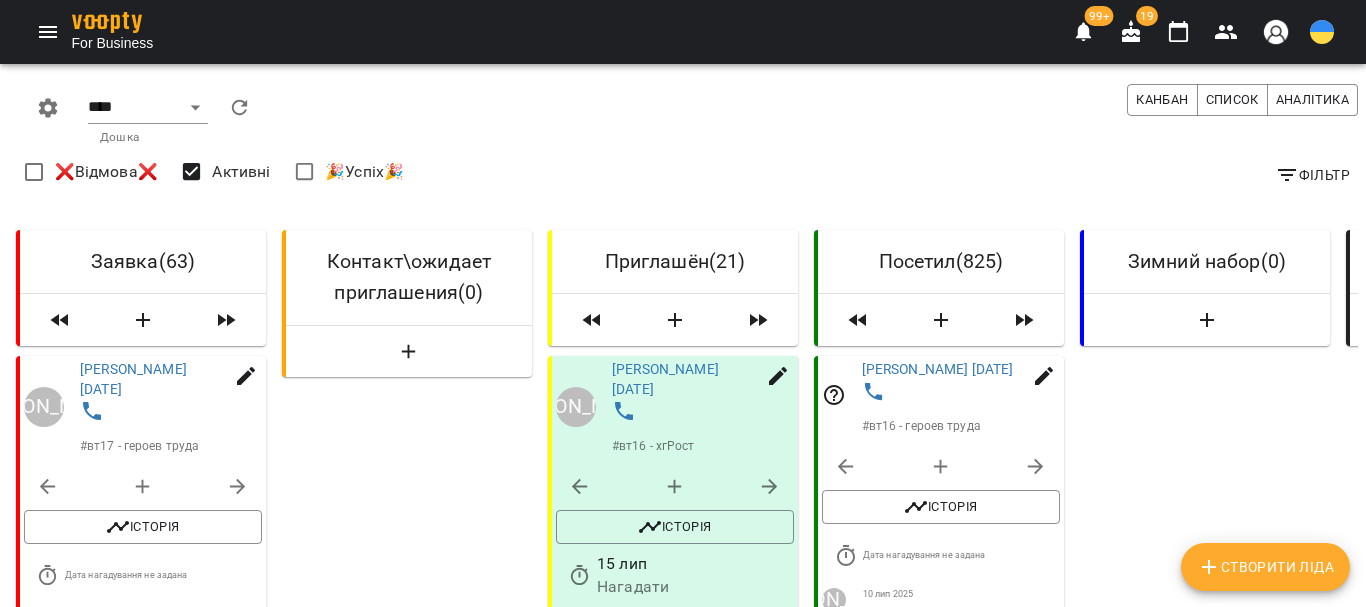 scroll, scrollTop: 1000, scrollLeft: 0, axis: vertical 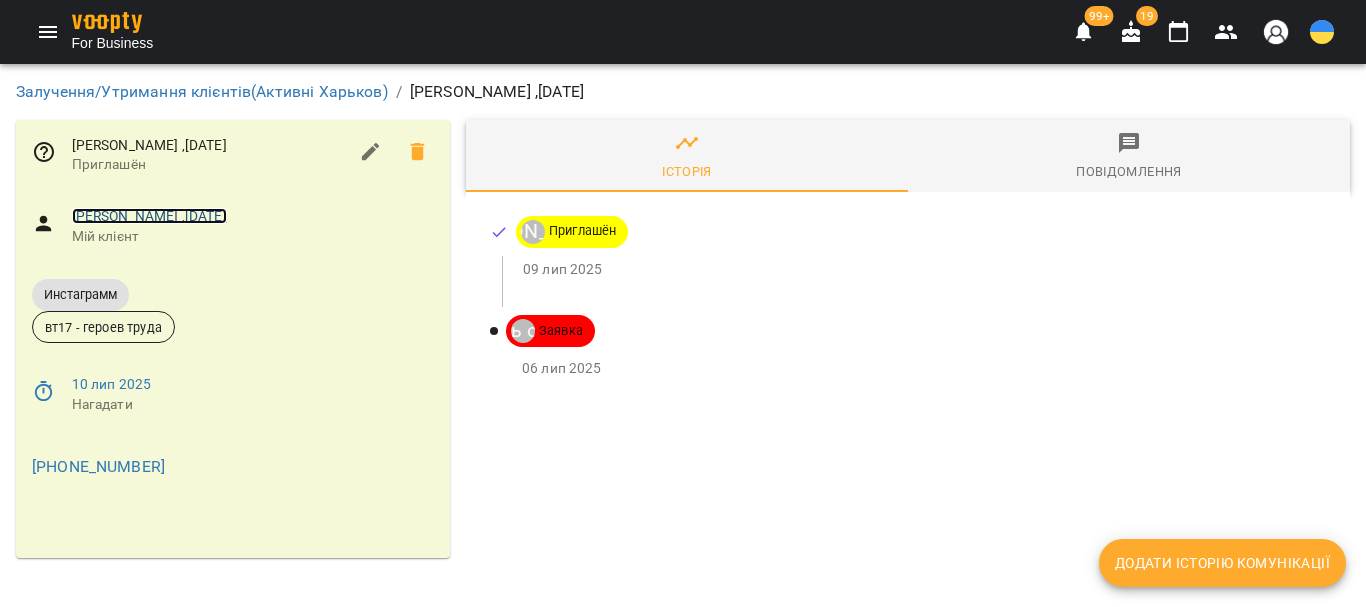 click on "[PERSON_NAME] ,[DATE]" at bounding box center (149, 216) 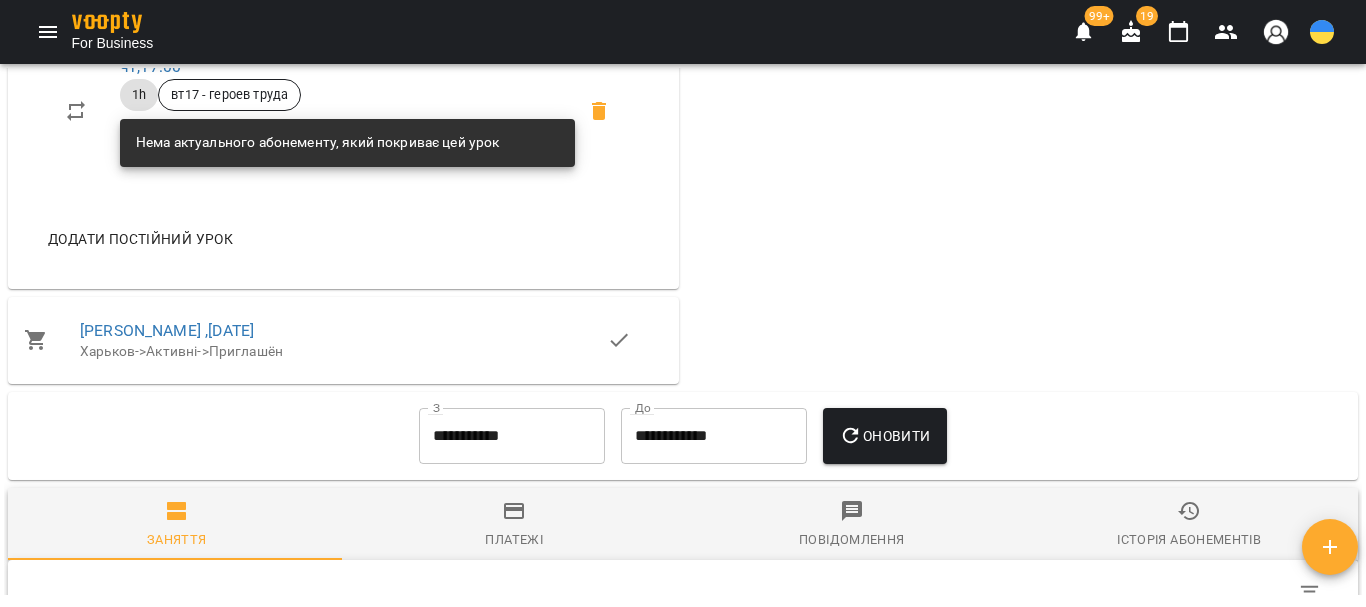 scroll, scrollTop: 1700, scrollLeft: 0, axis: vertical 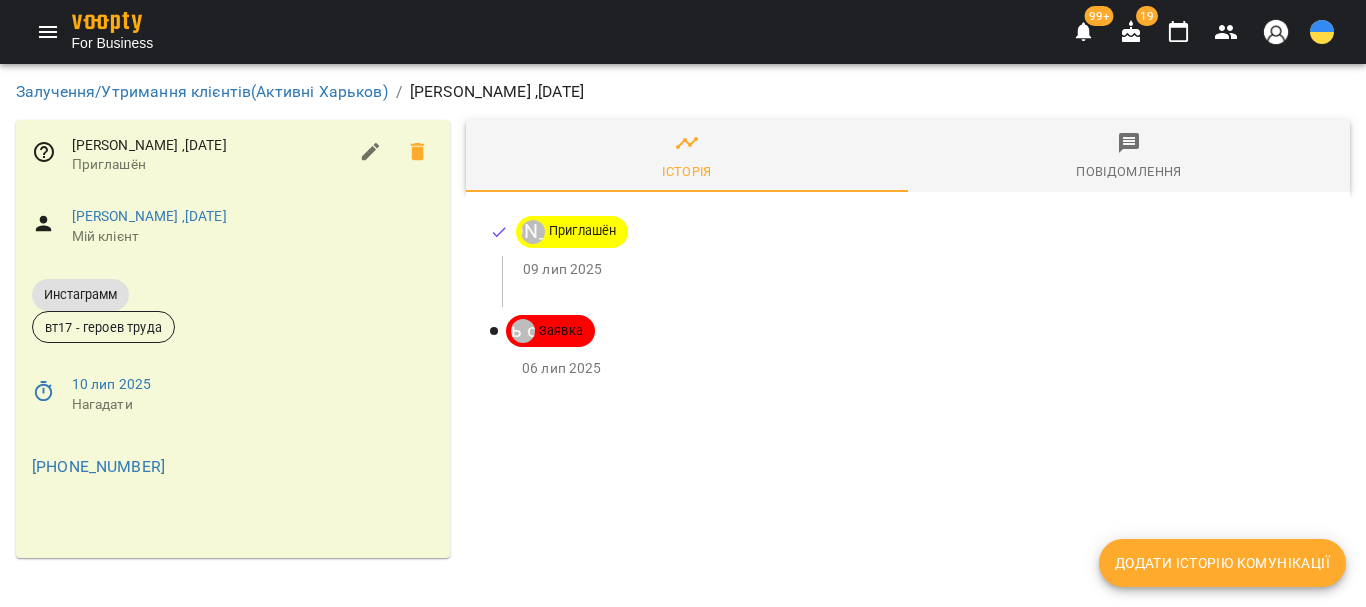 click on "Додати історію комунікації" at bounding box center [1222, 563] 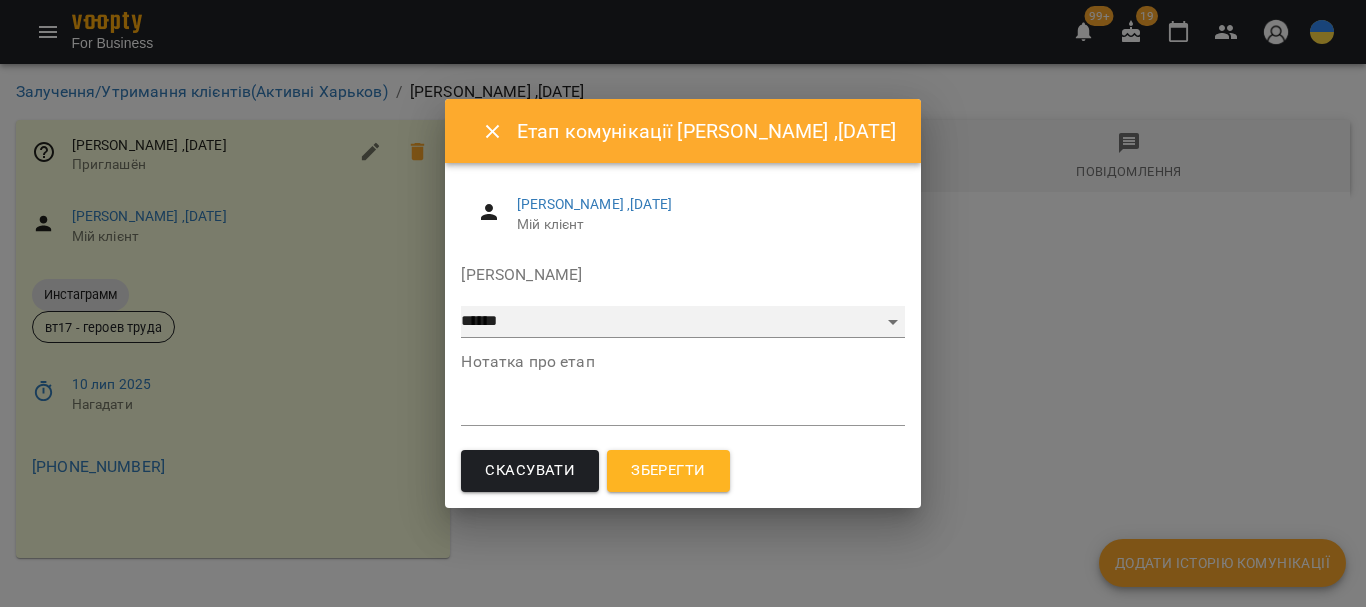 click on "**********" at bounding box center [682, 322] 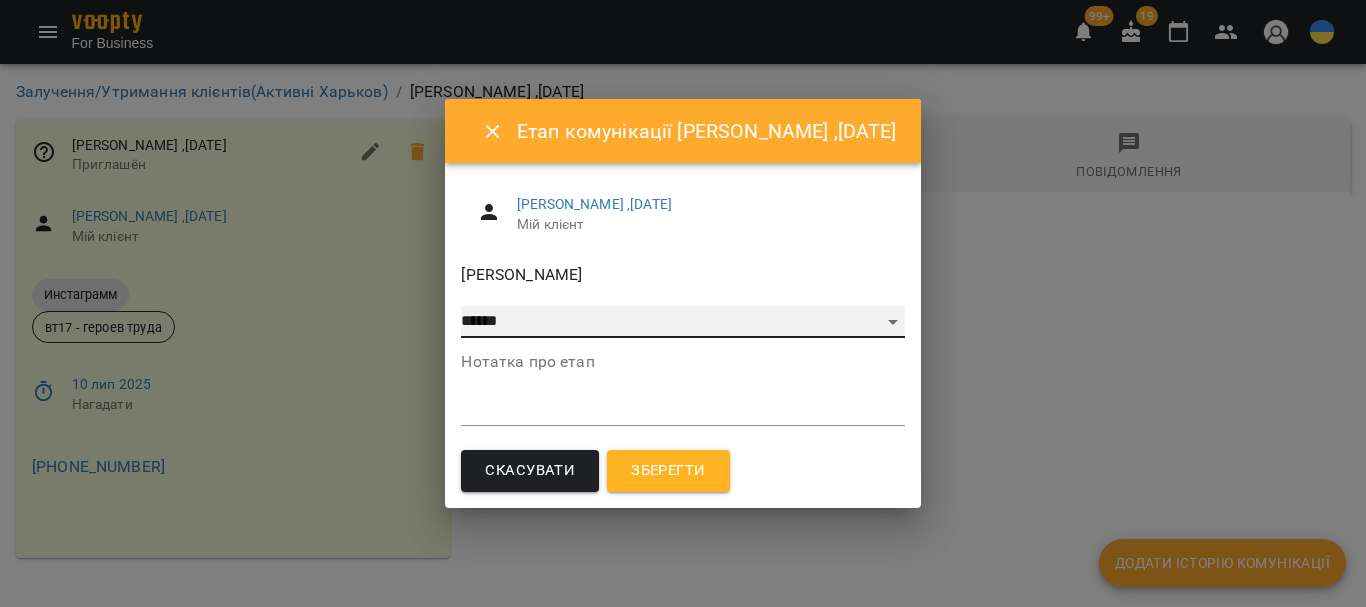 select on "*" 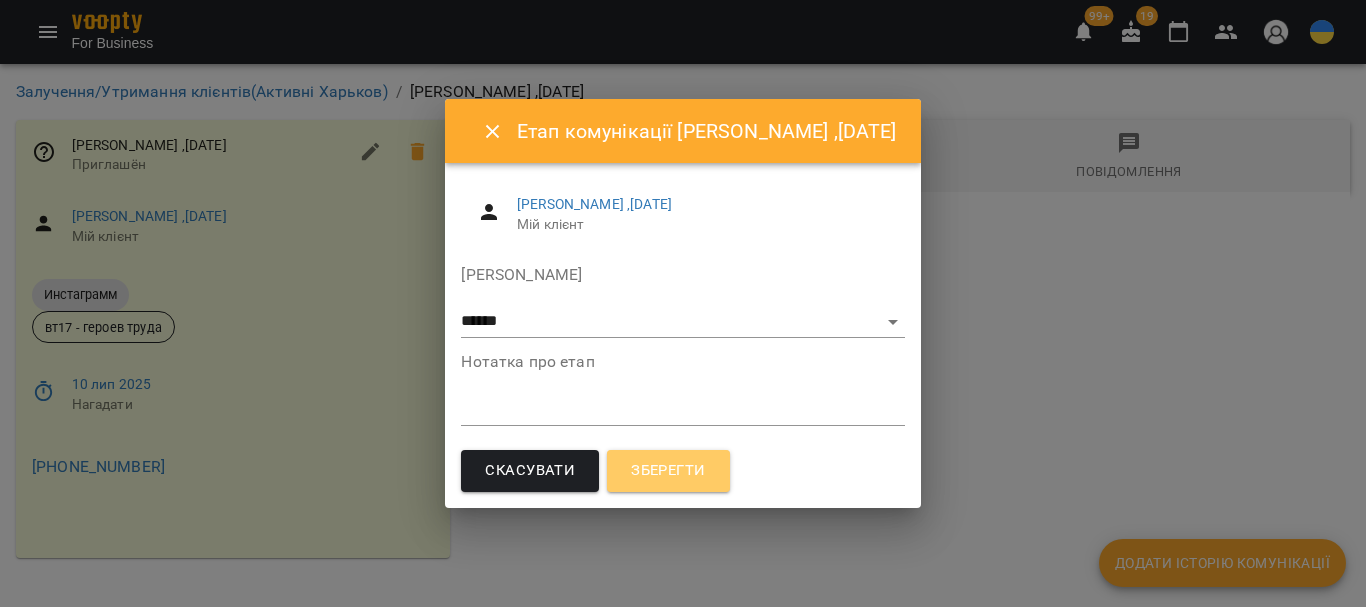 drag, startPoint x: 682, startPoint y: 478, endPoint x: 8, endPoint y: 331, distance: 689.8442 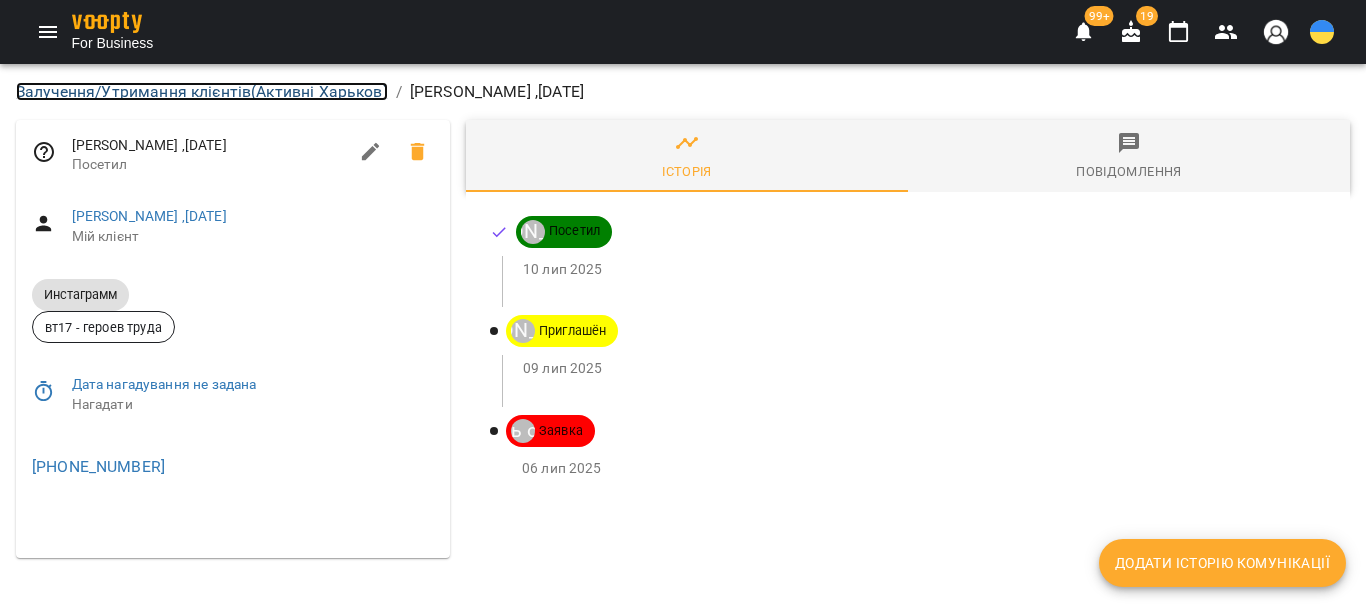 drag, startPoint x: 209, startPoint y: 87, endPoint x: 189, endPoint y: 149, distance: 65.14599 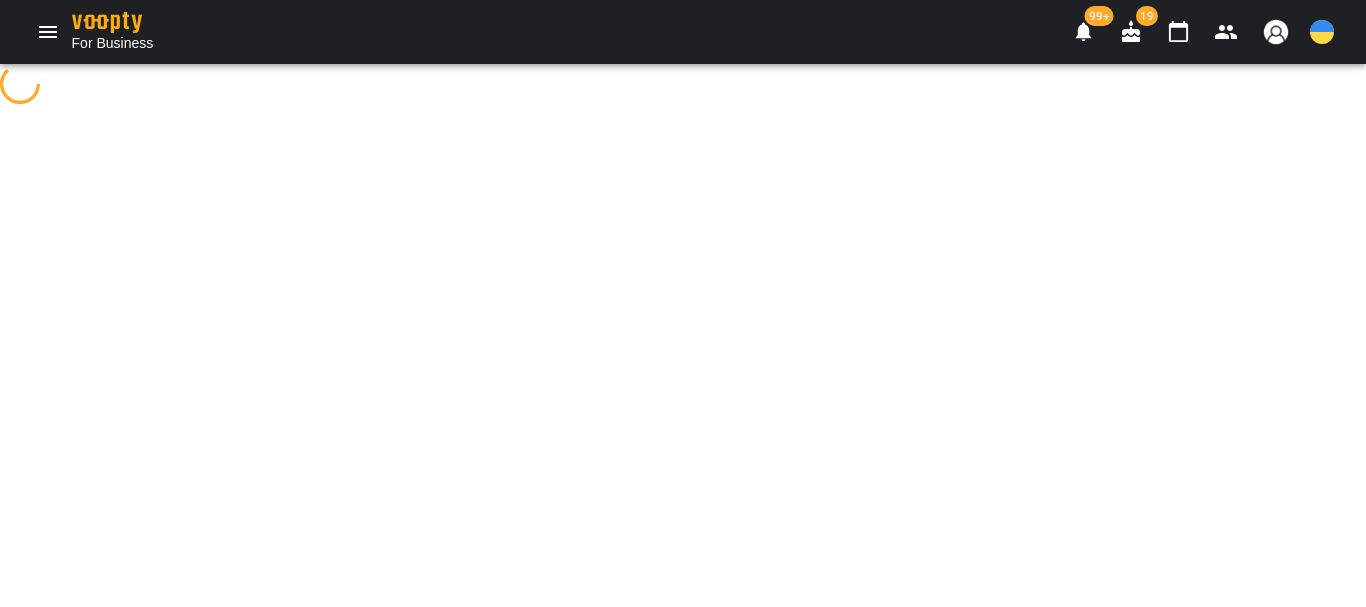 select on "**********" 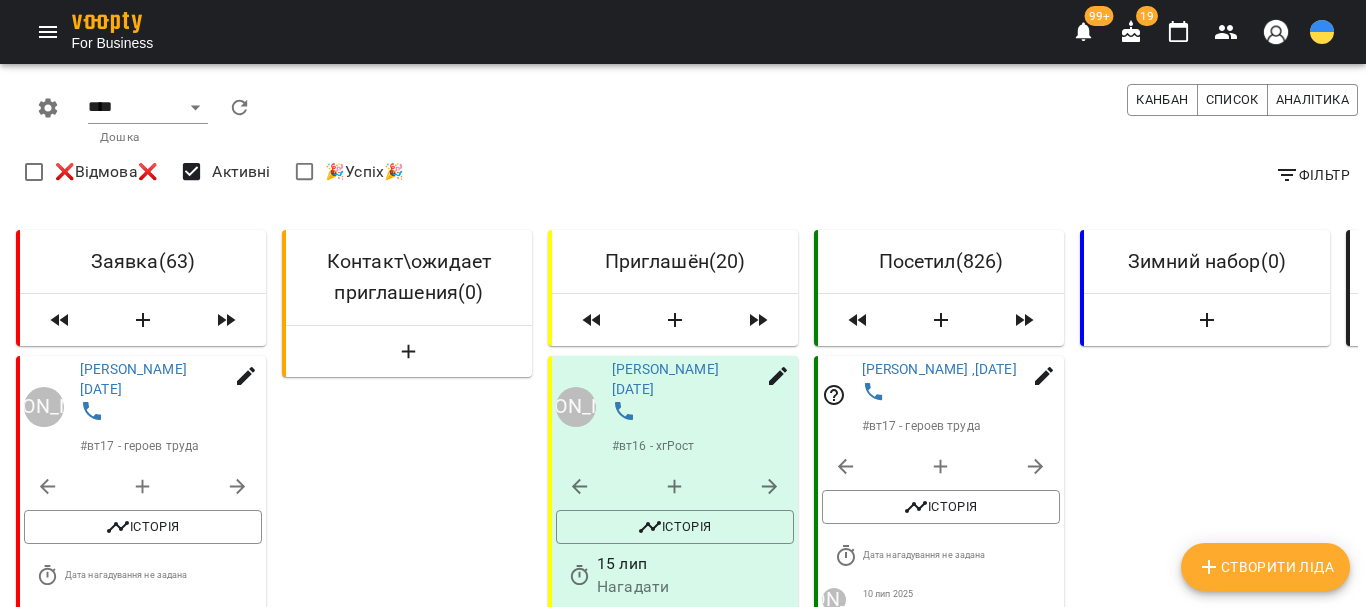 click on "[PERSON_NAME]
[DATE]" at bounding box center (672, 2153) 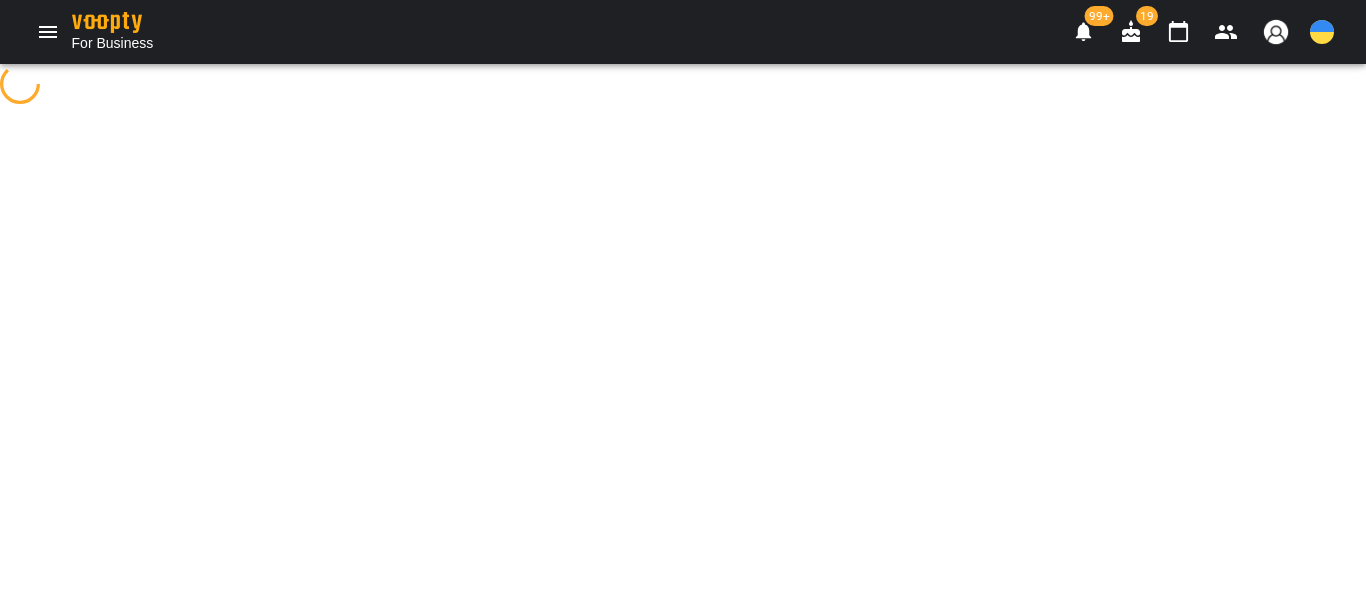 scroll, scrollTop: 0, scrollLeft: 0, axis: both 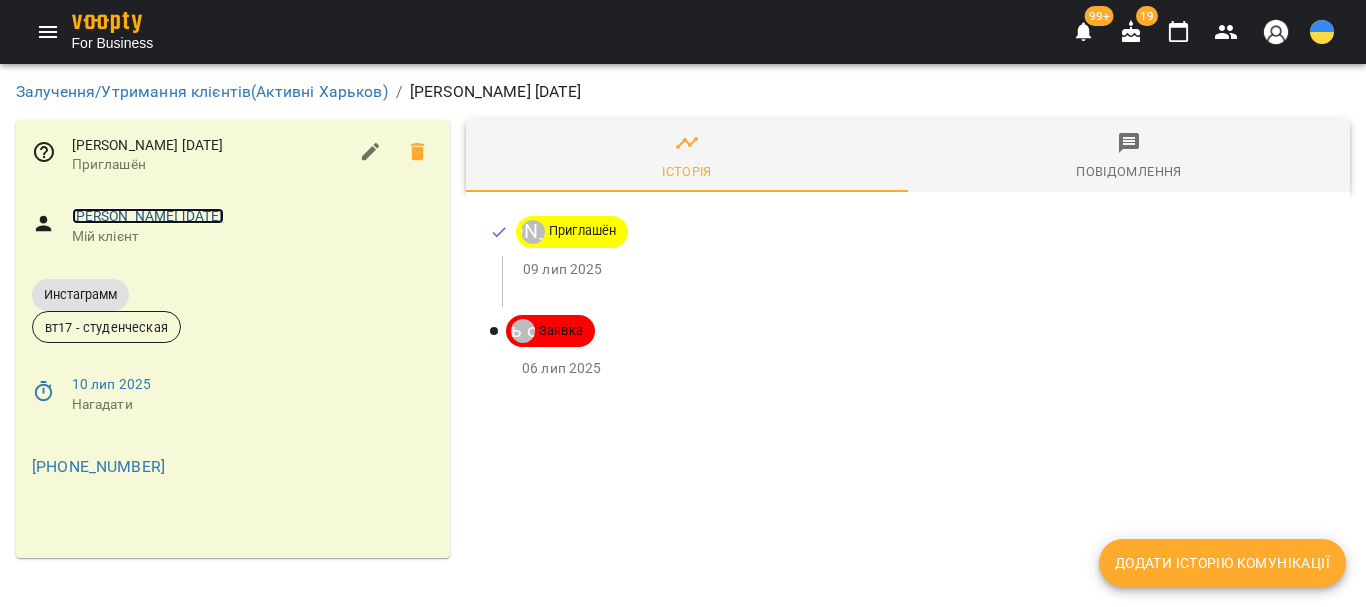 click on "[PERSON_NAME]
[DATE]" at bounding box center (148, 216) 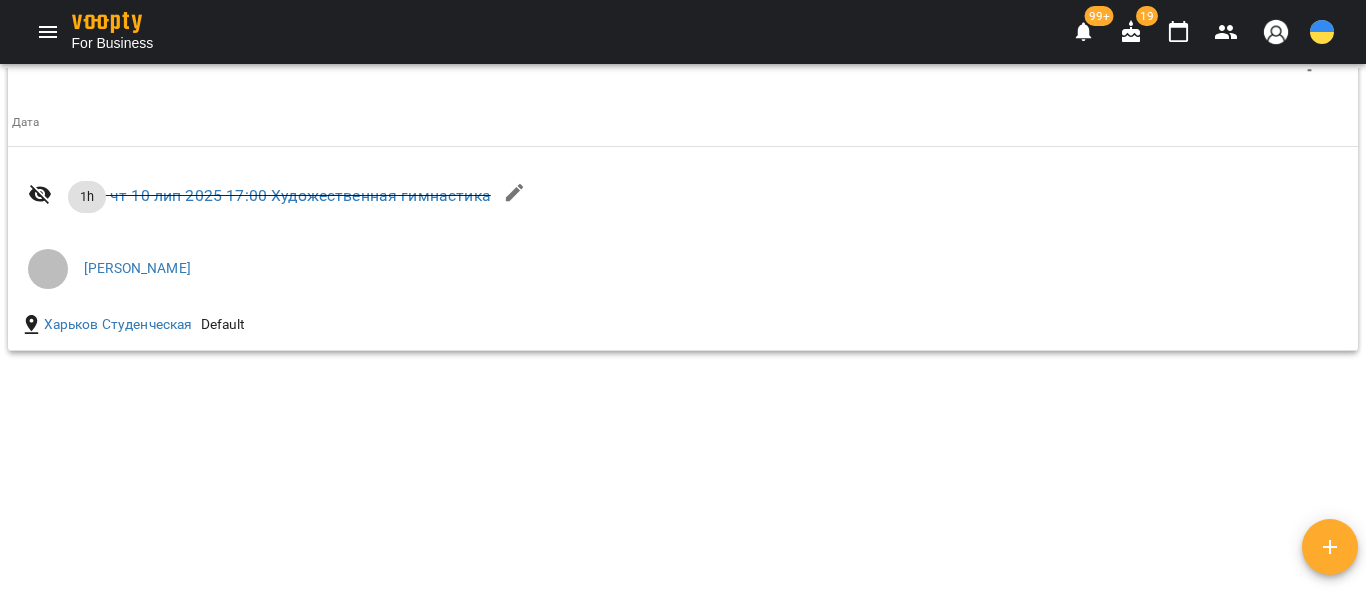 scroll, scrollTop: 1659, scrollLeft: 0, axis: vertical 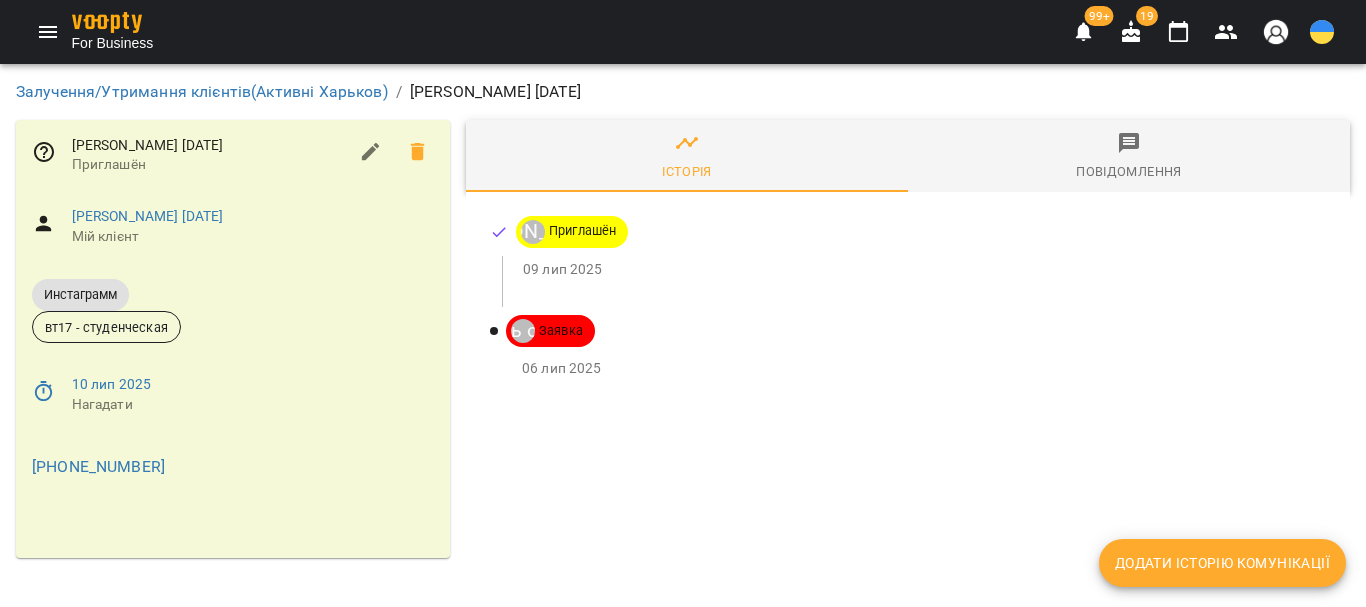 click on "Залучення/Утримання клієнтів ( Активні   Харьков )" at bounding box center (202, 92) 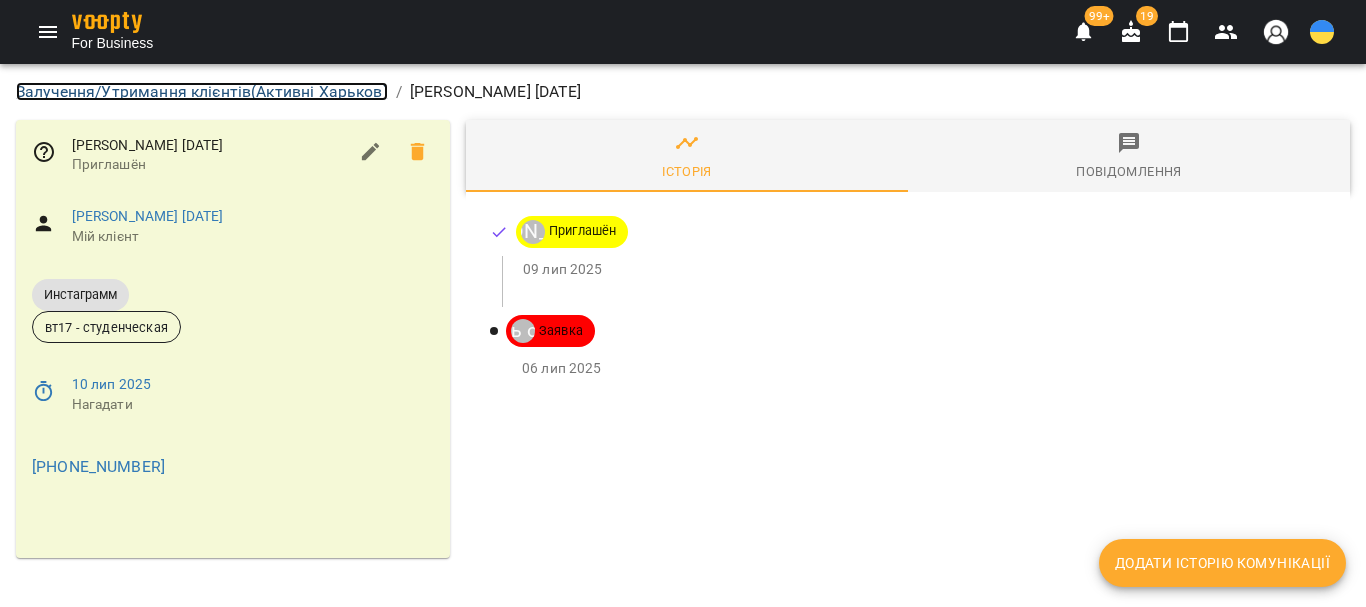 click on "Залучення/Утримання клієнтів ( Активні   Харьков )" at bounding box center [202, 91] 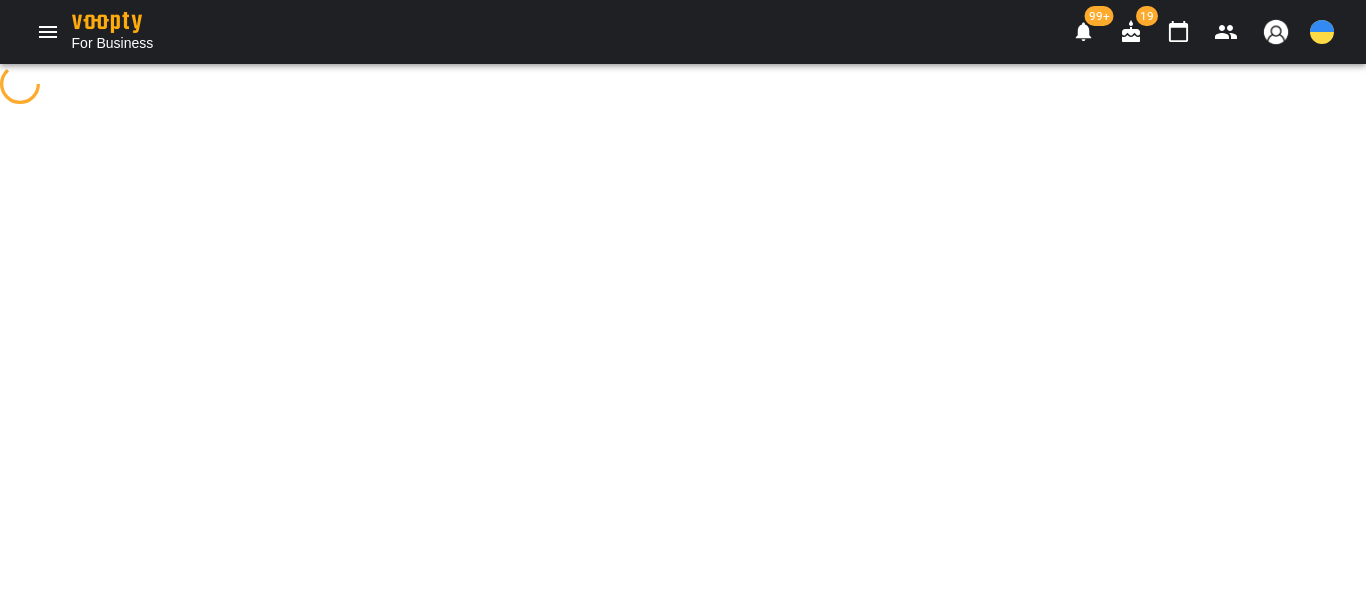 select on "**********" 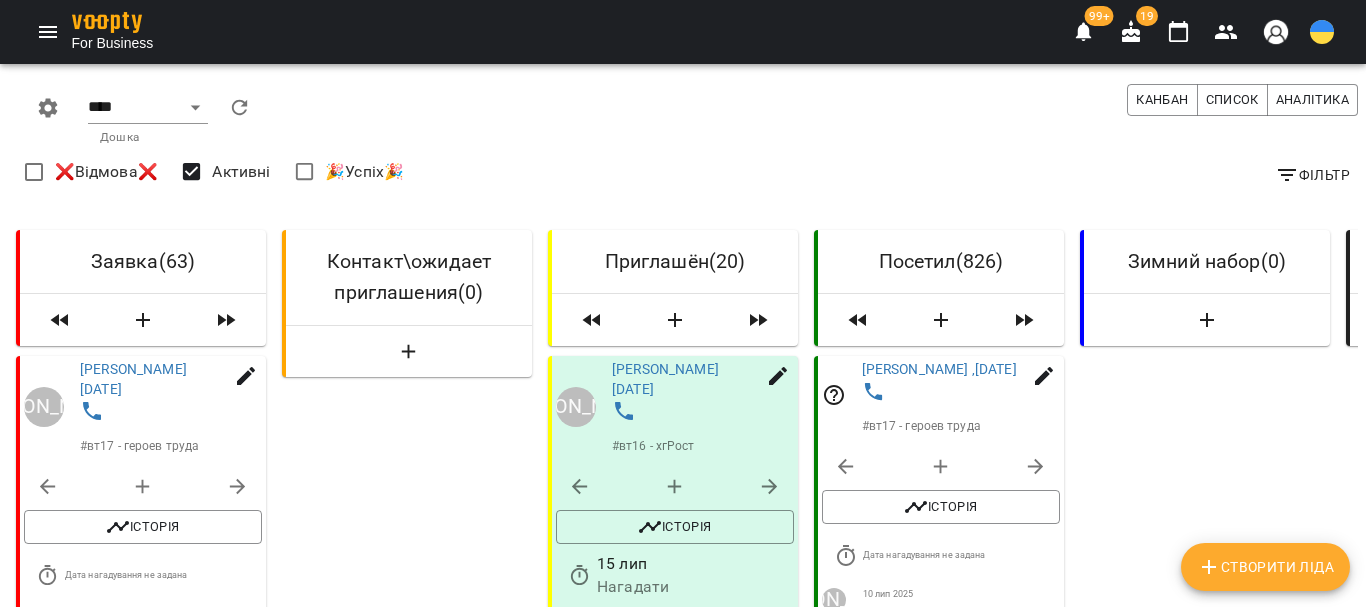 scroll, scrollTop: 2700, scrollLeft: 0, axis: vertical 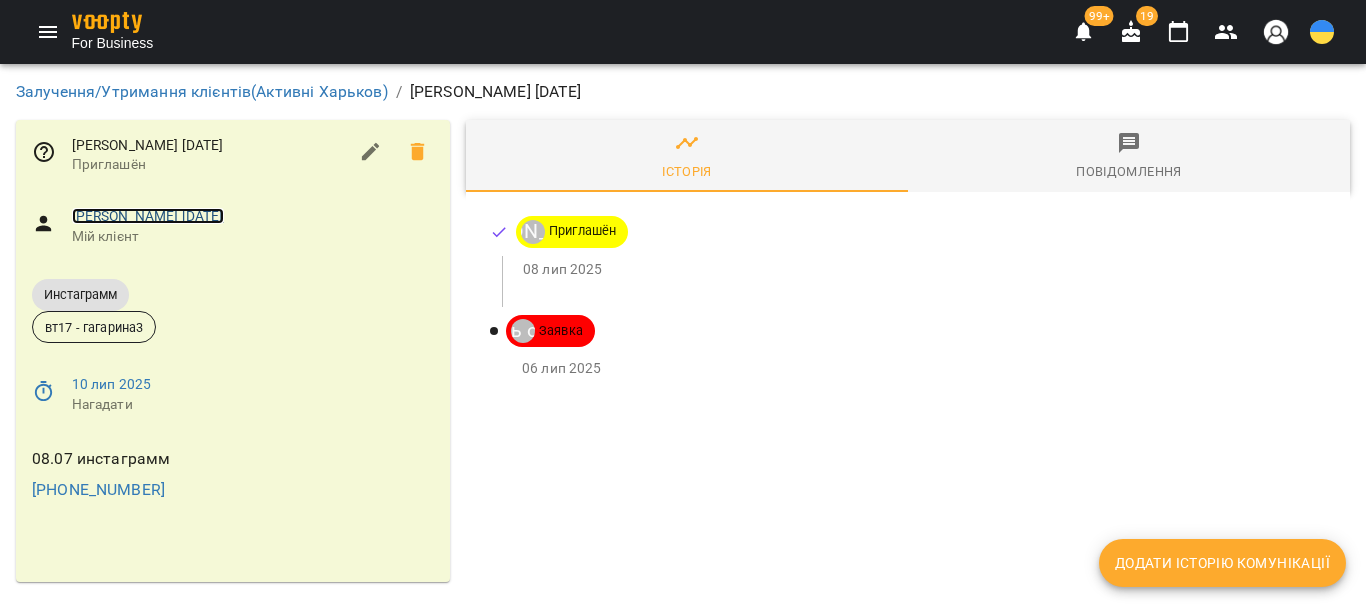 click on "[PERSON_NAME]
[DATE]" at bounding box center [148, 216] 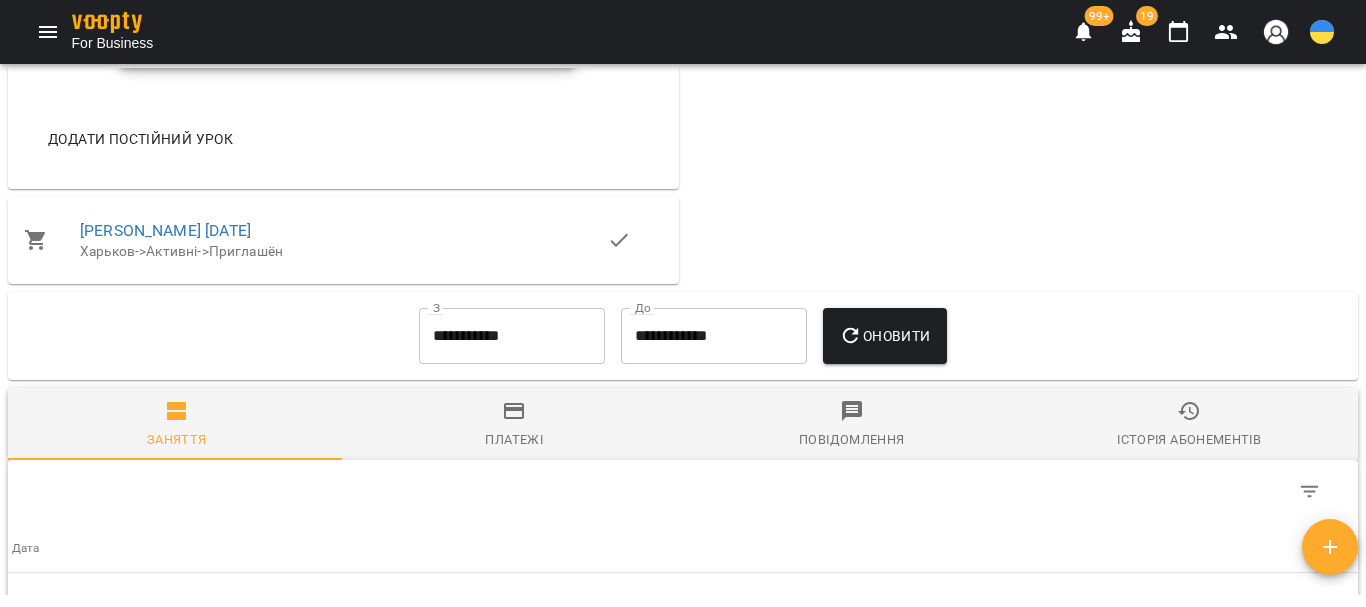 scroll, scrollTop: 1863, scrollLeft: 0, axis: vertical 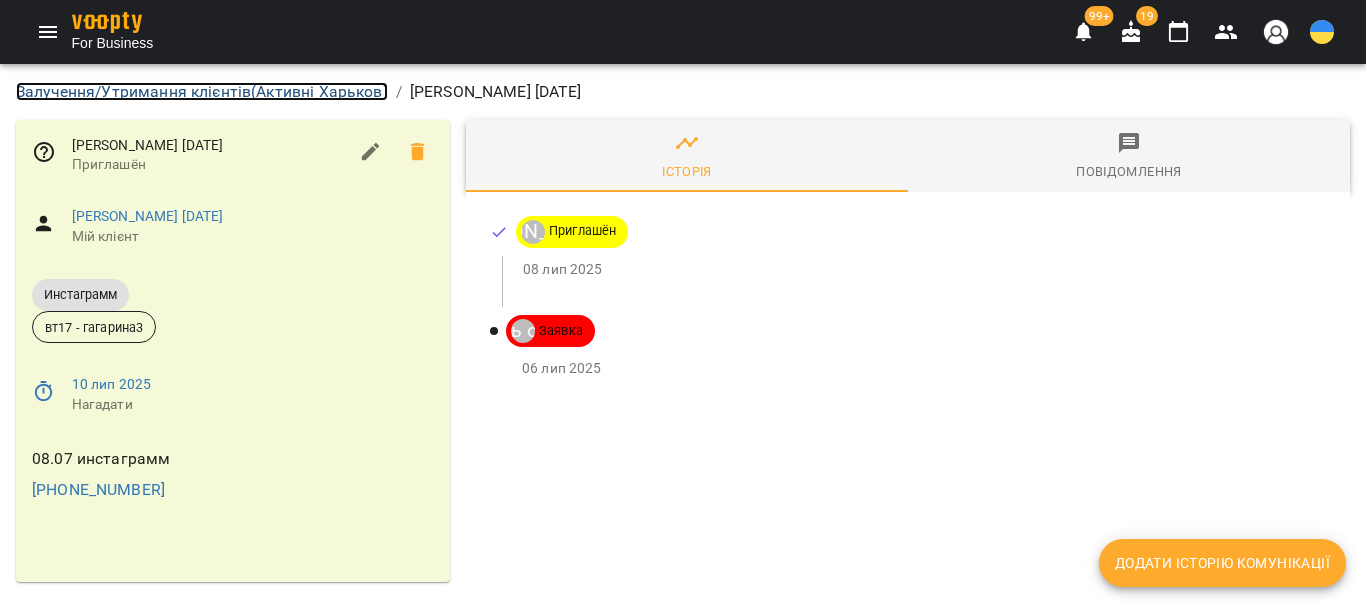 click on "Залучення/Утримання клієнтів ( Активні   Харьков )" at bounding box center (202, 91) 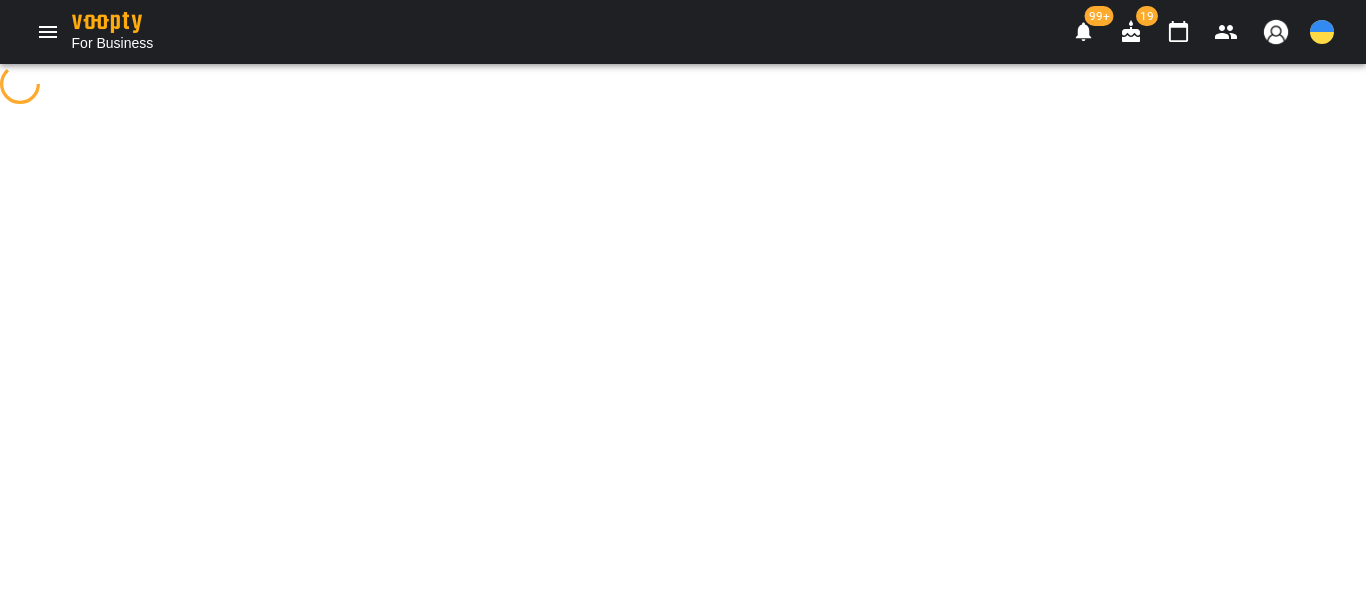 select on "**********" 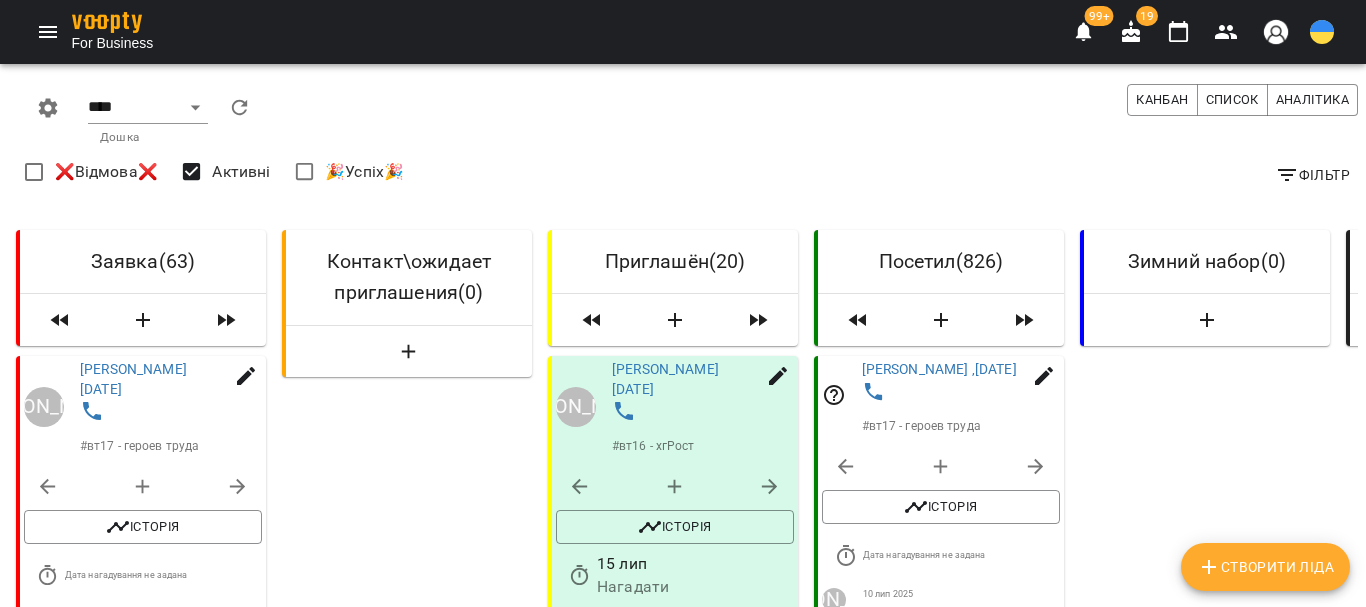 scroll, scrollTop: 3100, scrollLeft: 0, axis: vertical 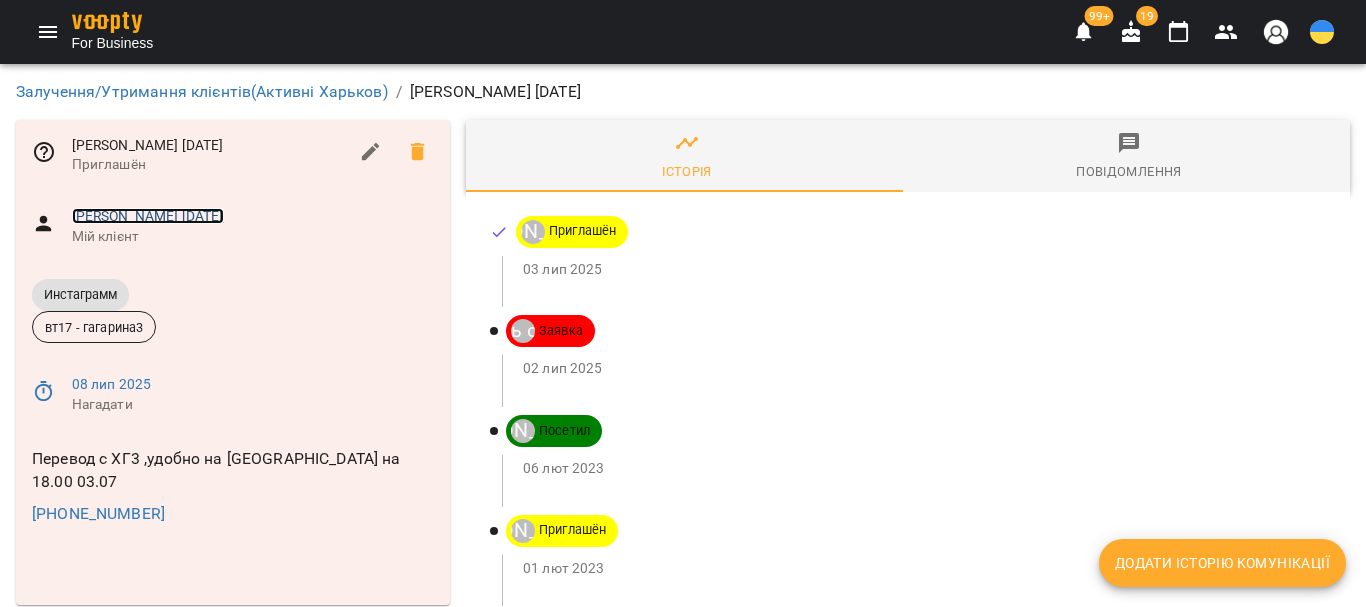 click on "[PERSON_NAME] [DATE]" at bounding box center [148, 216] 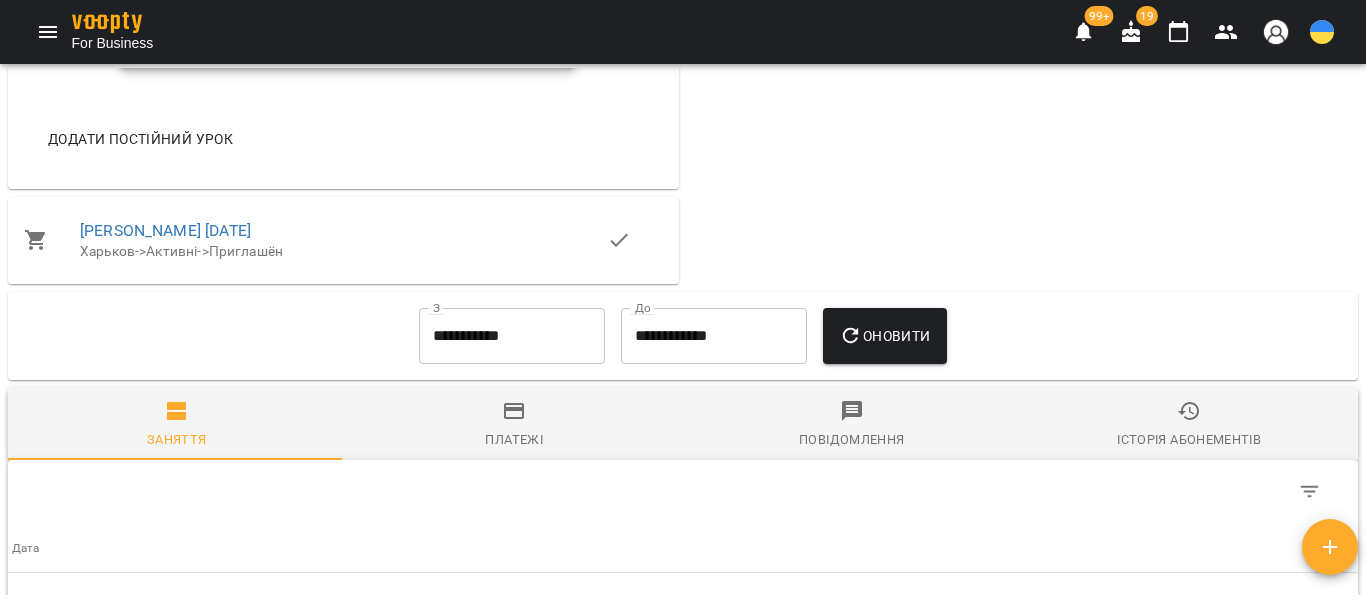 scroll, scrollTop: 1900, scrollLeft: 0, axis: vertical 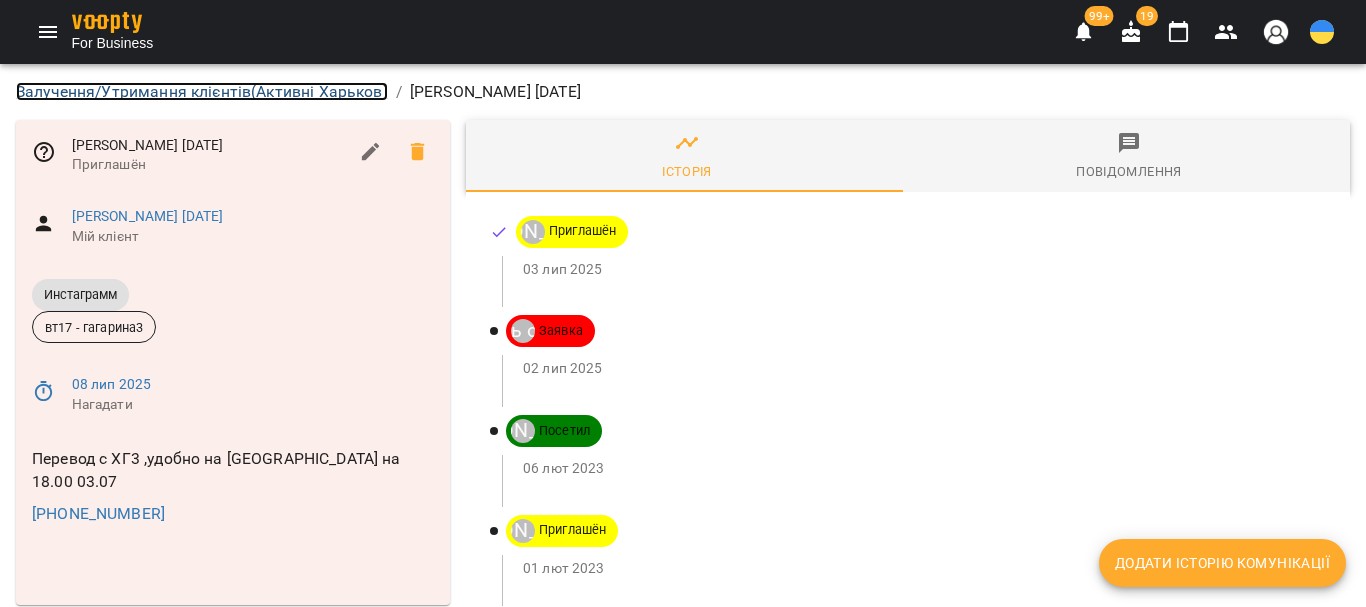 click on "Залучення/Утримання клієнтів ( Активні   Харьков )" at bounding box center (202, 91) 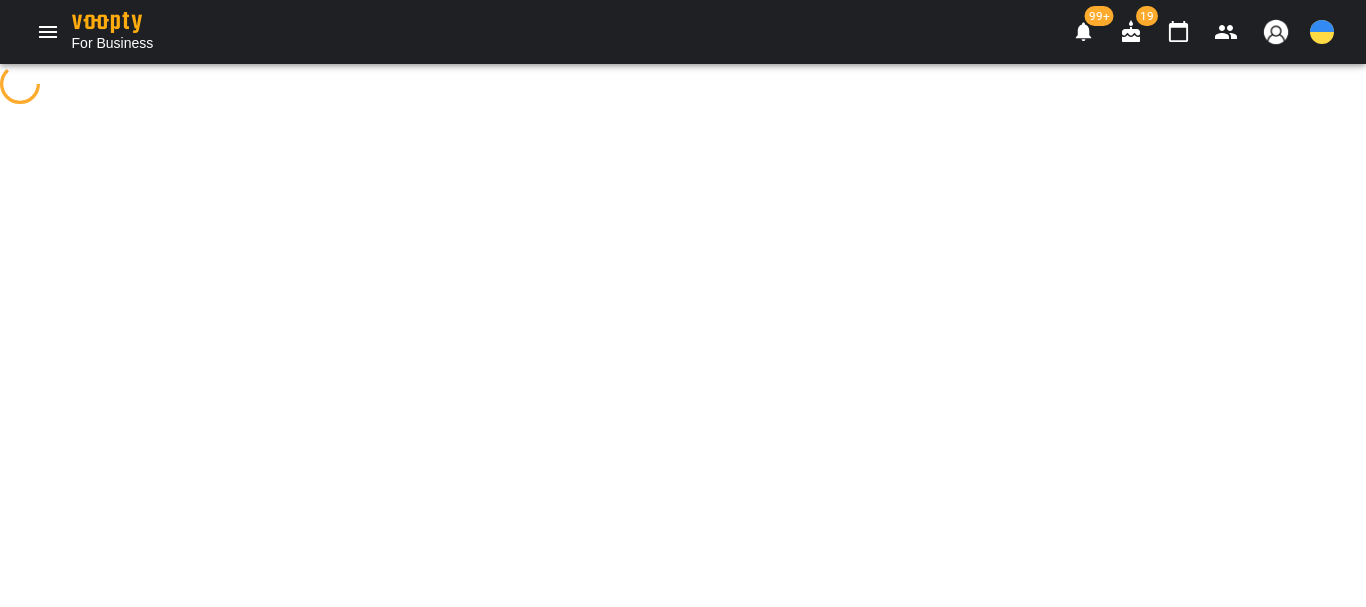 select on "**********" 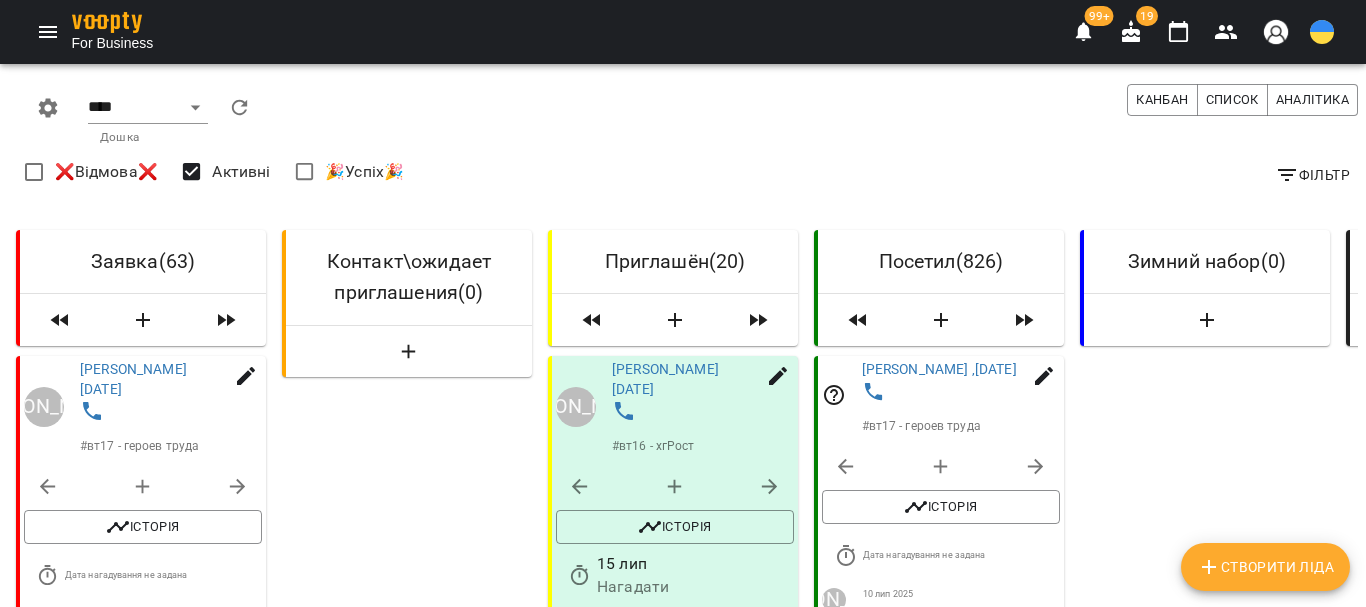 scroll, scrollTop: 3000, scrollLeft: 0, axis: vertical 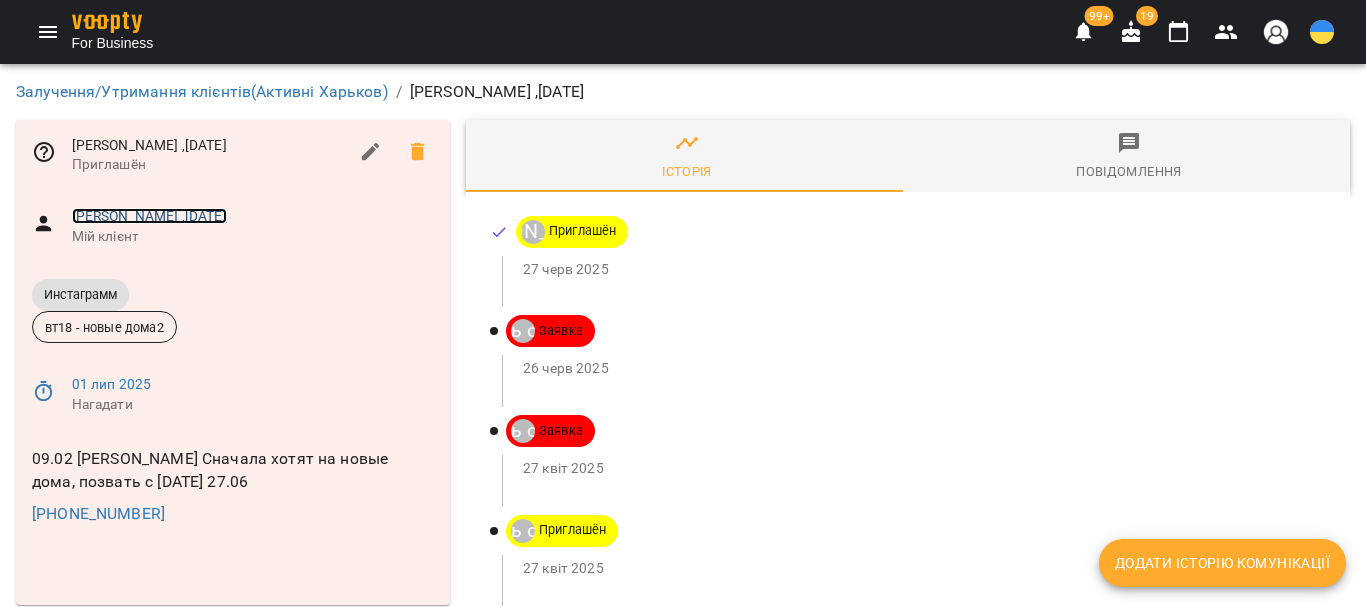 click on "[PERSON_NAME] ,[DATE]" at bounding box center [149, 216] 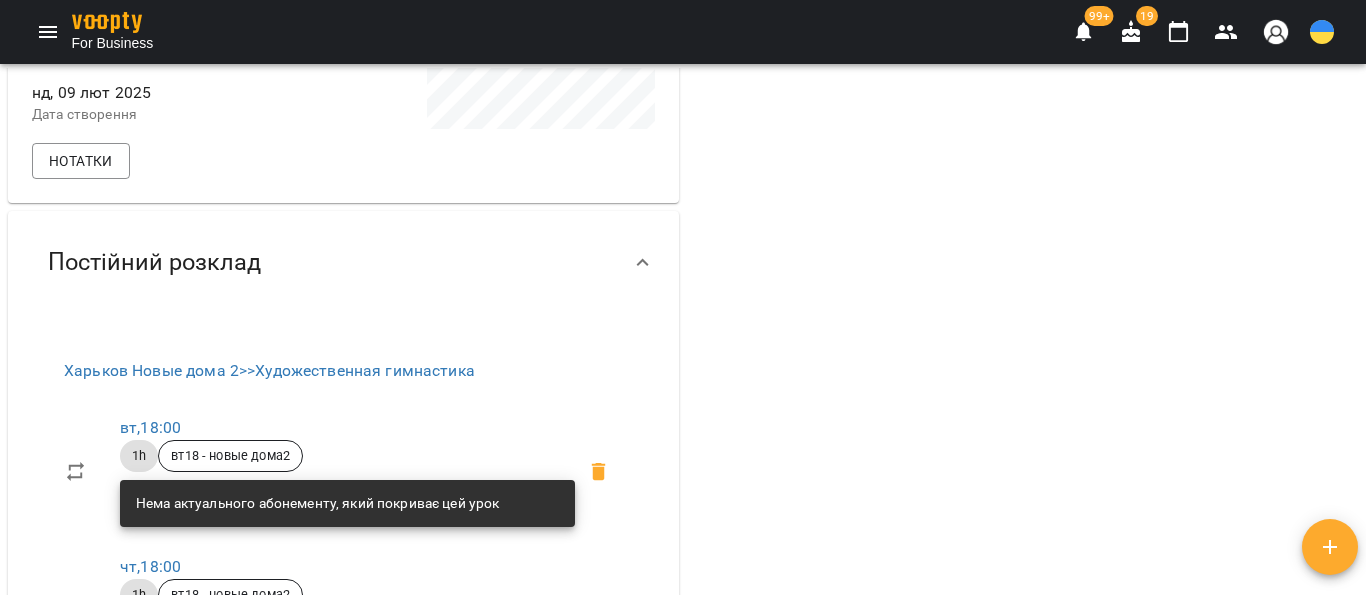 scroll, scrollTop: 0, scrollLeft: 0, axis: both 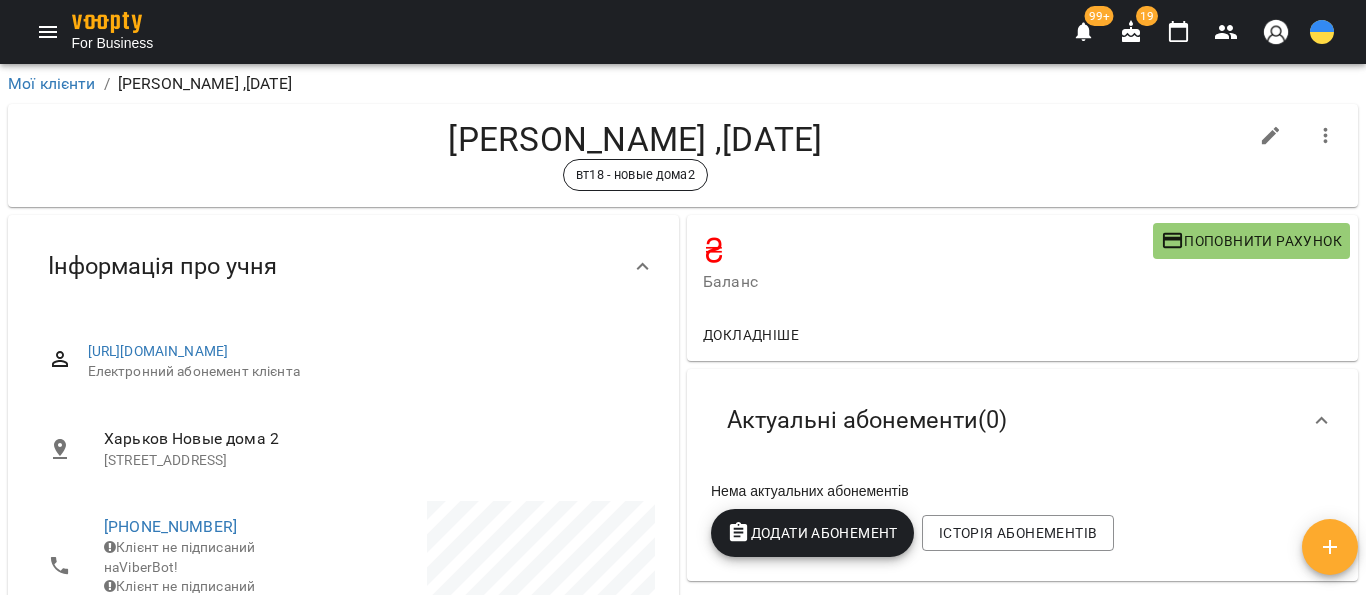 click 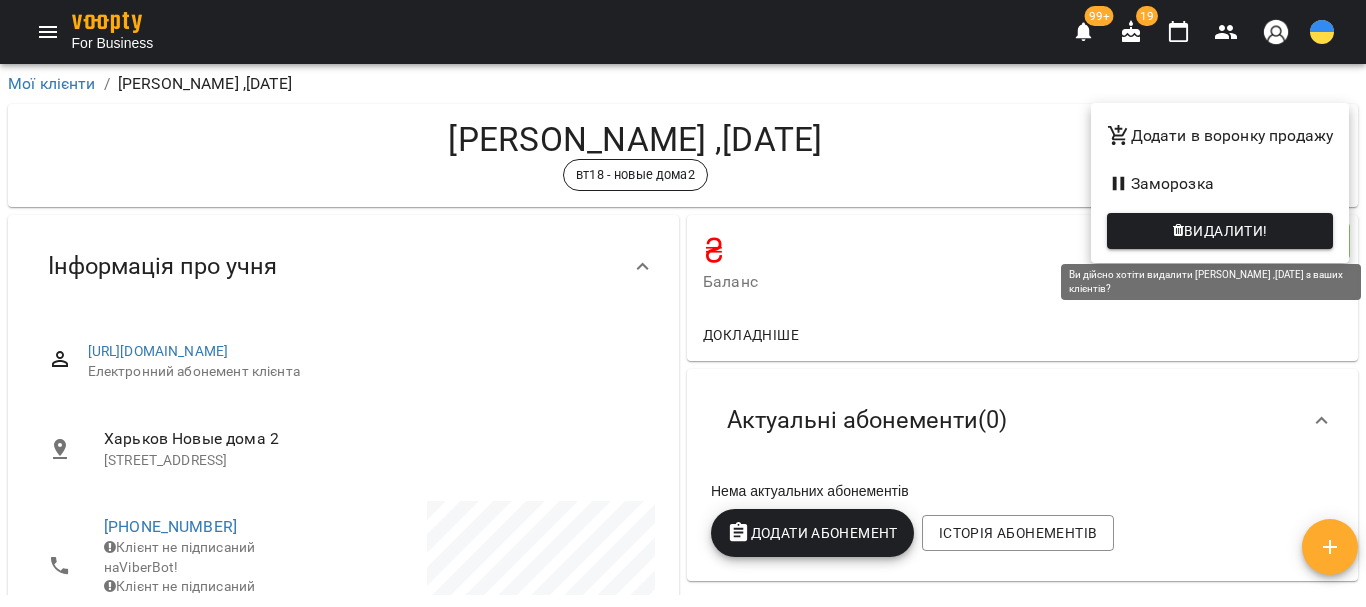 click on "Видалити!" at bounding box center [1226, 231] 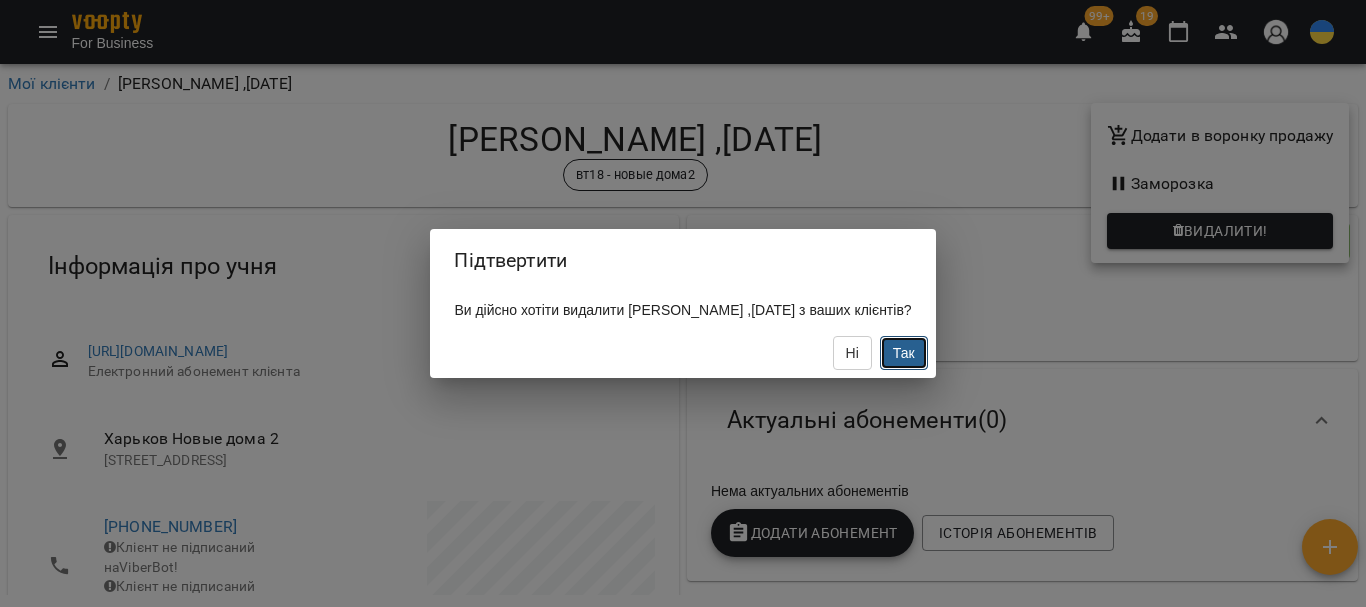 click on "Так" at bounding box center (904, 353) 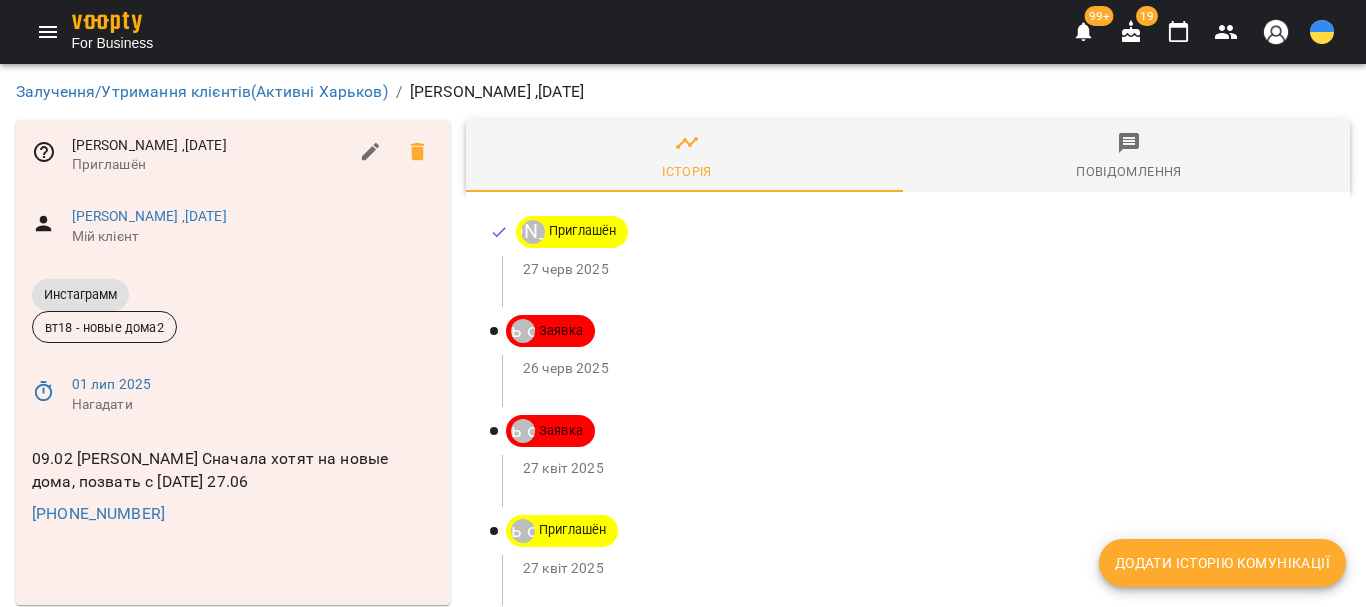 click on "Додати історію комунікації" at bounding box center (1222, 563) 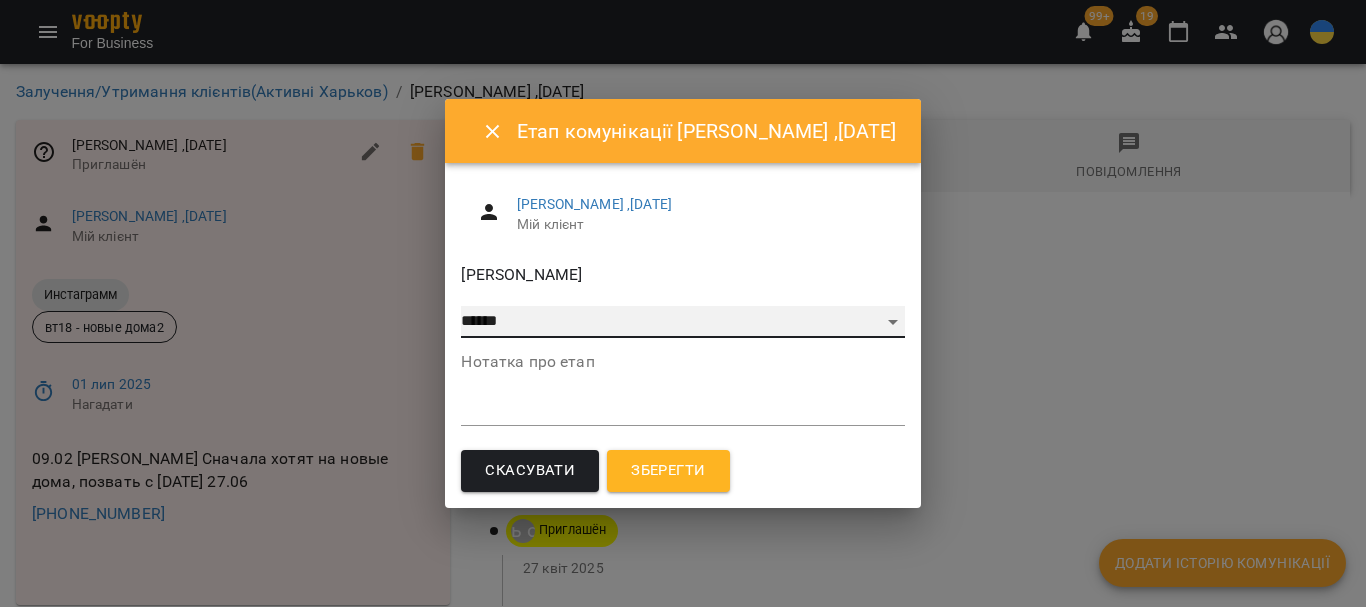 click on "**********" at bounding box center [682, 322] 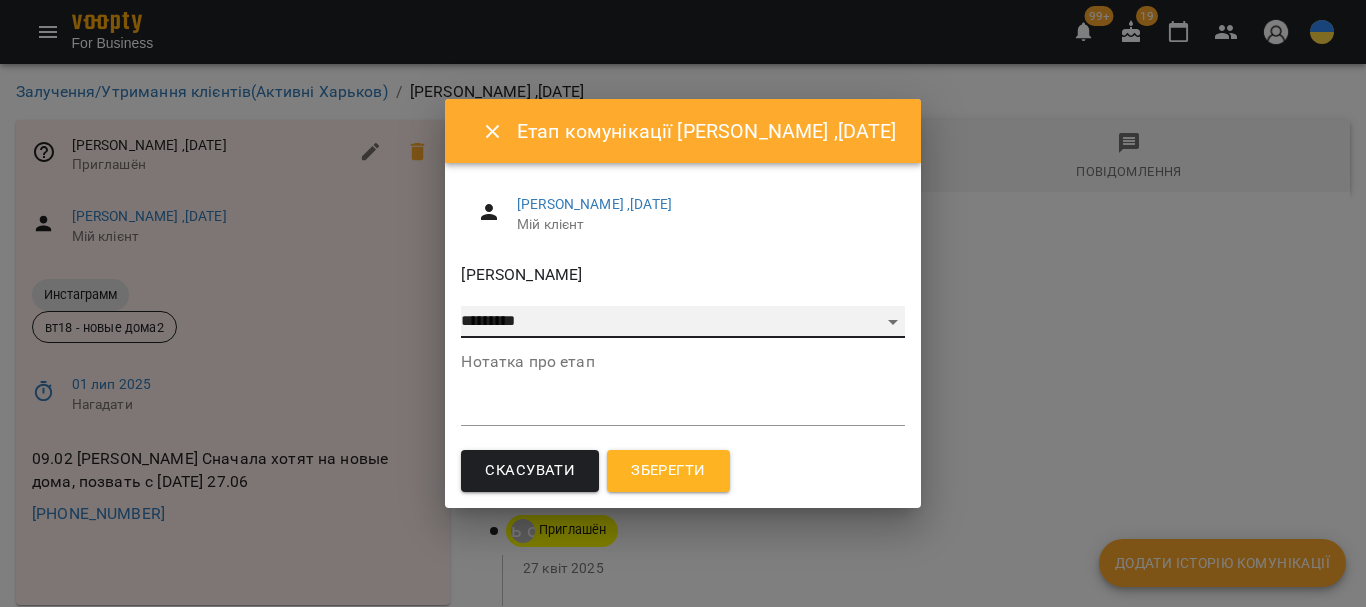 click on "**********" at bounding box center (682, 322) 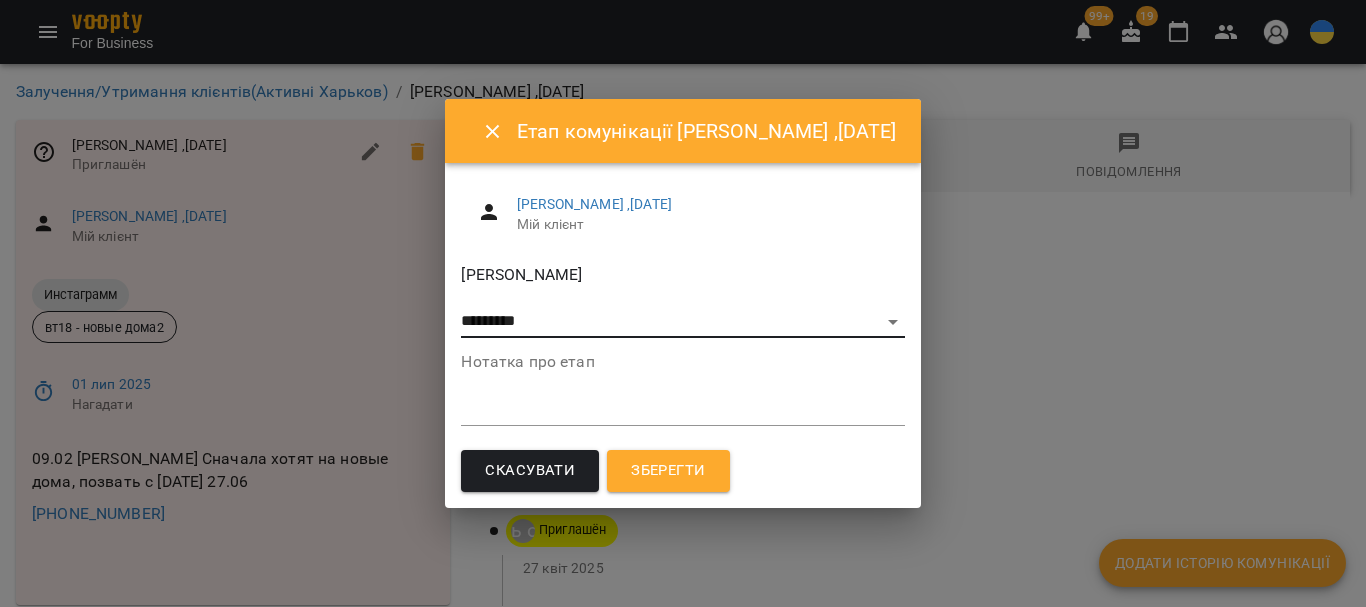 click on "Зберегти" at bounding box center (668, 471) 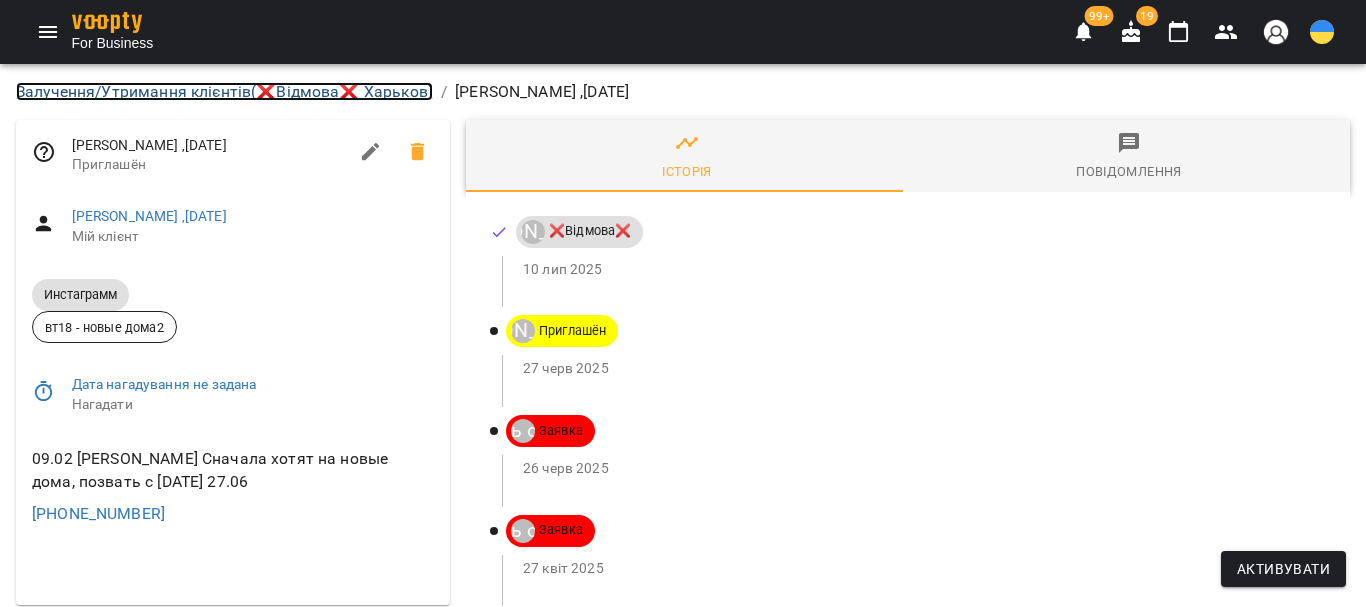 click on "Залучення/Утримання клієнтів ( ❌Відмова❌   Харьков )" at bounding box center [224, 91] 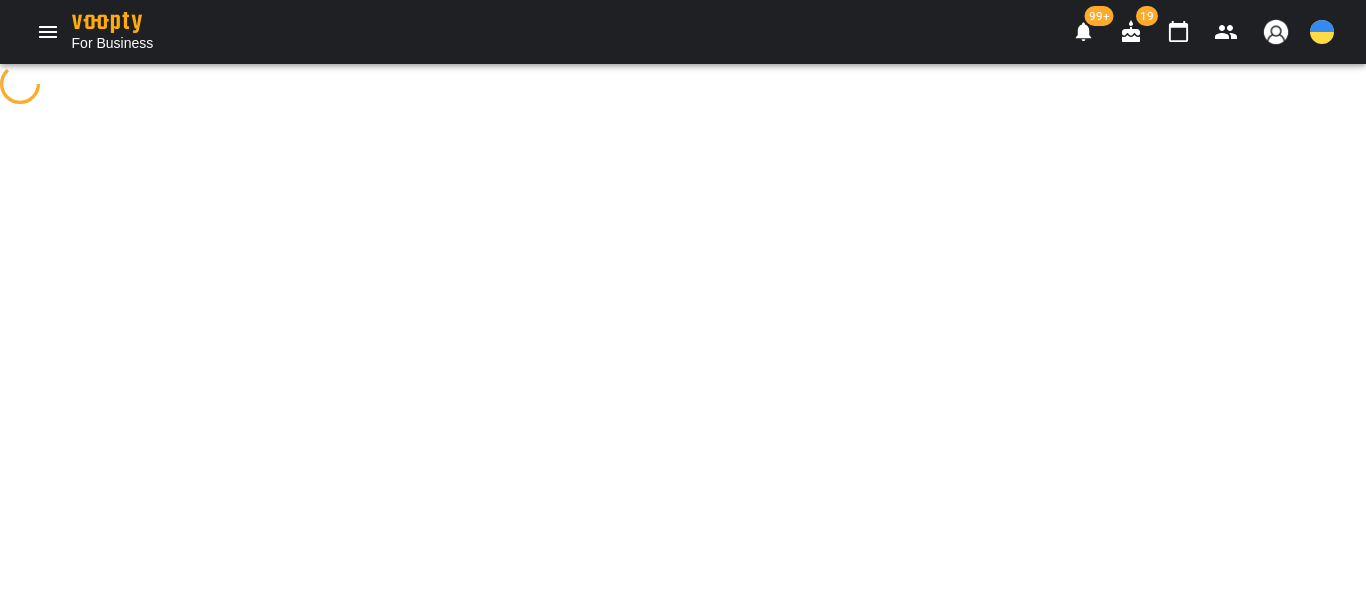 select on "**********" 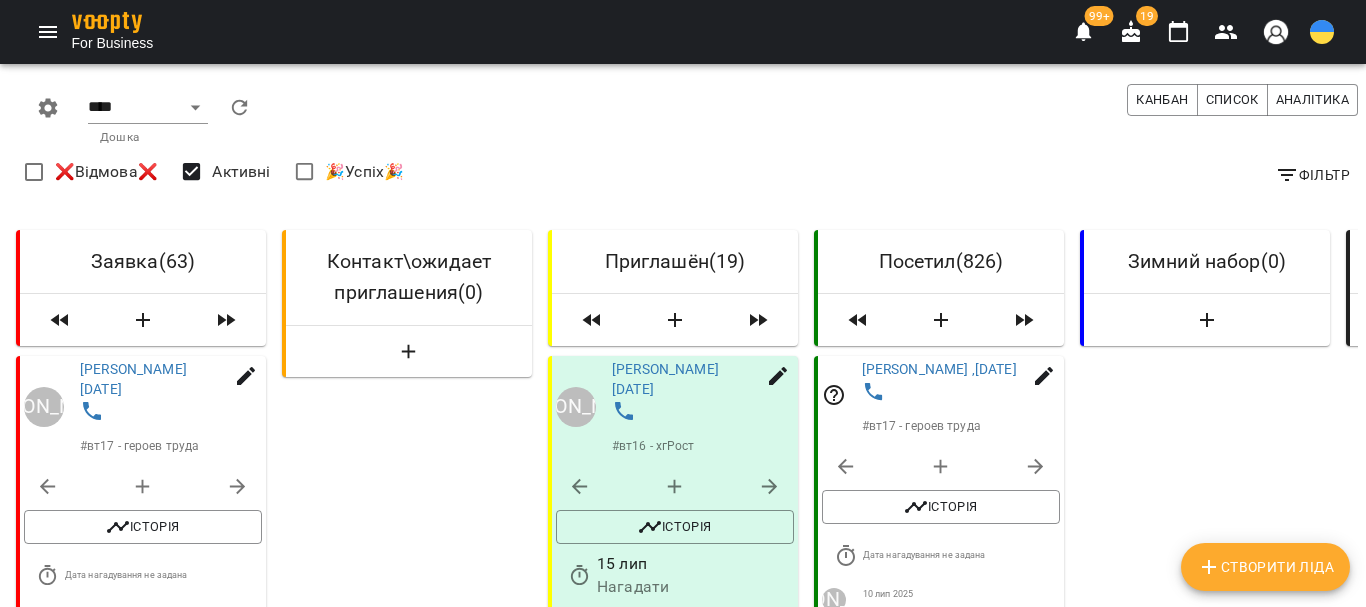 scroll, scrollTop: 3107, scrollLeft: 0, axis: vertical 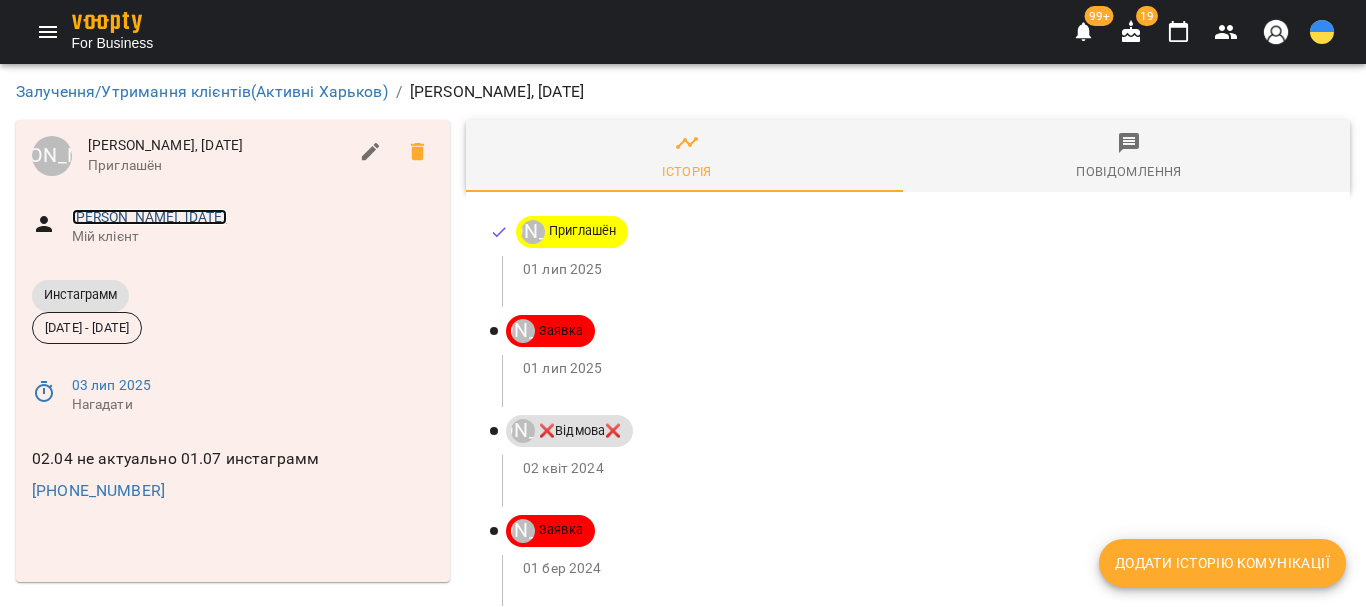 click on "[PERSON_NAME], [DATE]" at bounding box center (149, 217) 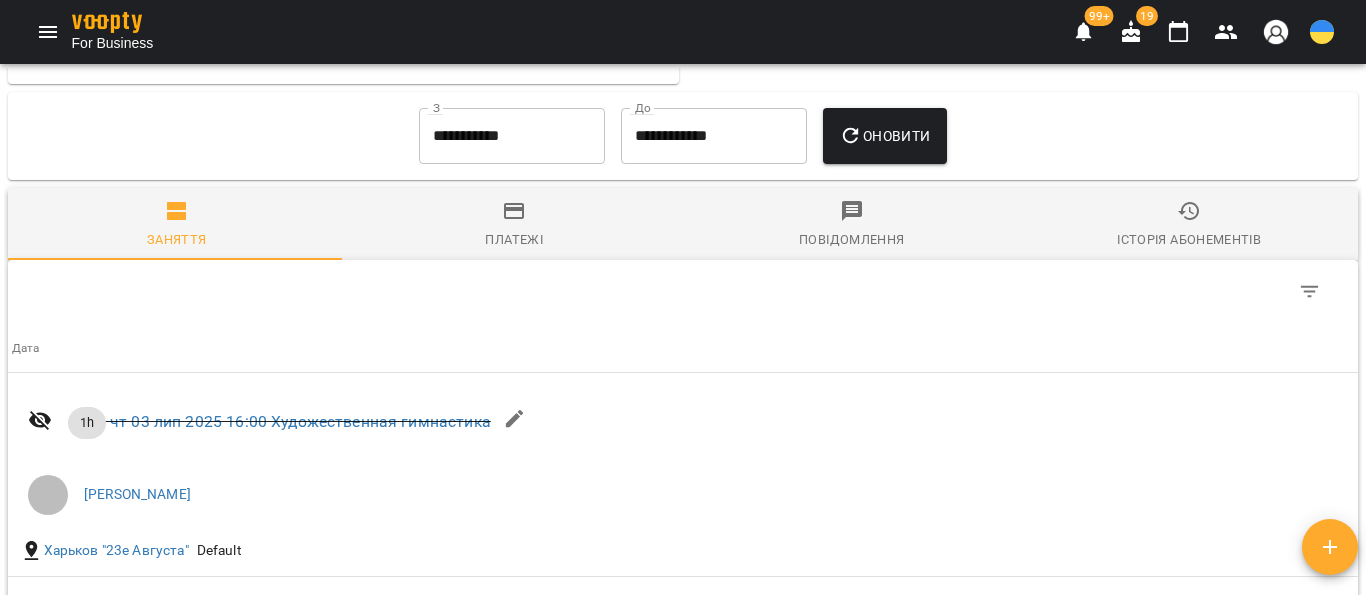 scroll, scrollTop: 2067, scrollLeft: 0, axis: vertical 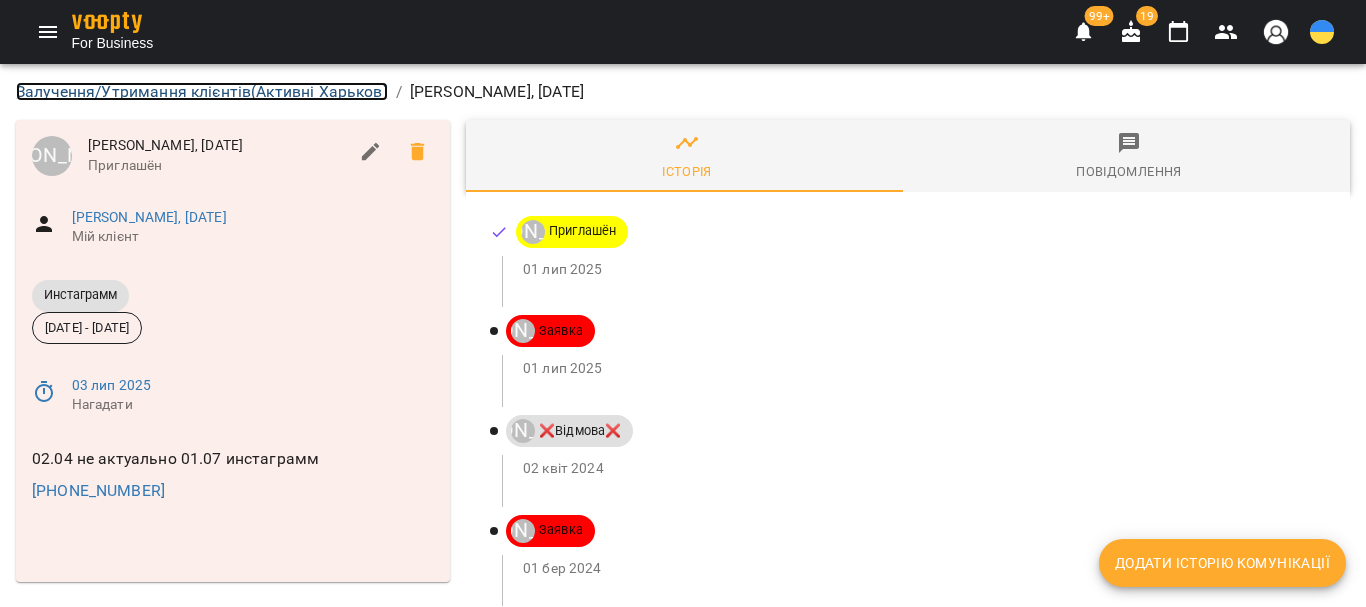 click on "Залучення/Утримання клієнтів ( Активні   Харьков )" at bounding box center (202, 91) 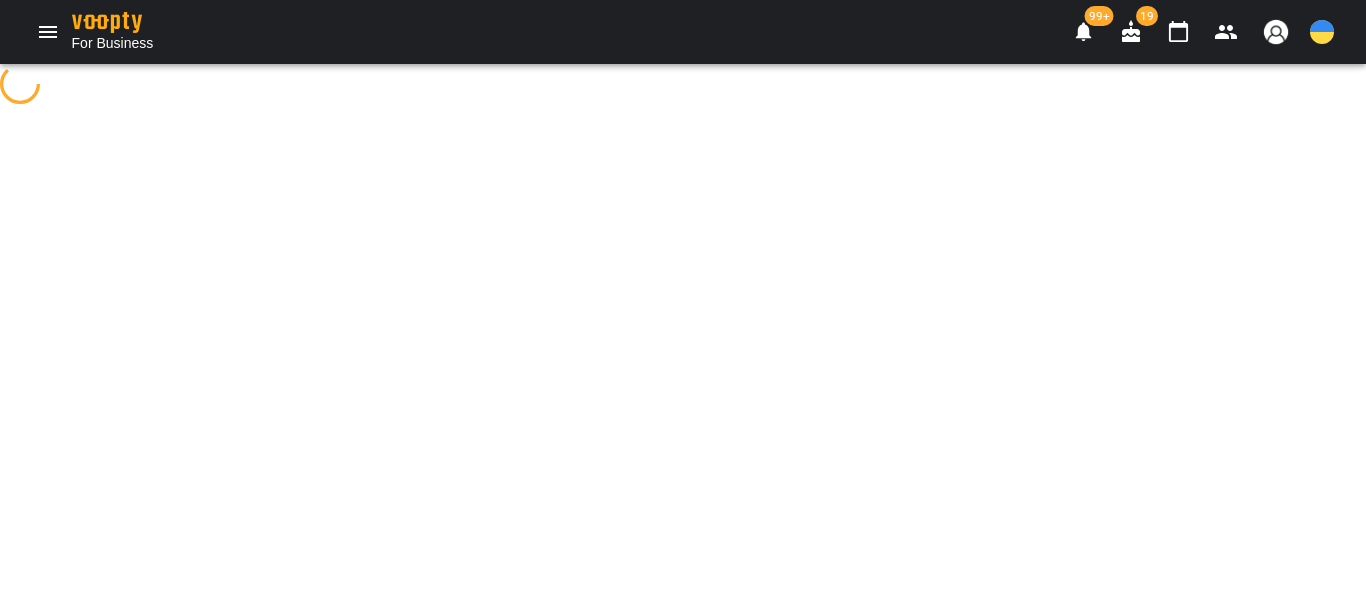 select on "**********" 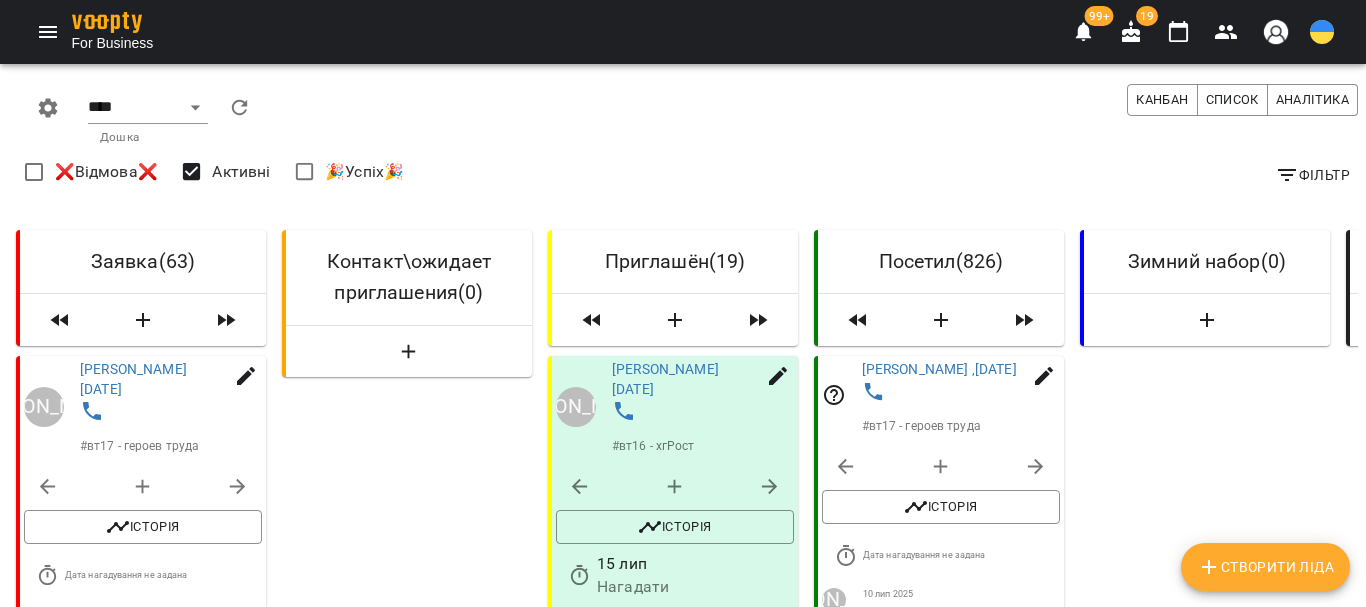 scroll, scrollTop: 3107, scrollLeft: 0, axis: vertical 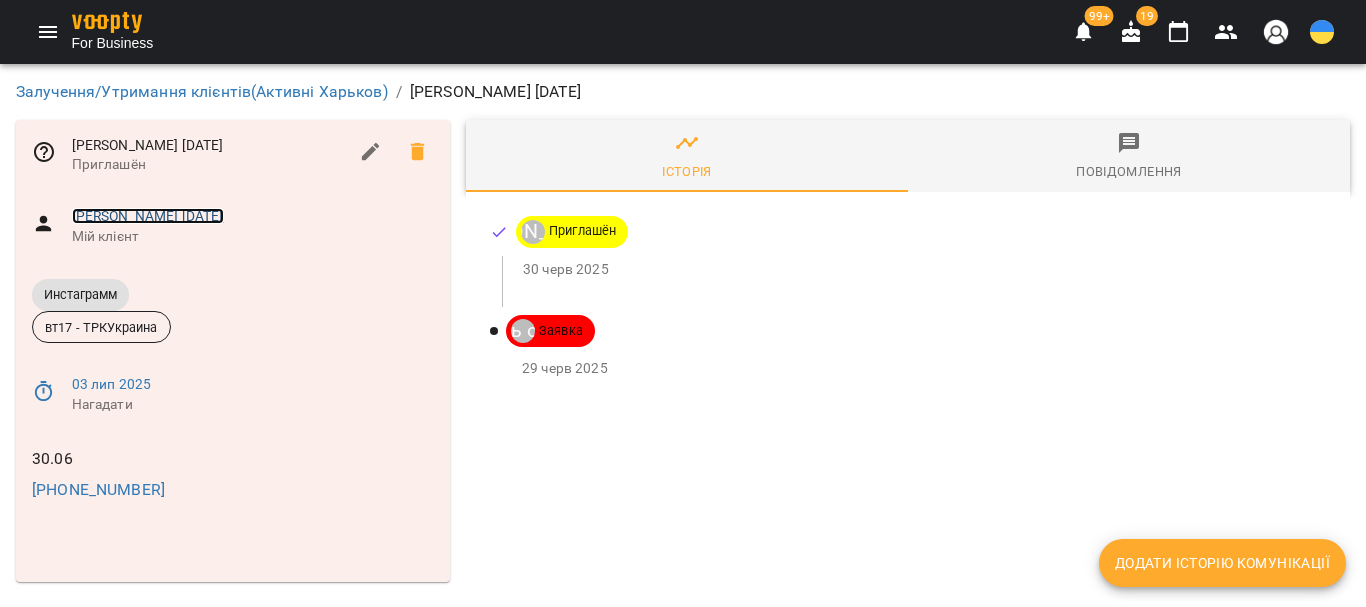 click on "[PERSON_NAME]
[DATE]" at bounding box center [148, 216] 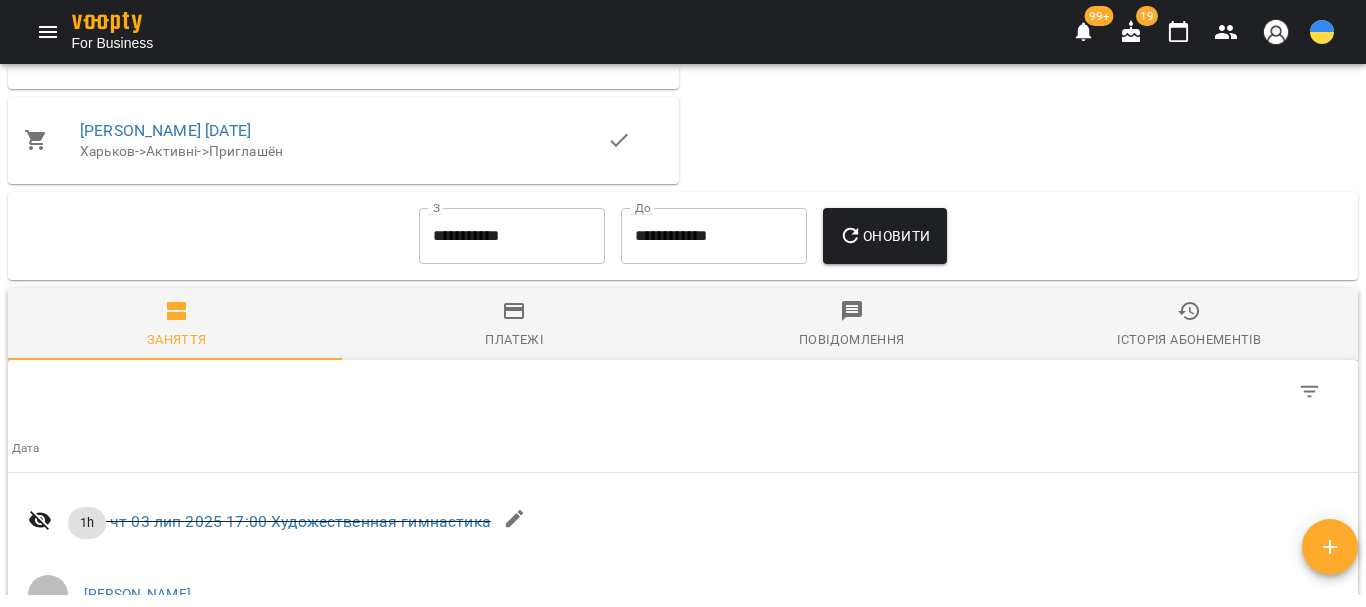 scroll, scrollTop: 2000, scrollLeft: 0, axis: vertical 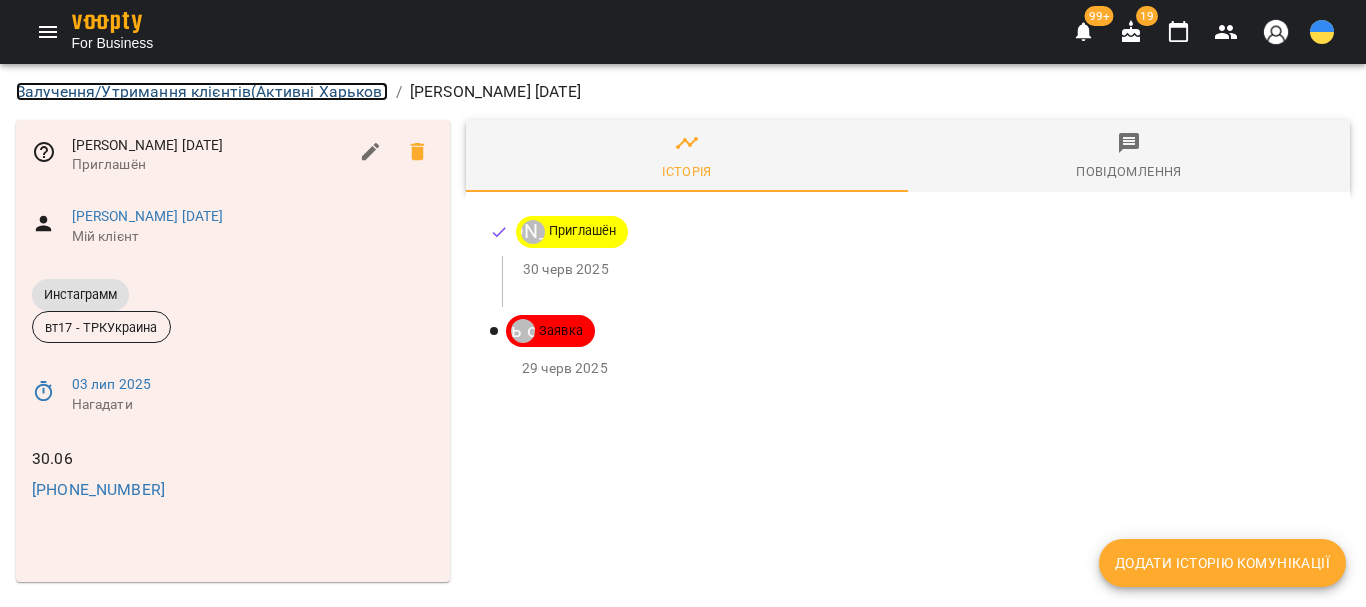 click on "Залучення/Утримання клієнтів ( Активні   Харьков )" at bounding box center (202, 91) 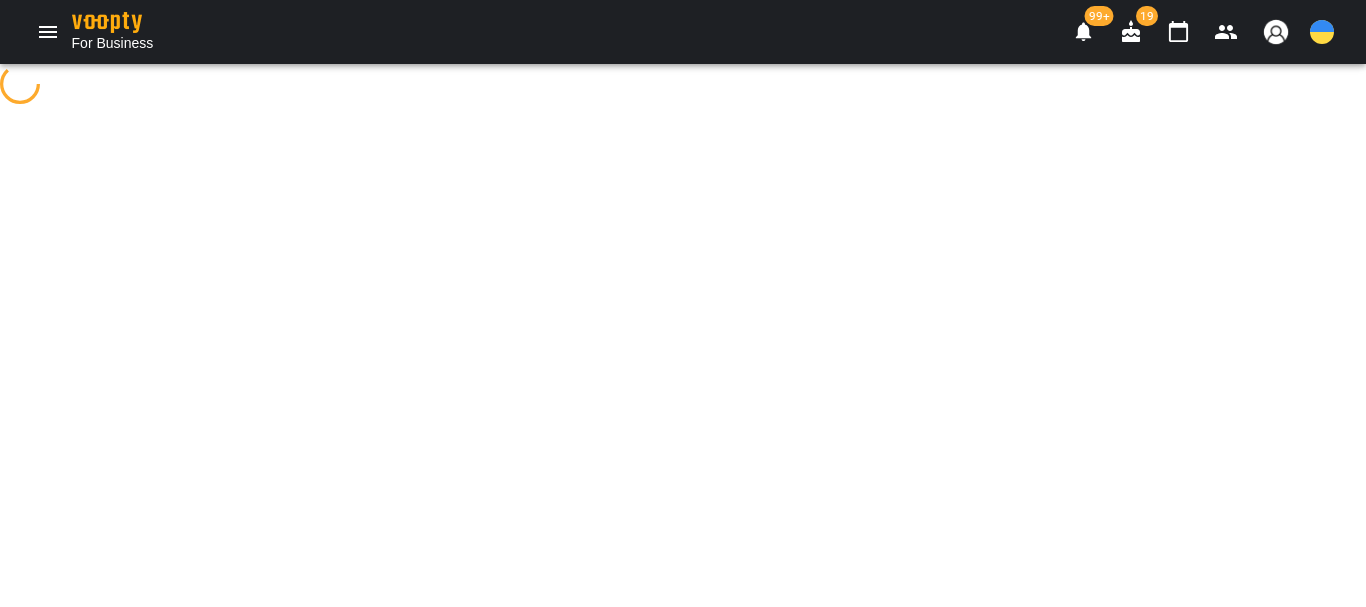 select on "**********" 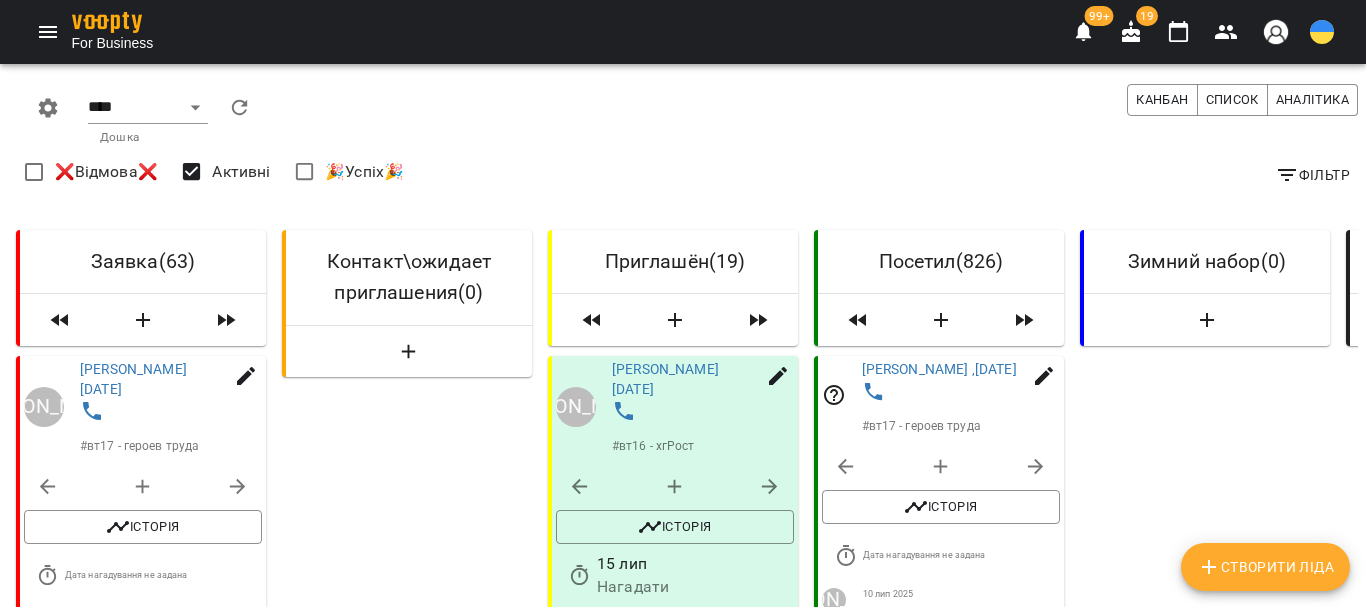 scroll, scrollTop: 3107, scrollLeft: 0, axis: vertical 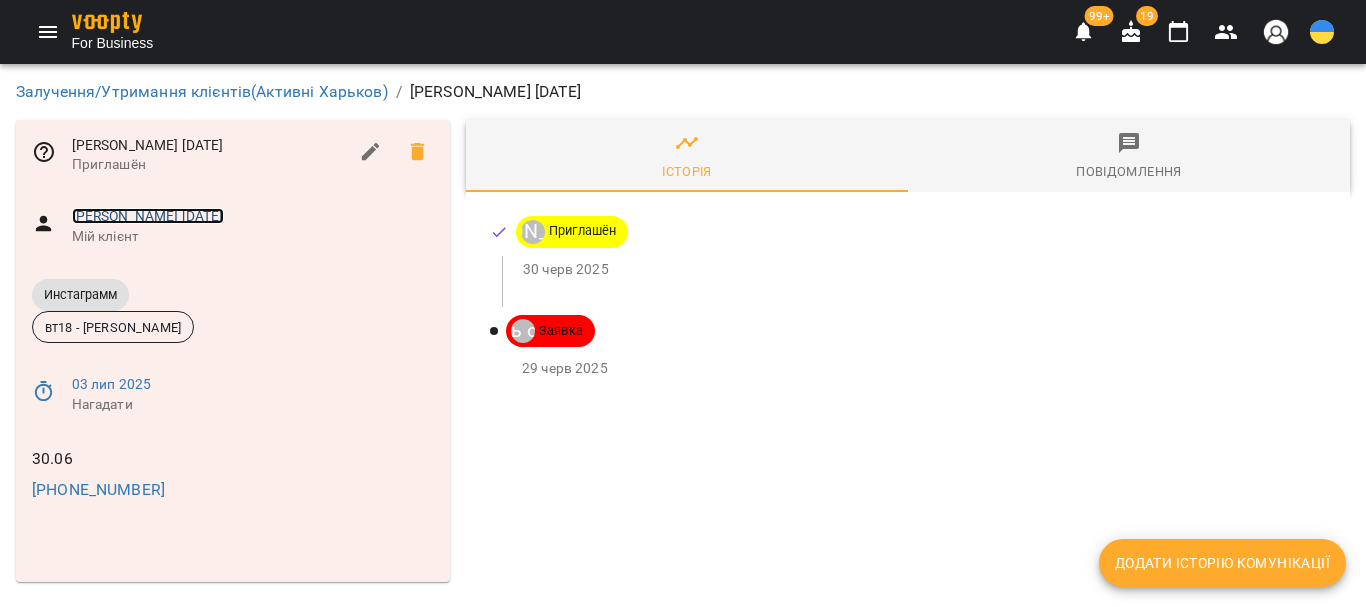 click on "[PERSON_NAME]
[DATE]" at bounding box center [148, 216] 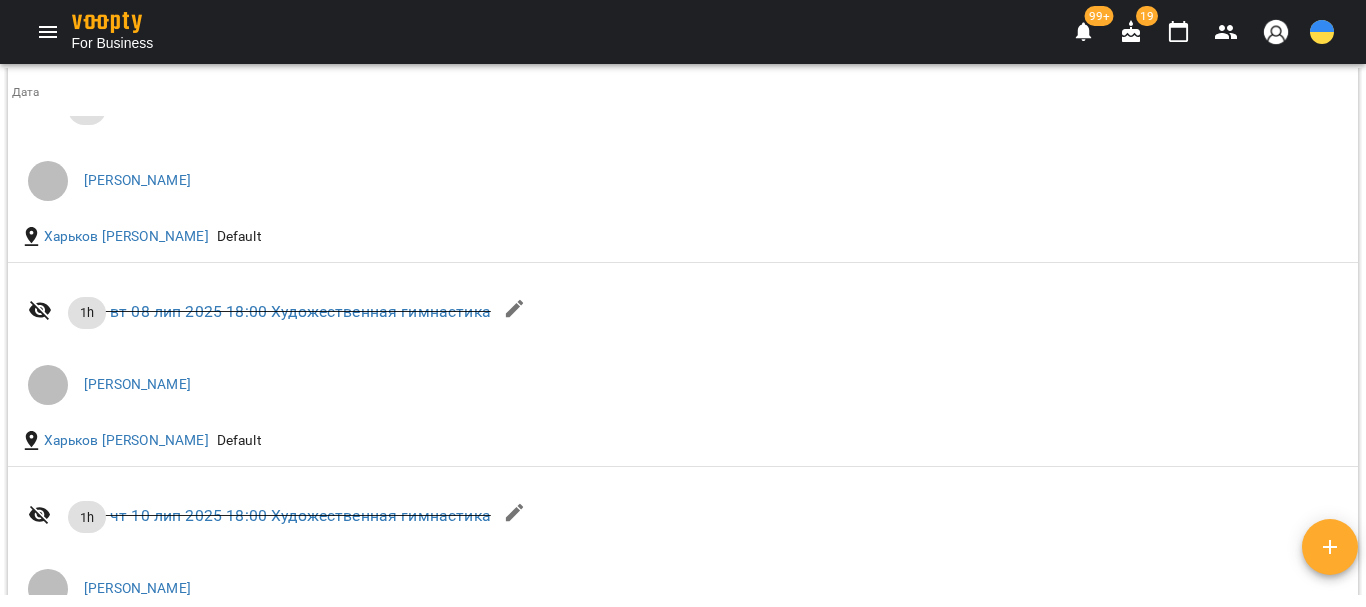 scroll, scrollTop: 1900, scrollLeft: 0, axis: vertical 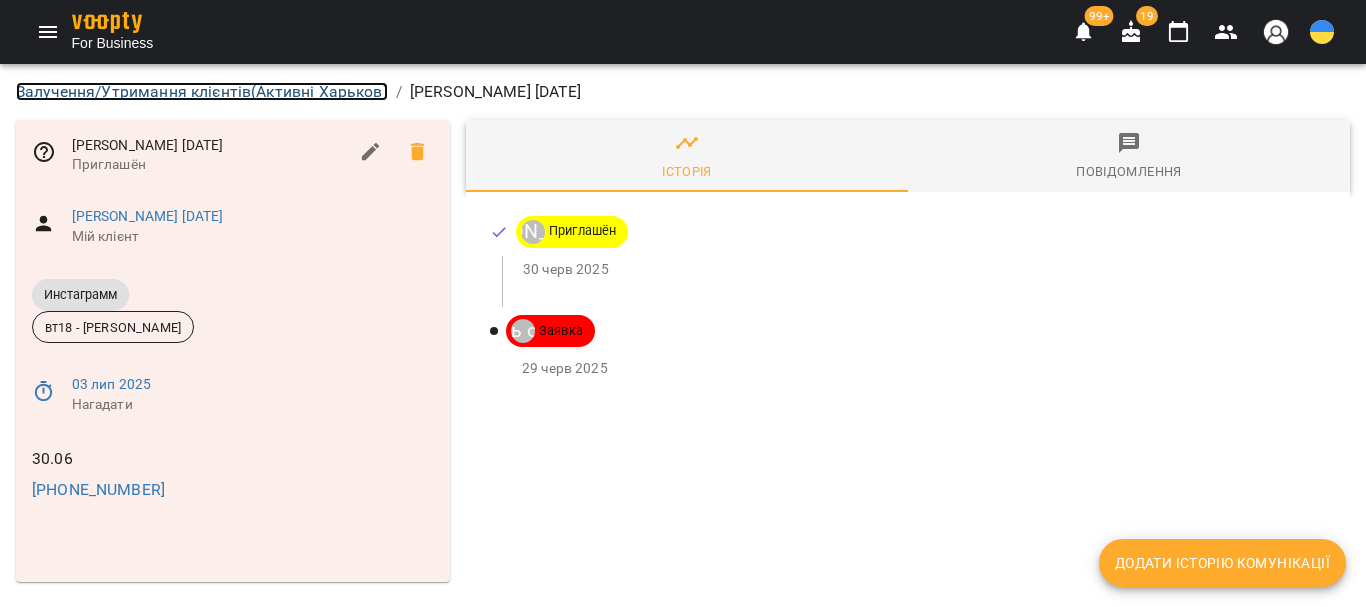 click on "Залучення/Утримання клієнтів ( Активні   Харьков )" at bounding box center [202, 91] 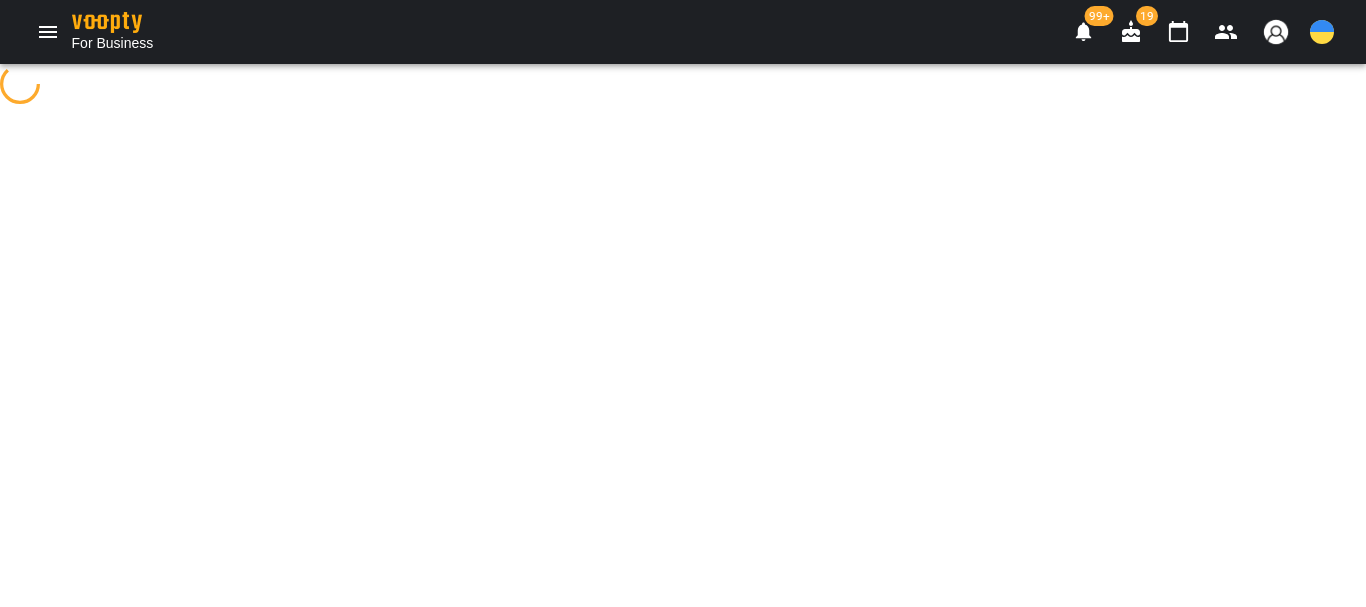 select on "**********" 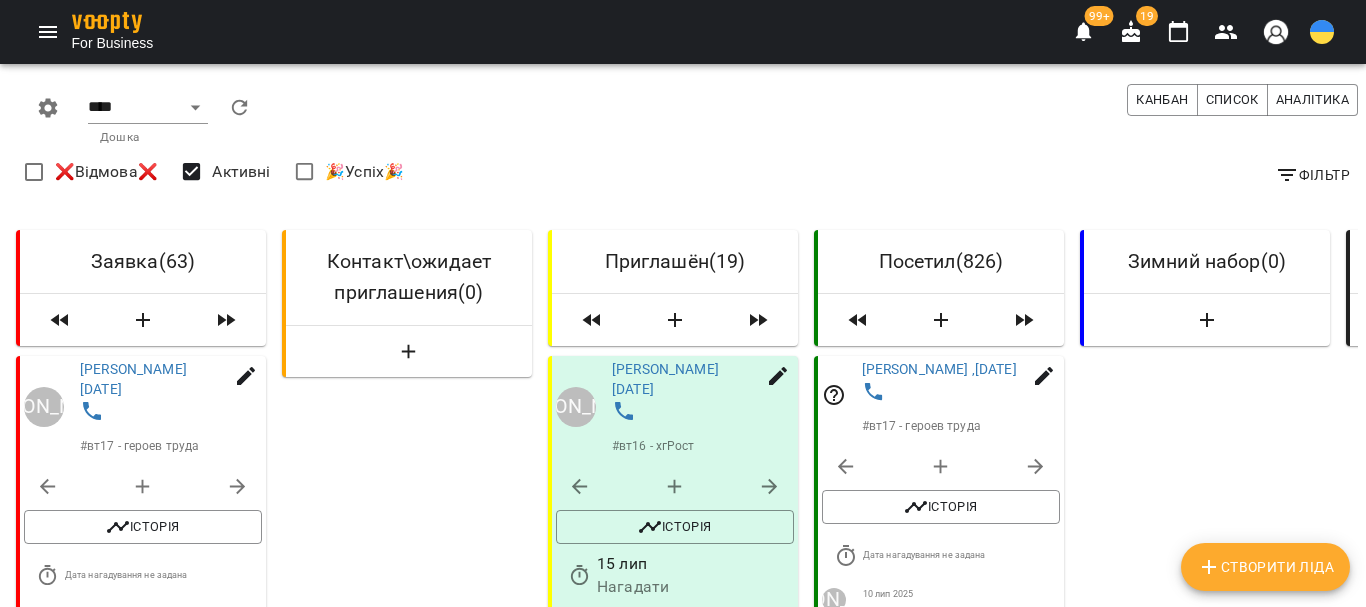 scroll, scrollTop: 3107, scrollLeft: 0, axis: vertical 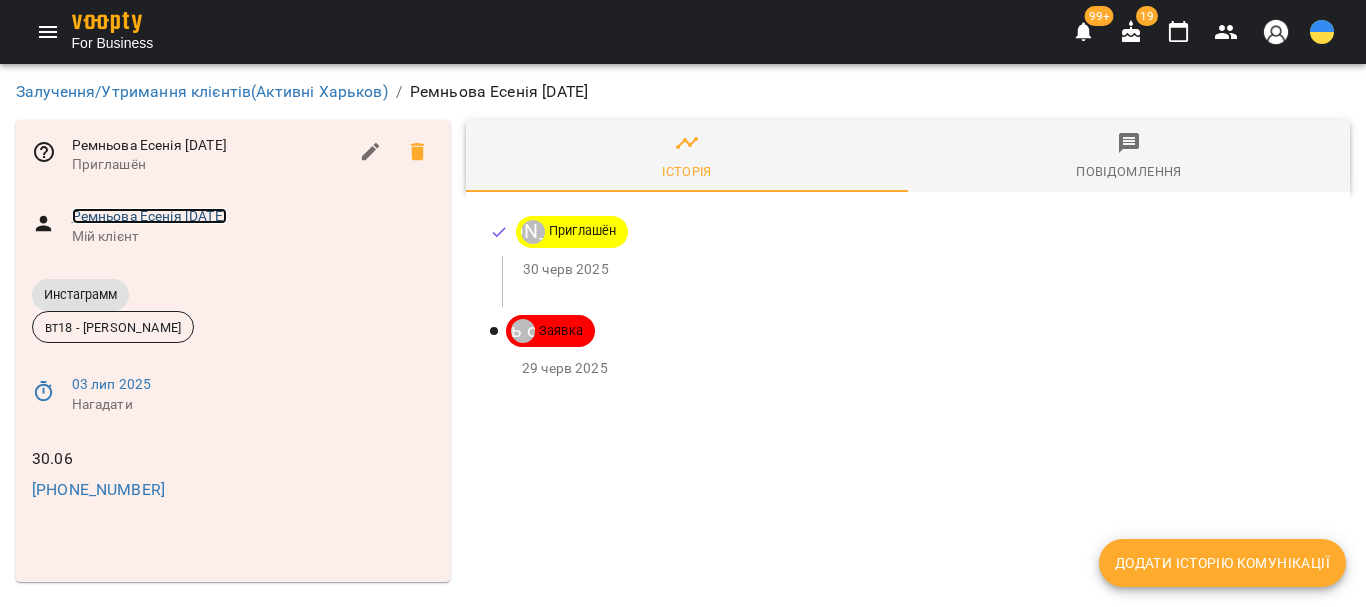 click on "Ремньова Есенія
[DATE]" at bounding box center [149, 216] 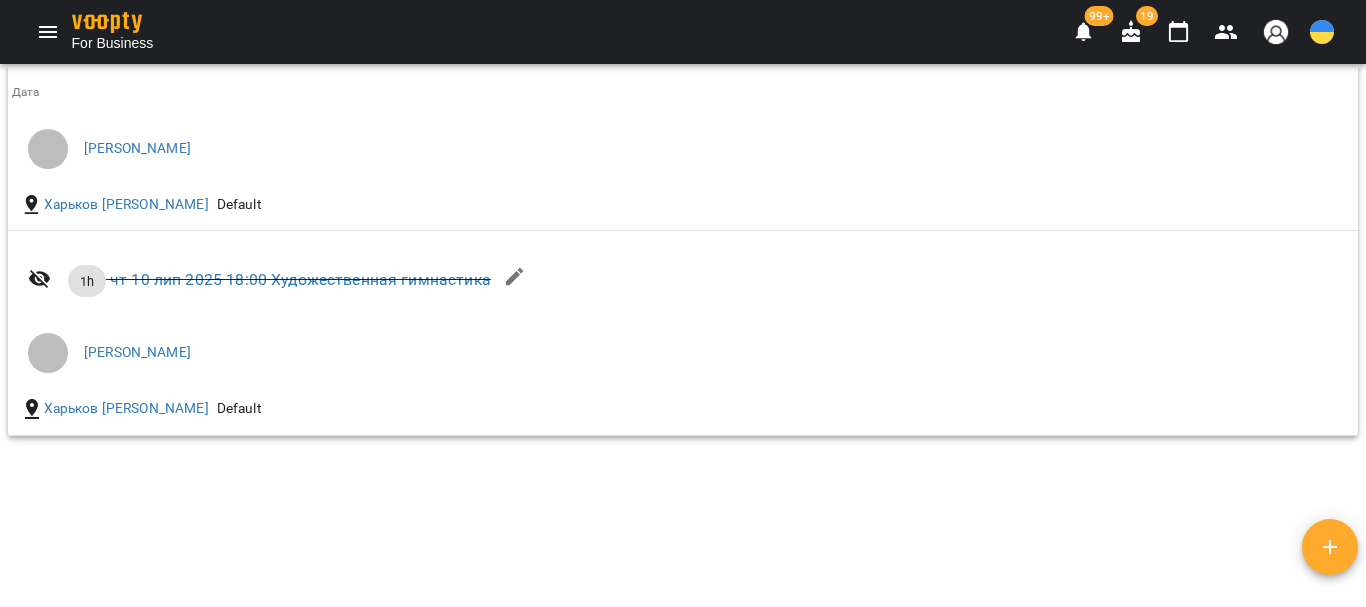 scroll, scrollTop: 2067, scrollLeft: 0, axis: vertical 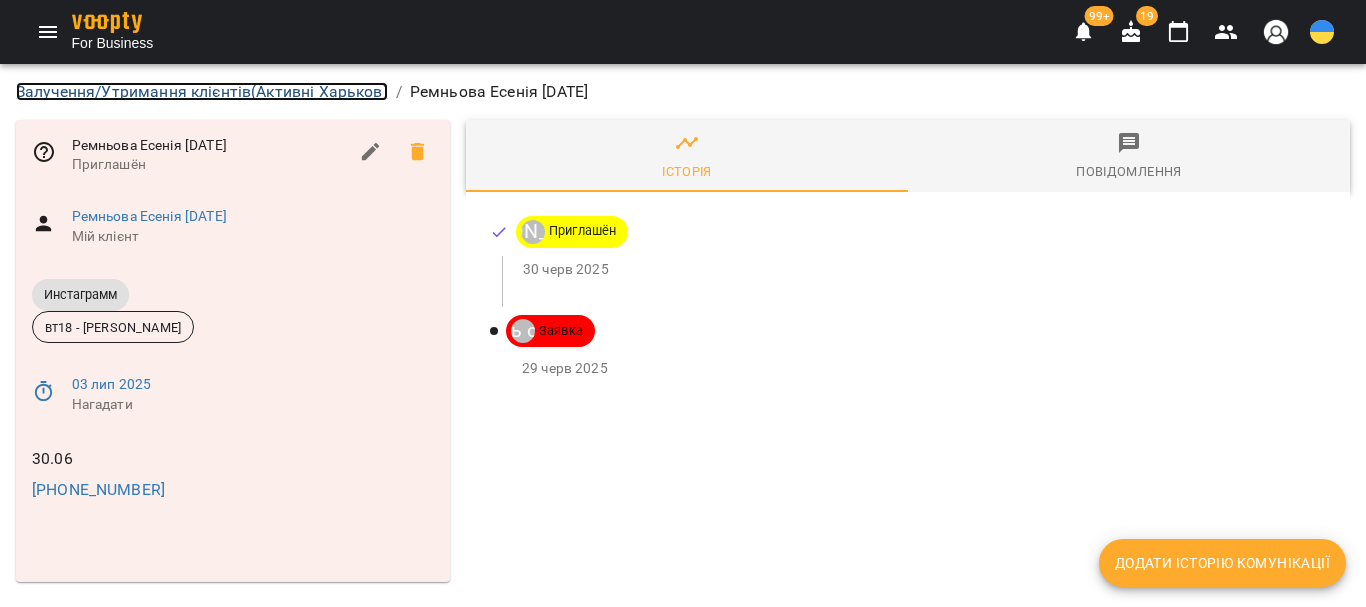 click on "Залучення/Утримання клієнтів ( Активні   Харьков )" at bounding box center (202, 91) 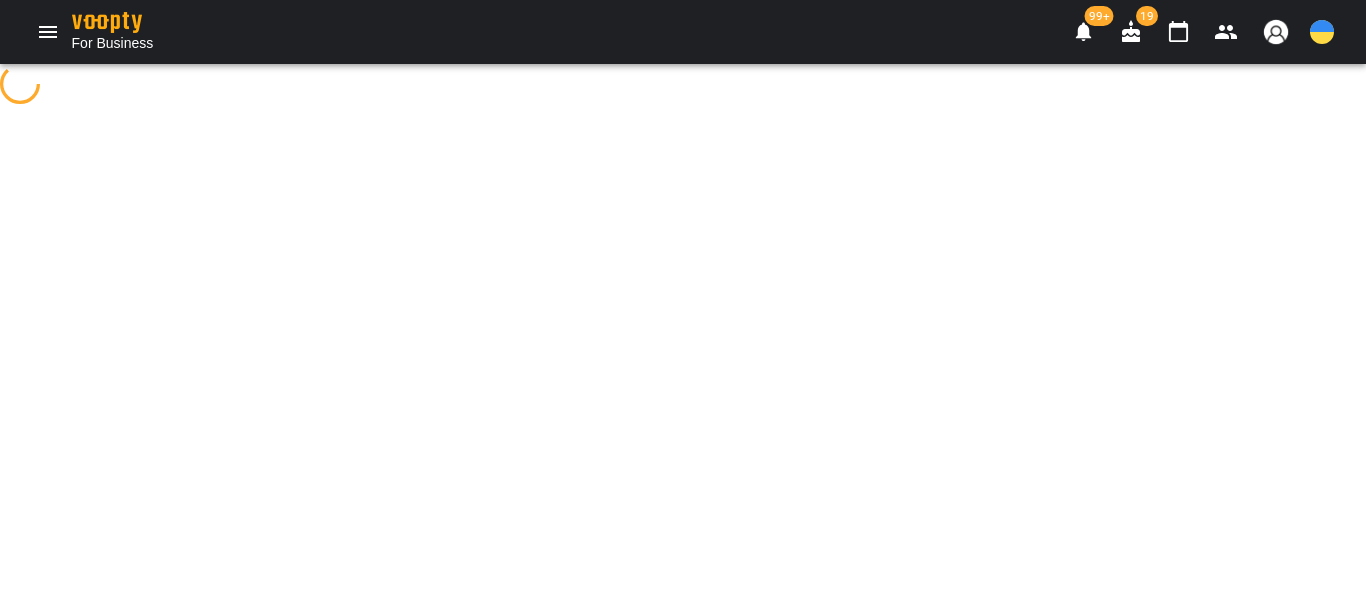 select on "**********" 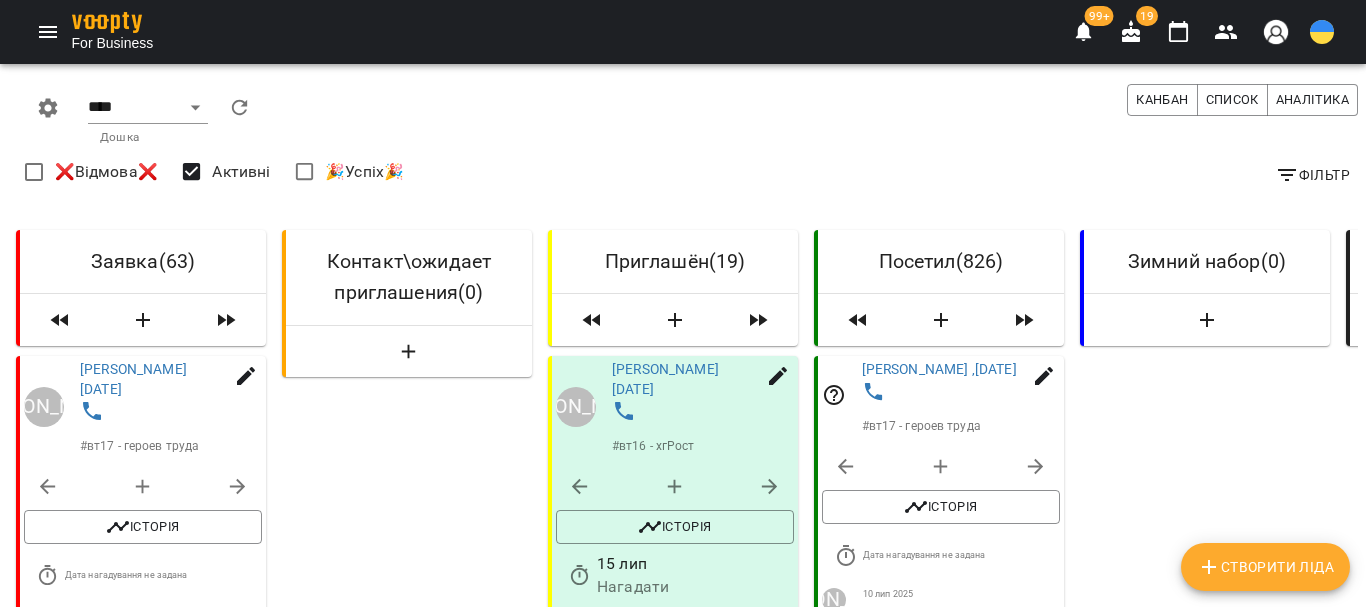 scroll, scrollTop: 3107, scrollLeft: 0, axis: vertical 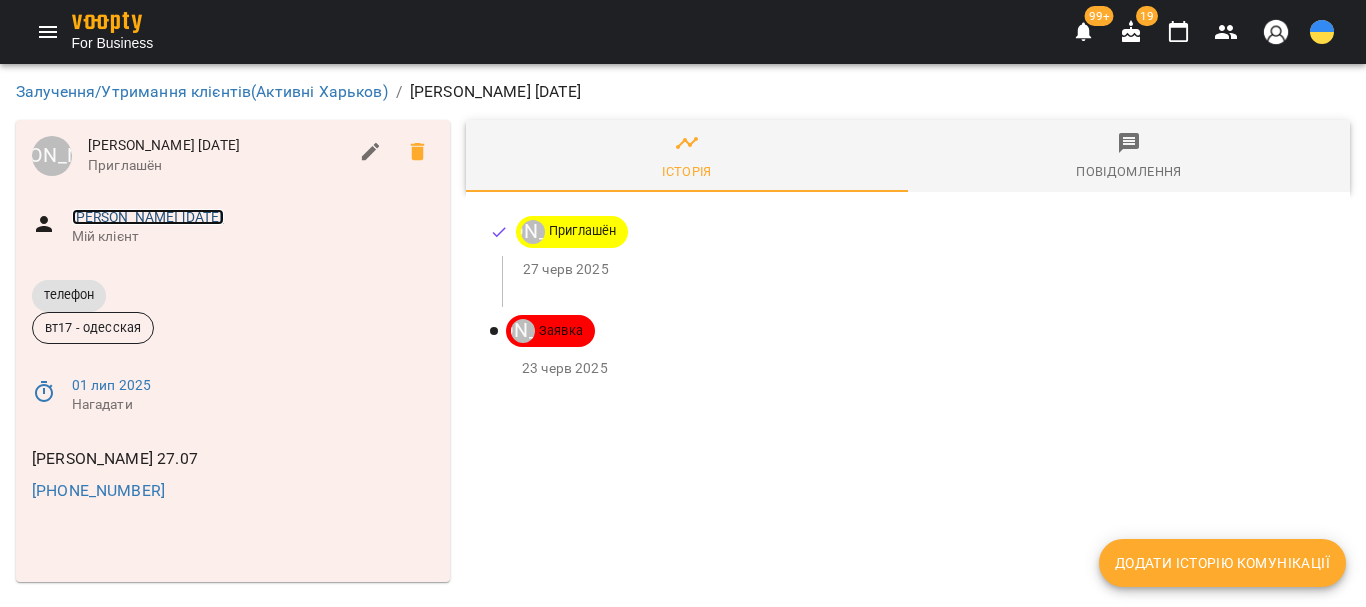 click on "[PERSON_NAME] [DATE]" at bounding box center (148, 217) 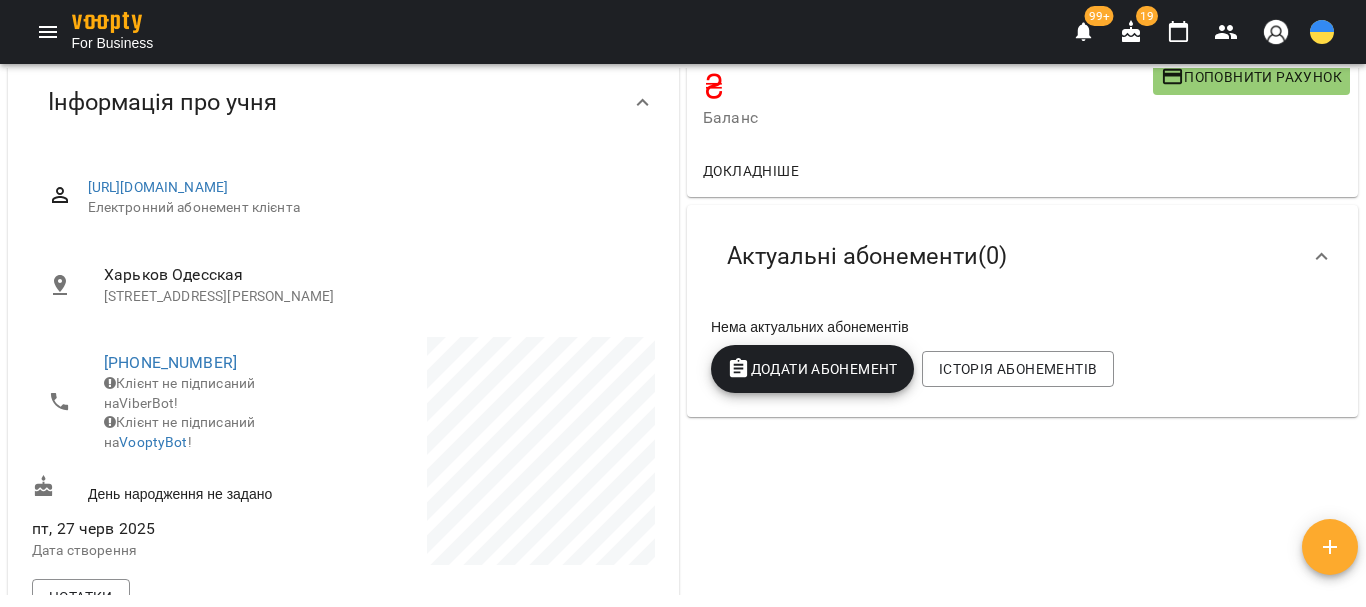 scroll, scrollTop: 0, scrollLeft: 0, axis: both 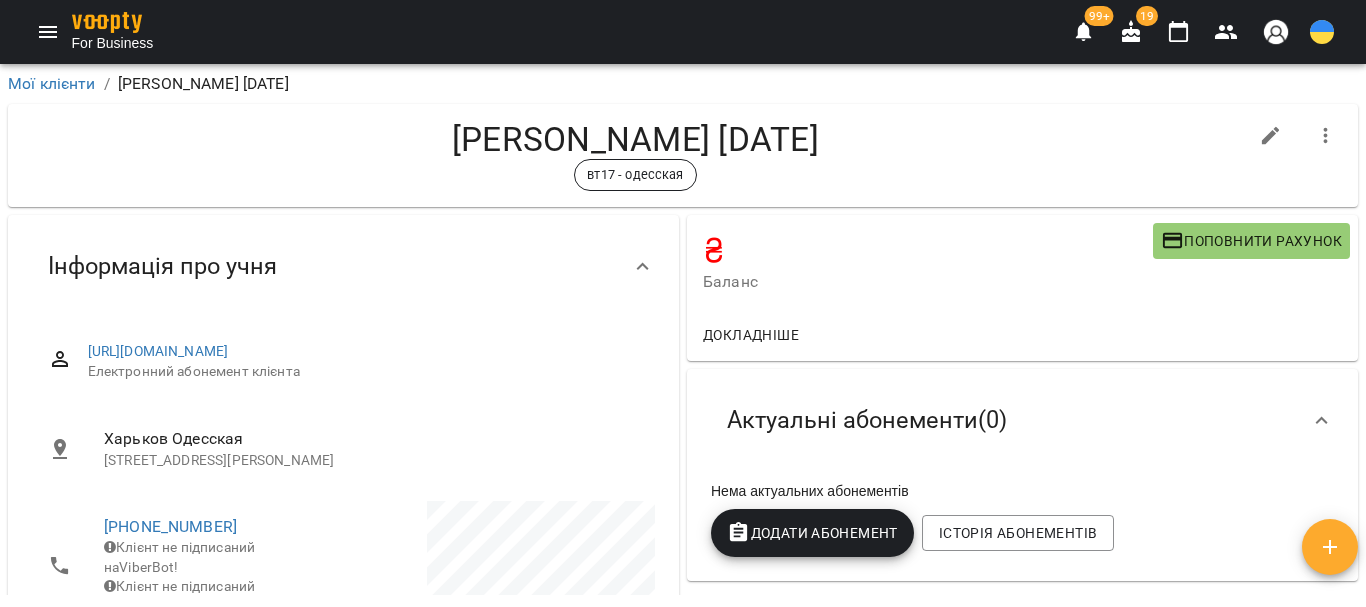 click 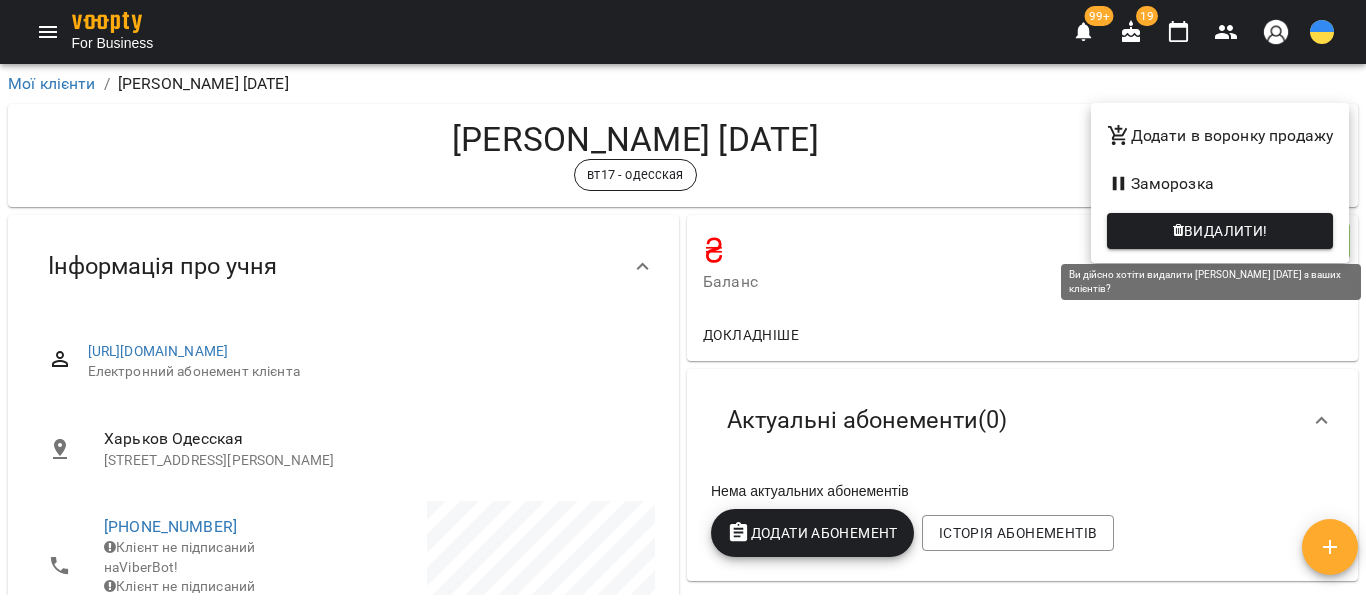 click on "Видалити!" at bounding box center [1226, 231] 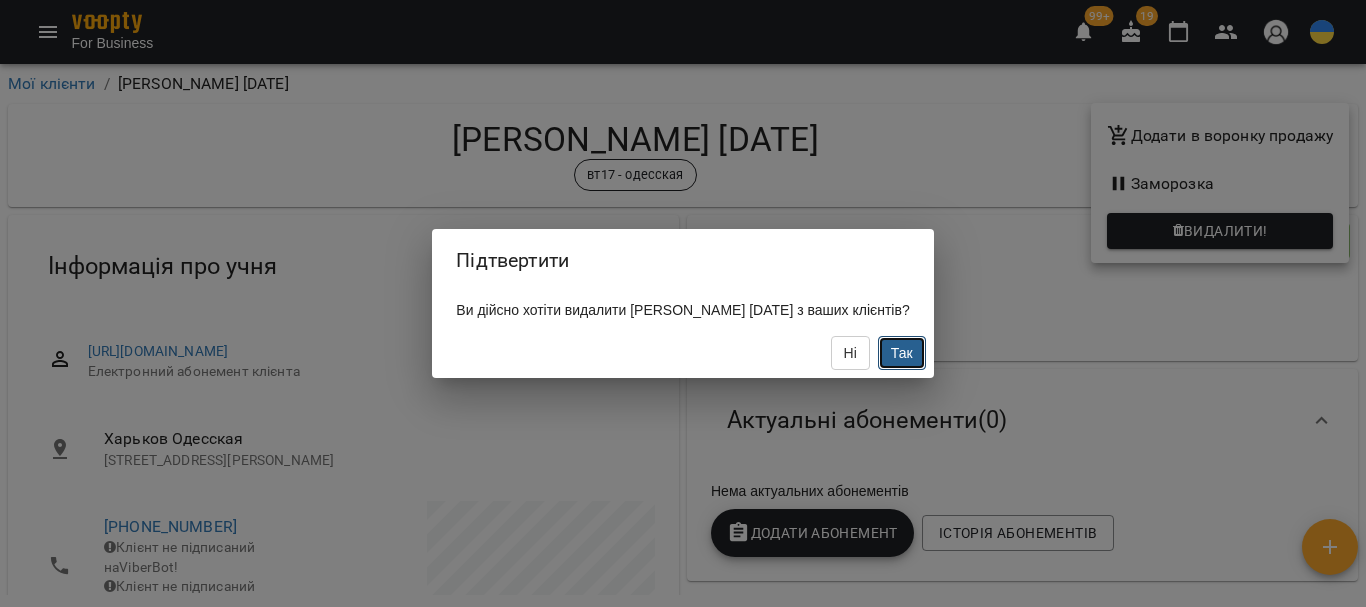 click on "Так" at bounding box center [902, 353] 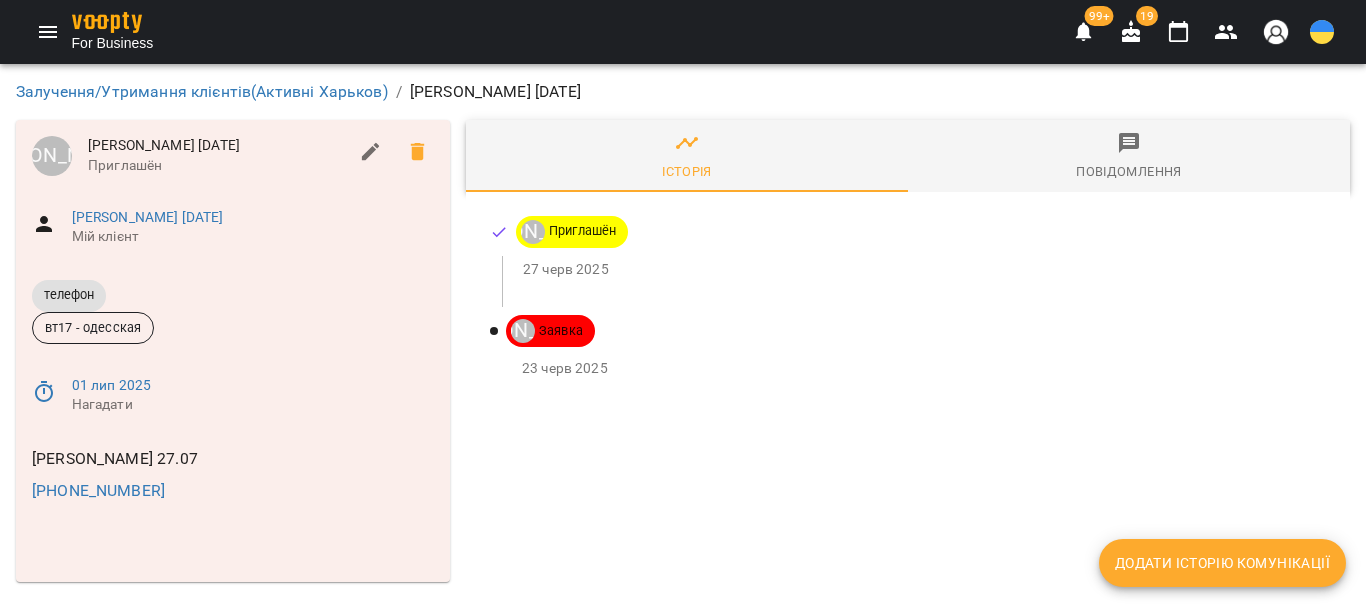 click on "Додати історію комунікації" at bounding box center [1222, 563] 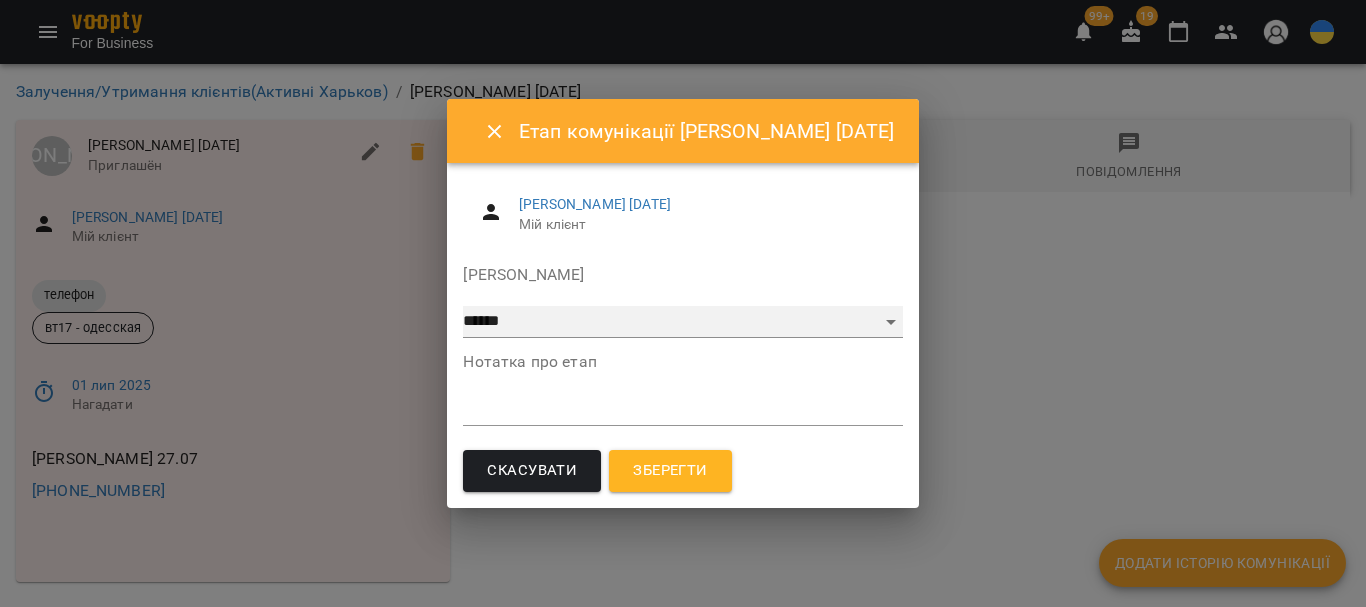 click on "**********" at bounding box center (682, 322) 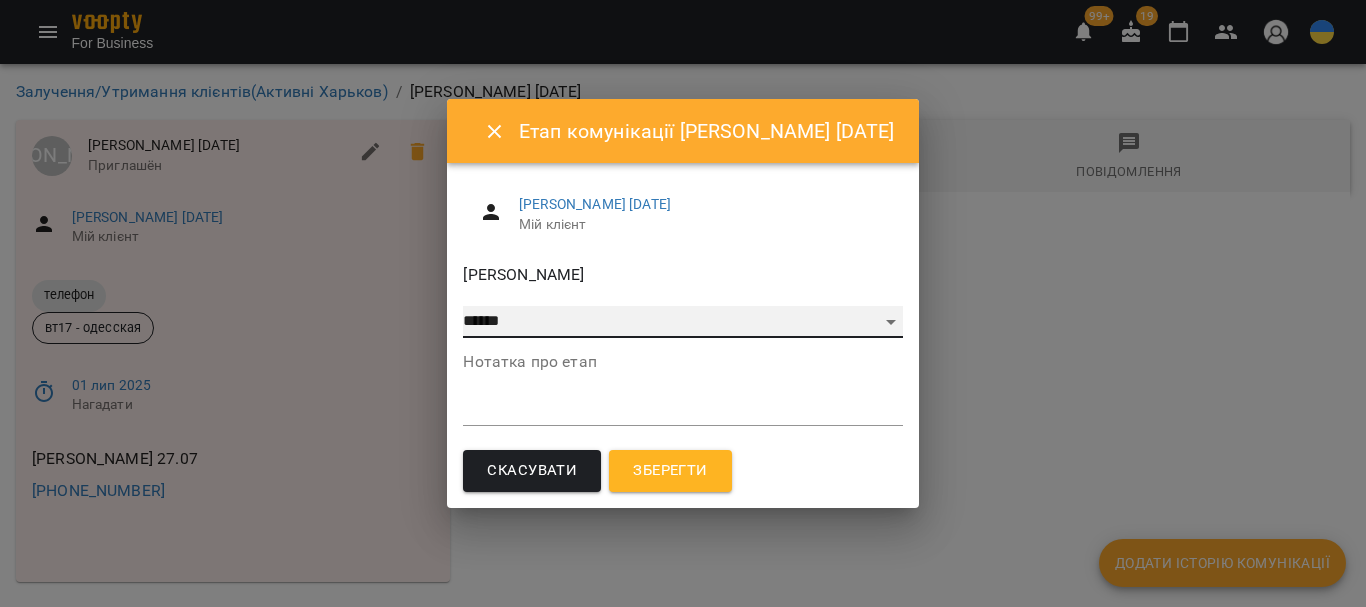 select on "**" 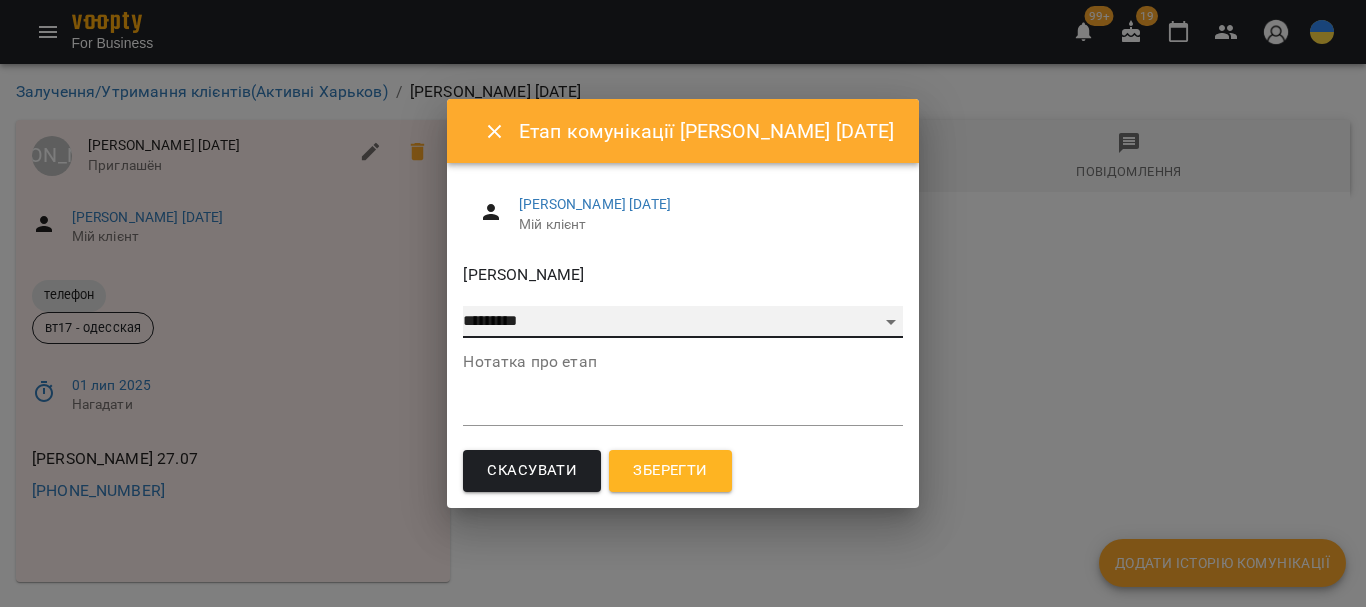 click on "**********" at bounding box center [682, 322] 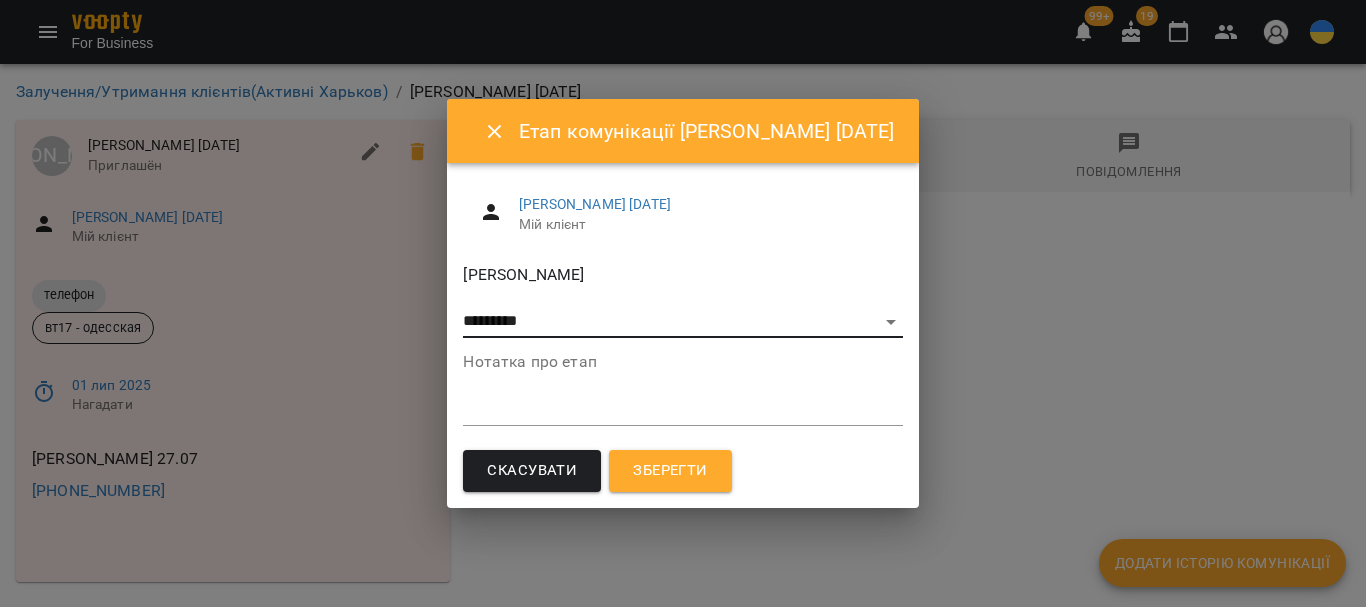click on "Зберегти" at bounding box center (670, 471) 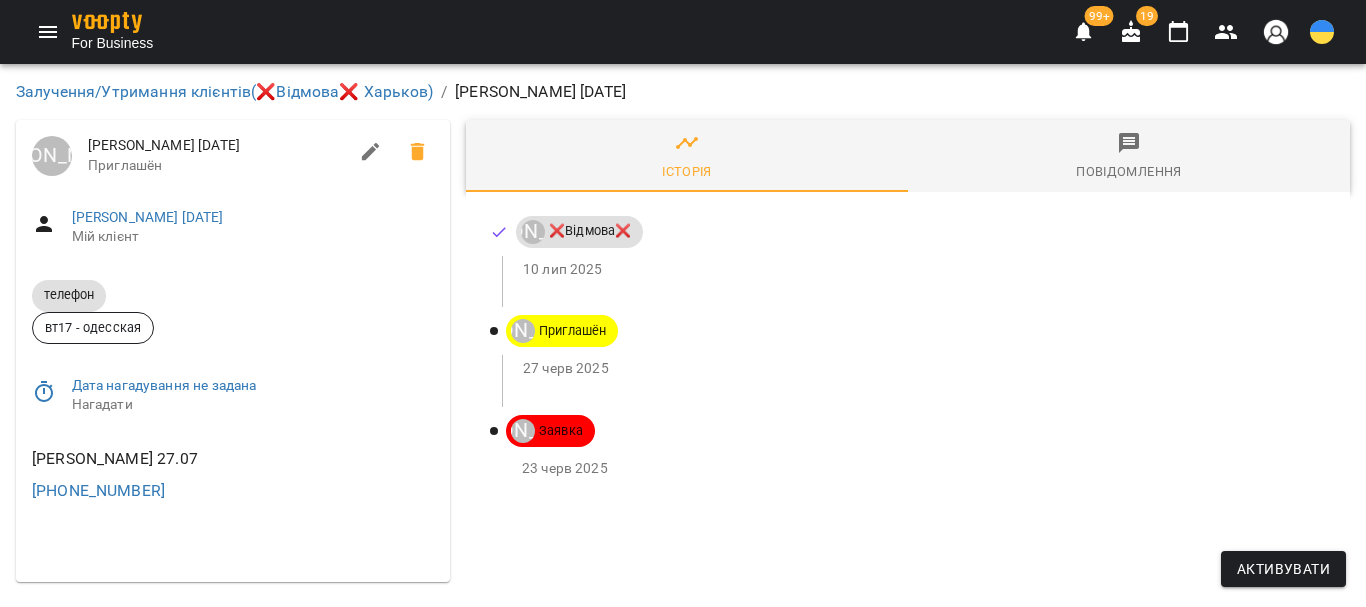 click on "Залучення/Утримання клієнтів ( ❌Відмова❌   Харьков )" at bounding box center (224, 92) 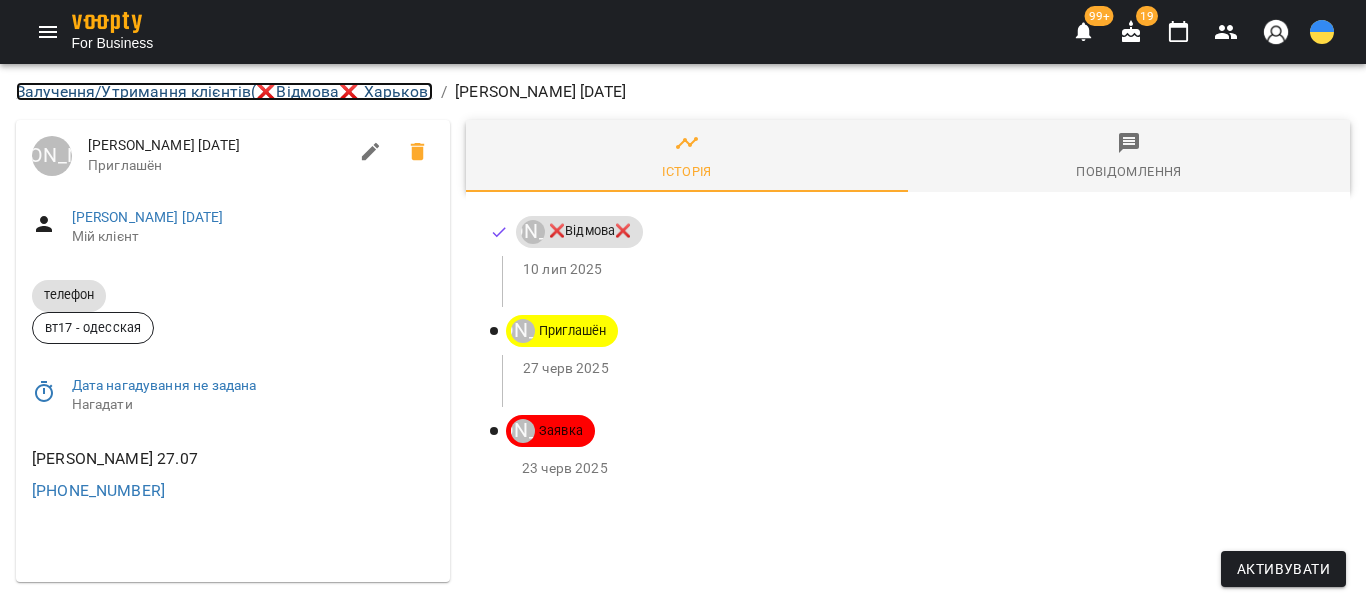 click on "Залучення/Утримання клієнтів ( ❌Відмова❌   Харьков )" at bounding box center [224, 91] 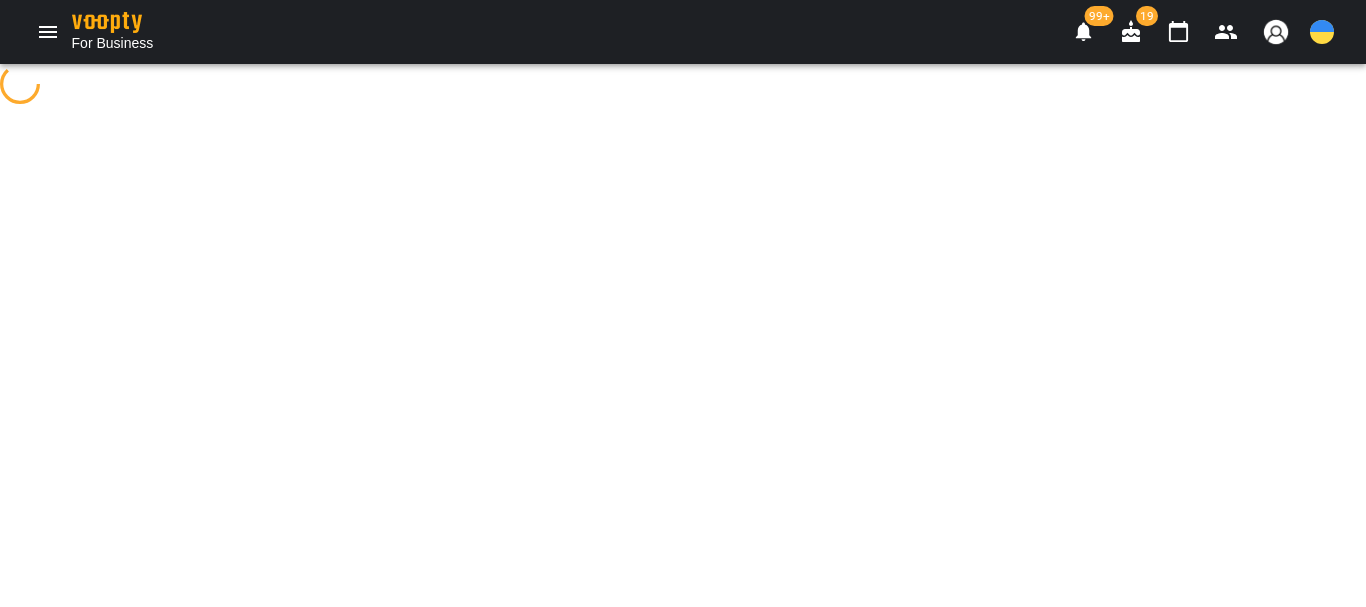 select on "**********" 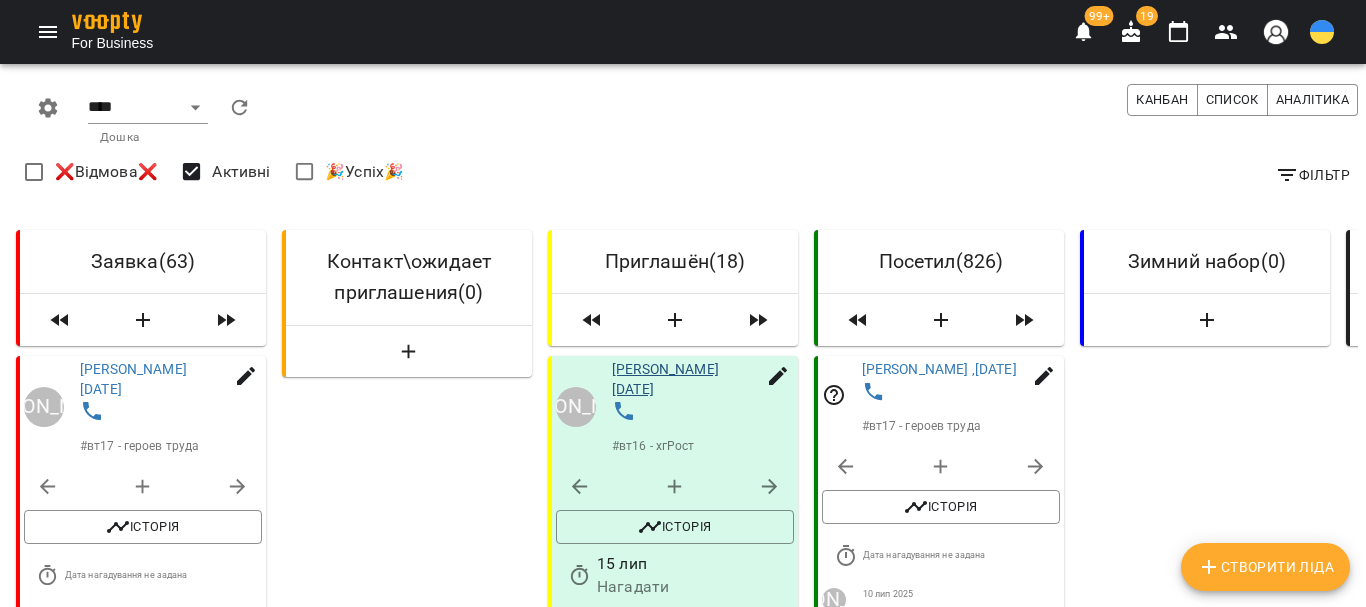 scroll, scrollTop: 3107, scrollLeft: 0, axis: vertical 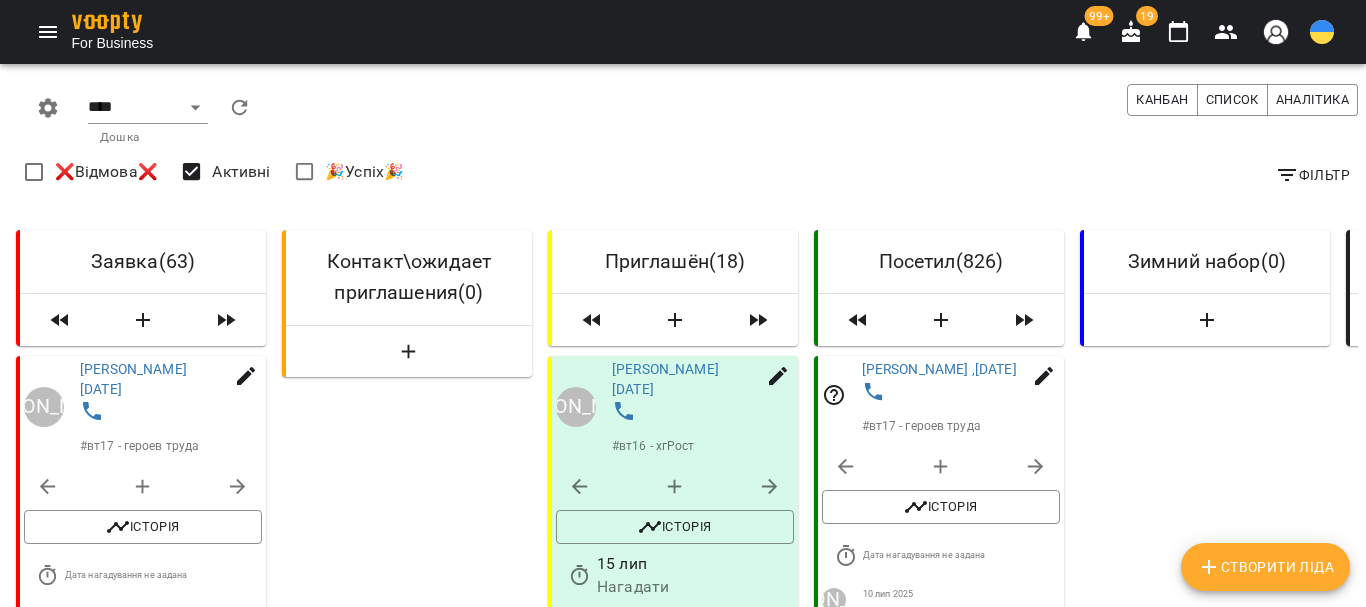 click on "Завантажити ще" at bounding box center (673, 3348) 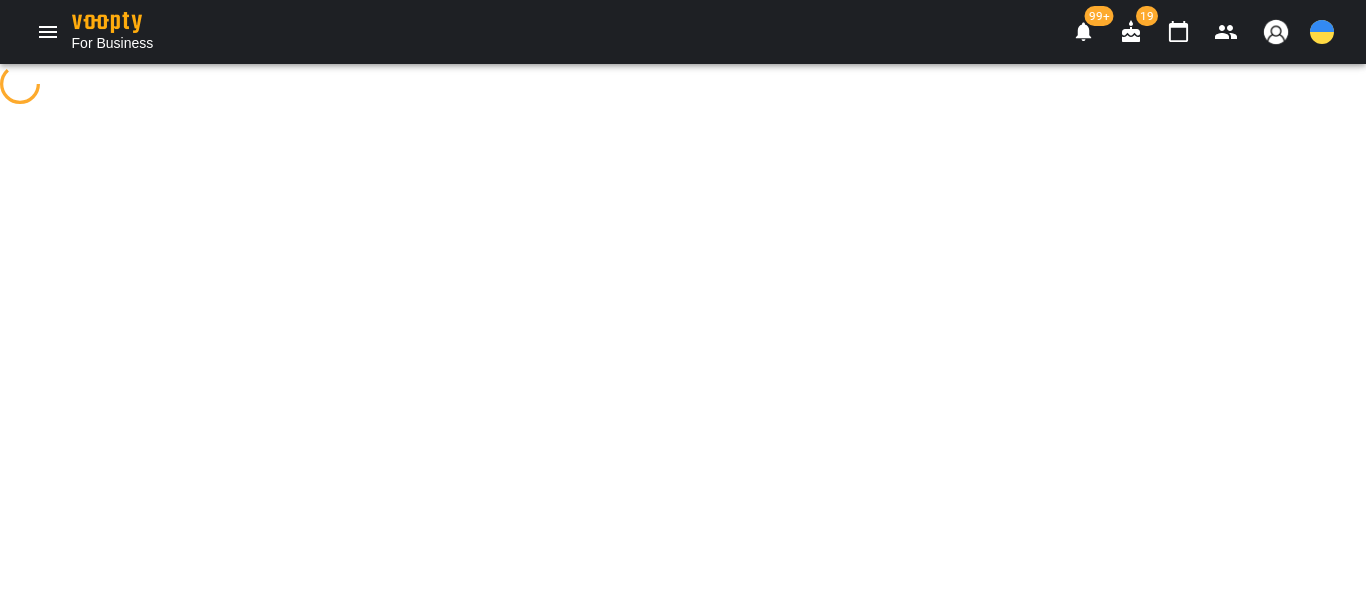 scroll, scrollTop: 0, scrollLeft: 0, axis: both 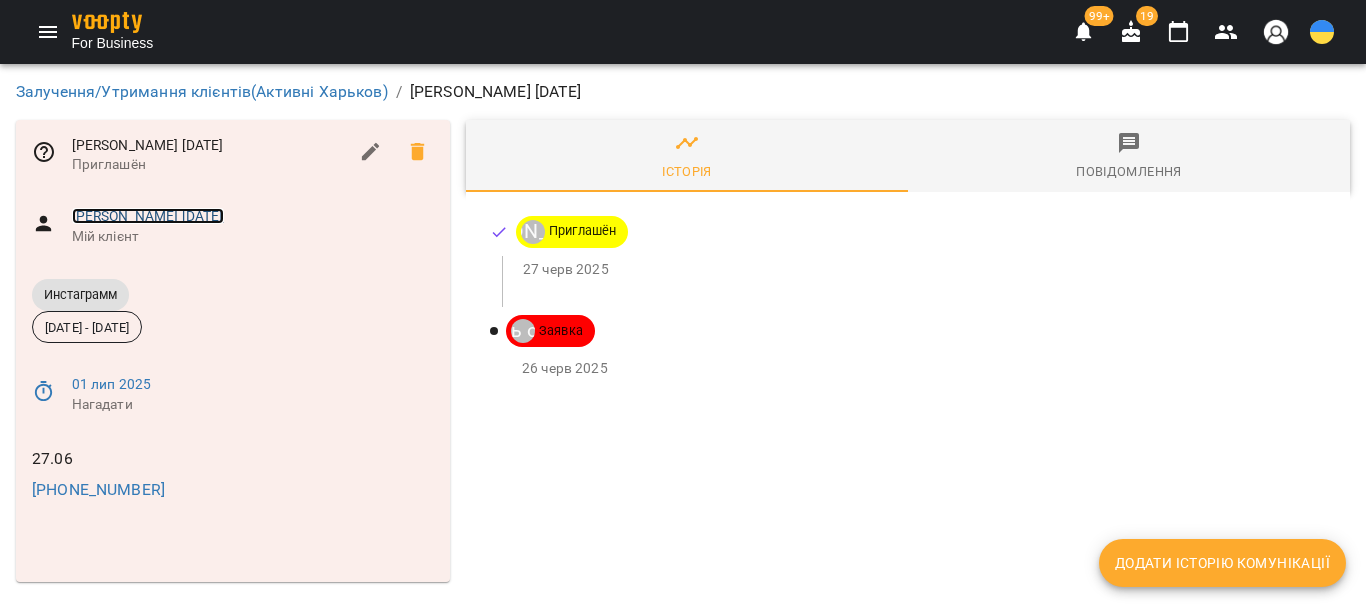 click on "[PERSON_NAME]
[DATE]" at bounding box center (148, 216) 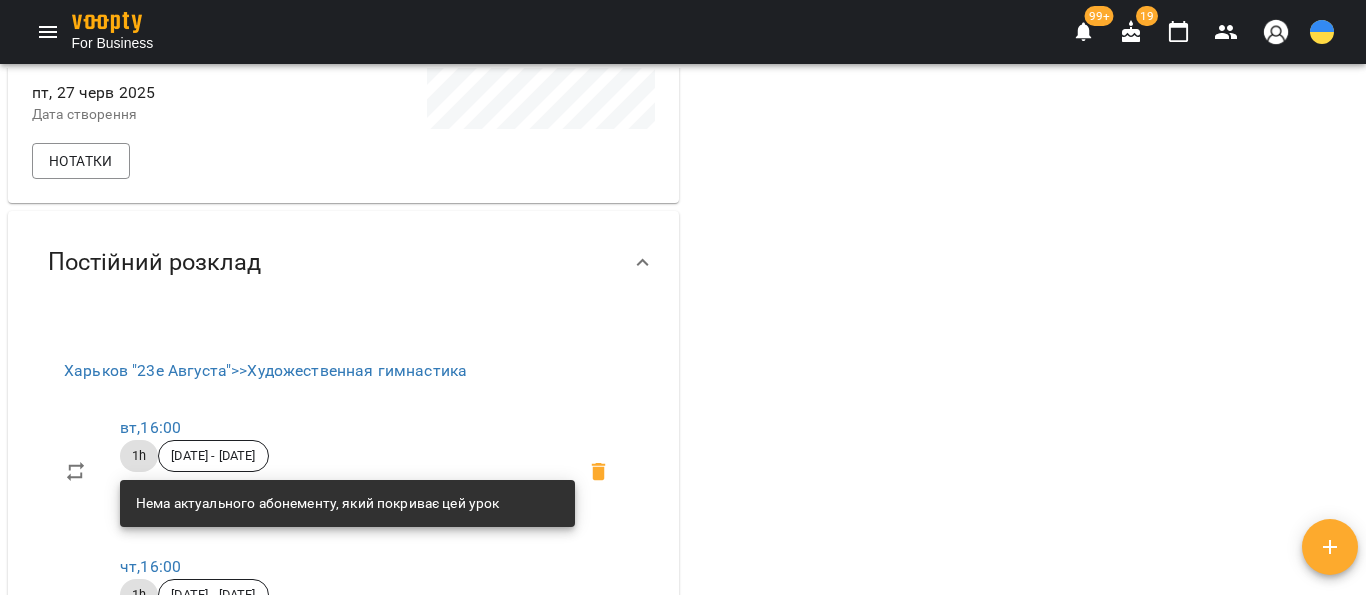 scroll, scrollTop: 0, scrollLeft: 0, axis: both 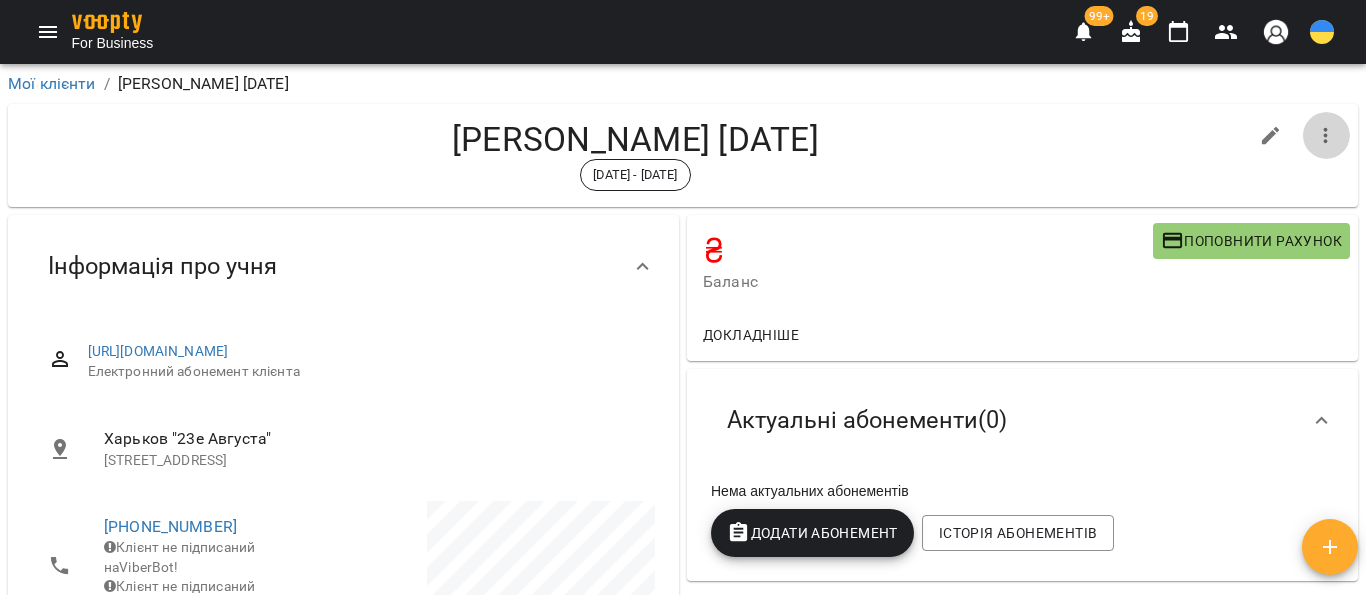 click 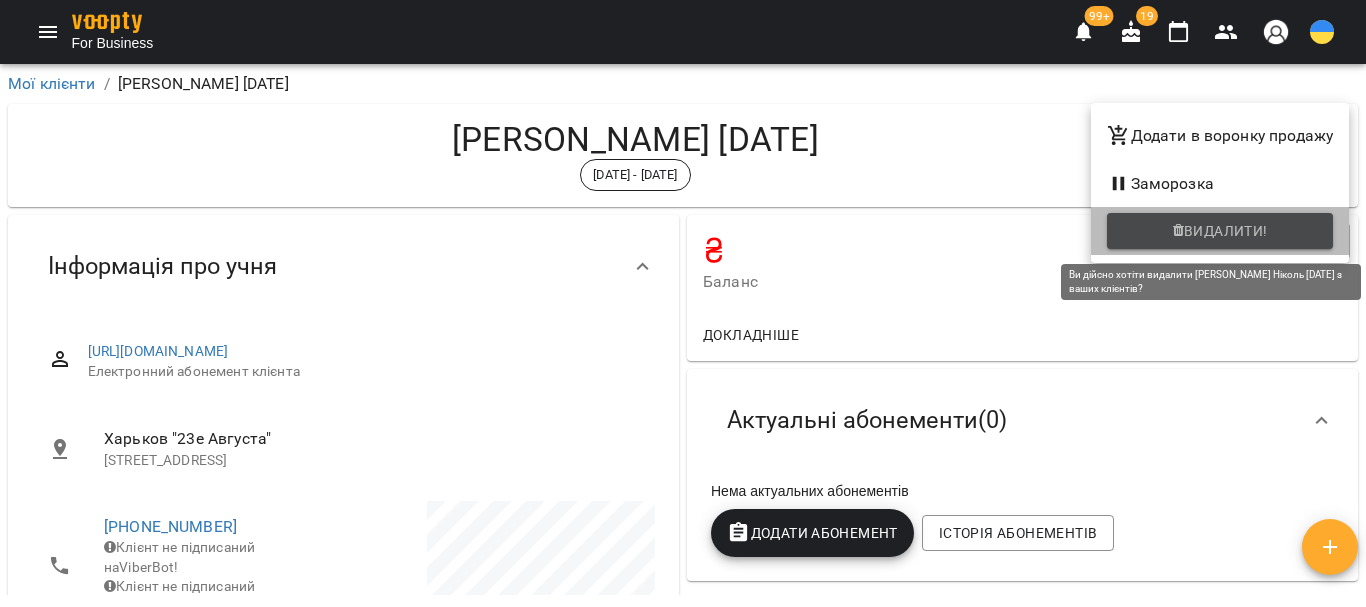 click on "Видалити!" at bounding box center [1226, 231] 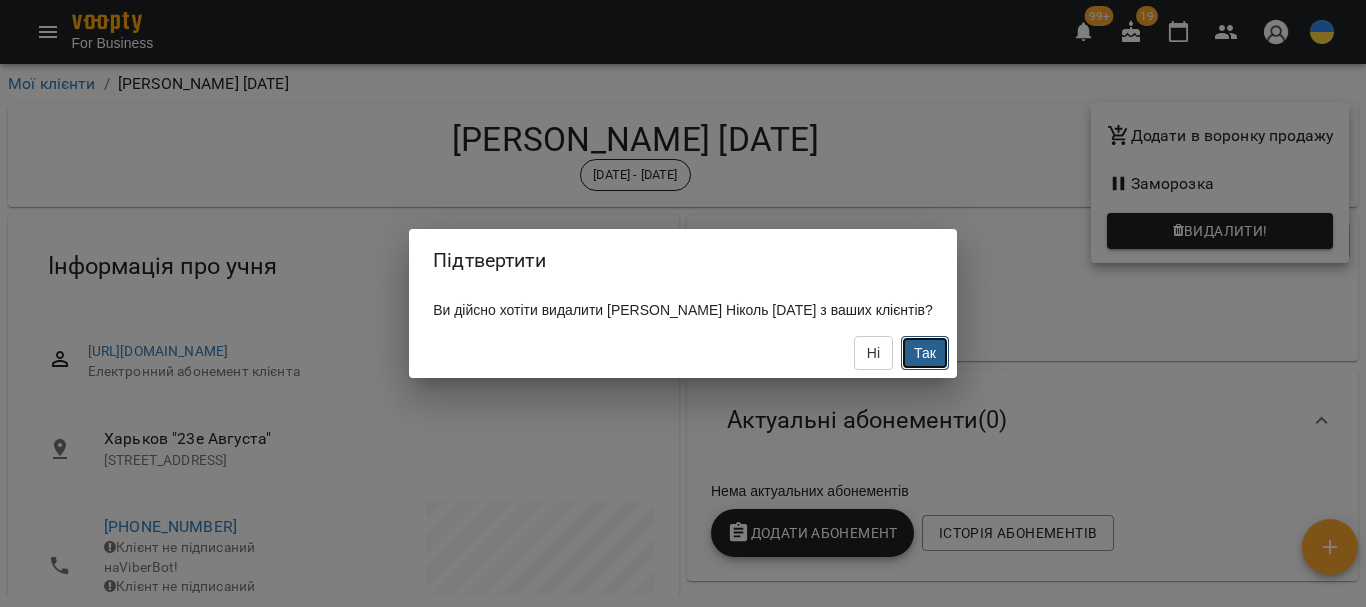 click on "Так" at bounding box center (925, 353) 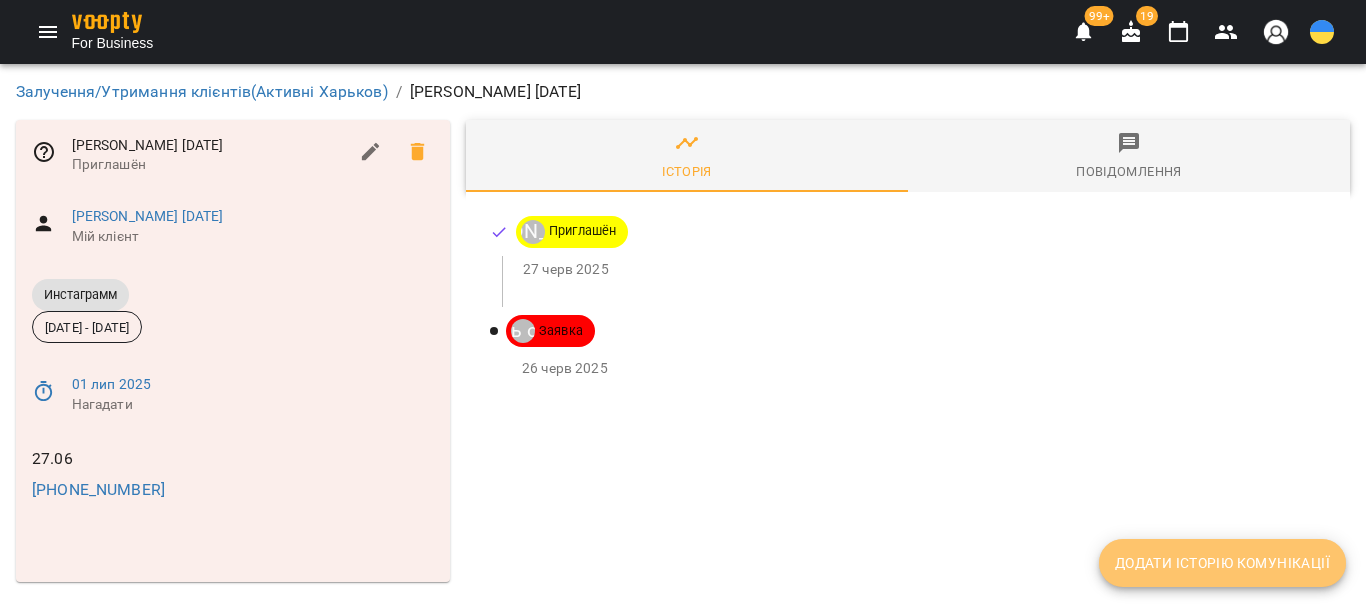 click on "Додати історію комунікації" at bounding box center (1222, 563) 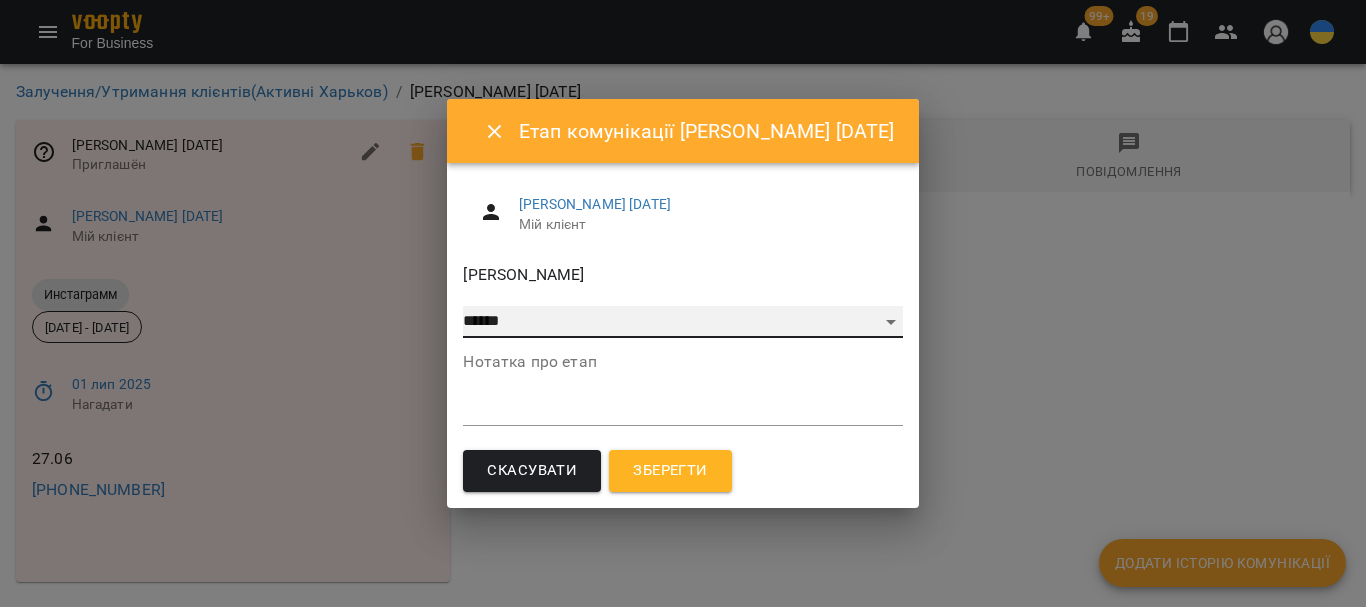 click on "**********" at bounding box center [682, 322] 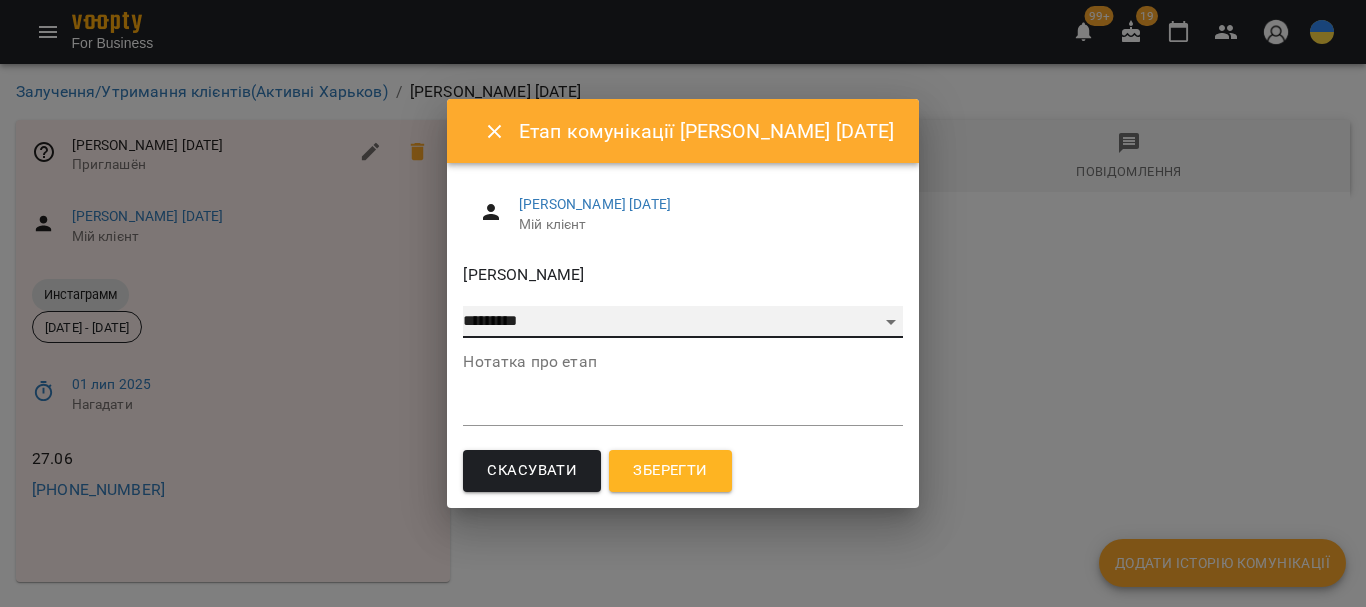 click on "**********" at bounding box center [682, 322] 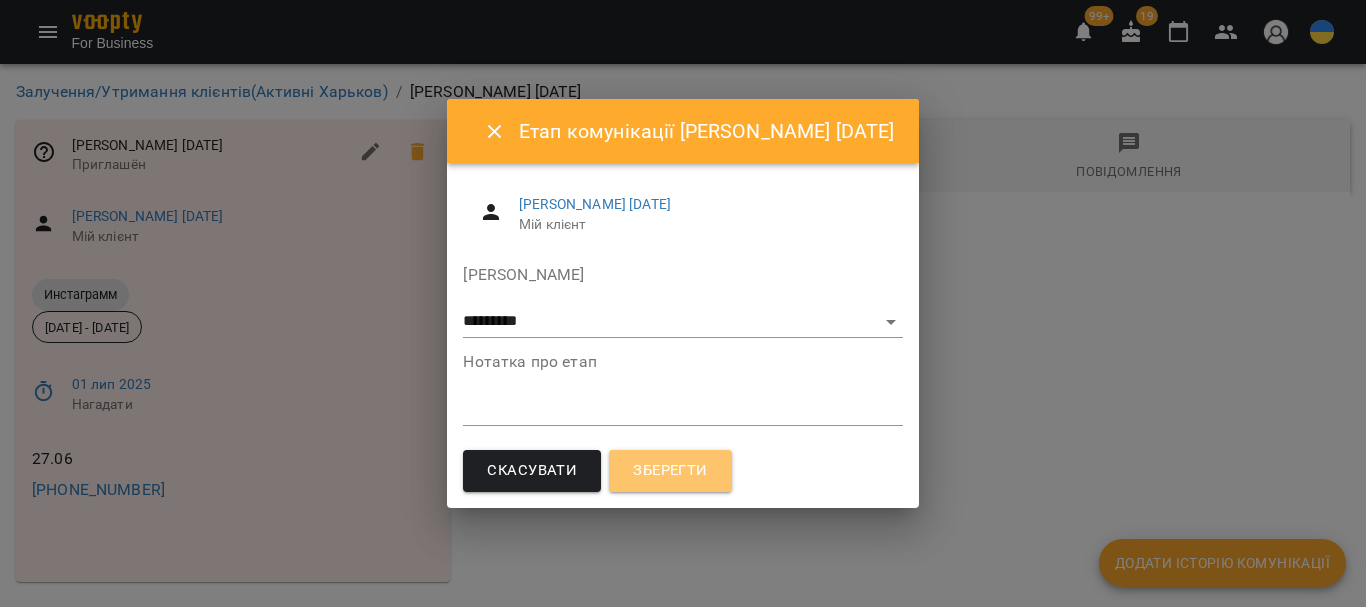 click on "Зберегти" at bounding box center [670, 471] 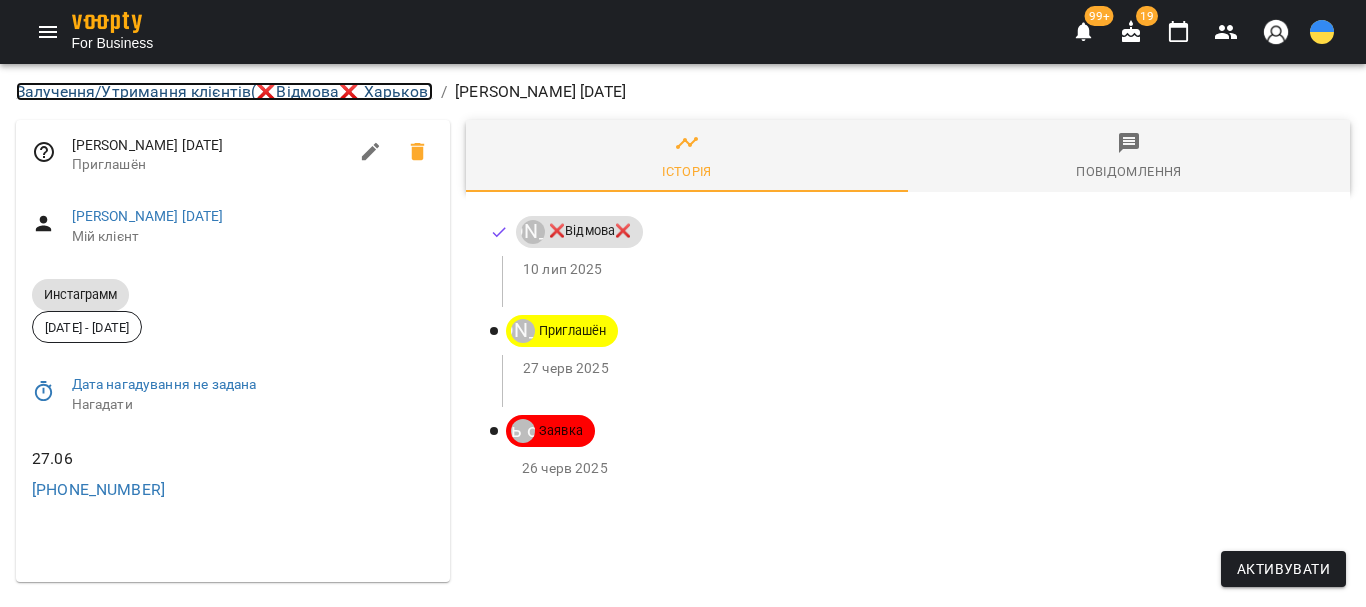 click on "Залучення/Утримання клієнтів ( ❌Відмова❌   Харьков )" at bounding box center [224, 91] 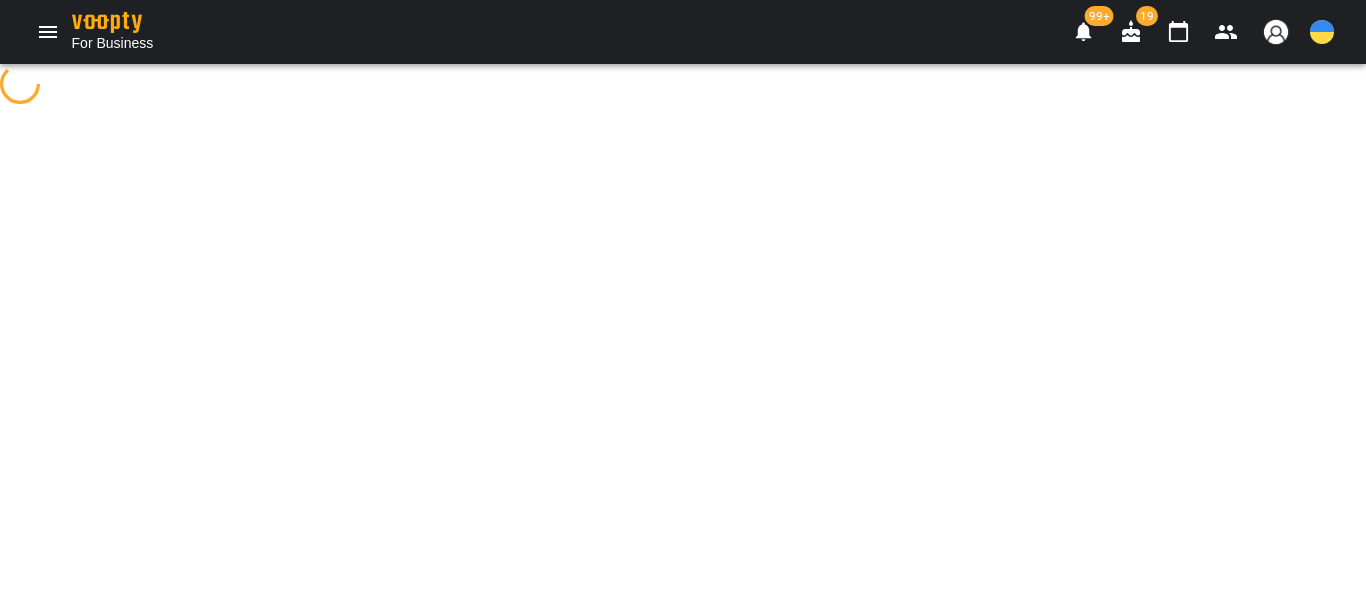 select on "**********" 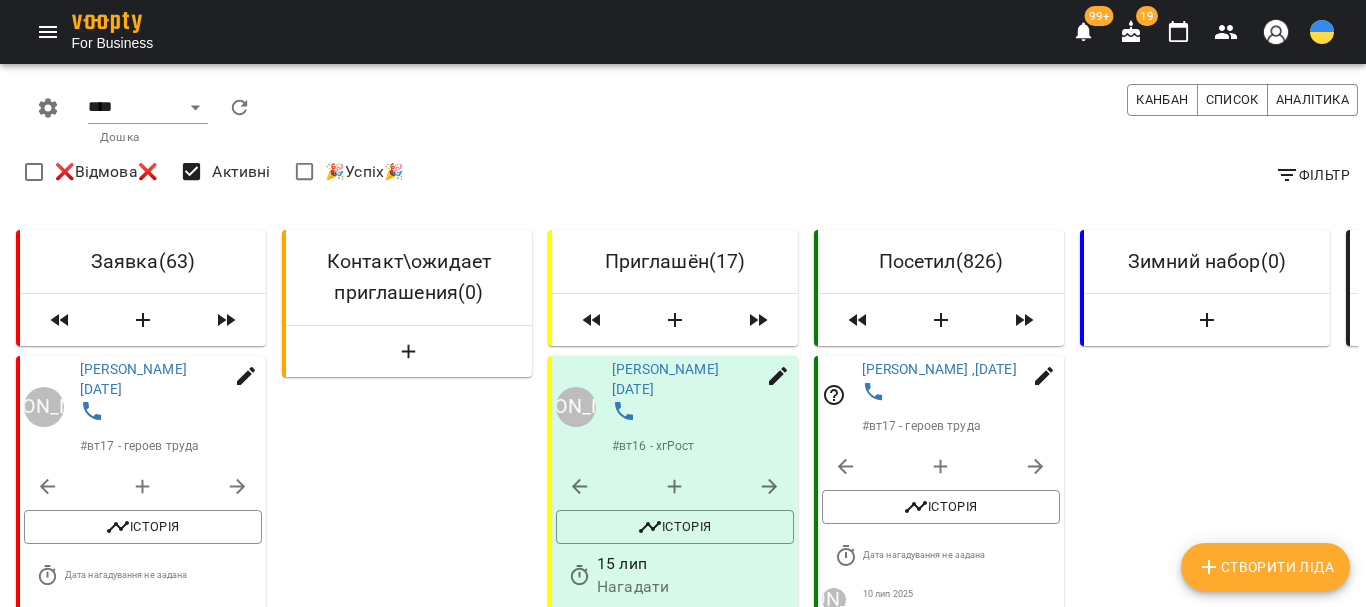 scroll, scrollTop: 3107, scrollLeft: 0, axis: vertical 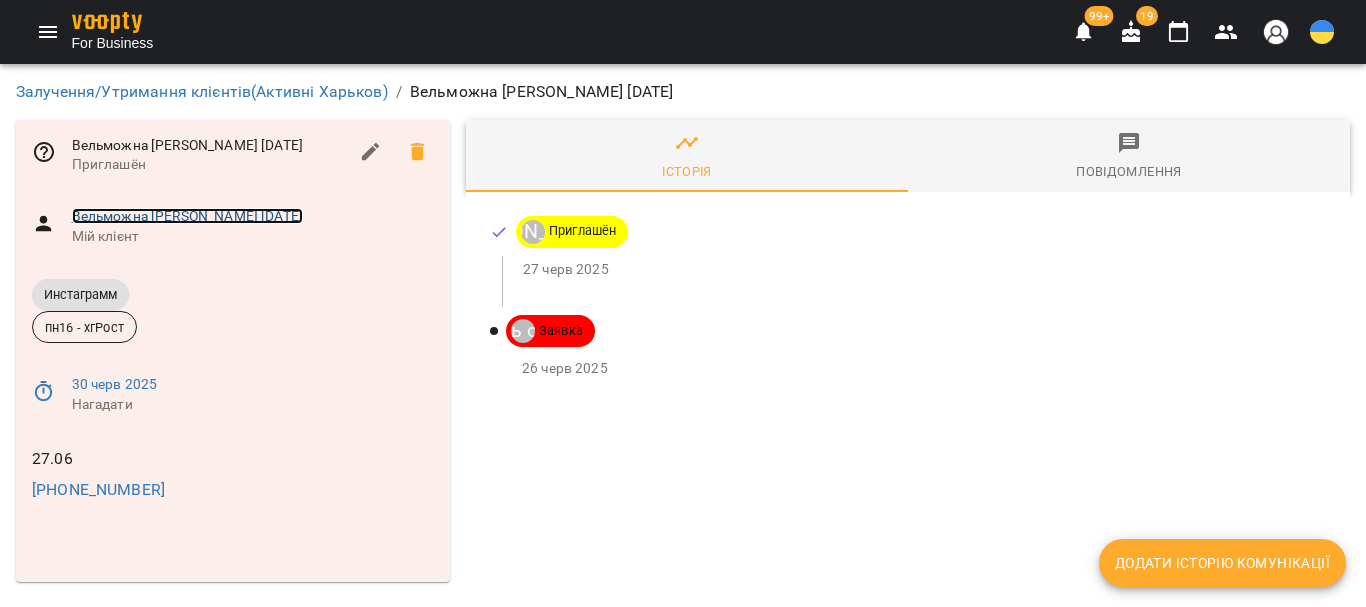 click on "Вельможна [PERSON_NAME]
[DATE]" at bounding box center [187, 216] 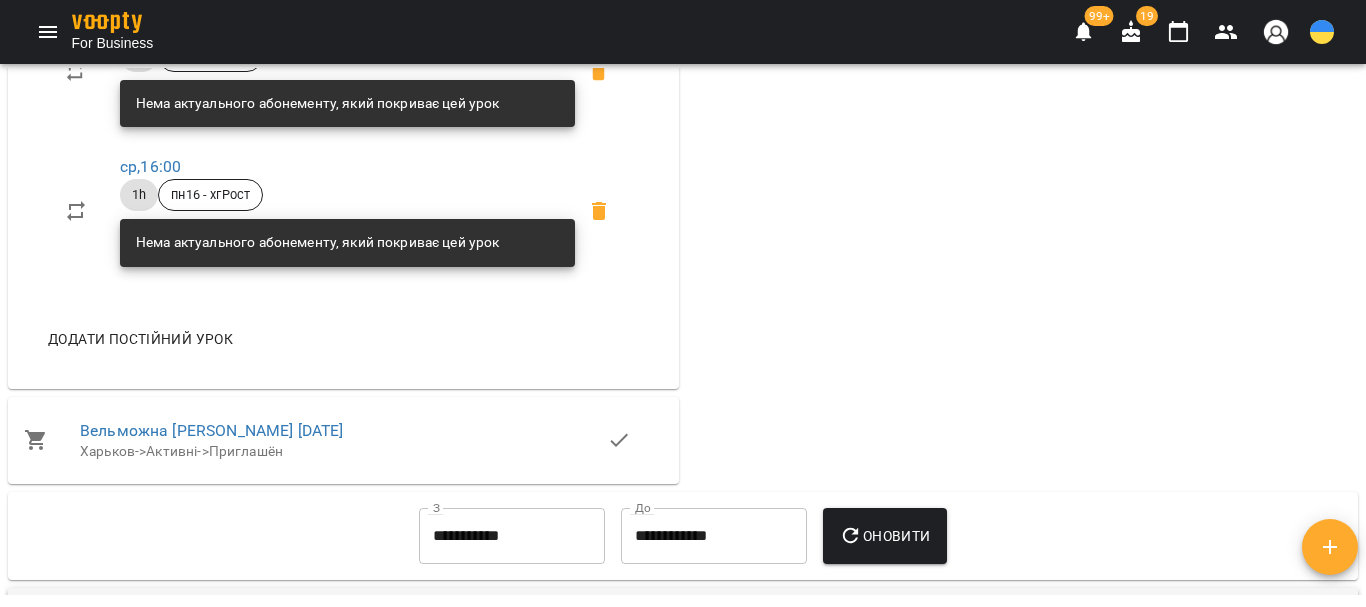 scroll, scrollTop: 1400, scrollLeft: 0, axis: vertical 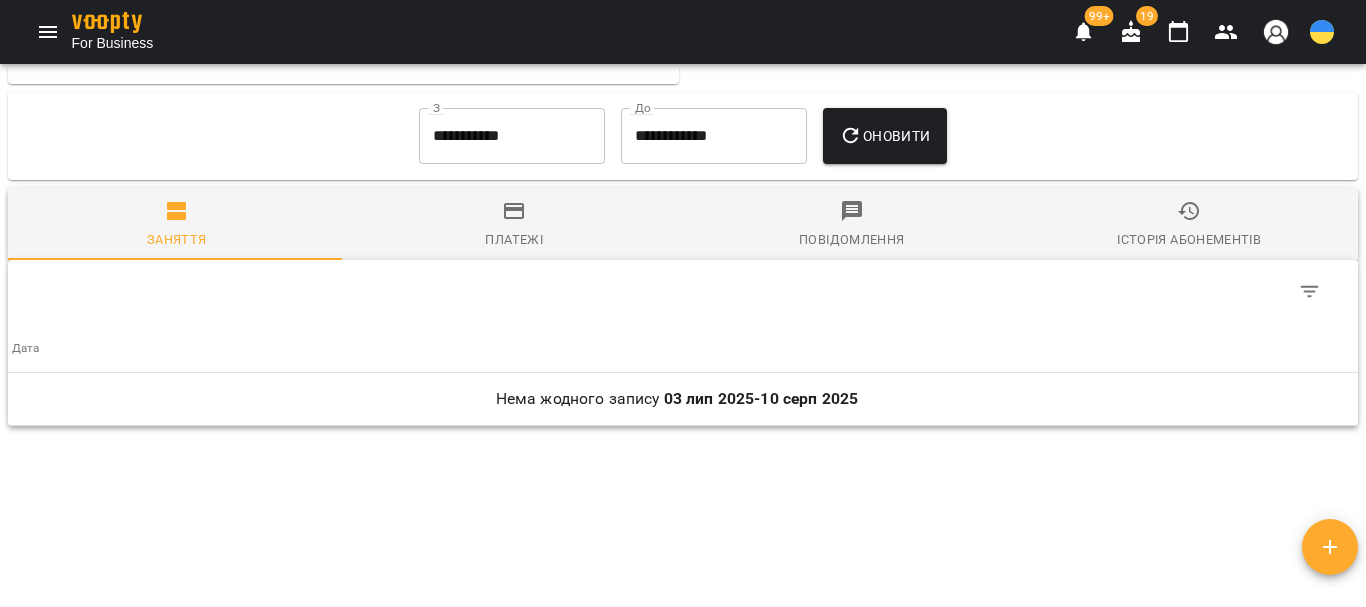 click on "**********" at bounding box center (512, 136) 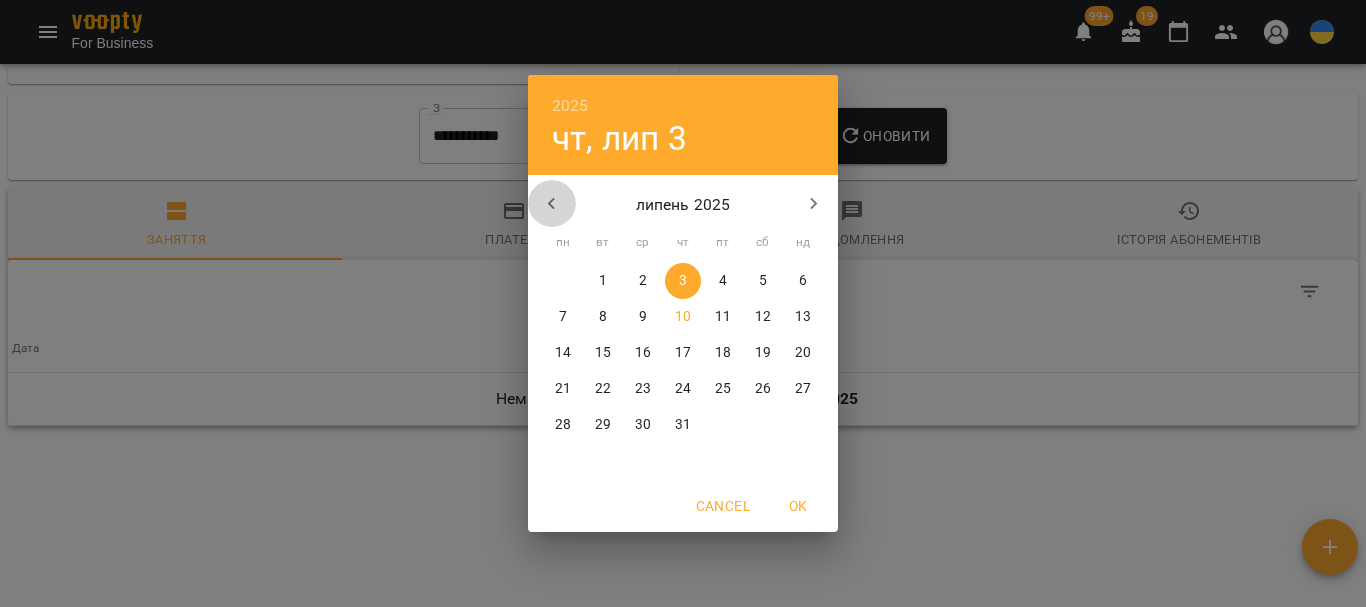 click 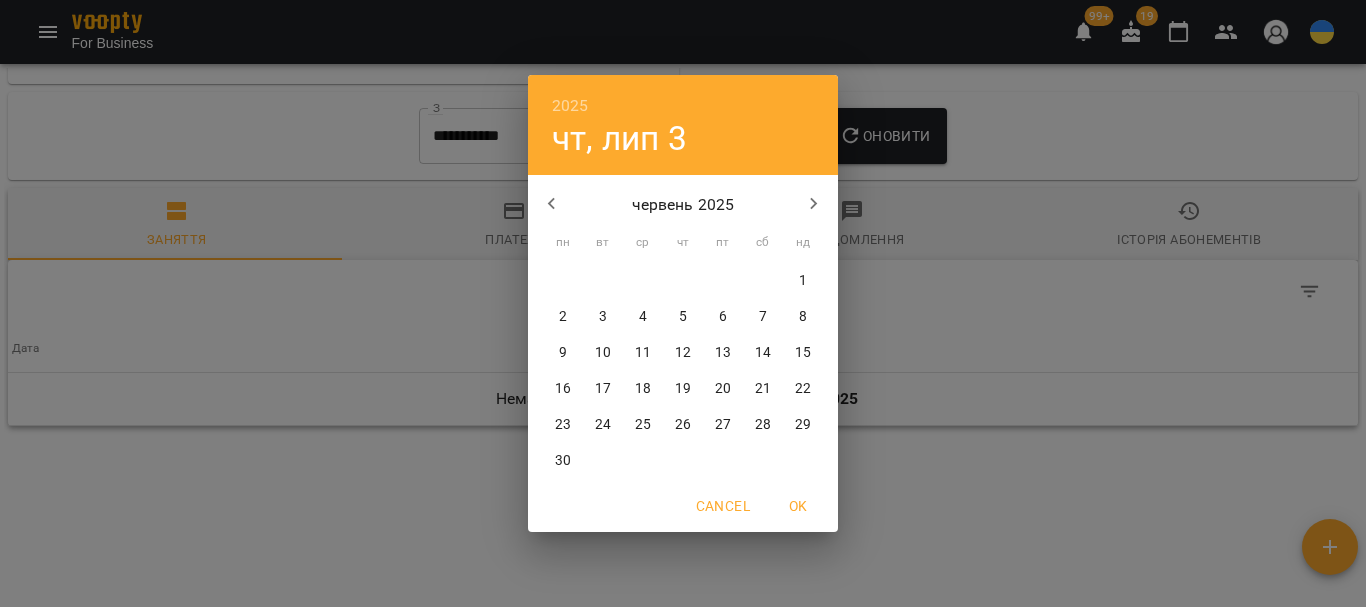 click on "30" at bounding box center [563, 461] 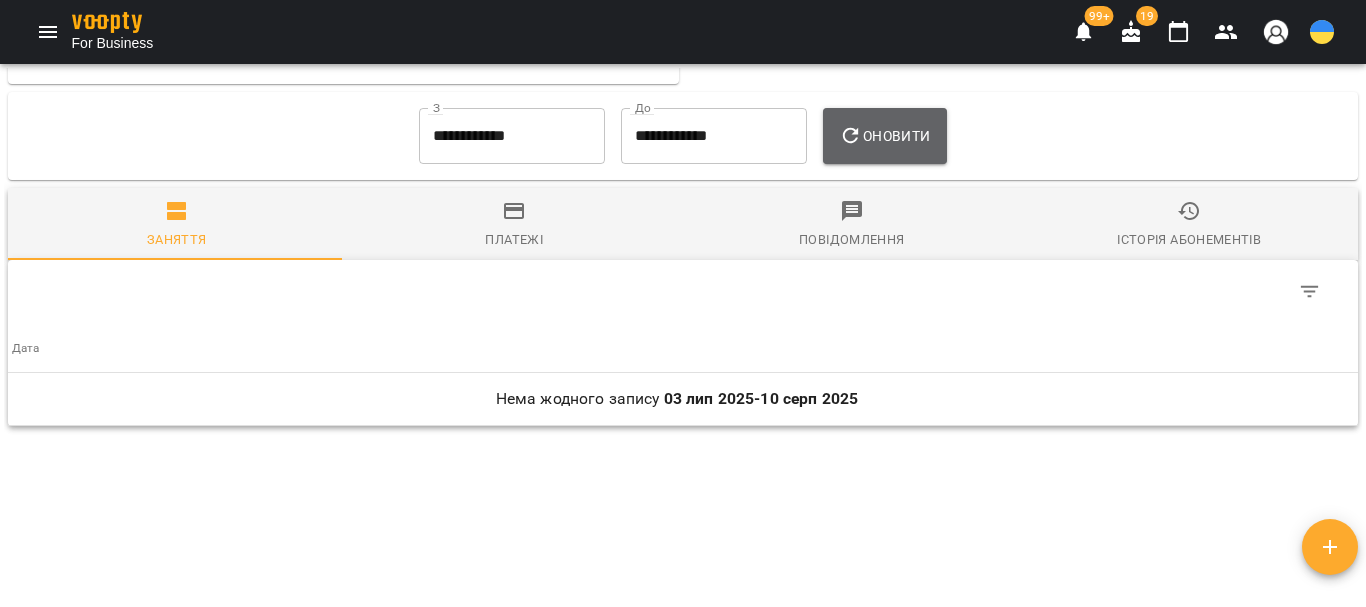 click on "Оновити" at bounding box center (884, 136) 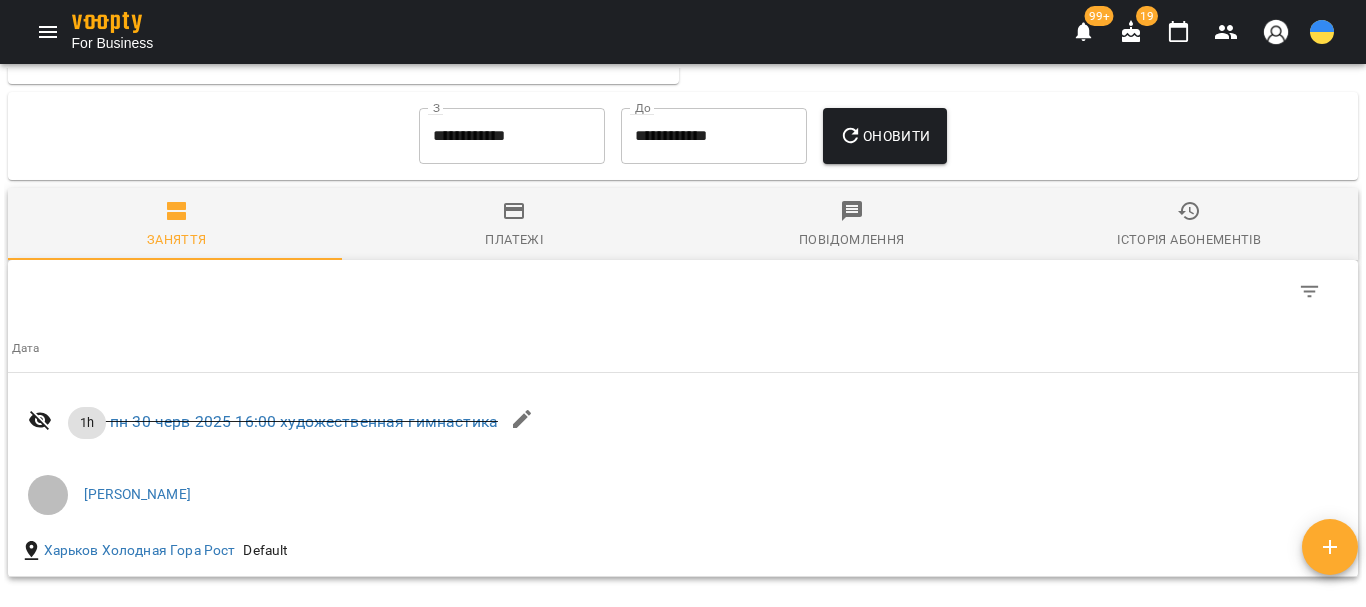 scroll, scrollTop: 1659, scrollLeft: 0, axis: vertical 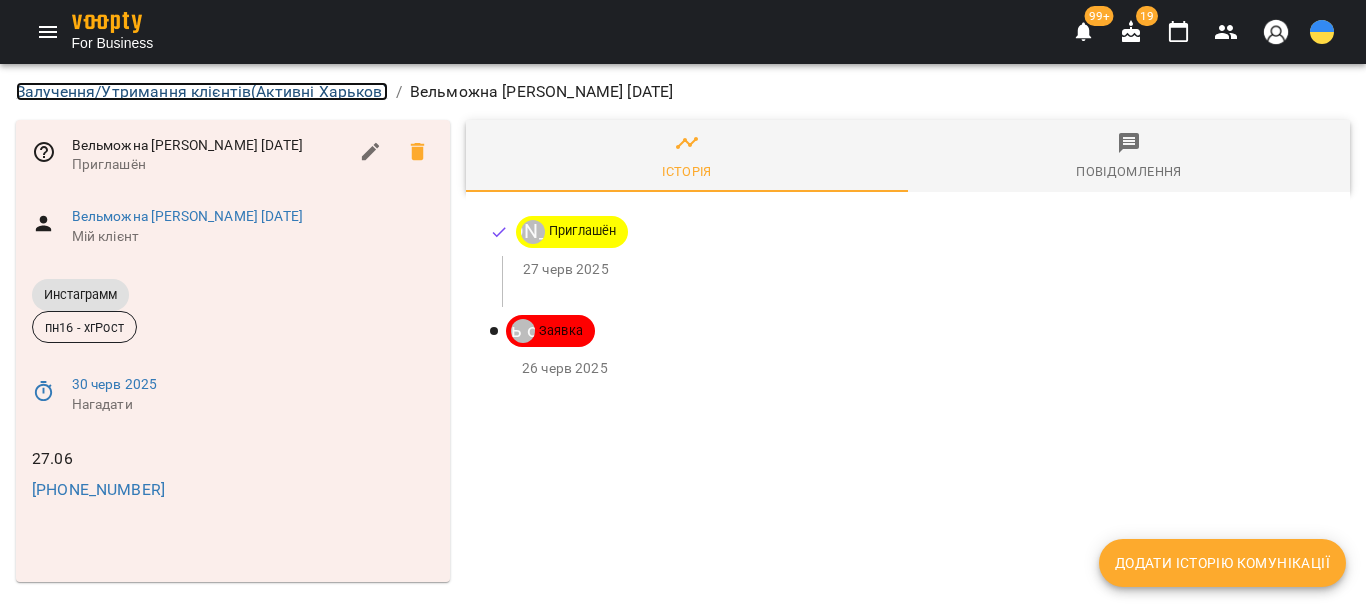 click on "Залучення/Утримання клієнтів ( Активні   Харьков )" at bounding box center [202, 91] 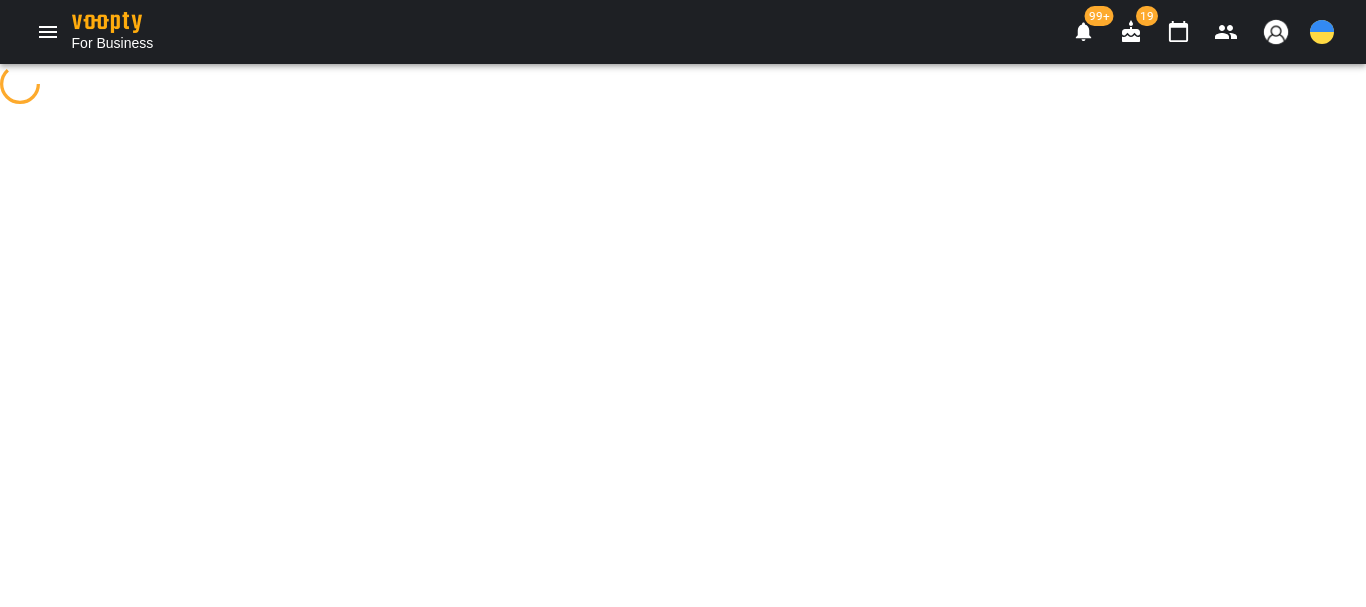 select on "**********" 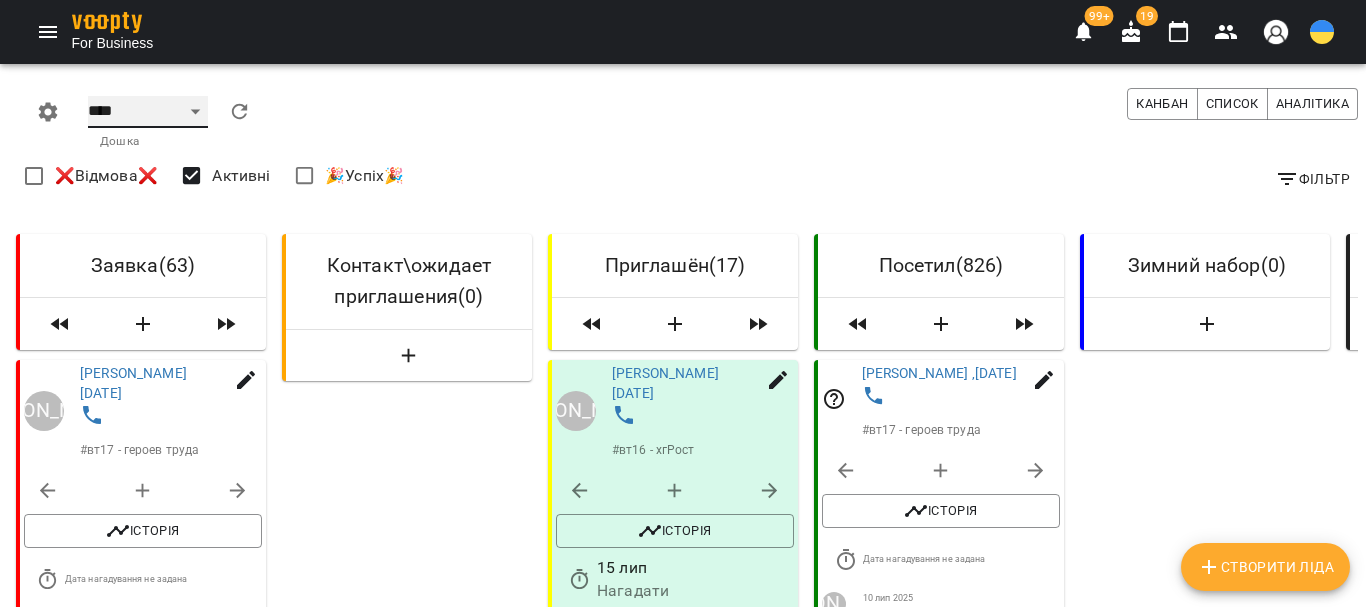 click on "**** ****** ******* ******** *****" at bounding box center [148, 112] 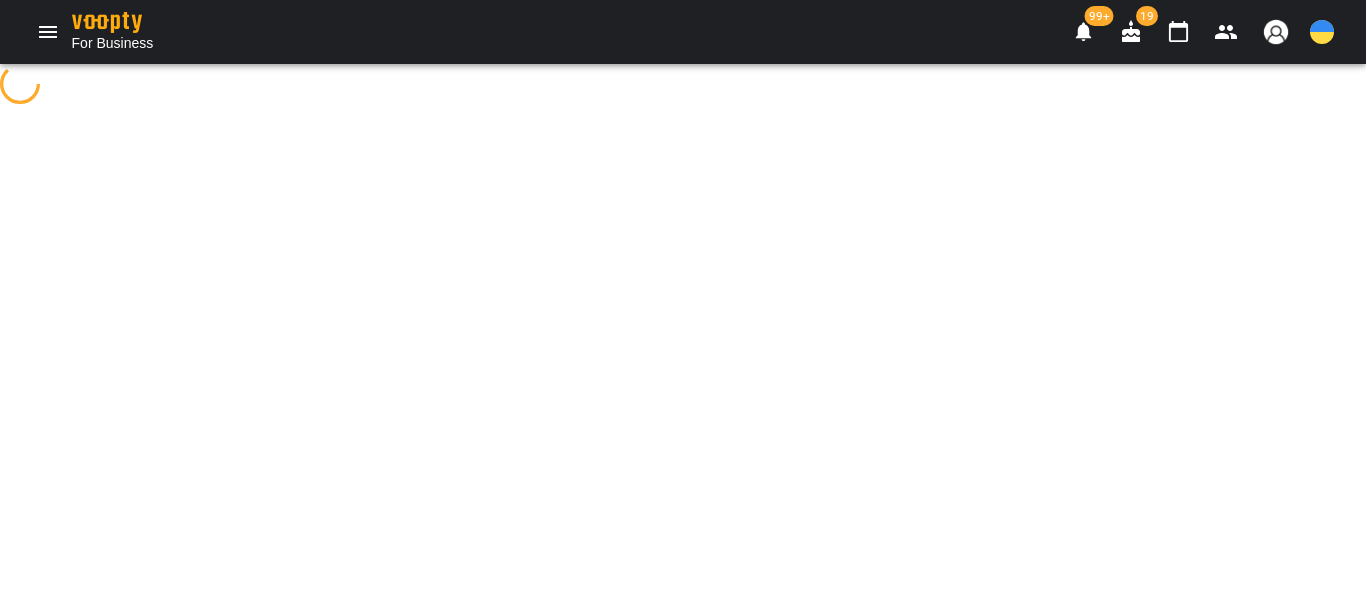 select on "**********" 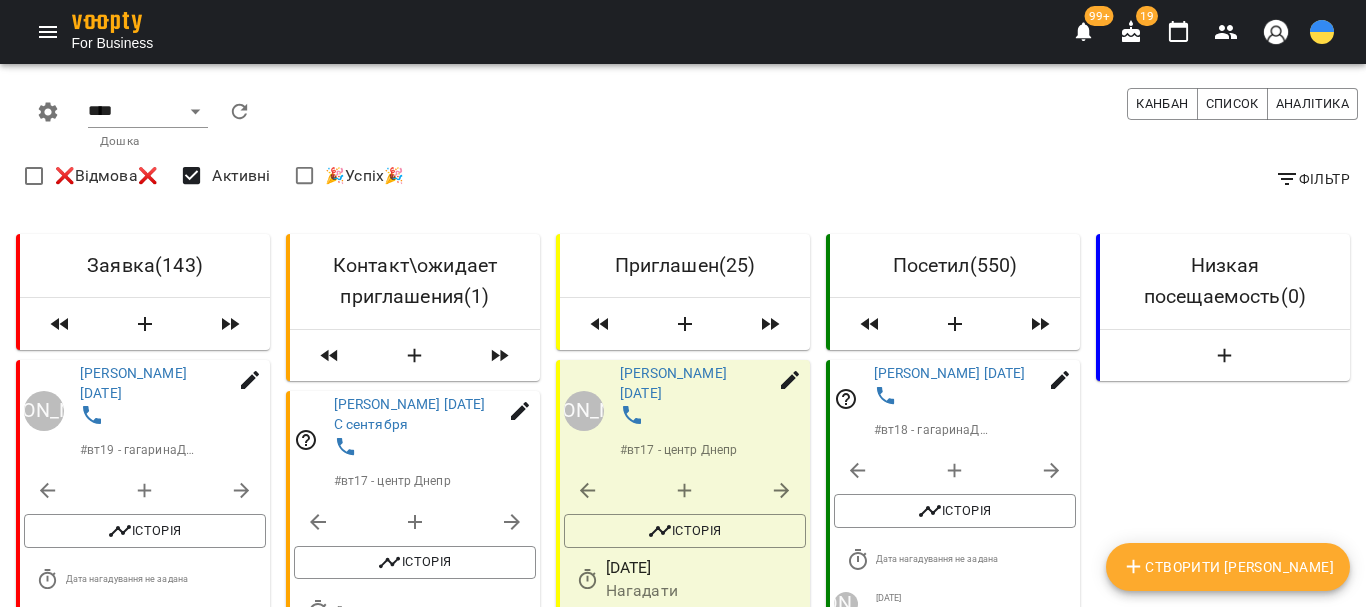 select on "**********" 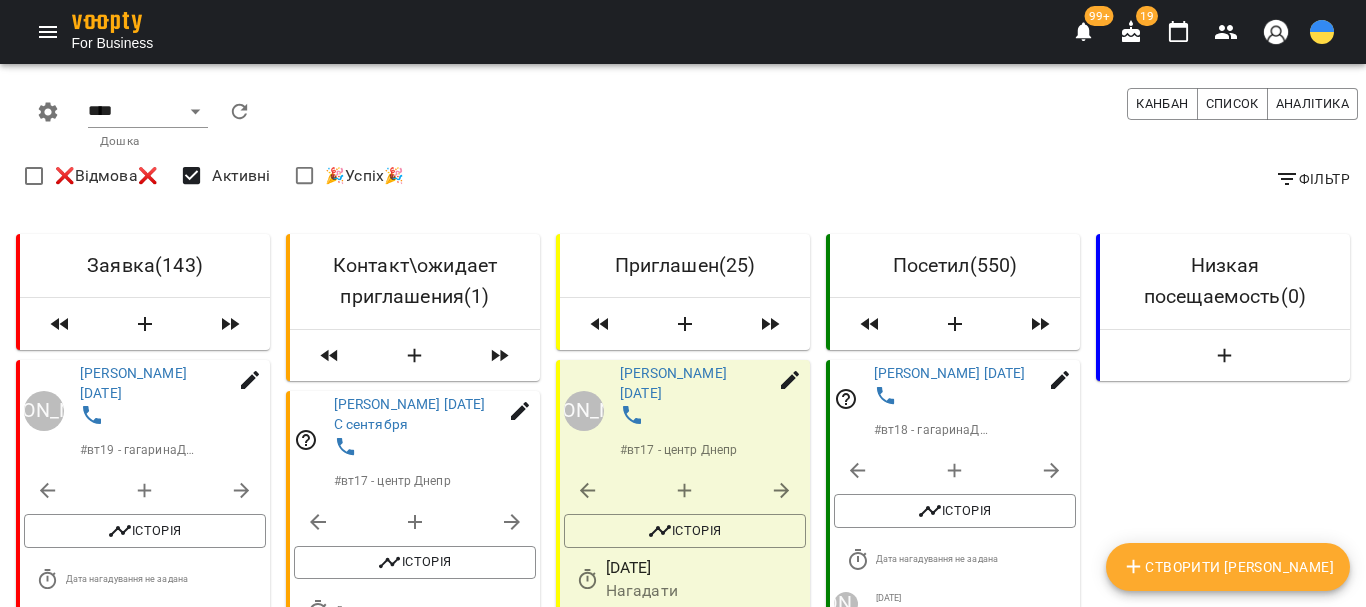 click on "[PERSON_NAME] [DATE]" at bounding box center (693, 383) 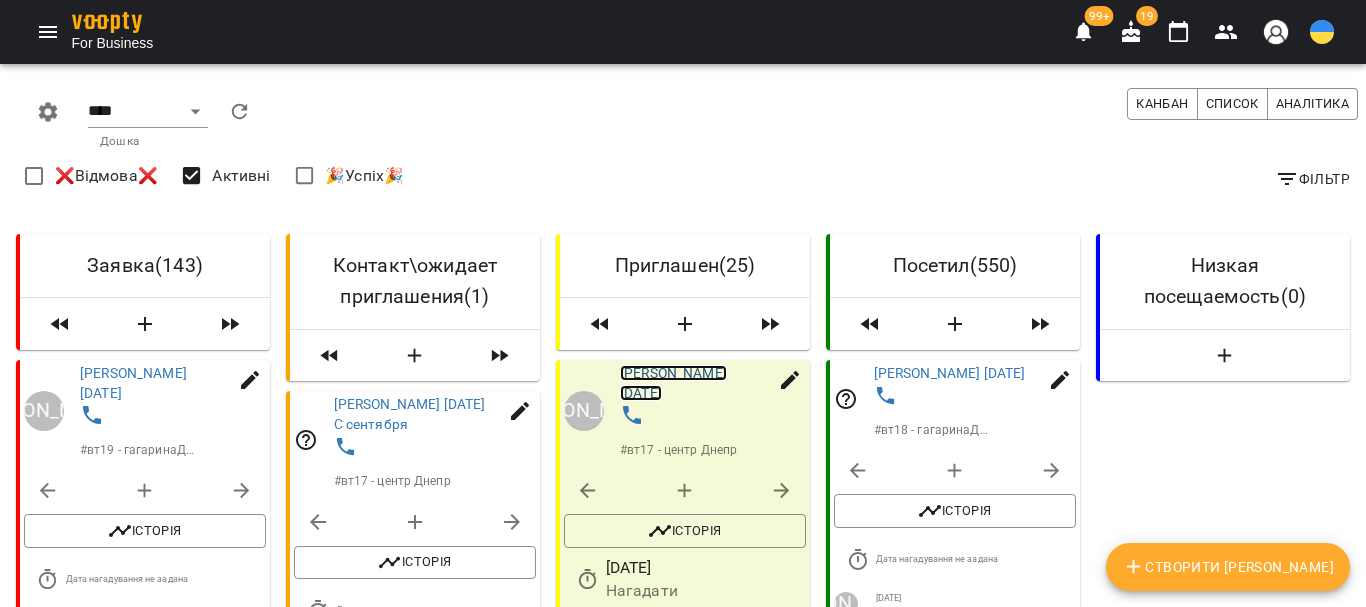 click on "[PERSON_NAME] [DATE]" at bounding box center (673, 383) 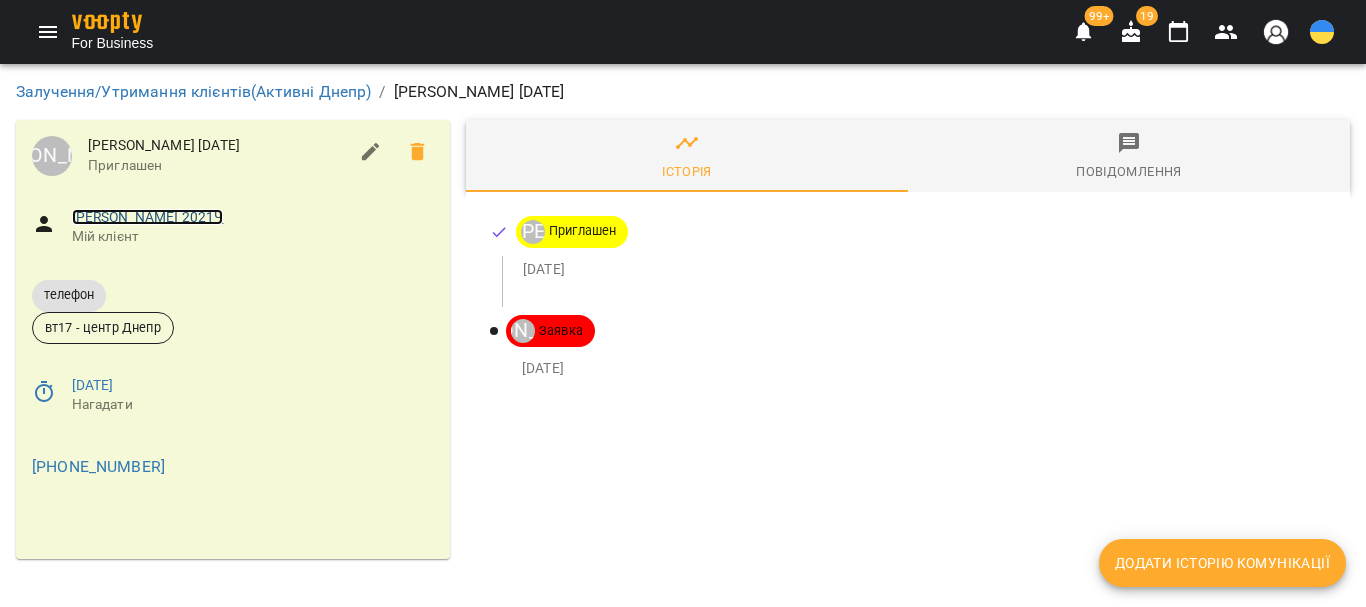 click on "Жилина Ева 2021Ч" at bounding box center [148, 217] 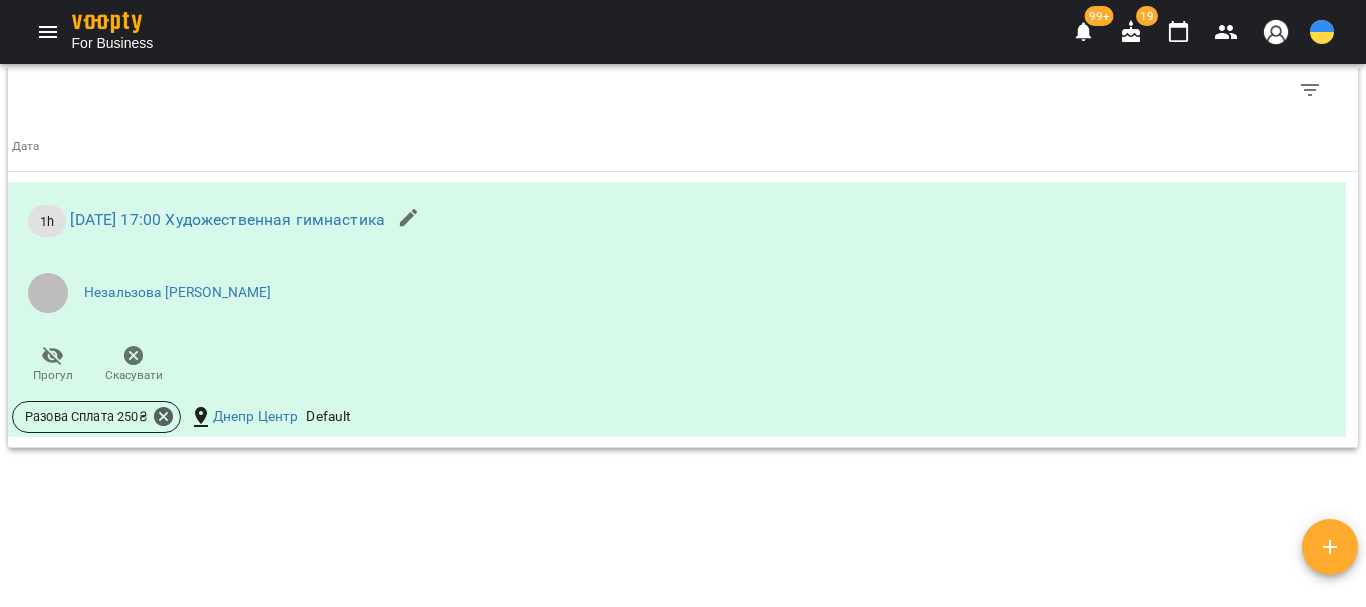 scroll, scrollTop: 1731, scrollLeft: 0, axis: vertical 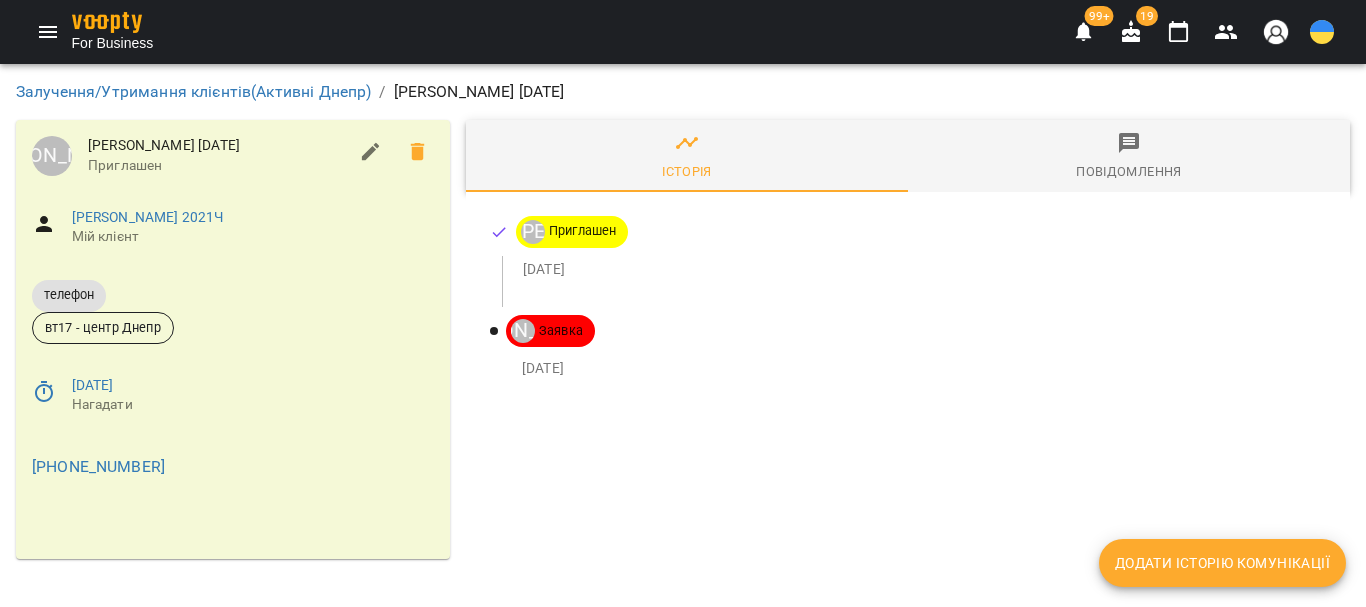 click on "Додати історію комунікації" at bounding box center [1222, 563] 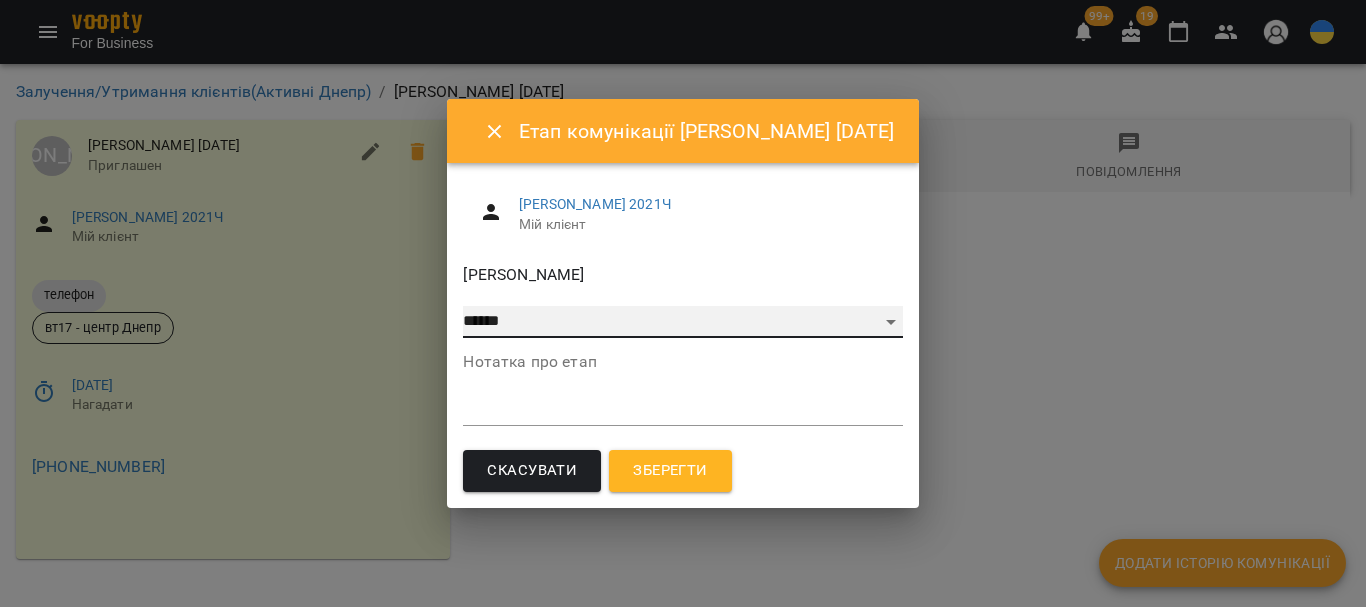 drag, startPoint x: 530, startPoint y: 320, endPoint x: 524, endPoint y: 336, distance: 17.088007 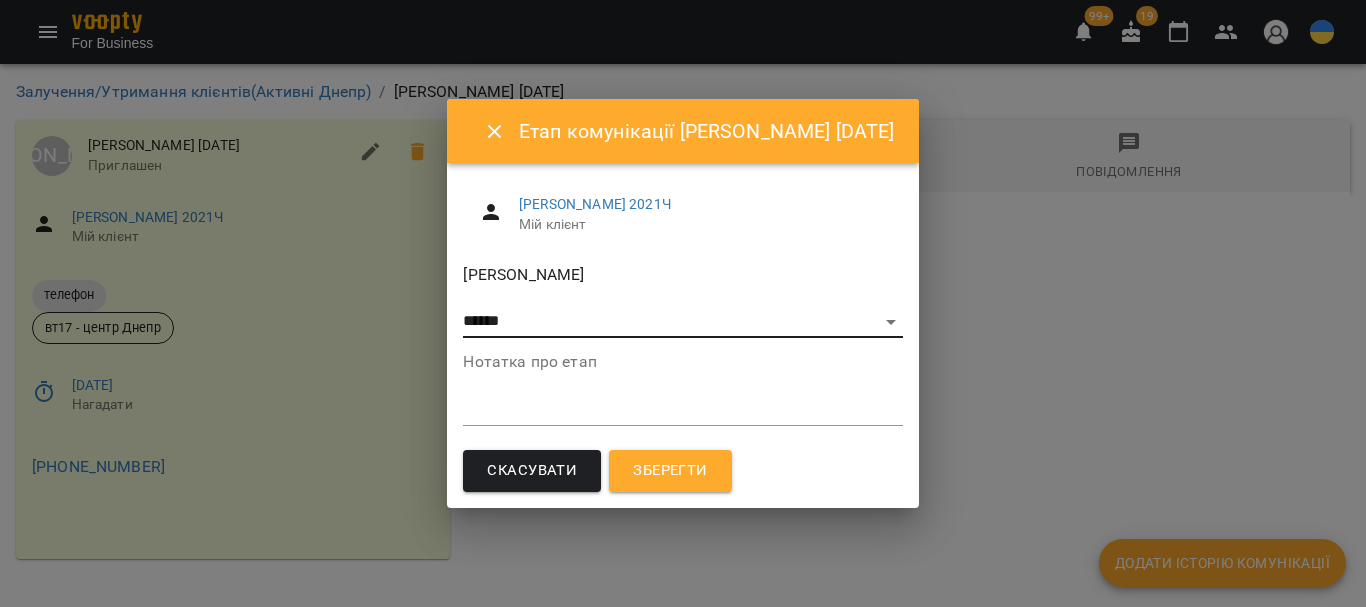 click on "Зберегти" at bounding box center (670, 471) 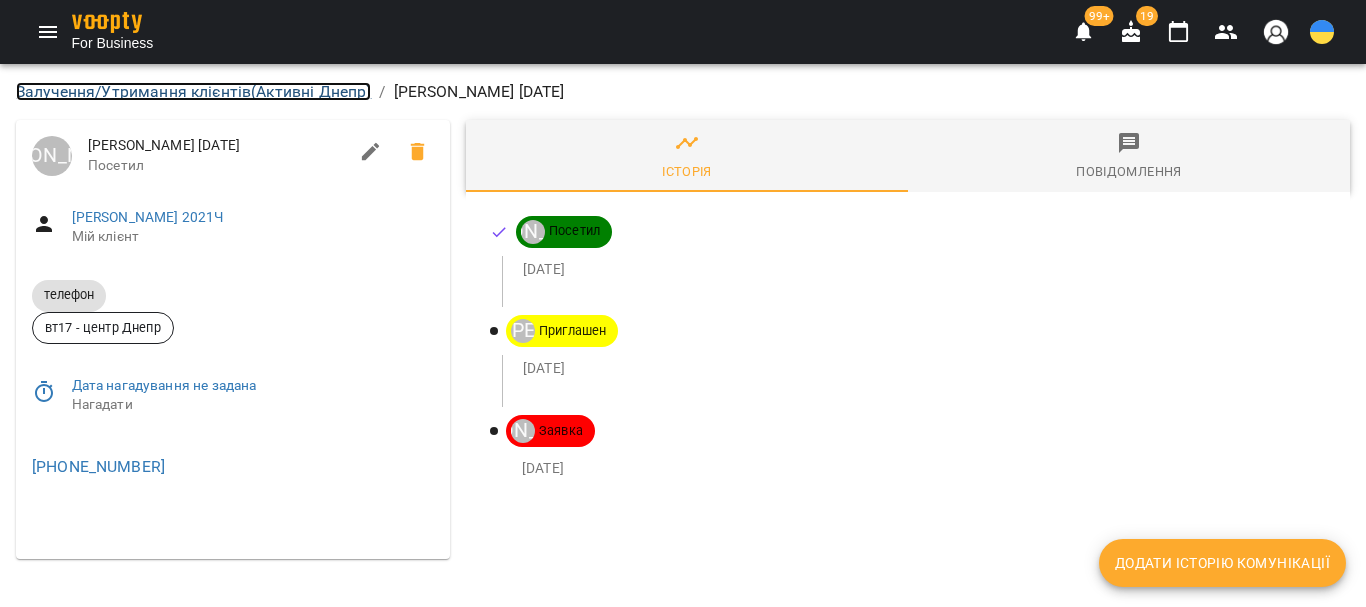 click on "Залучення/Утримання клієнтів ( Активні   Днепр )" at bounding box center [193, 91] 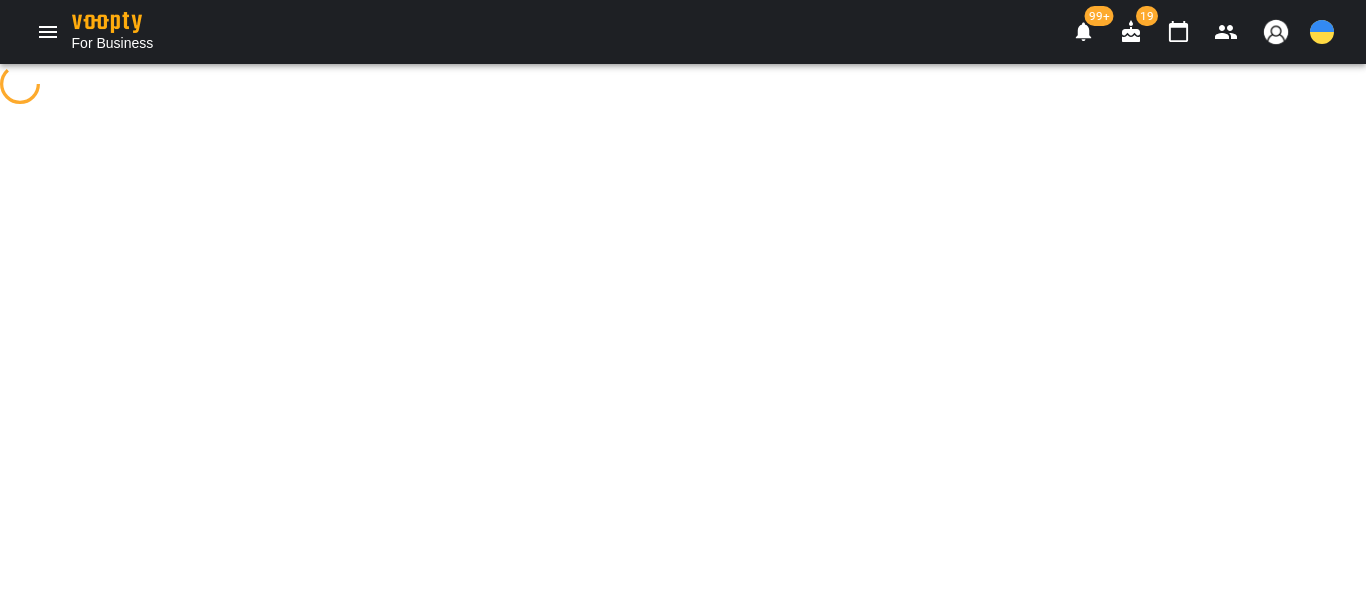 select on "**********" 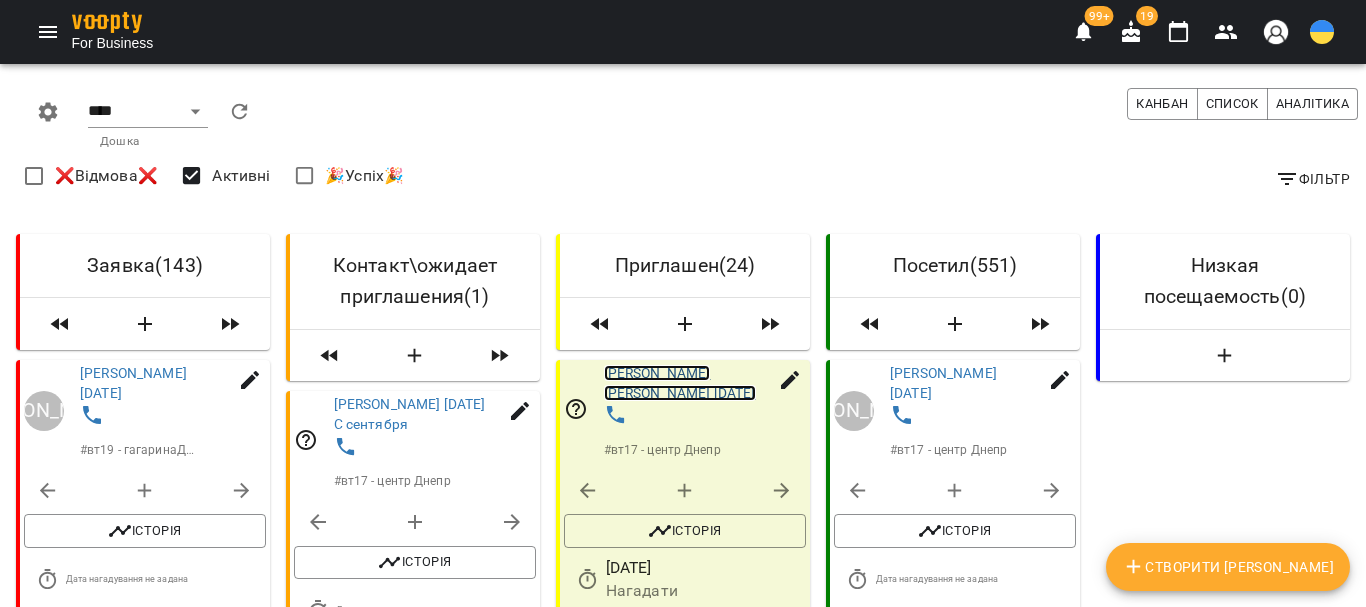 click on "[PERSON_NAME] [PERSON_NAME]
[DATE]" at bounding box center (680, 383) 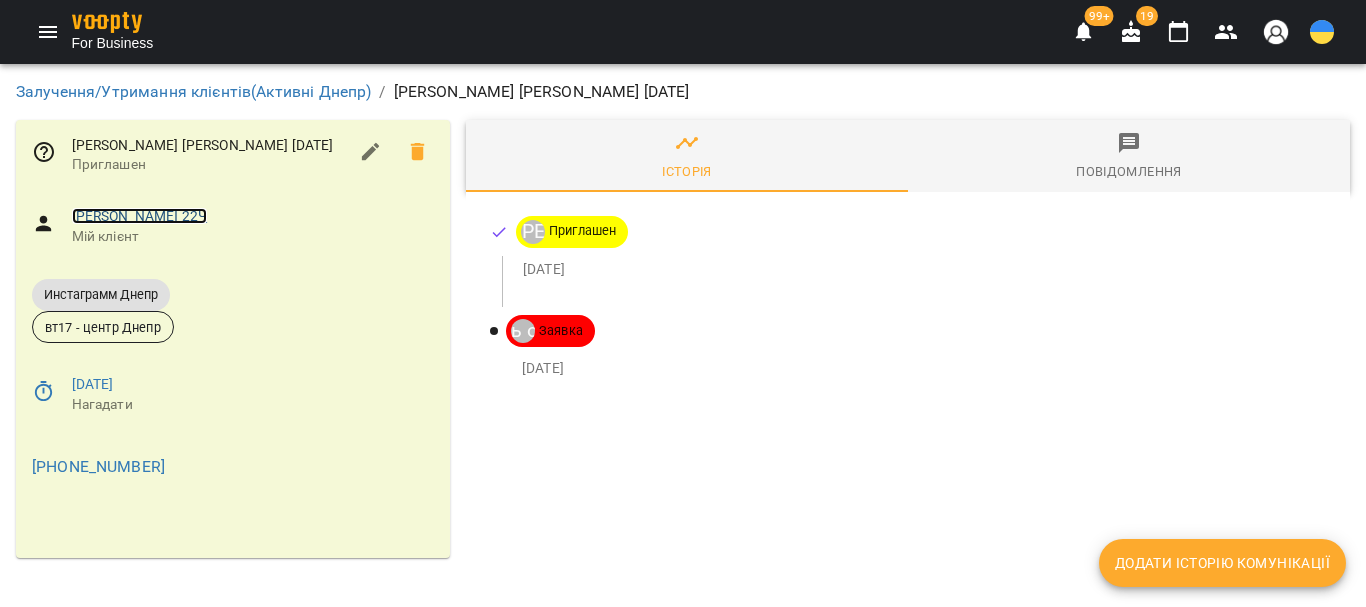 click on "Удовиченко Аглая 22Ч" at bounding box center (140, 216) 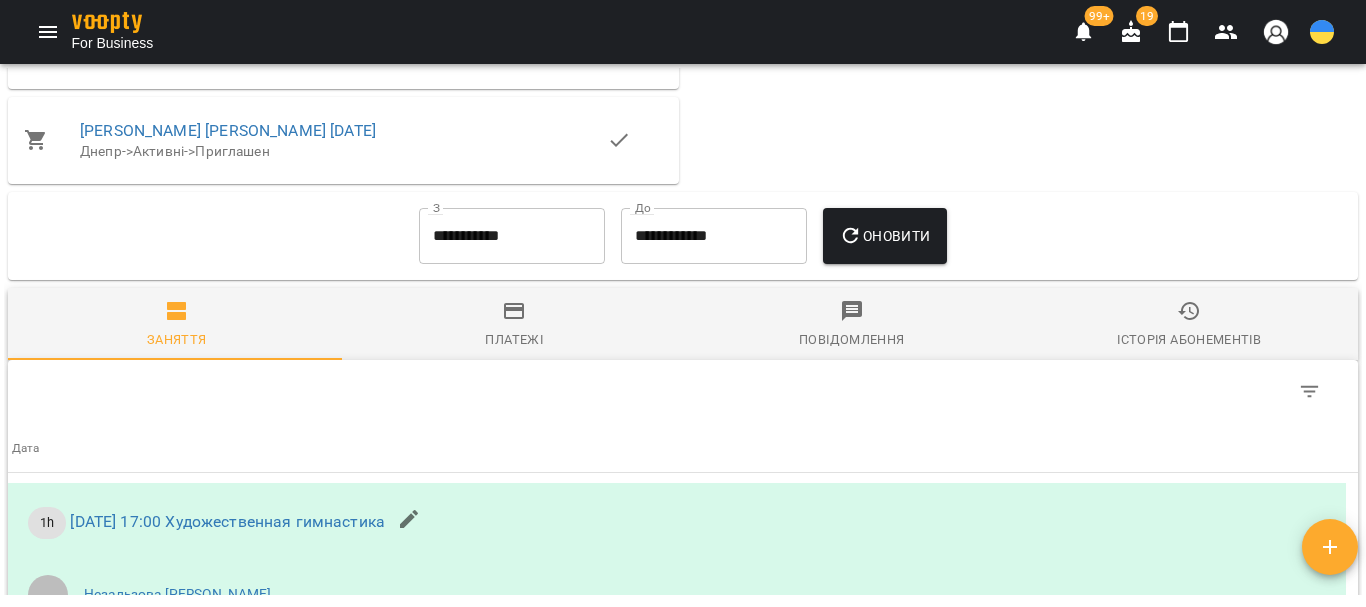 scroll, scrollTop: 1600, scrollLeft: 0, axis: vertical 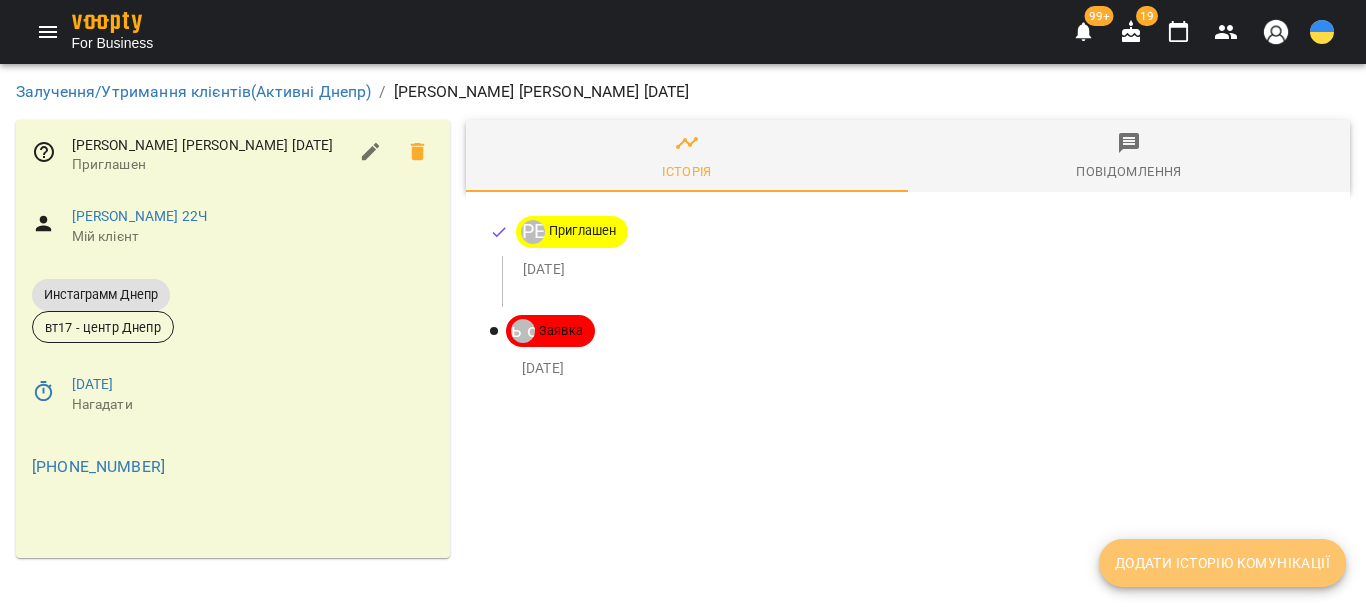 click on "Додати історію комунікації" at bounding box center (1222, 563) 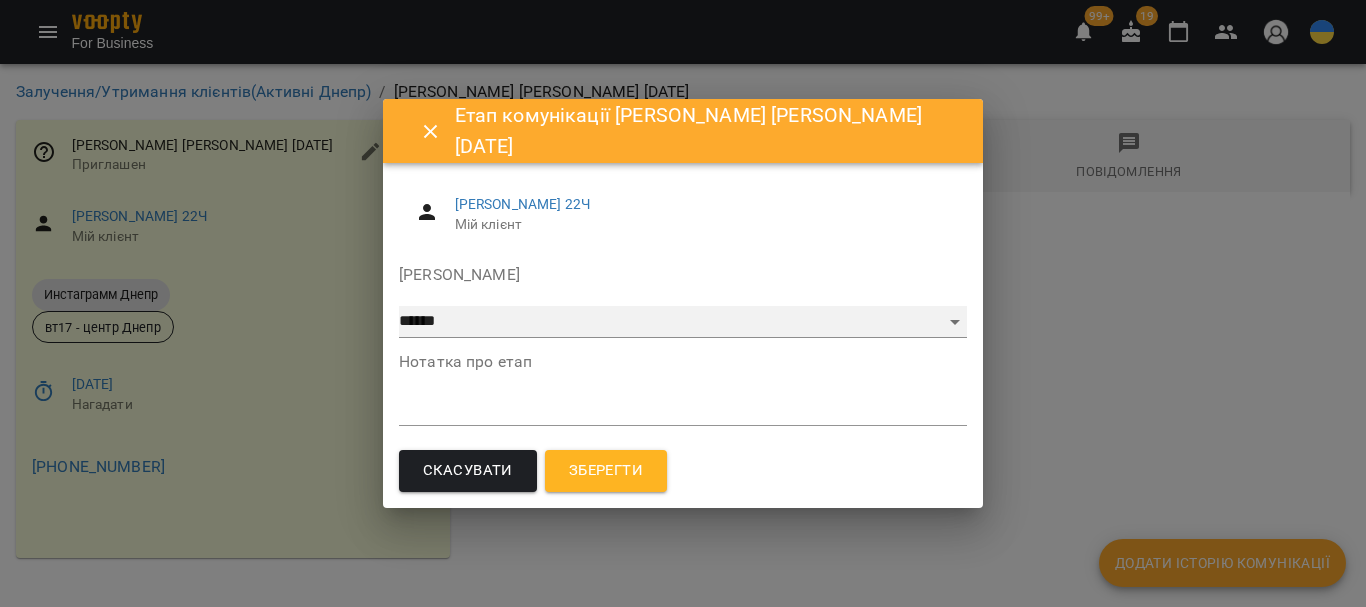 click on "**********" at bounding box center [683, 322] 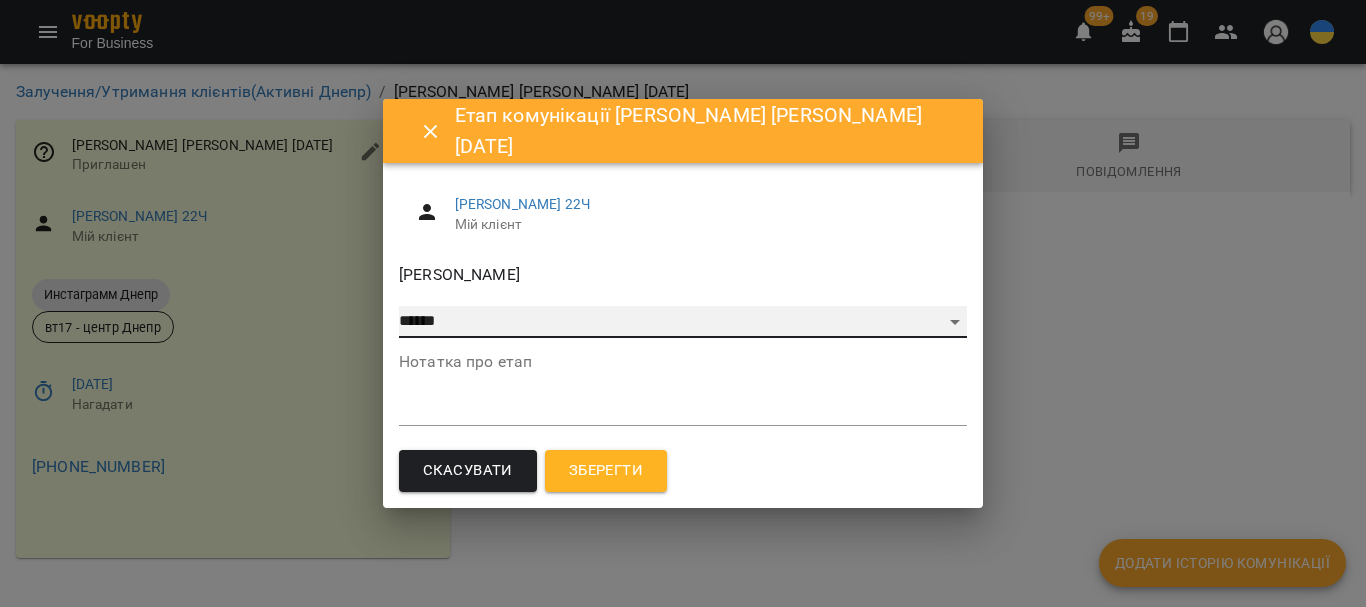 select on "*" 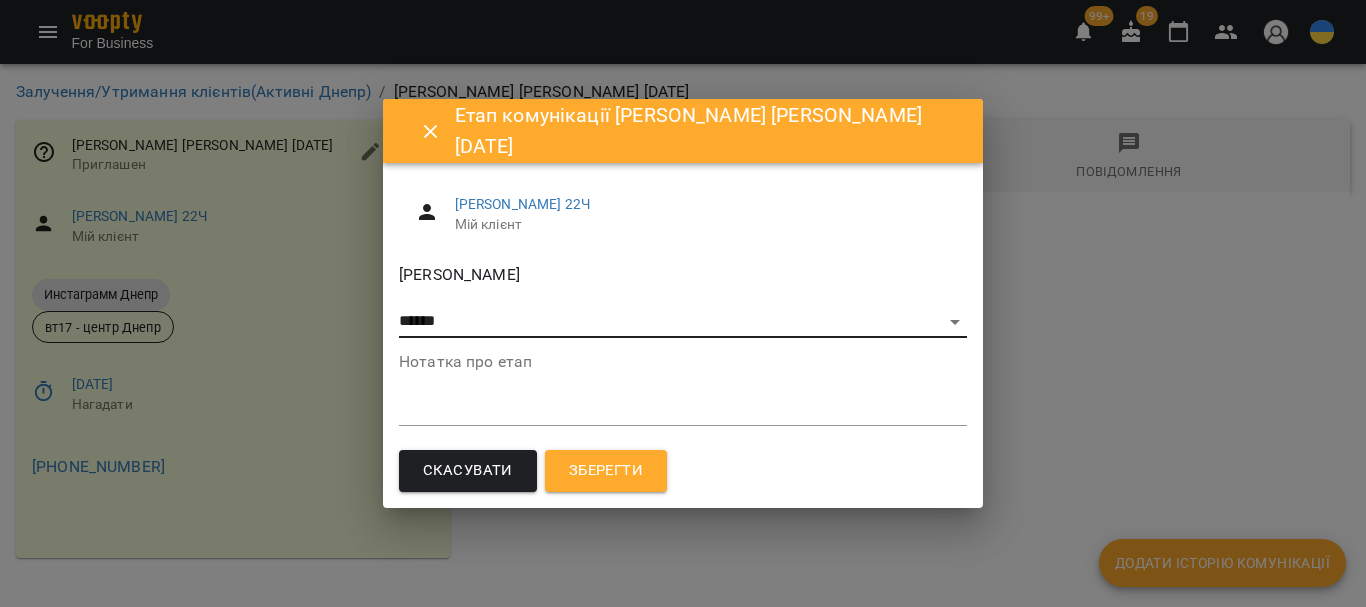 click on "Зберегти" at bounding box center [606, 471] 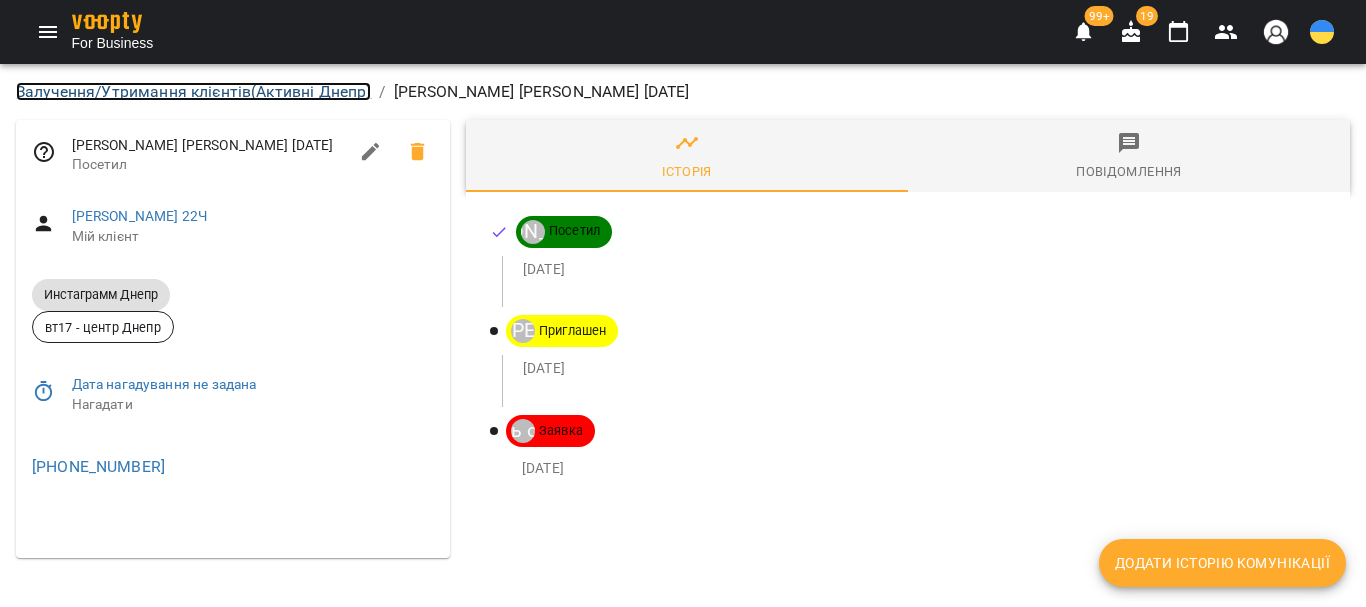 click on "Залучення/Утримання клієнтів ( Активні   Днепр )" at bounding box center (193, 91) 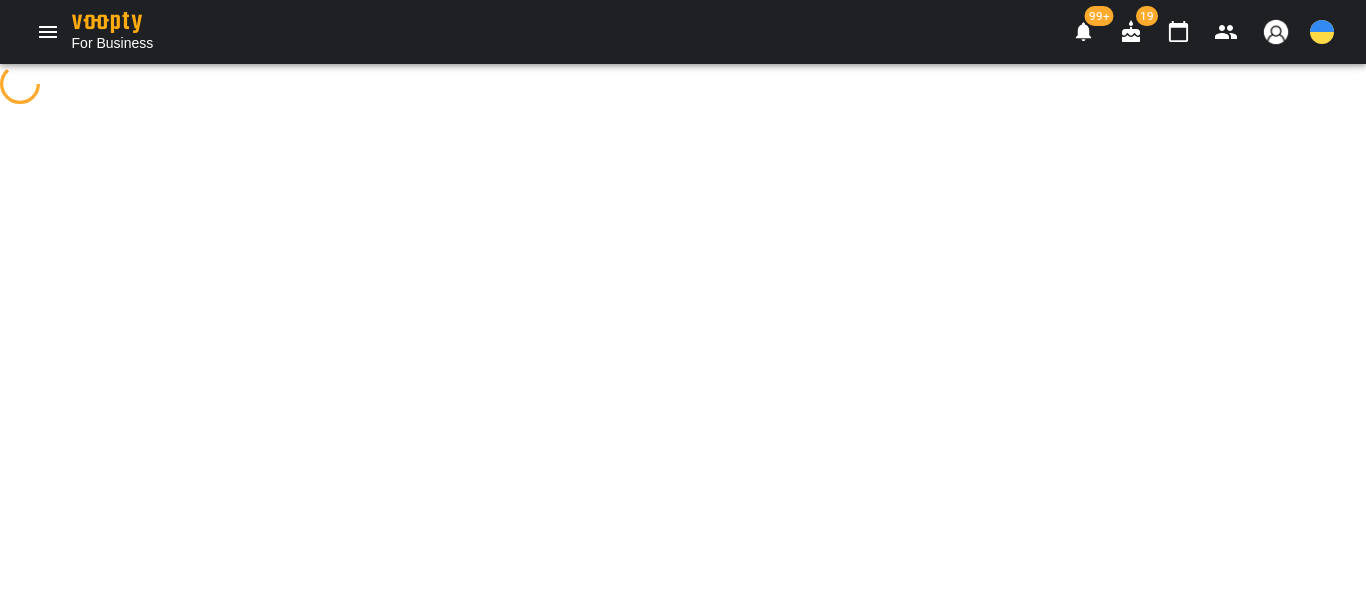 select on "**********" 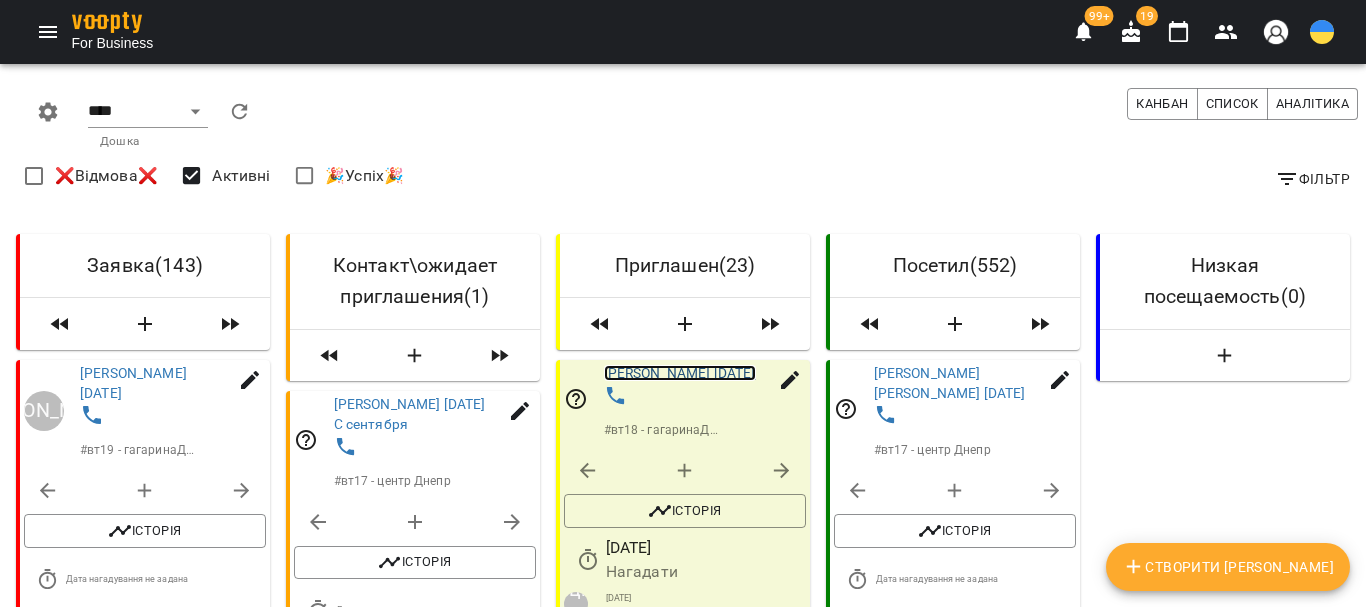 click on "[PERSON_NAME]
[DATE]" at bounding box center (680, 373) 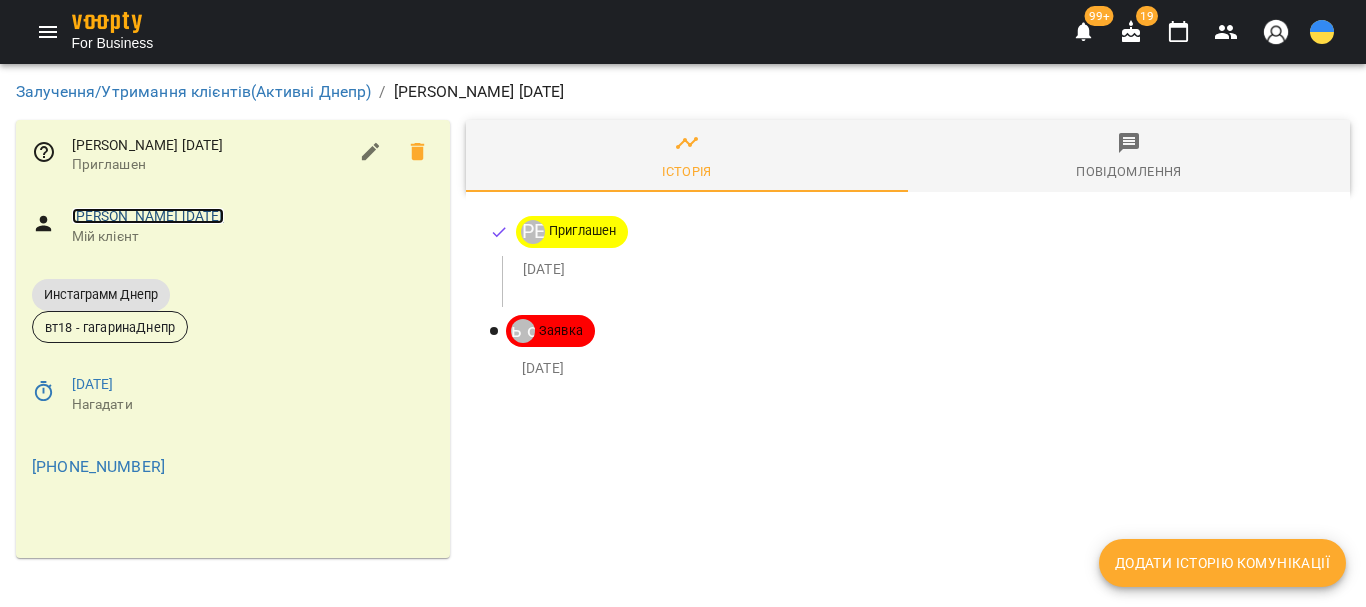 click on "[PERSON_NAME]
[DATE]" at bounding box center [148, 216] 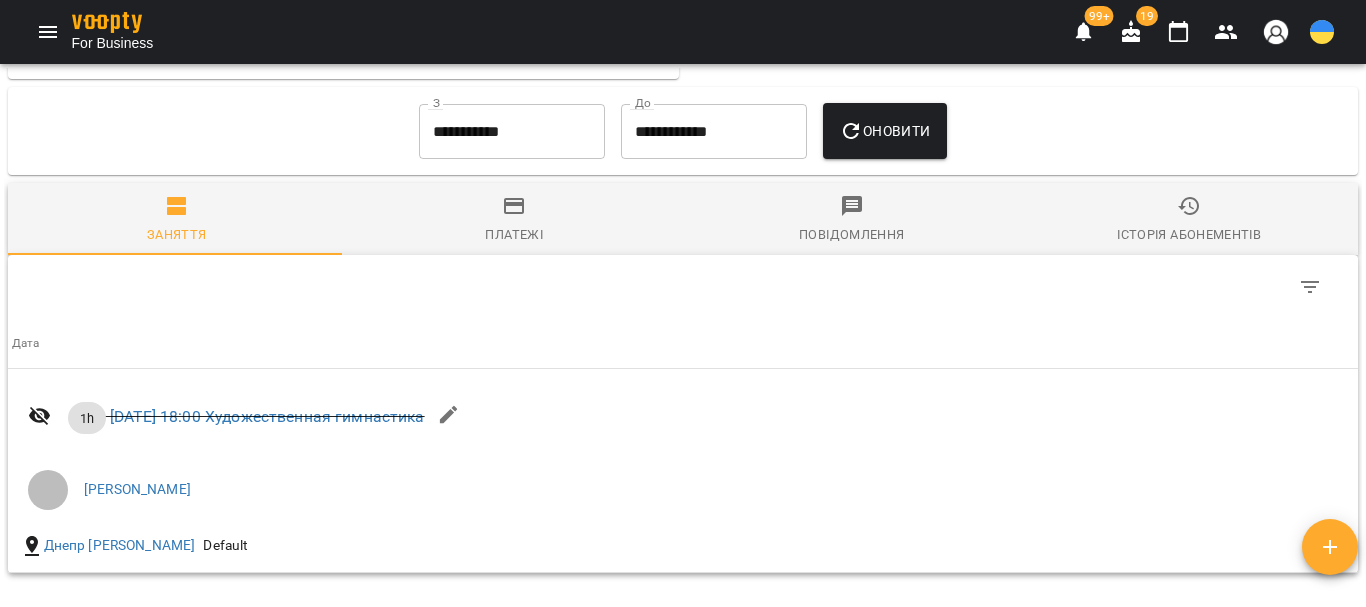 scroll, scrollTop: 1659, scrollLeft: 0, axis: vertical 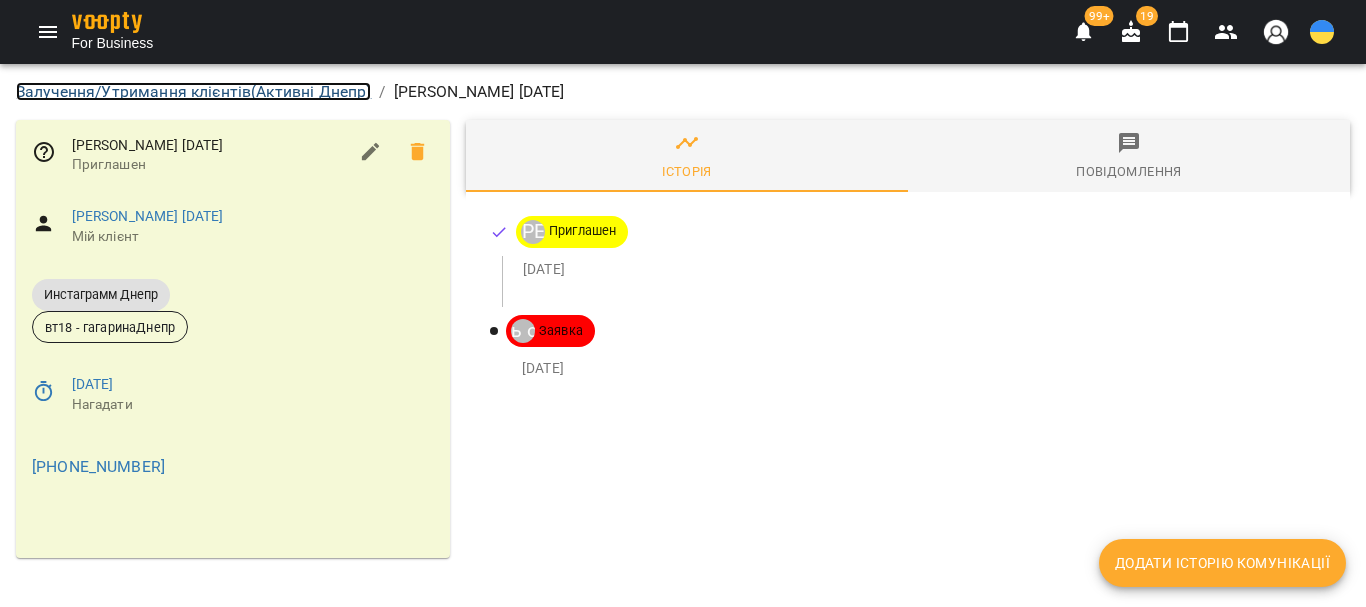 click on "Залучення/Утримання клієнтів ( Активні   Днепр )" at bounding box center (193, 91) 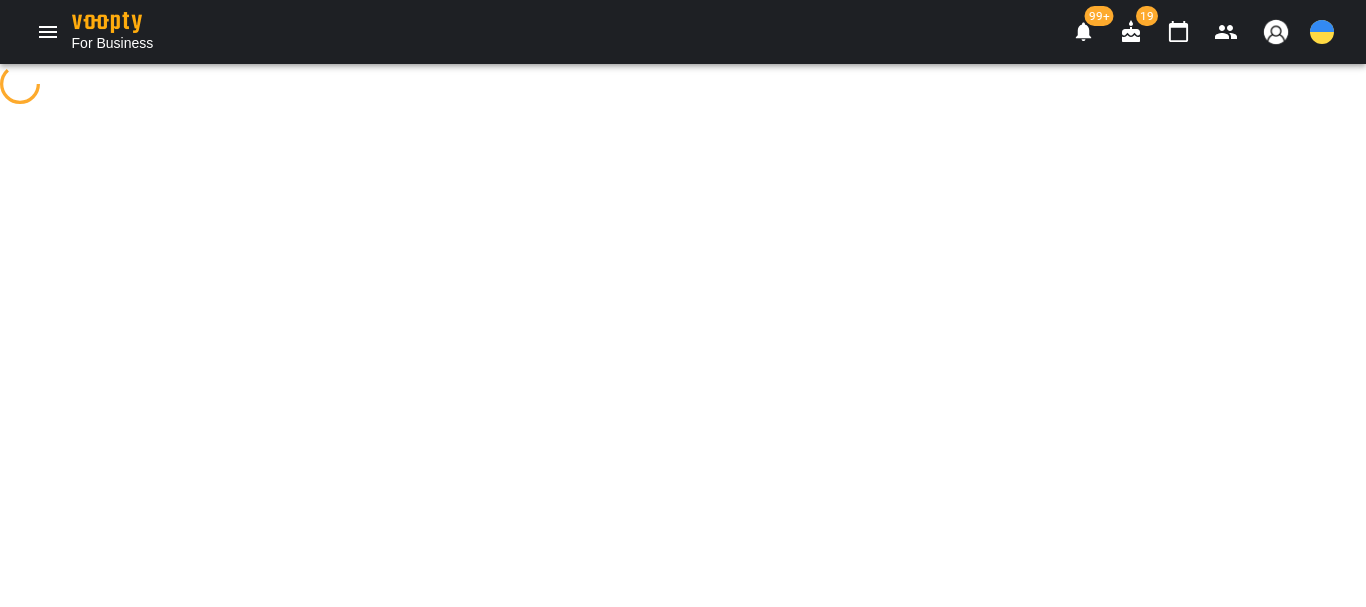 select on "**********" 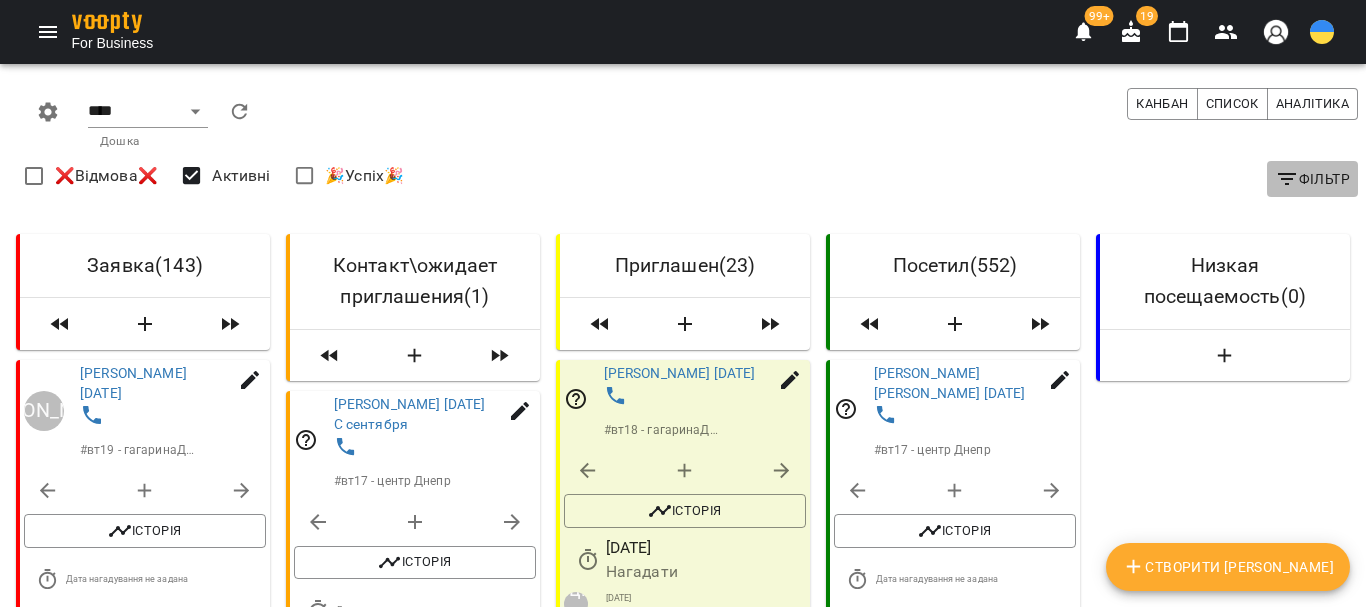 click 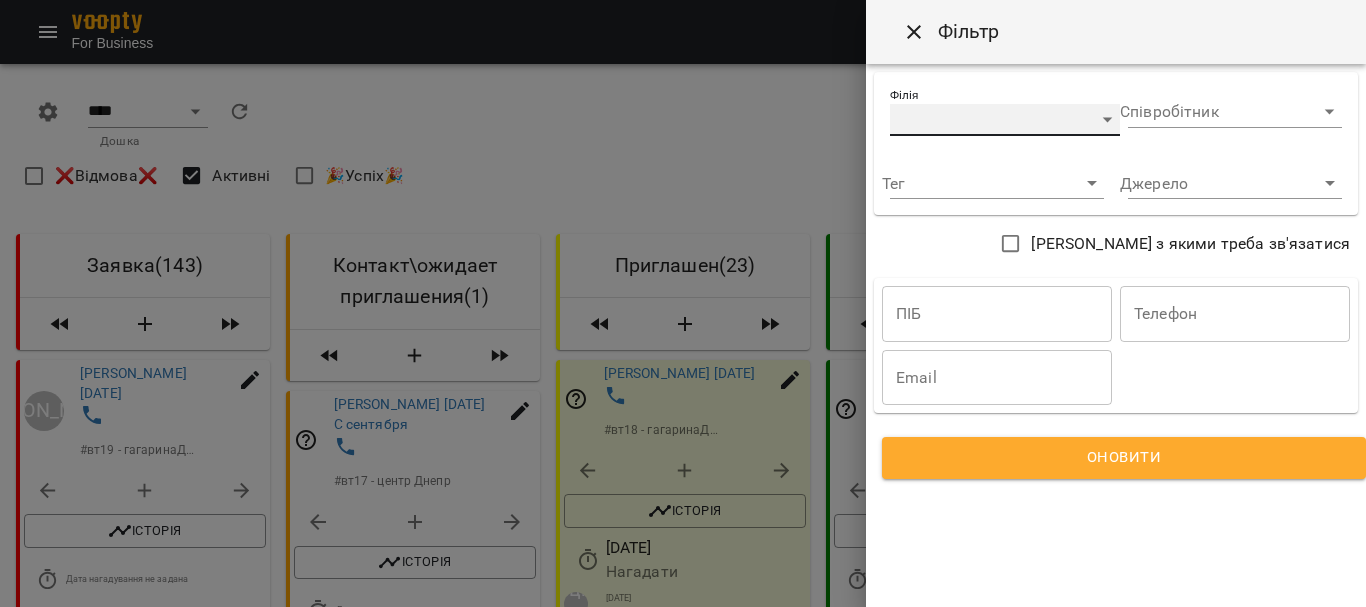 click on "​" at bounding box center (1005, 120) 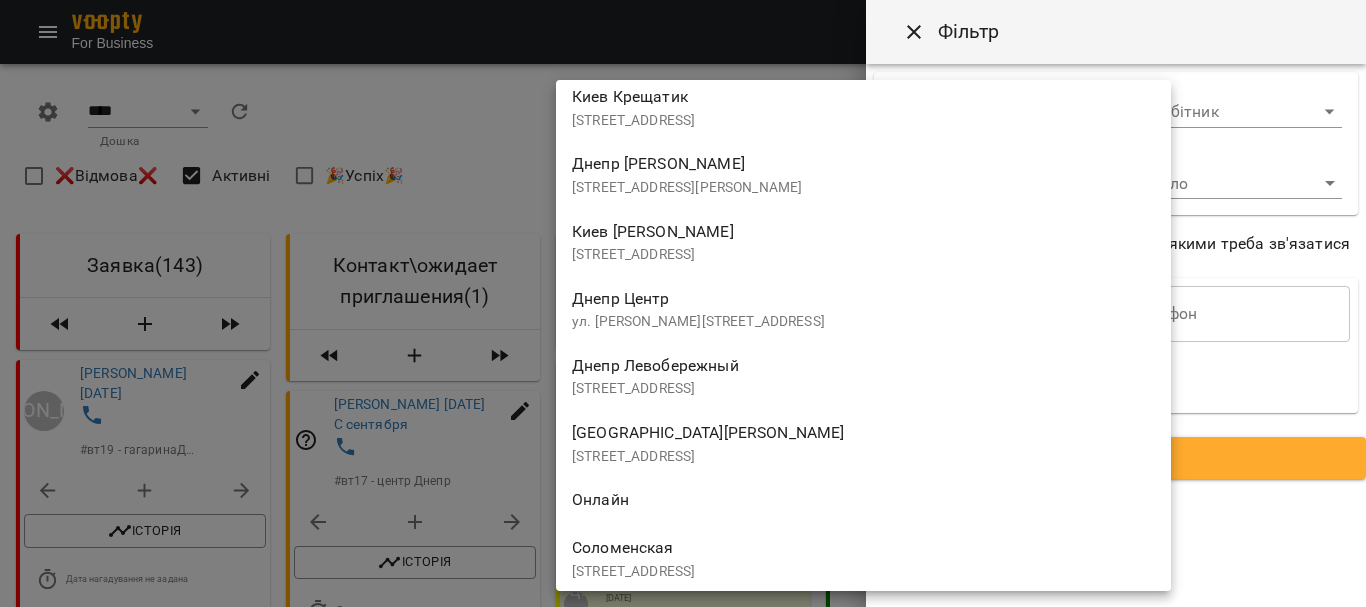 scroll, scrollTop: 2200, scrollLeft: 0, axis: vertical 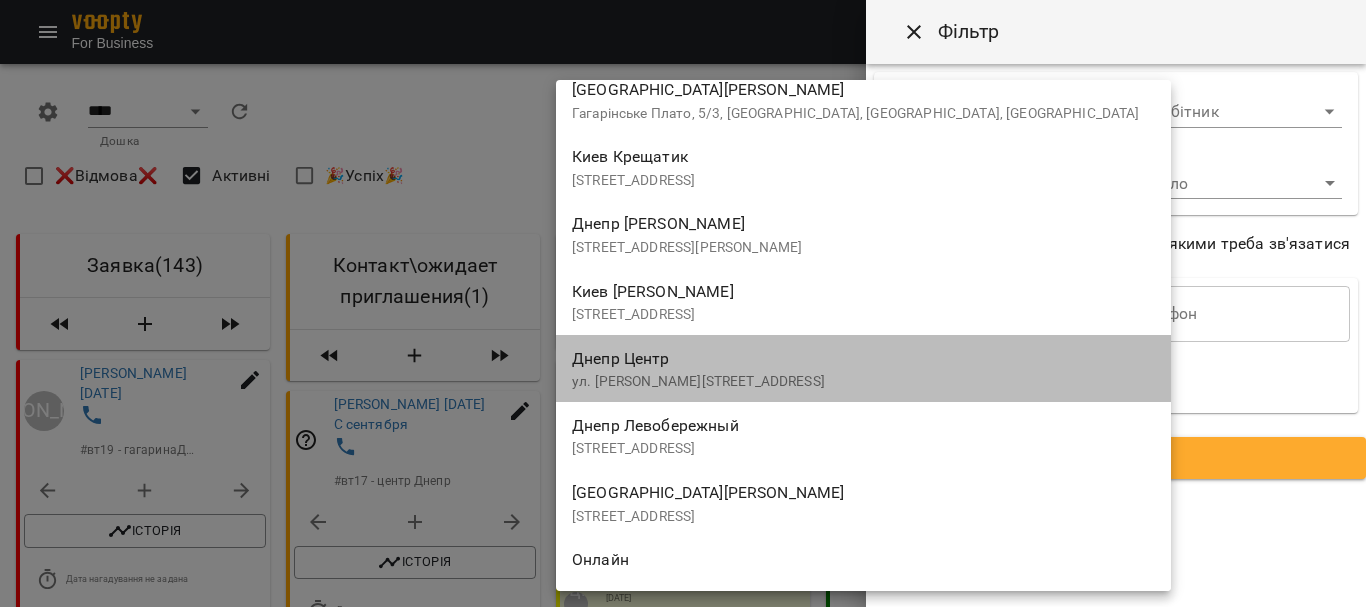 click on "[STREET_ADDRESS][PERSON_NAME]" at bounding box center (863, 382) 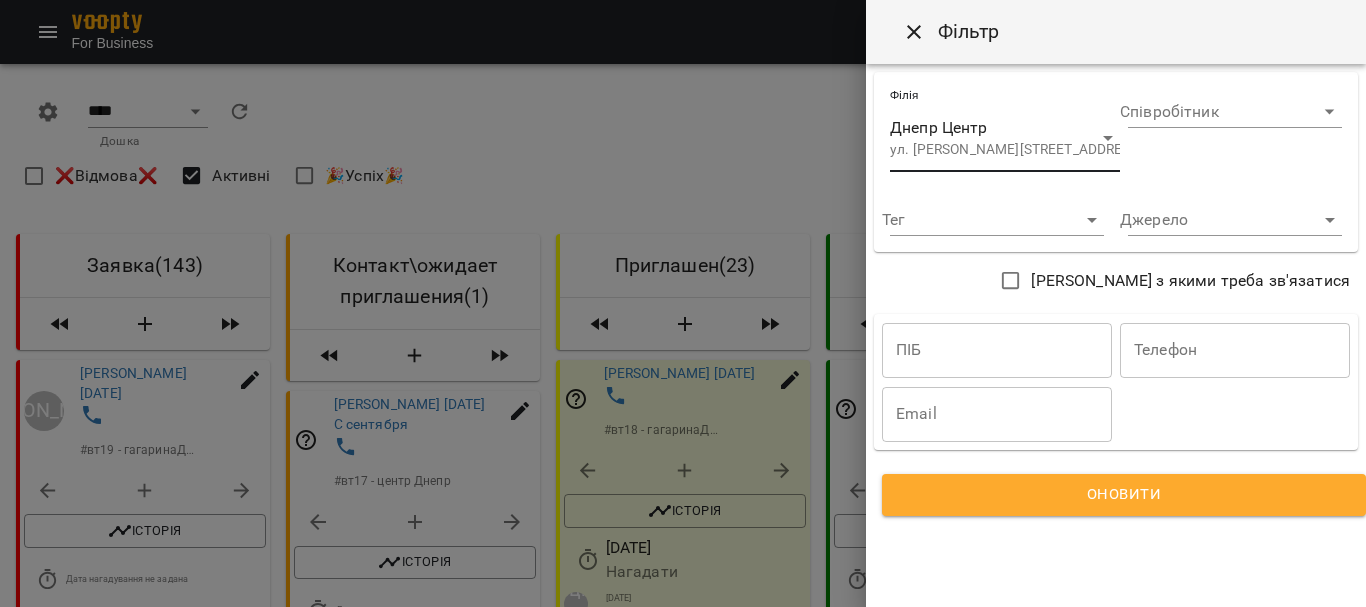 click on "Оновити" at bounding box center (1124, 495) 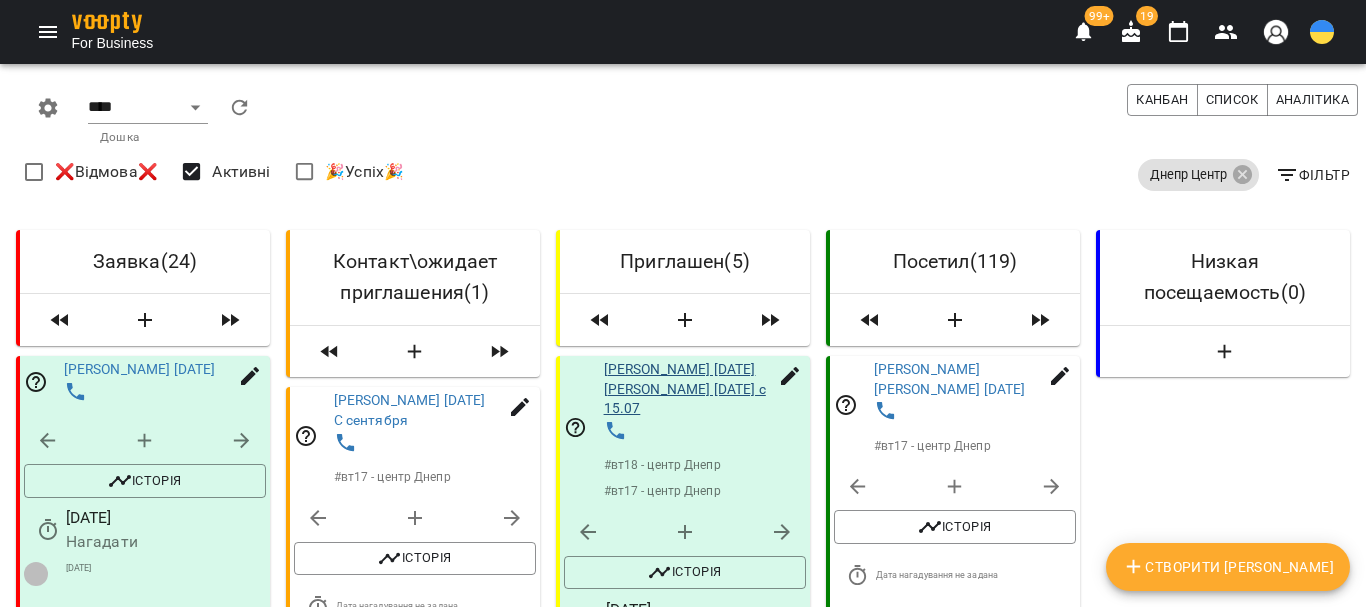 scroll, scrollTop: 400, scrollLeft: 0, axis: vertical 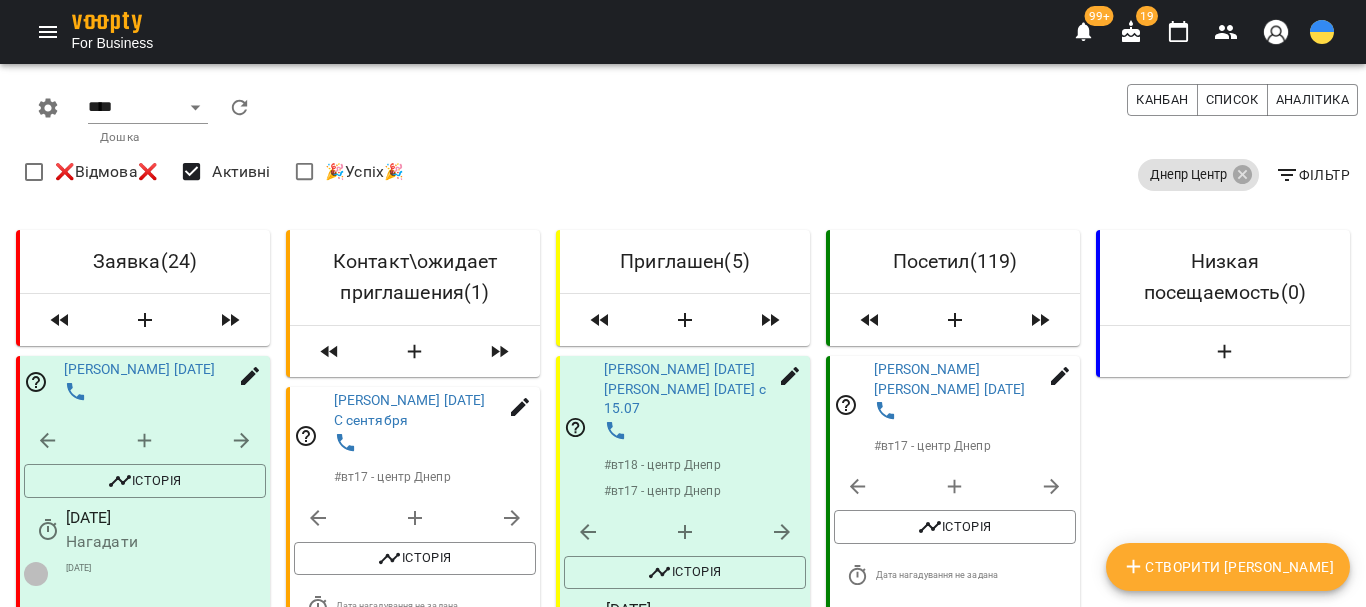 click on "[PERSON_NAME]
[DATE]" at bounding box center [680, 722] 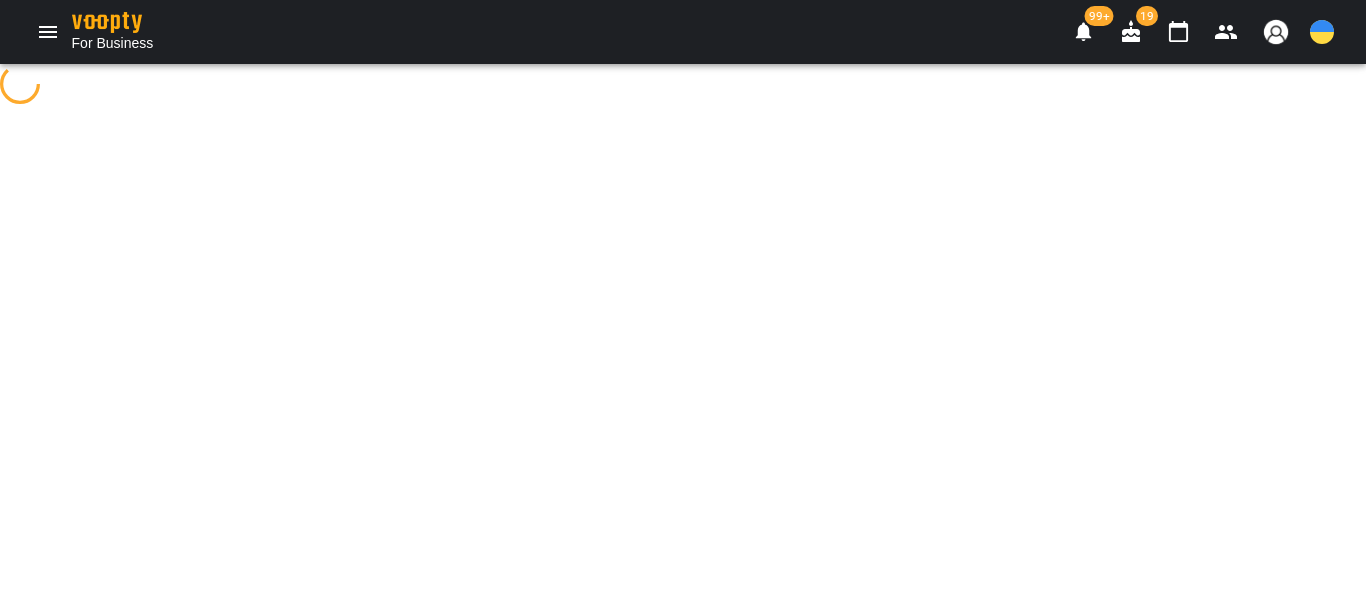 scroll, scrollTop: 0, scrollLeft: 0, axis: both 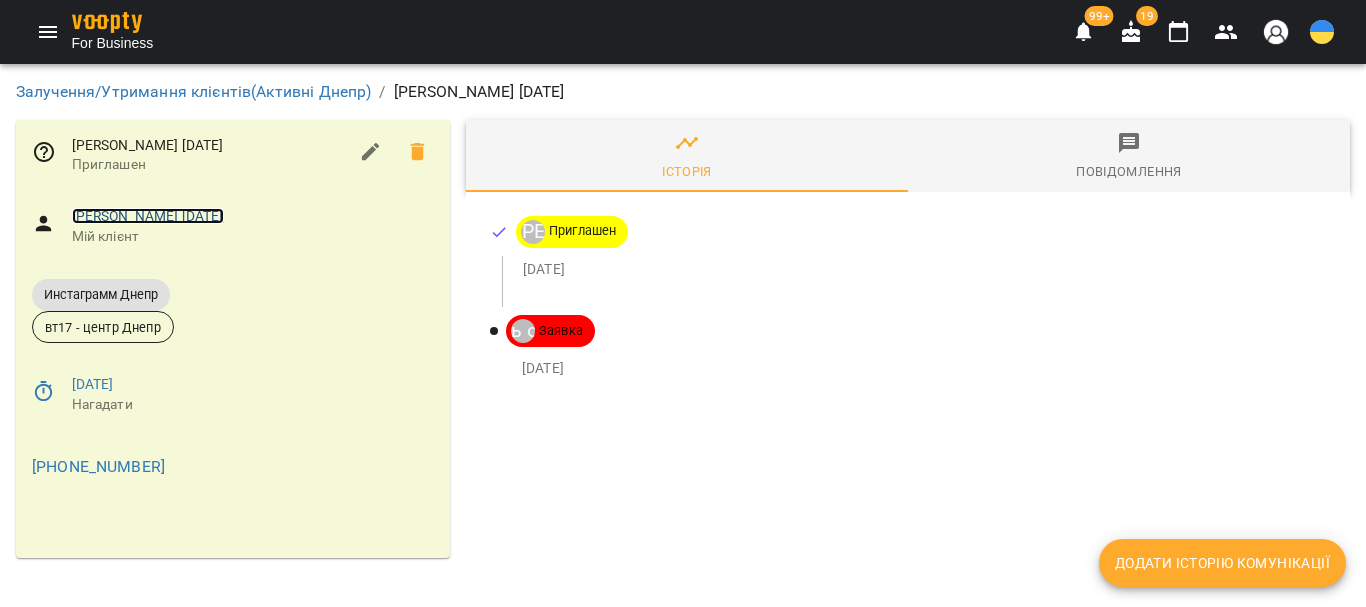 click on "[PERSON_NAME]
[DATE]" at bounding box center [148, 216] 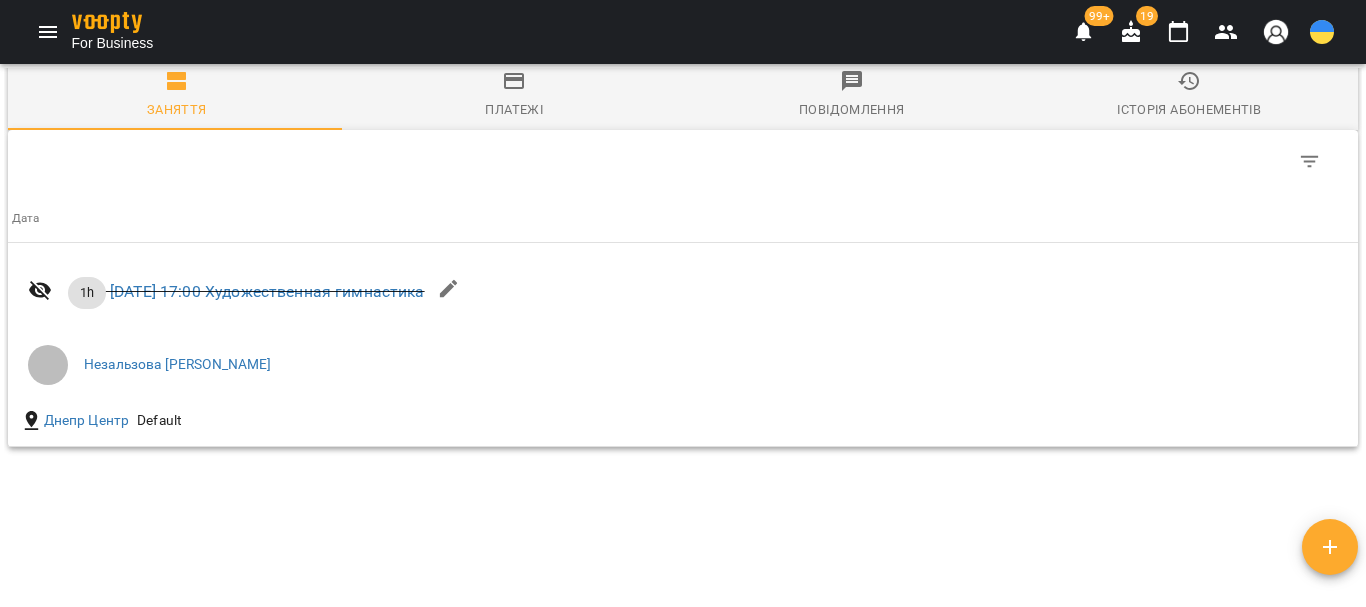 scroll, scrollTop: 1659, scrollLeft: 0, axis: vertical 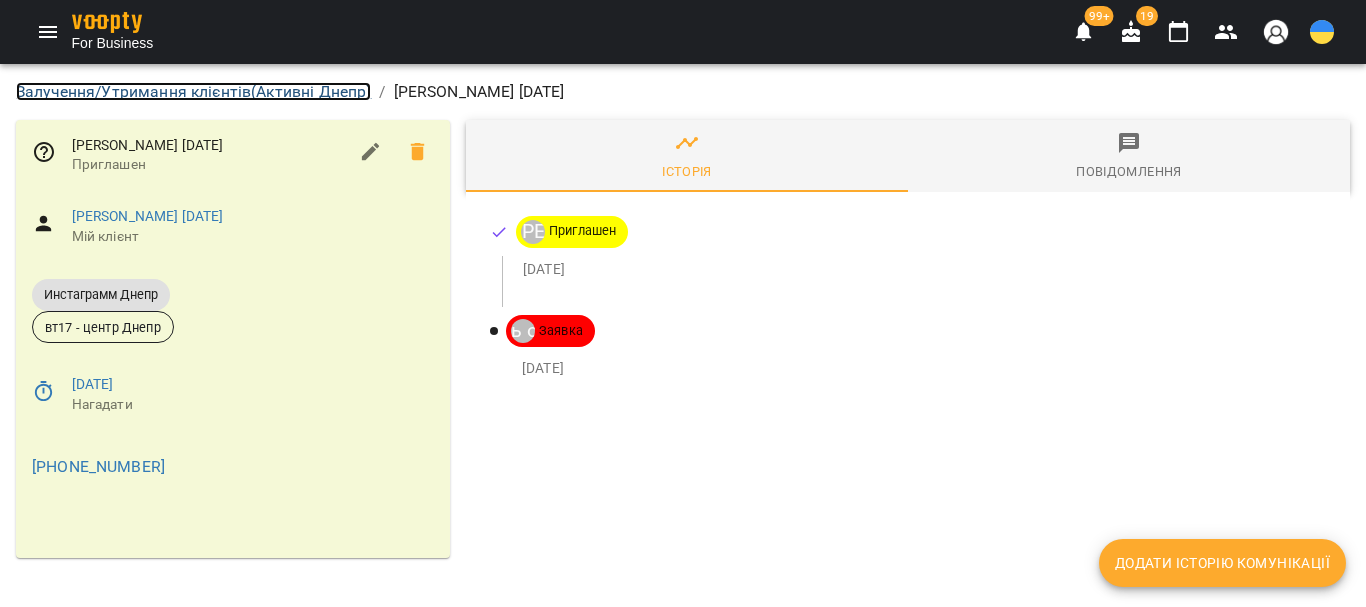 click on "Залучення/Утримання клієнтів ( Активні   Днепр )" at bounding box center (193, 91) 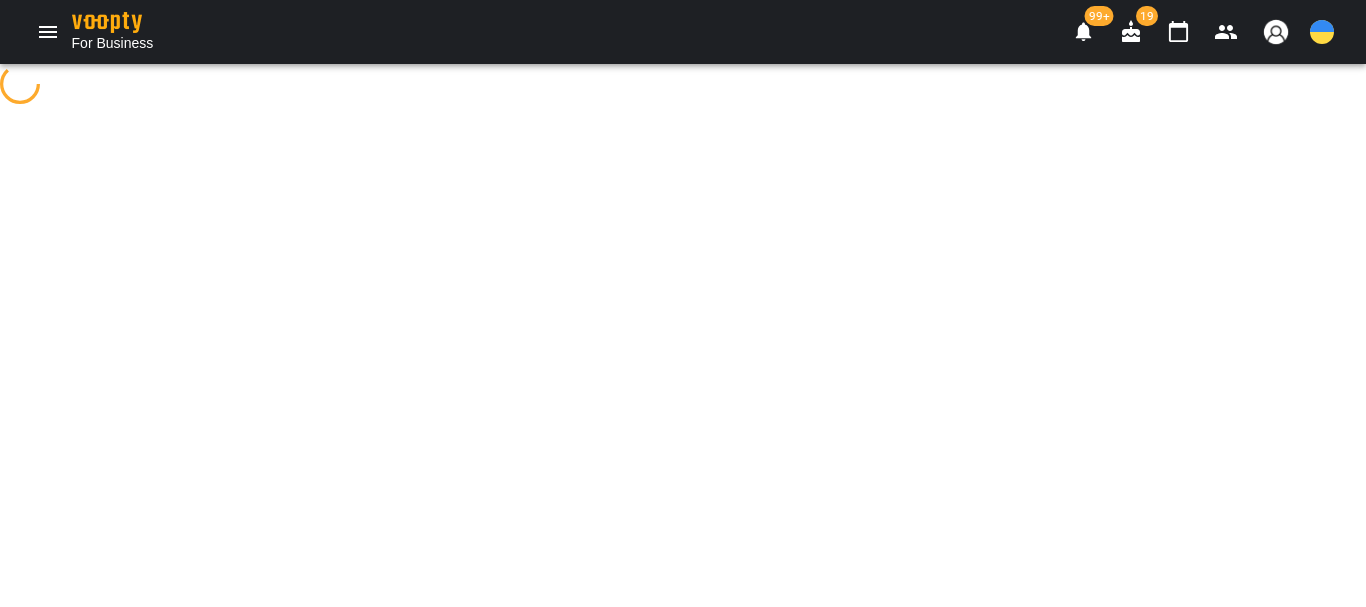 select on "**********" 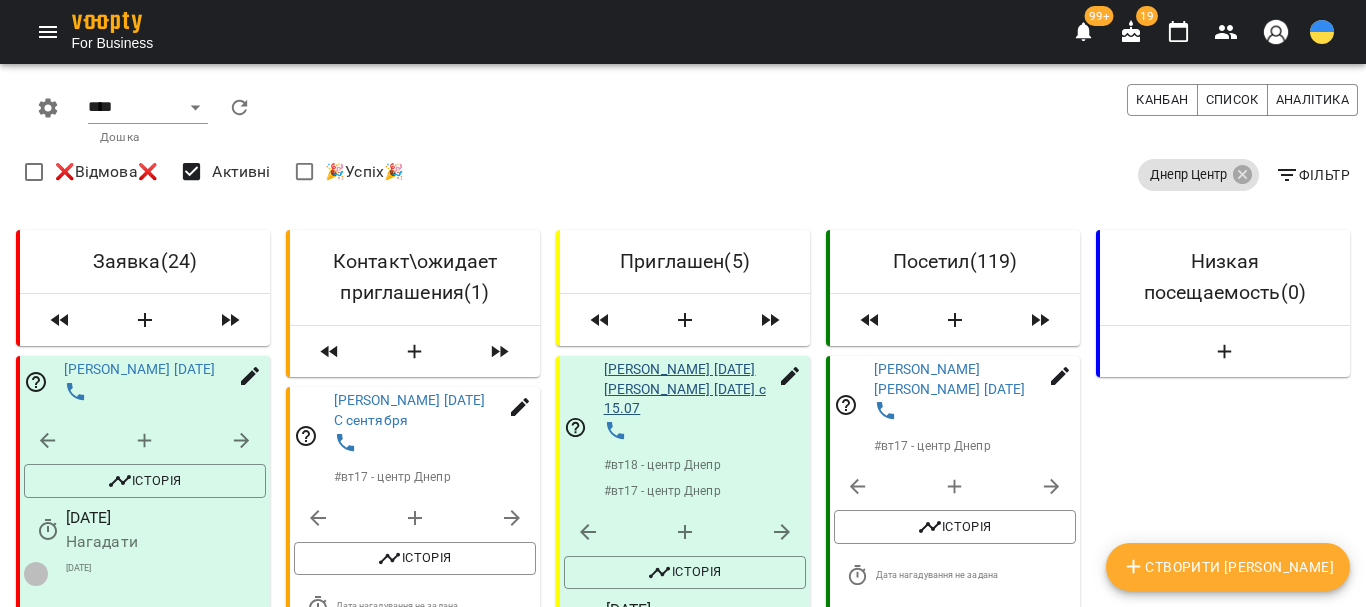 scroll, scrollTop: 1300, scrollLeft: 0, axis: vertical 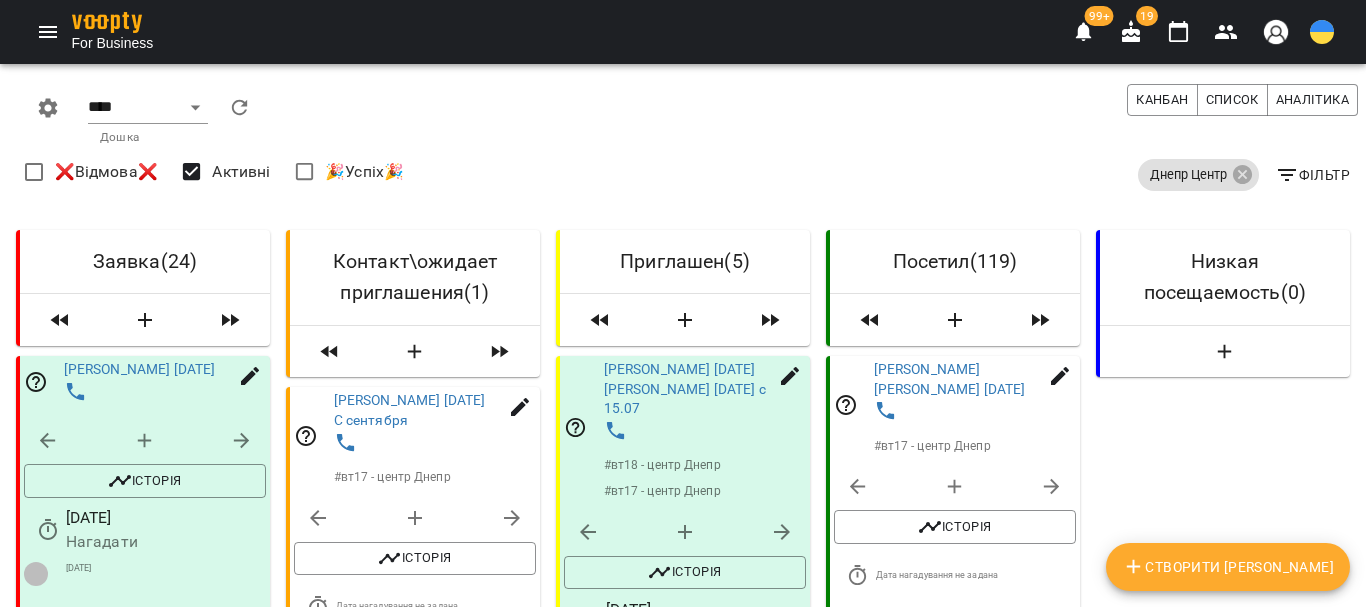 click on "Чуб Єва
27.06.2022" at bounding box center (680, 1402) 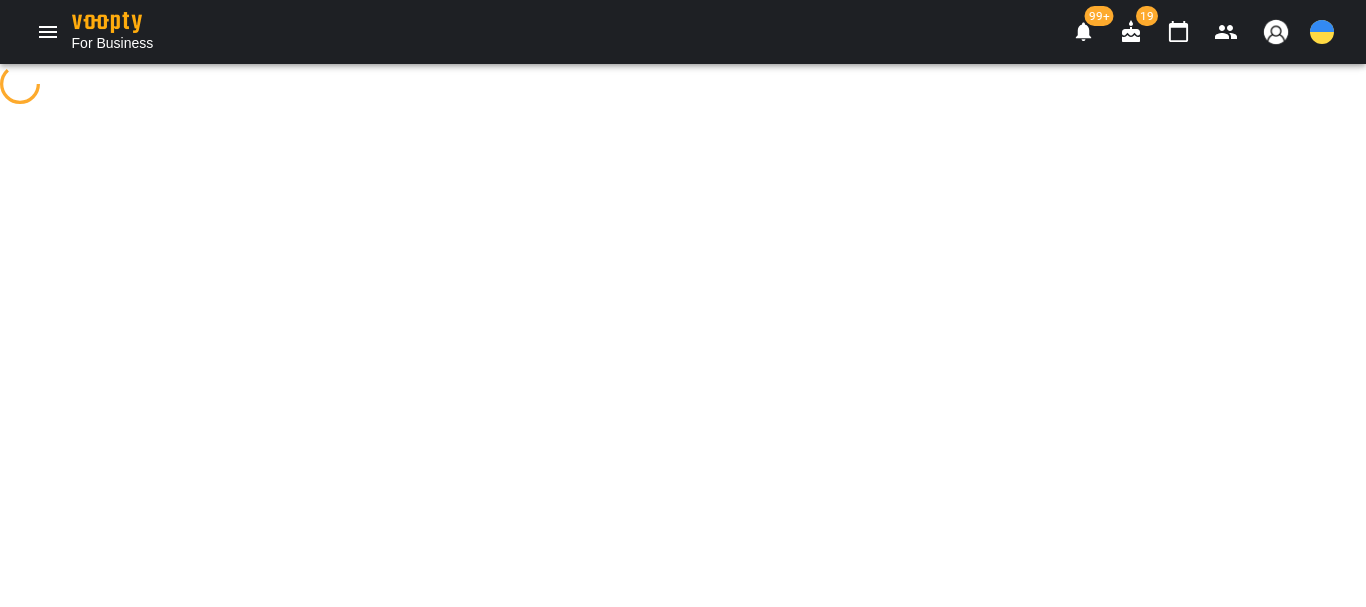 scroll, scrollTop: 0, scrollLeft: 0, axis: both 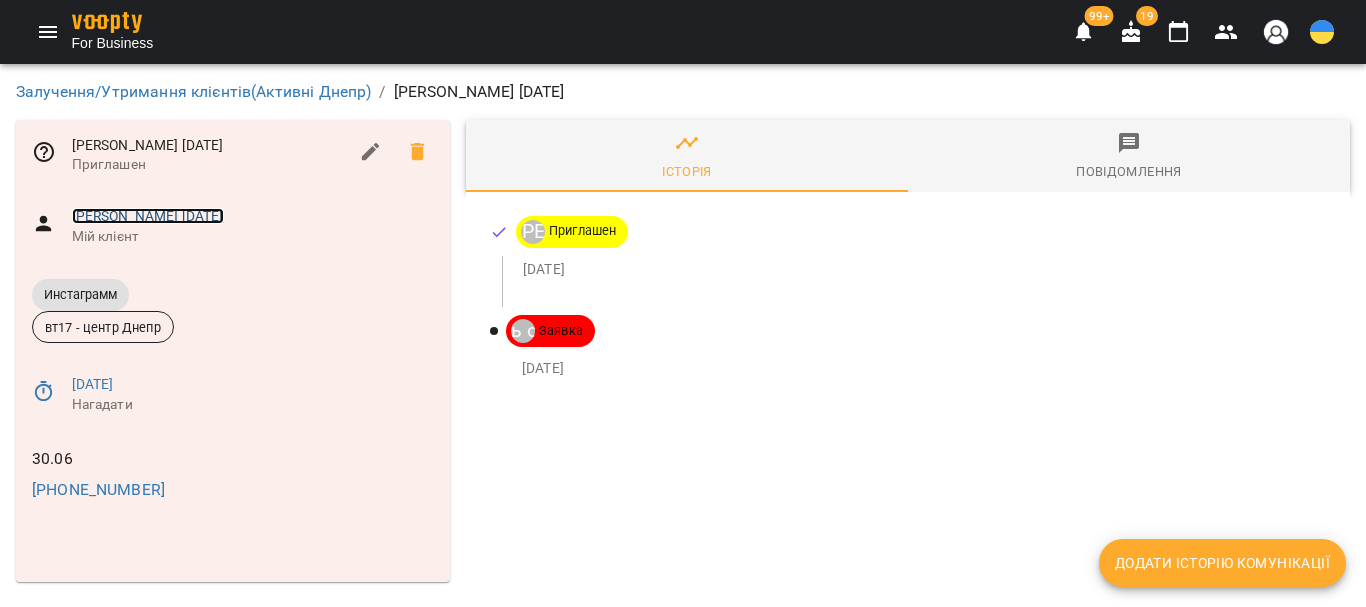 click on "Чуб Єва
27.06.2022" at bounding box center (148, 216) 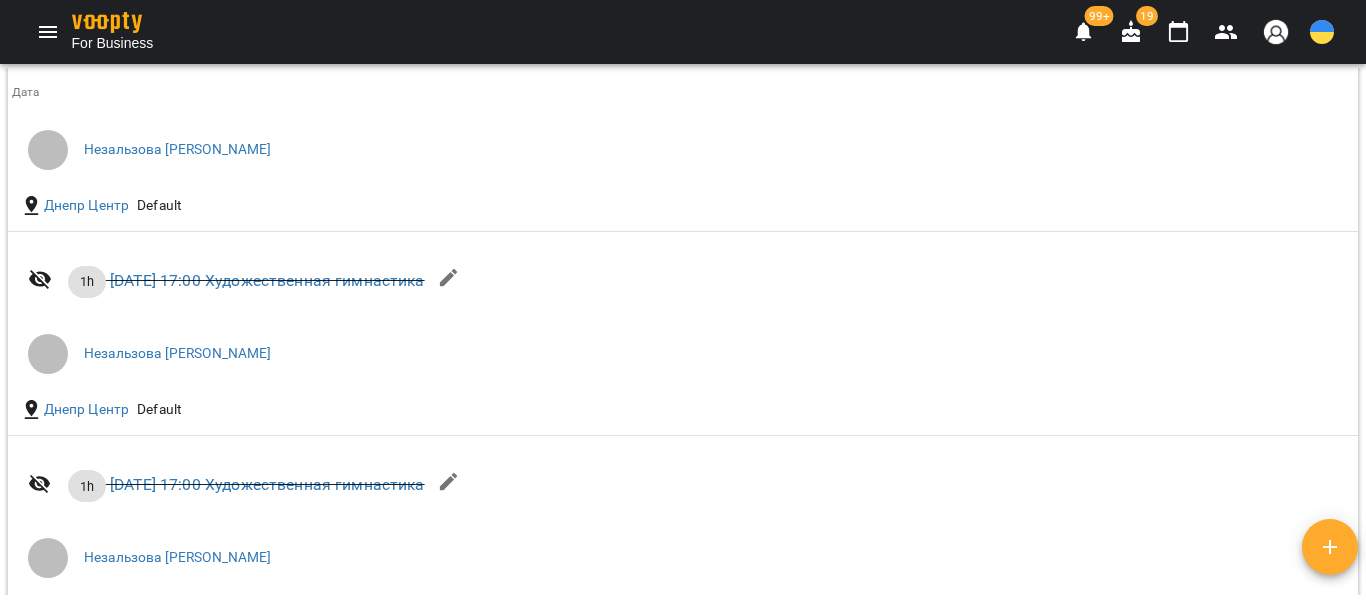 scroll, scrollTop: 2000, scrollLeft: 0, axis: vertical 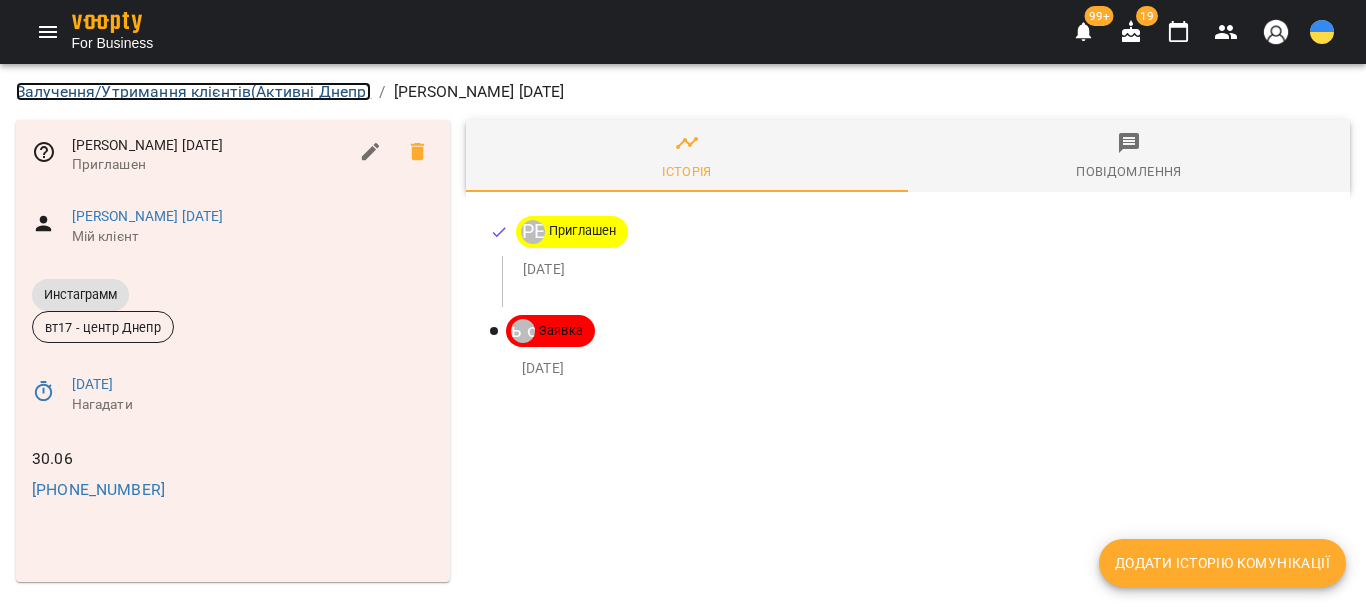 click on "Залучення/Утримання клієнтів ( Активні   Днепр )" at bounding box center (193, 91) 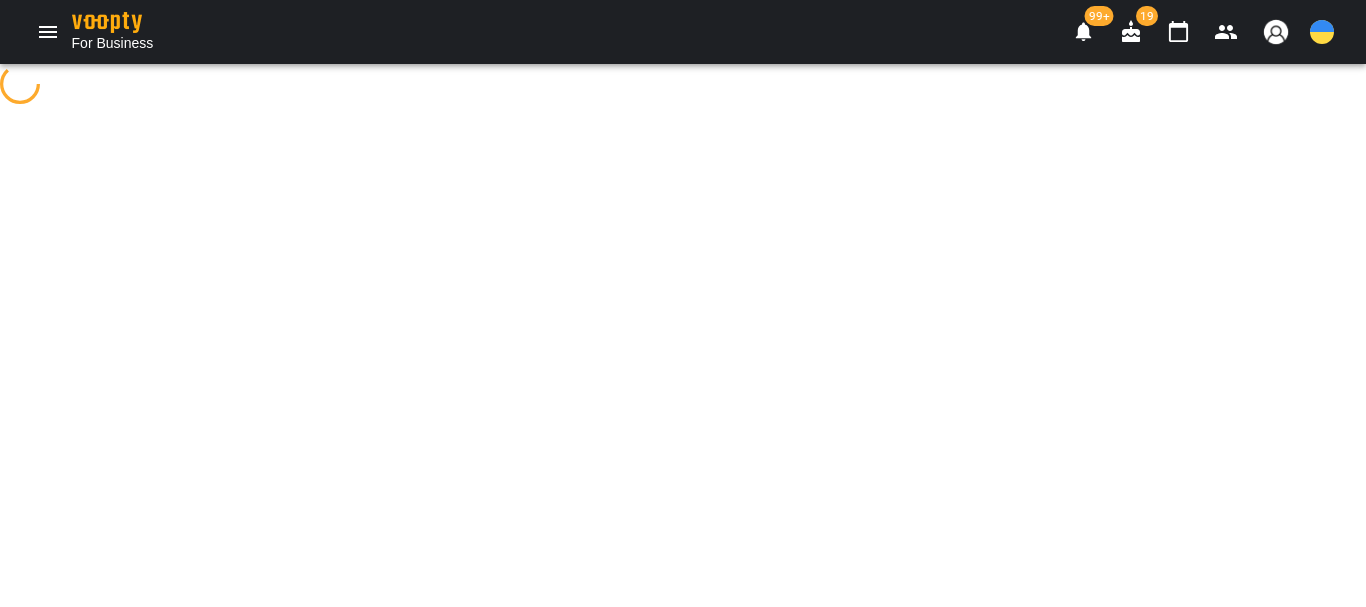 select on "**********" 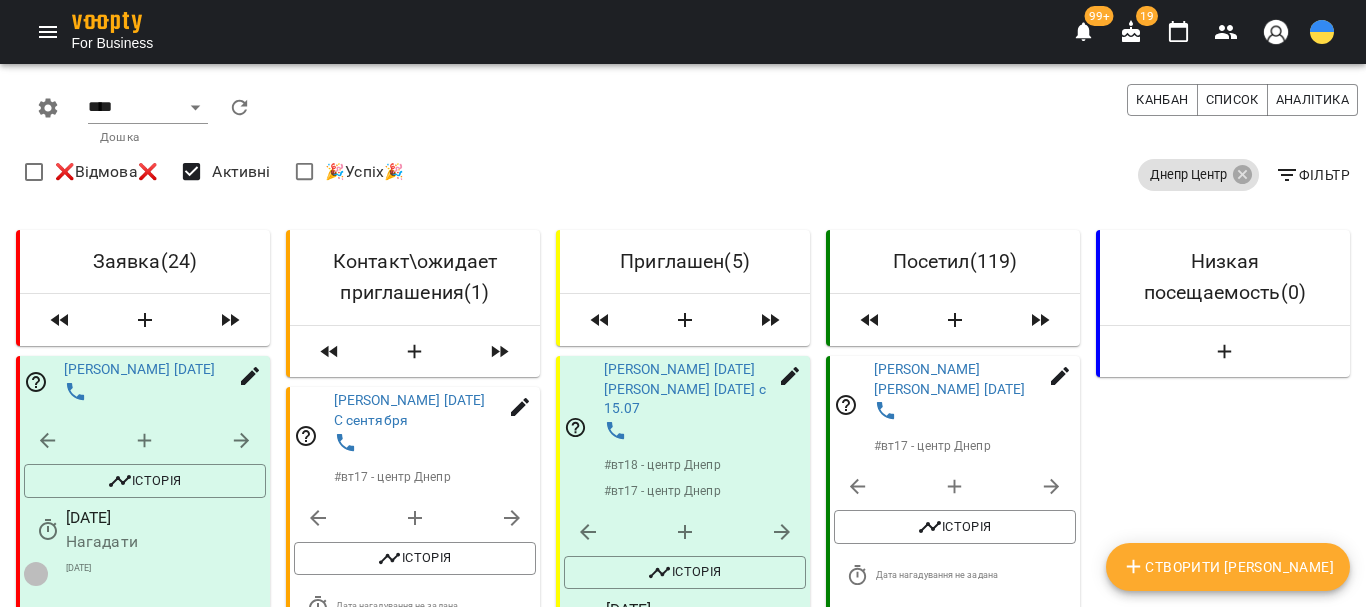 scroll, scrollTop: 1400, scrollLeft: 0, axis: vertical 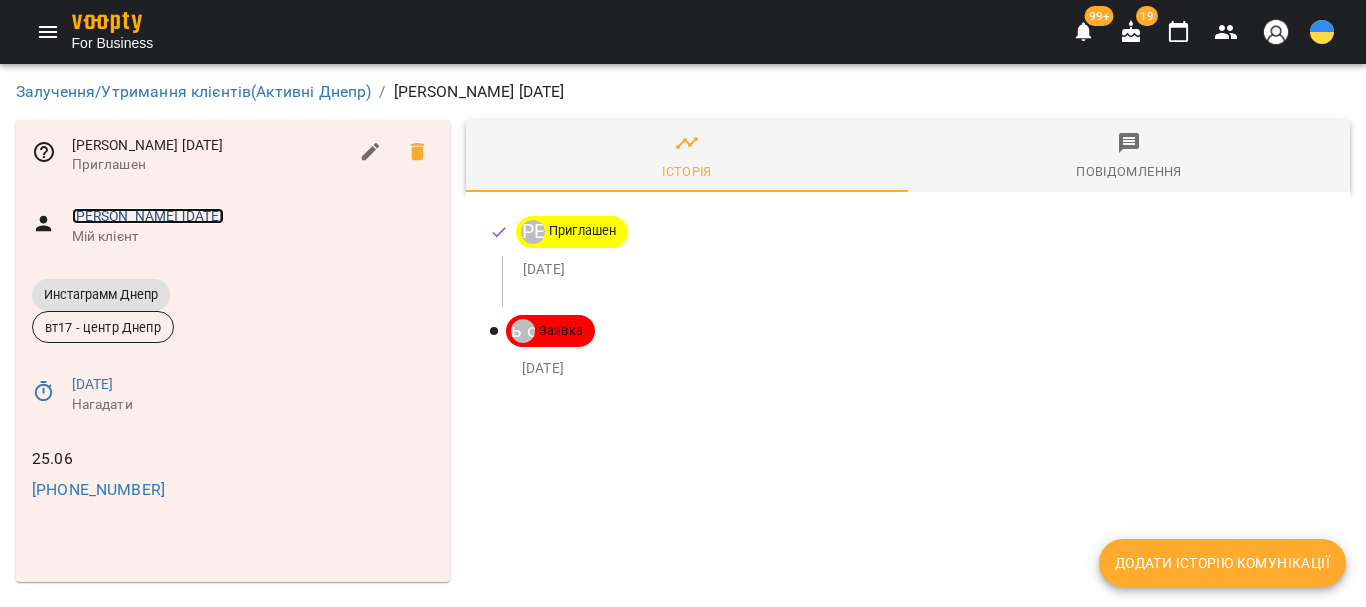 click on "Голуб Марія
06.08.2021" at bounding box center (148, 216) 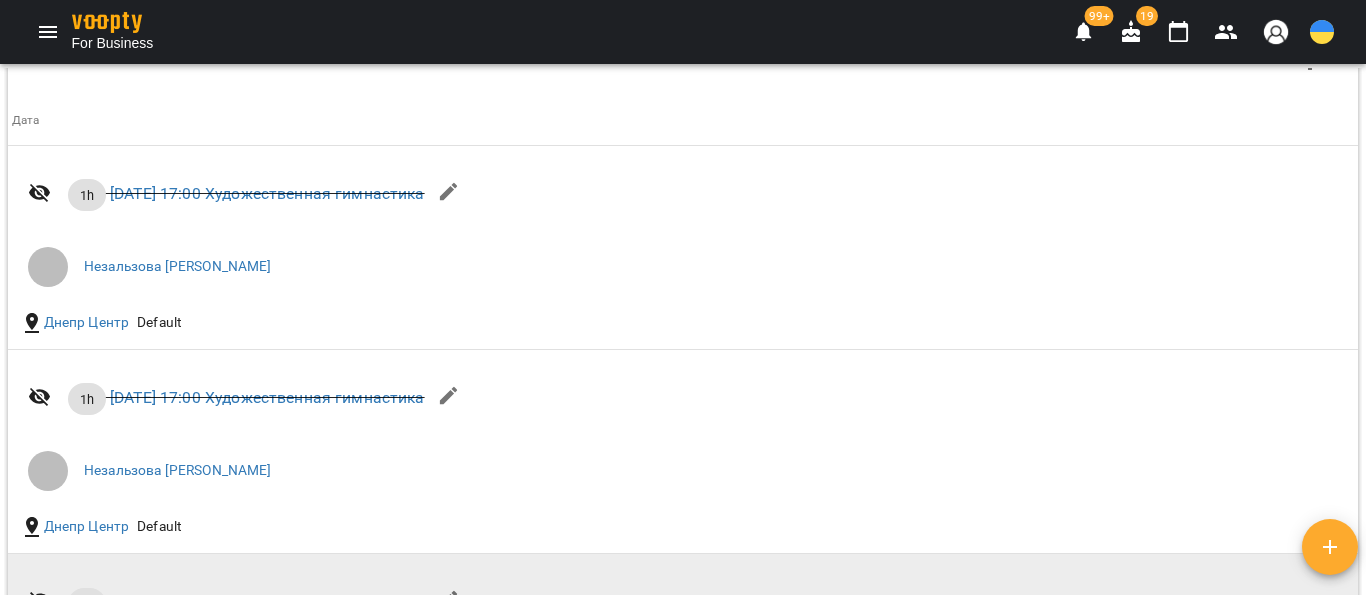 scroll, scrollTop: 1567, scrollLeft: 0, axis: vertical 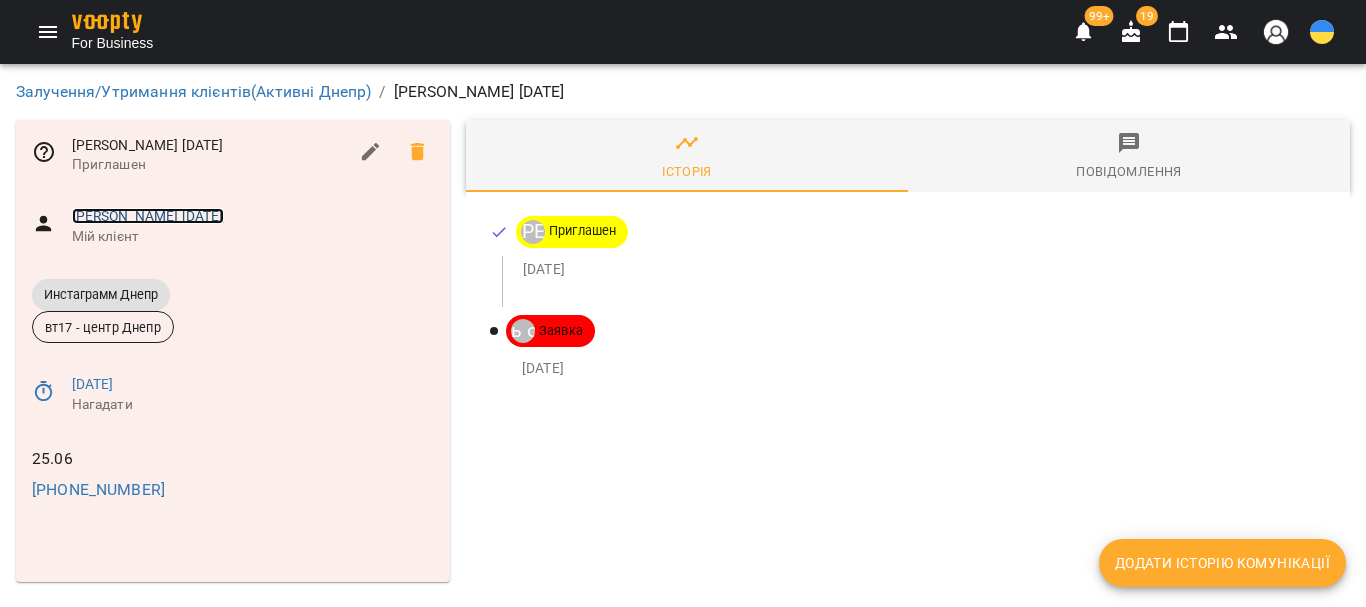 click on "Голуб Марія
06.08.2021" at bounding box center [148, 216] 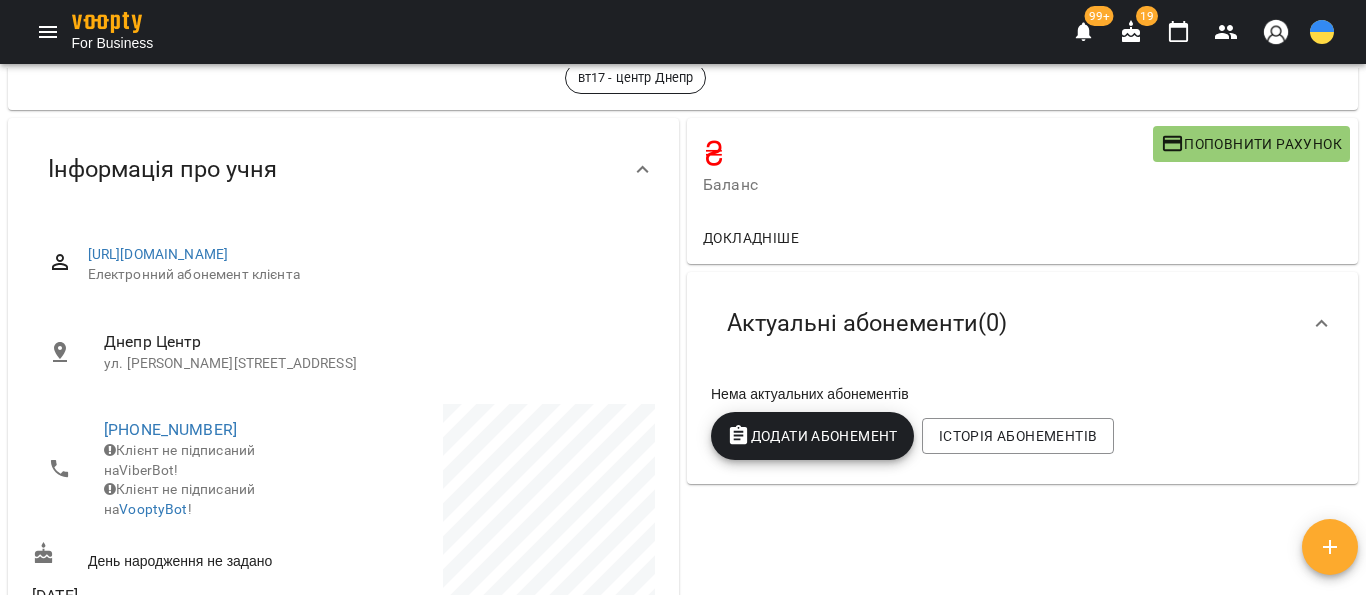 scroll, scrollTop: 0, scrollLeft: 0, axis: both 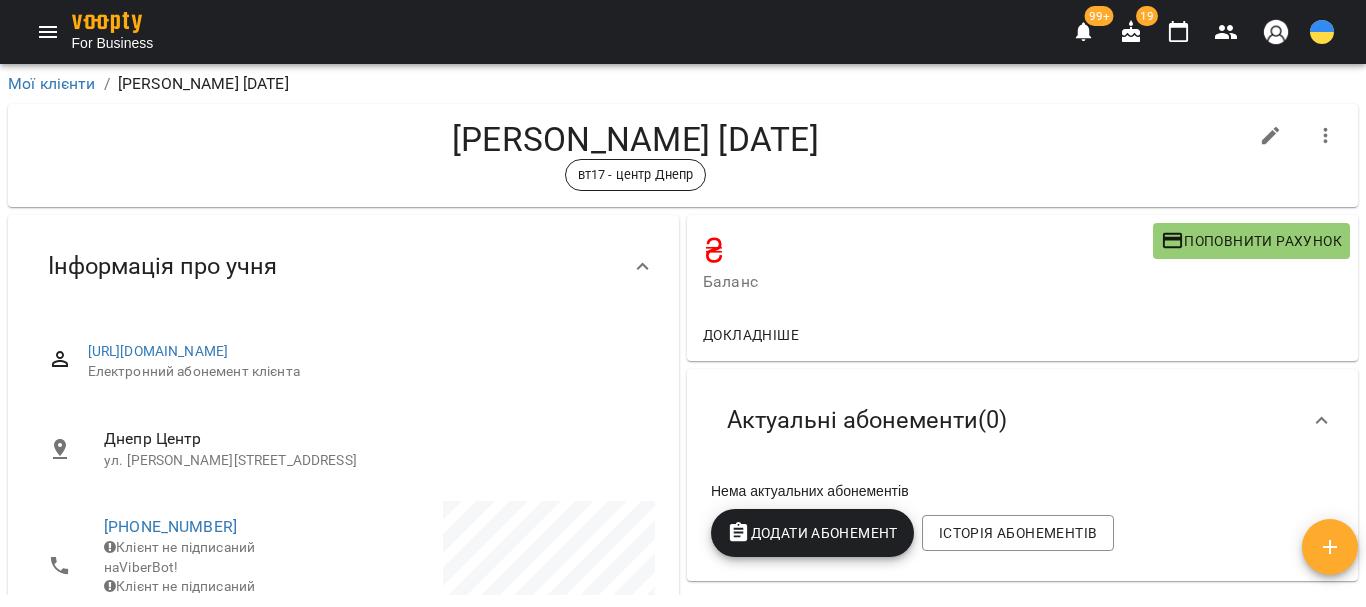 click 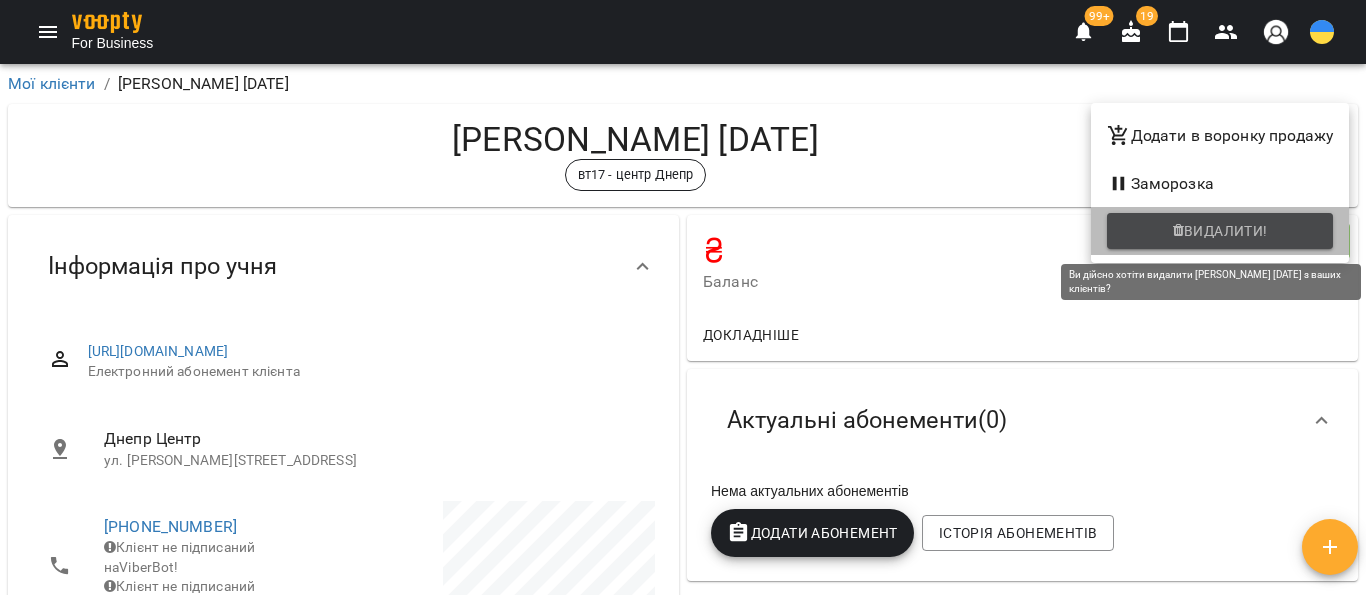 click on "Видалити!" at bounding box center [1220, 231] 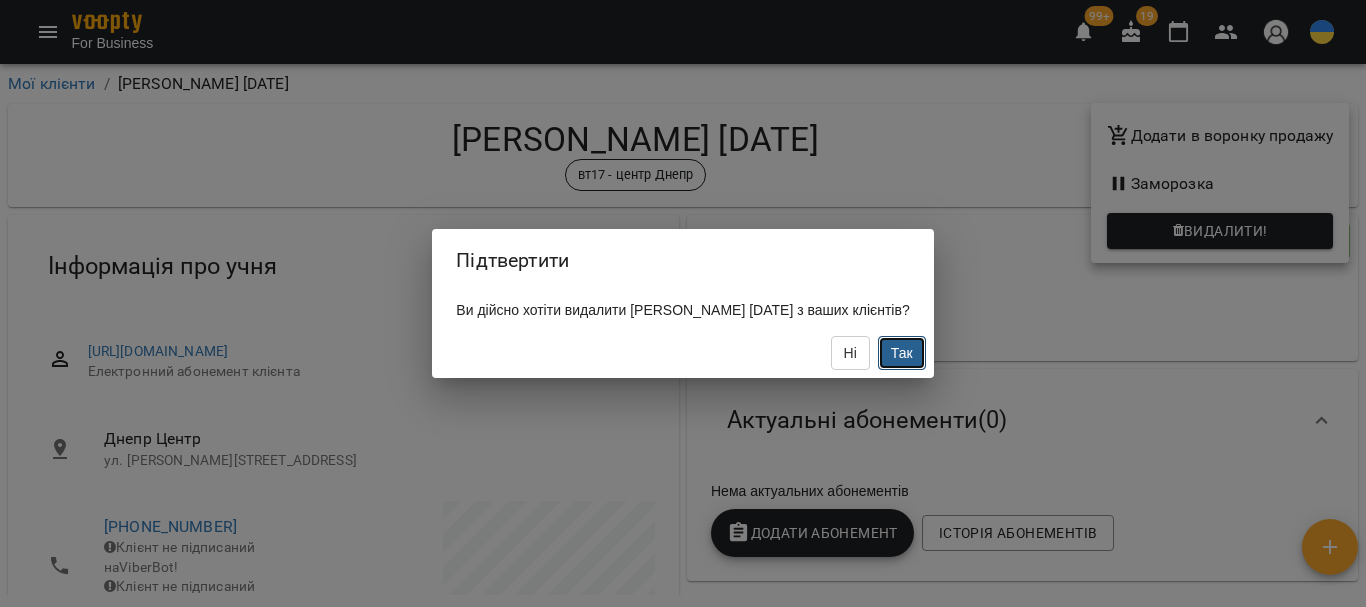 click on "Так" at bounding box center (902, 353) 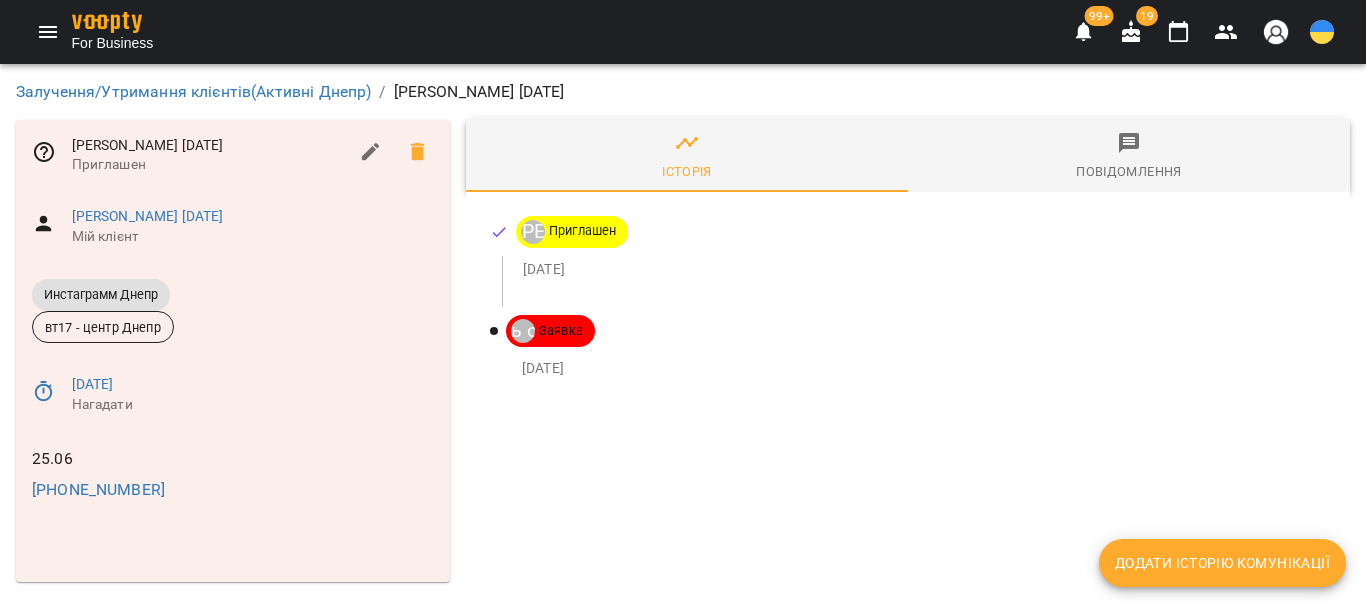 click on "Додати історію комунікації" at bounding box center (1222, 563) 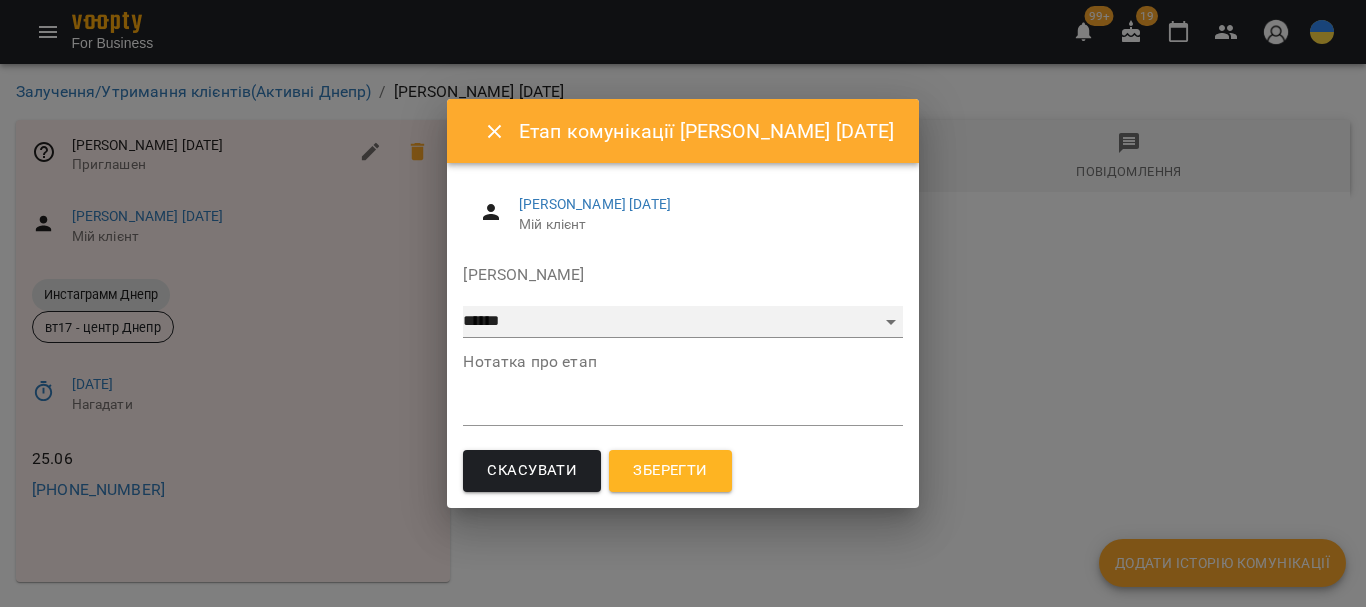 click on "**********" at bounding box center (682, 322) 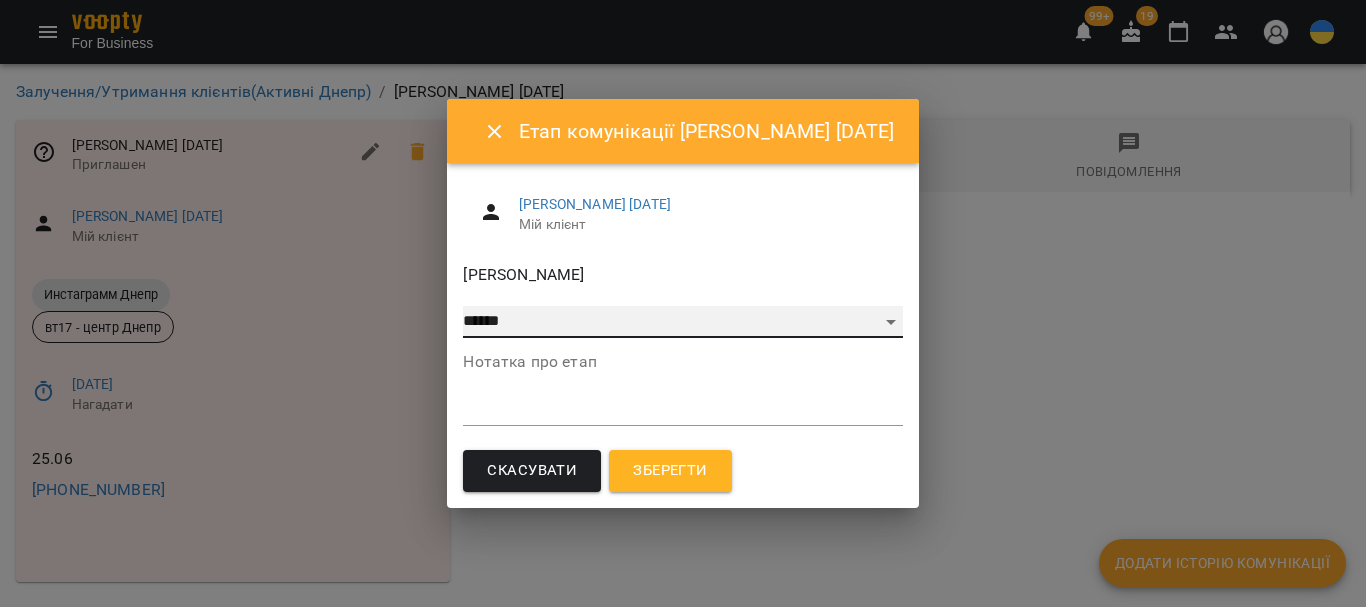 select on "**" 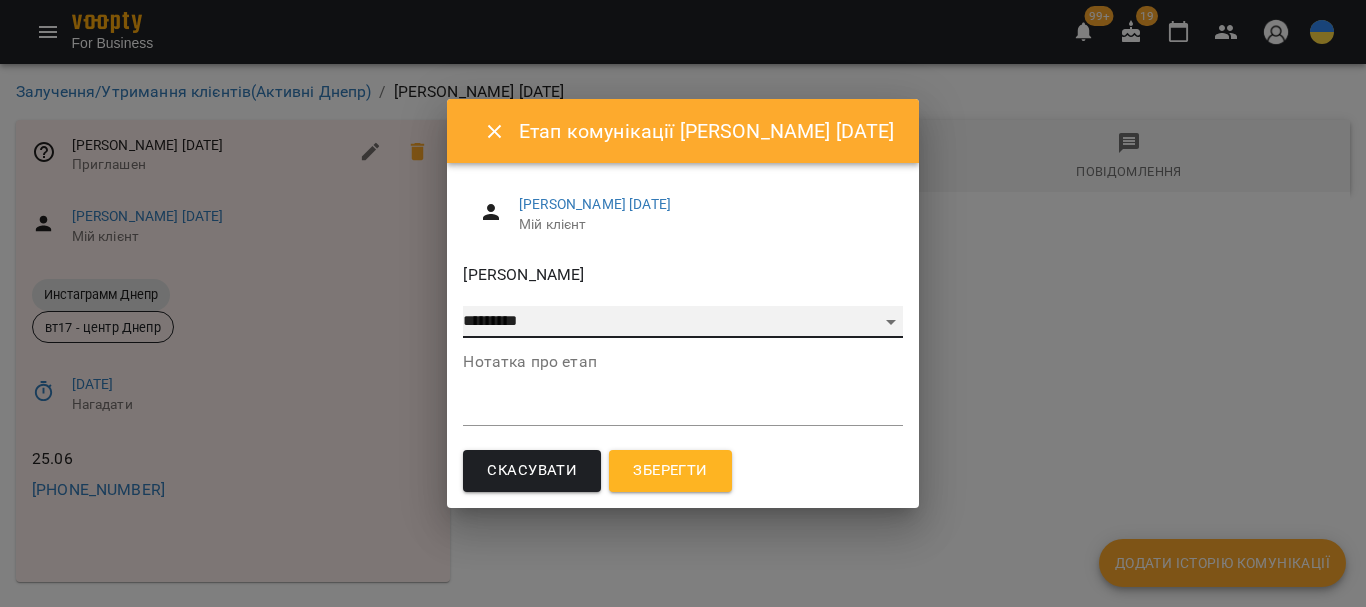 click on "**********" at bounding box center (682, 322) 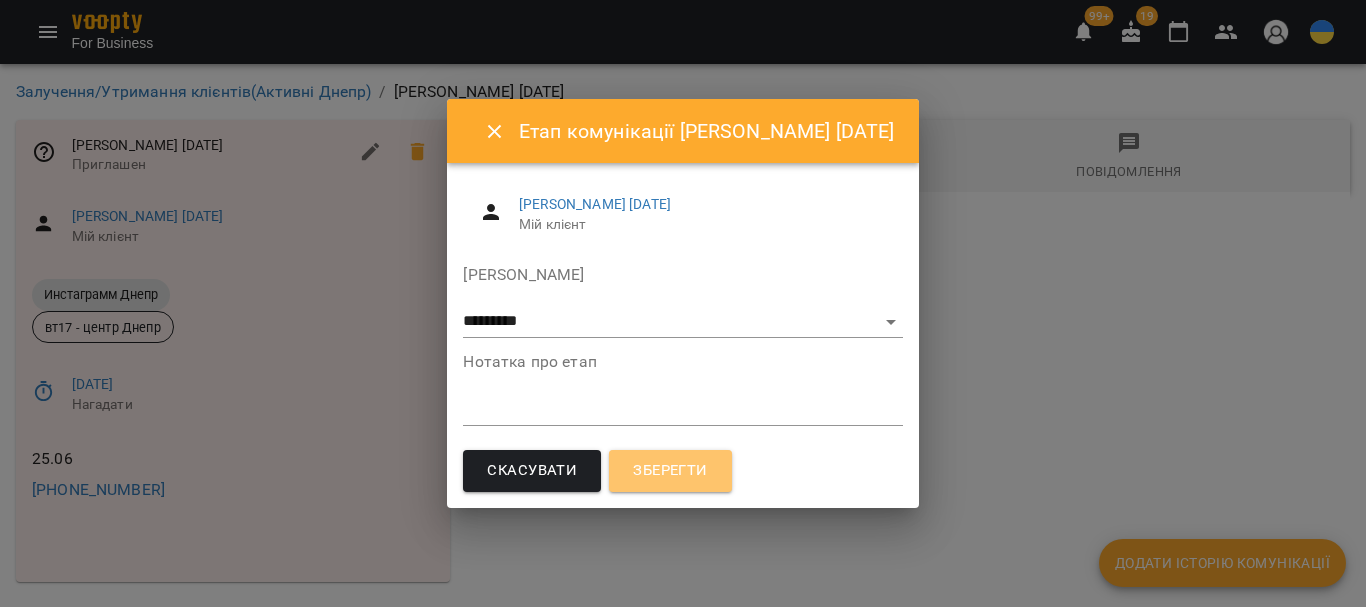 click on "Зберегти" at bounding box center [670, 471] 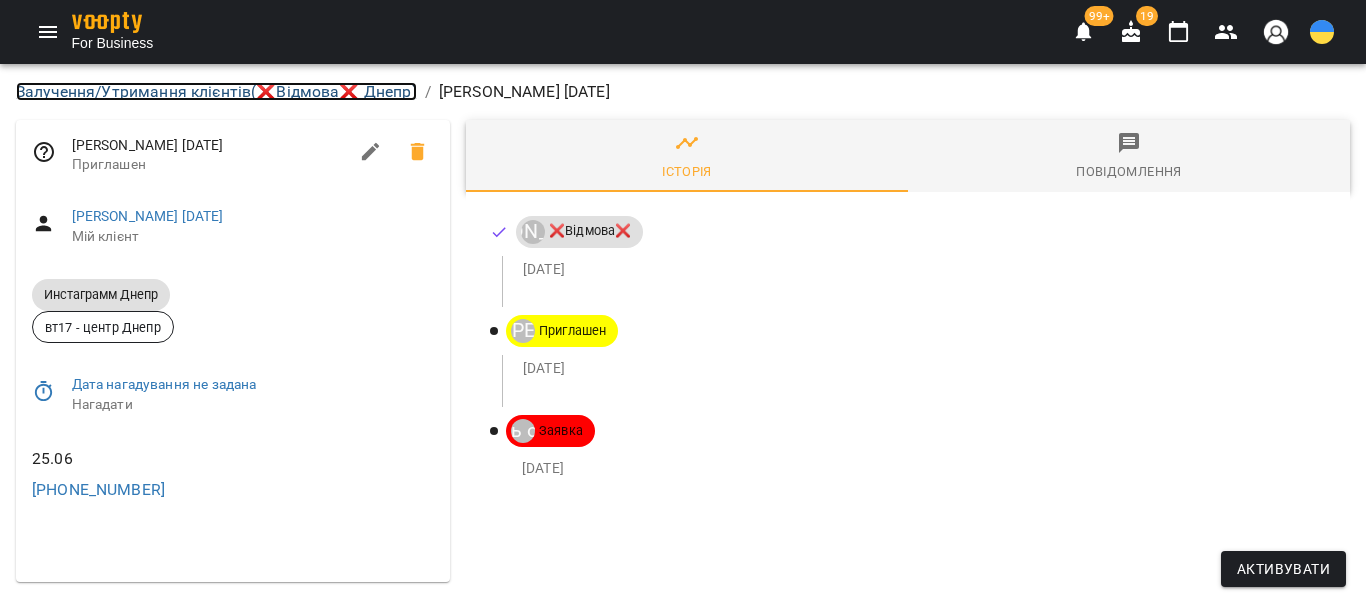 click on "Залучення/Утримання клієнтів ( ❌Відмова❌   Днепр )" at bounding box center [216, 91] 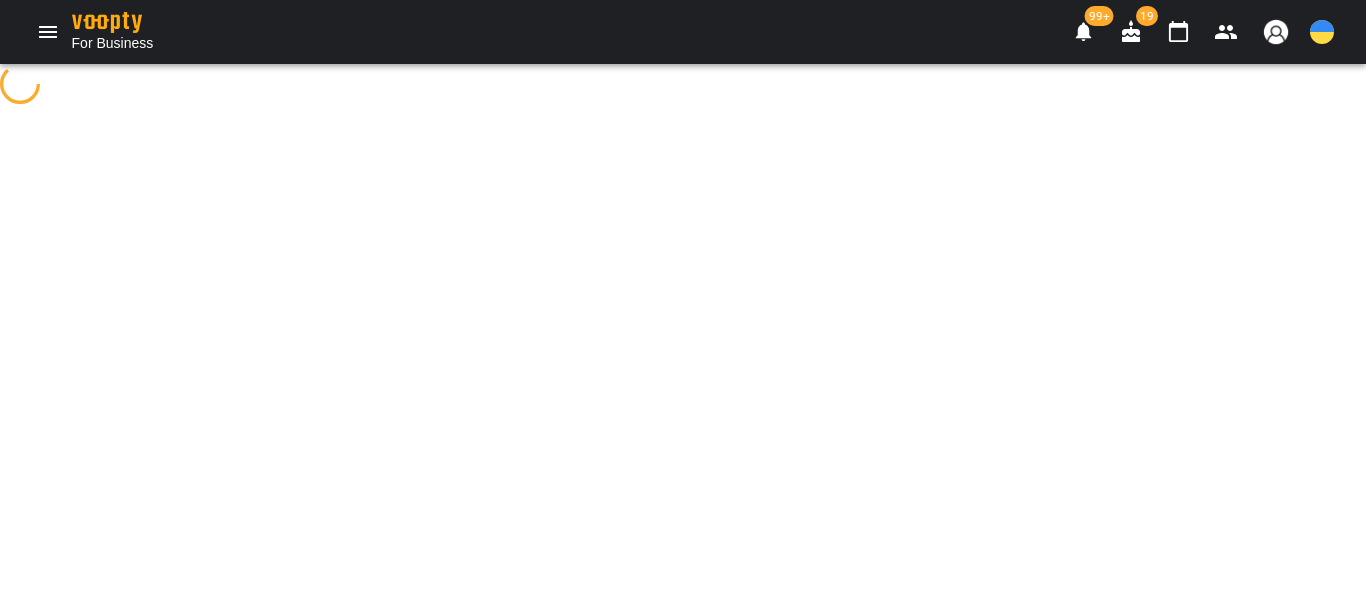 select on "**********" 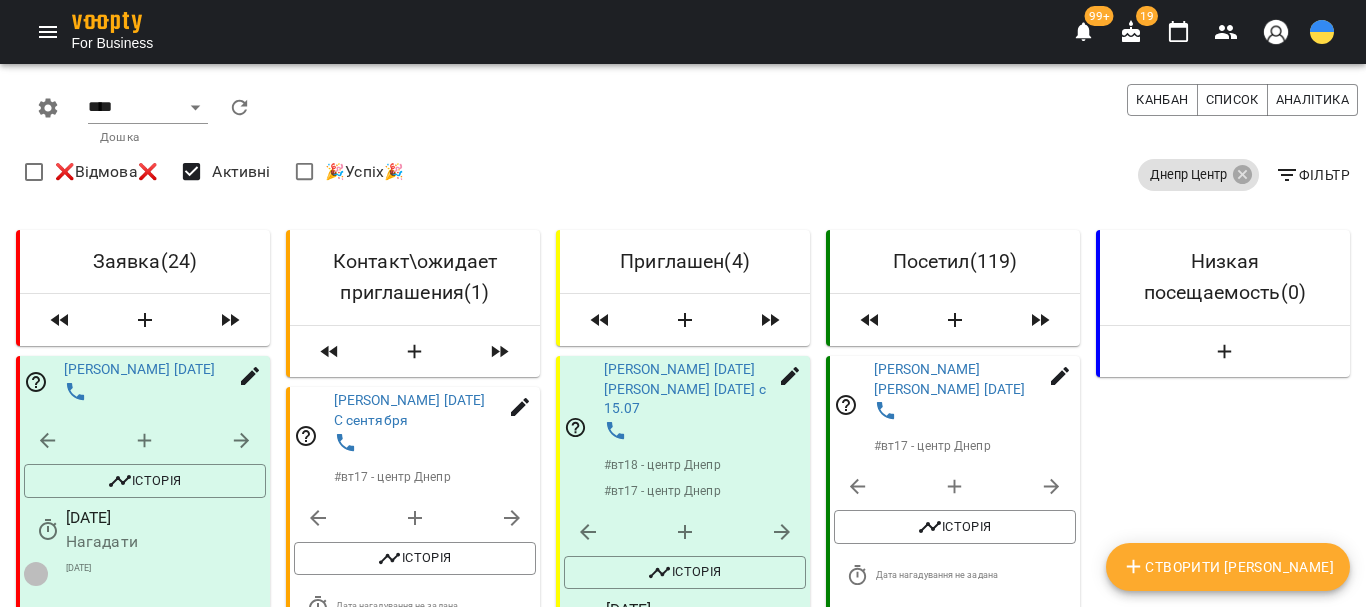 scroll, scrollTop: 1200, scrollLeft: 0, axis: vertical 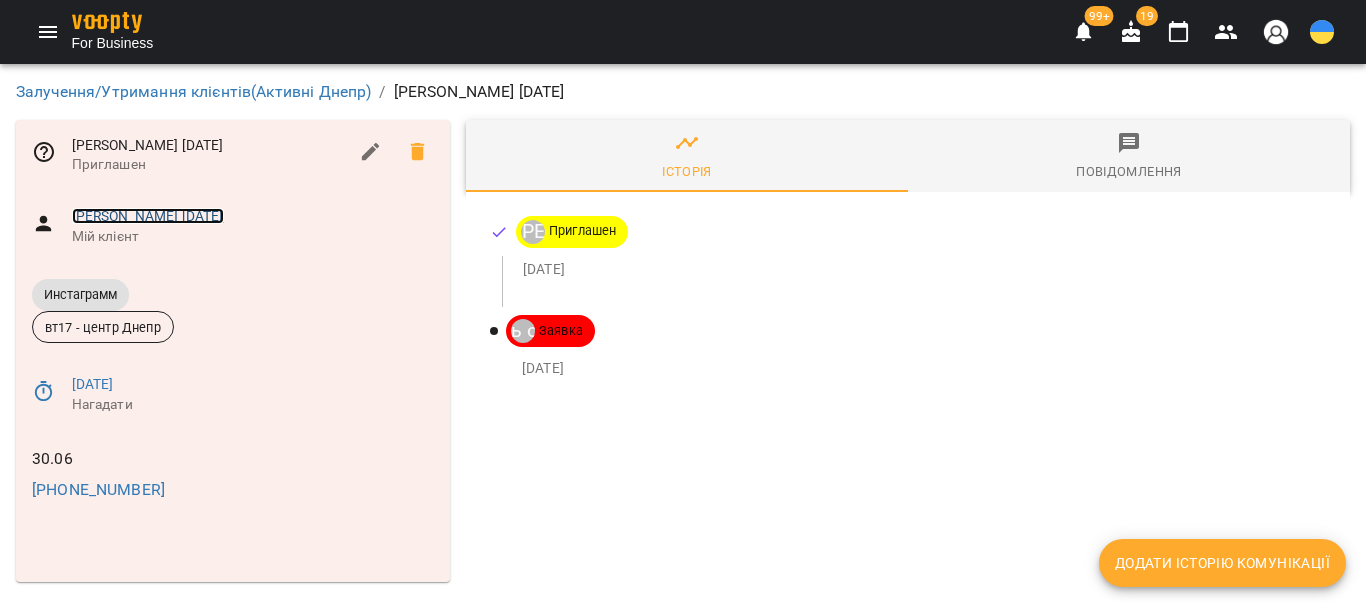 click on "Чуб Єва
27.06.2022" at bounding box center (148, 216) 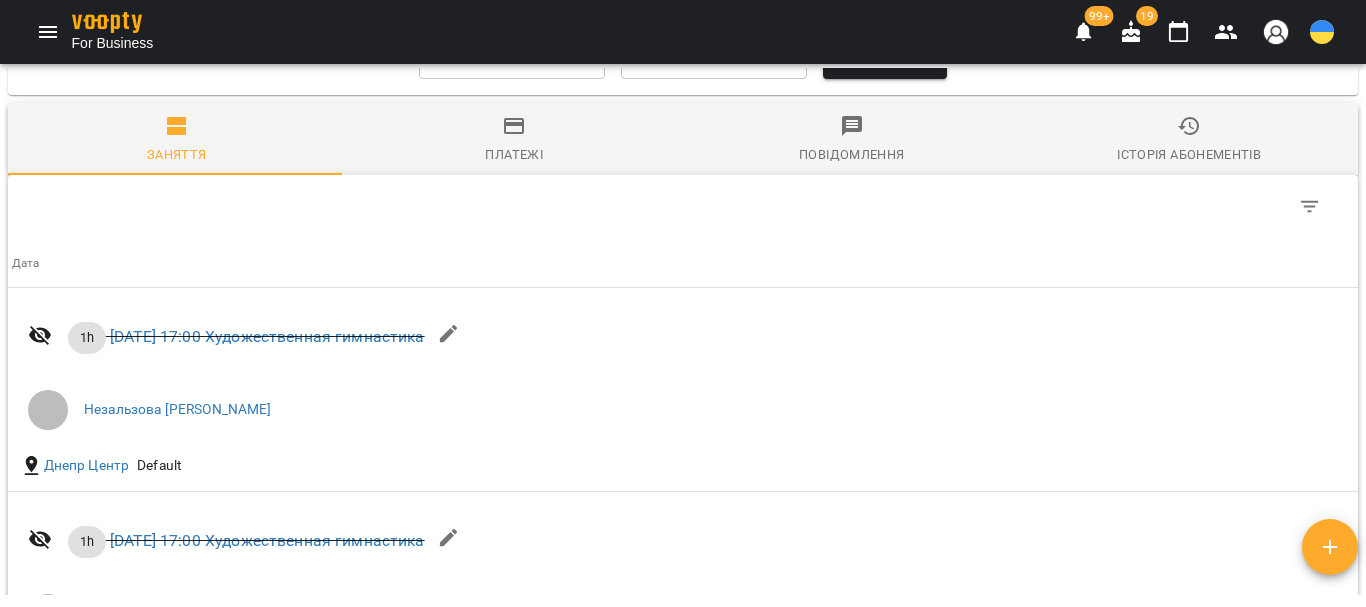 scroll, scrollTop: 1467, scrollLeft: 0, axis: vertical 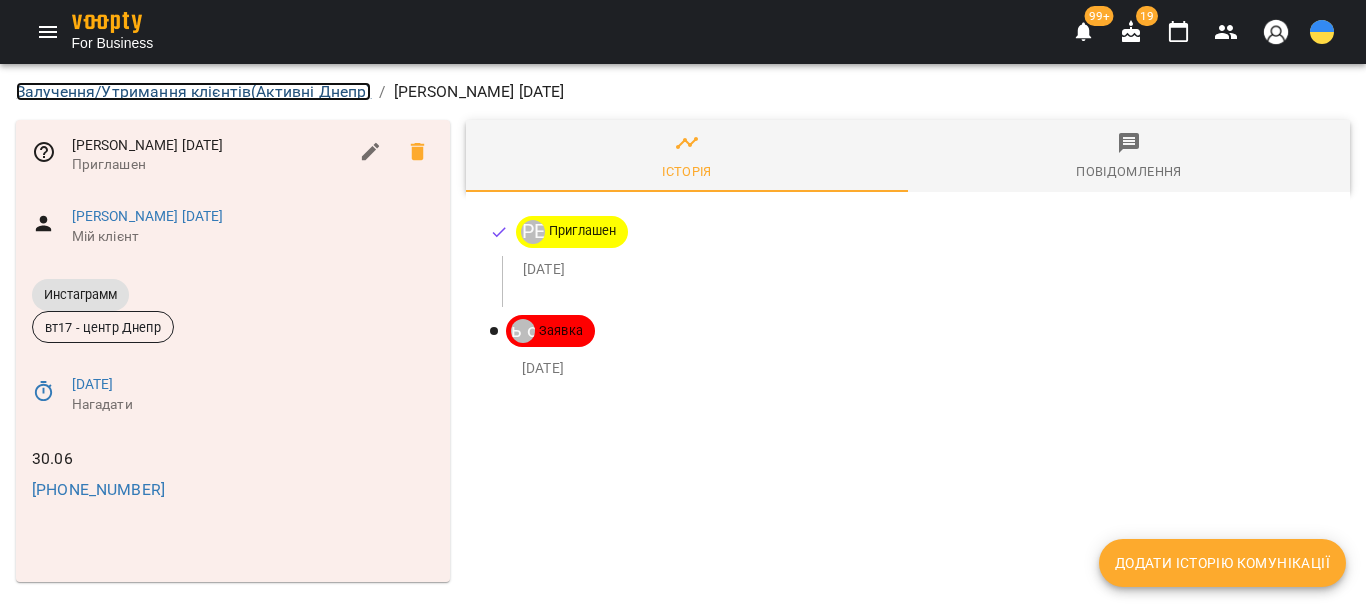 click on "Залучення/Утримання клієнтів ( Активні   Днепр )" at bounding box center [193, 91] 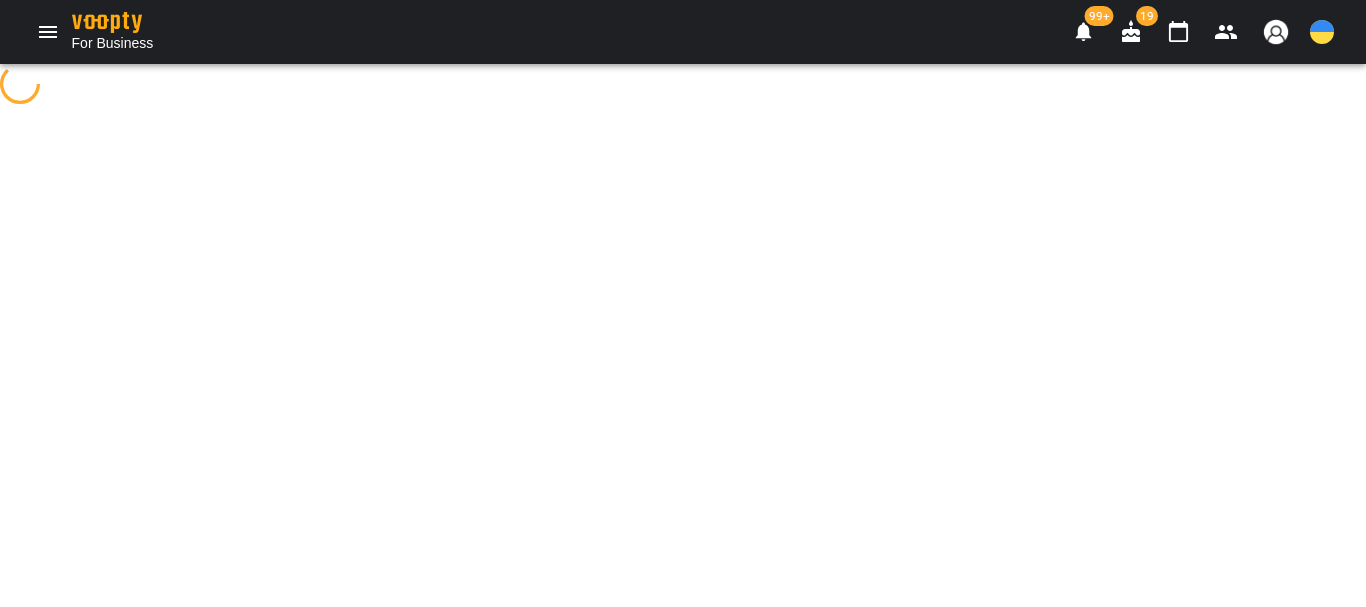 select on "**********" 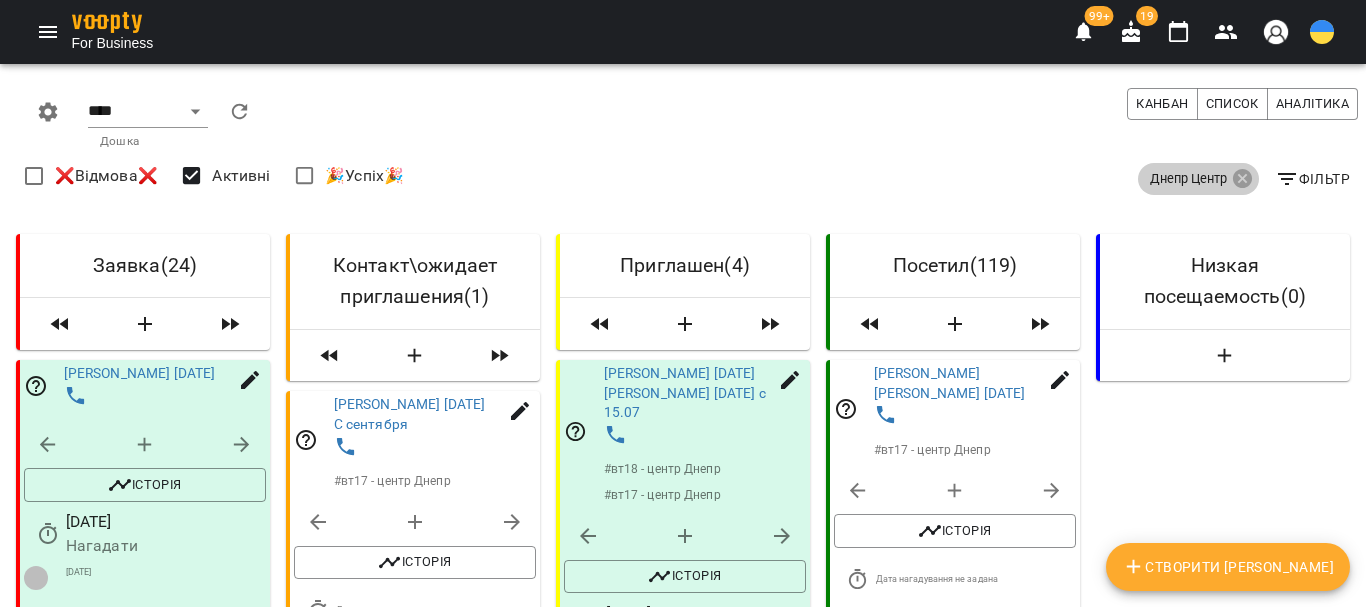 click on "Днепр Центр" at bounding box center [1188, 179] 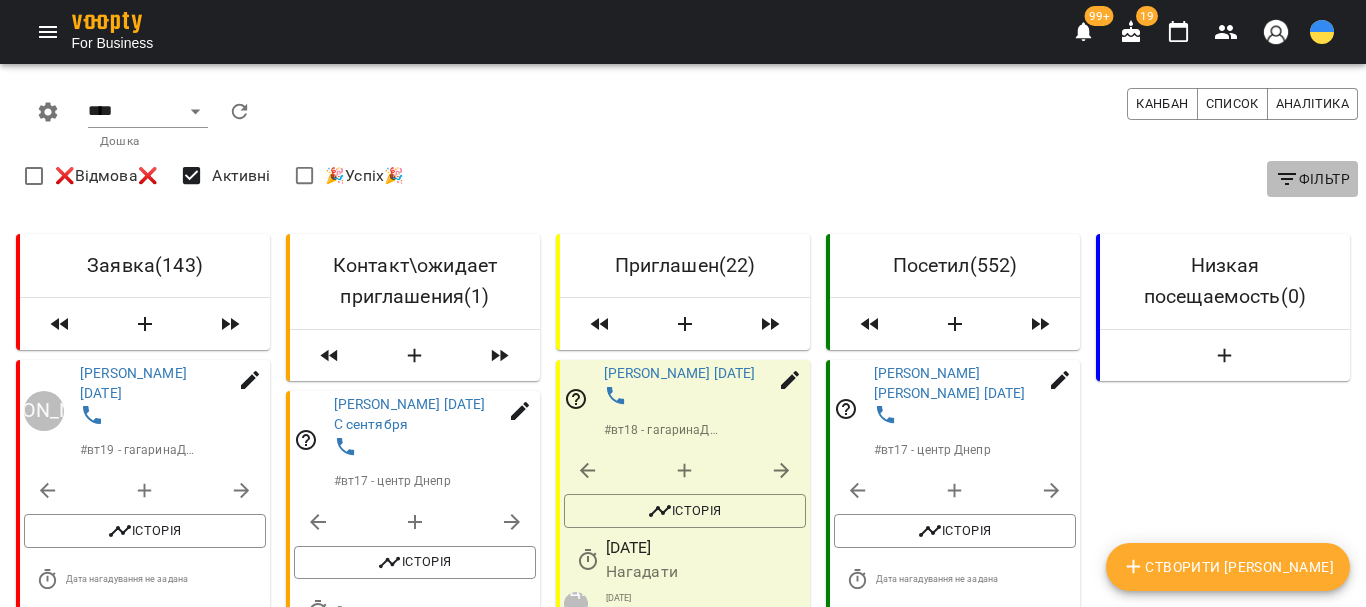 click 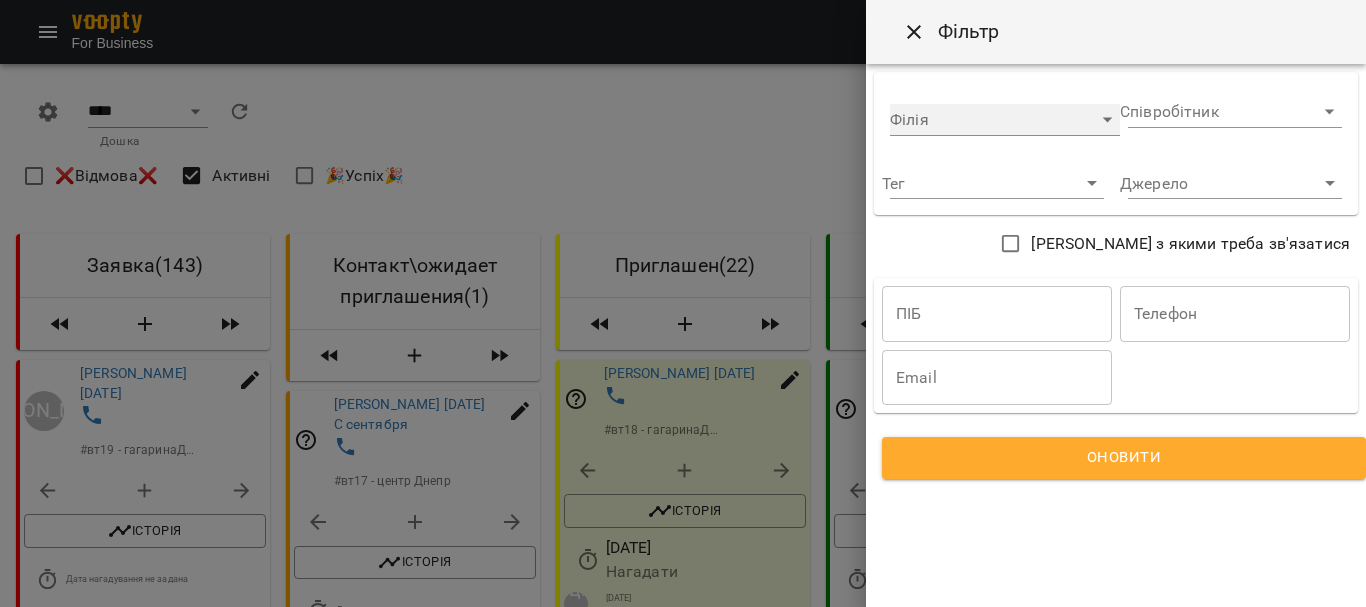 click on "​" at bounding box center [1005, 120] 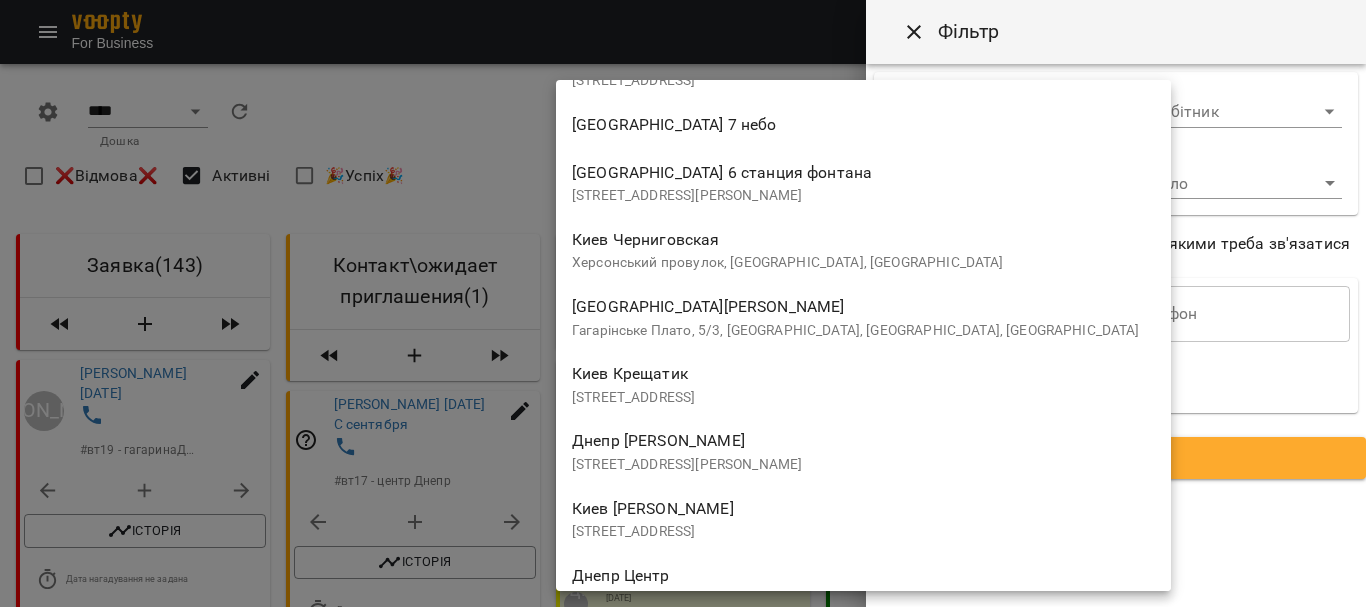 scroll, scrollTop: 2000, scrollLeft: 0, axis: vertical 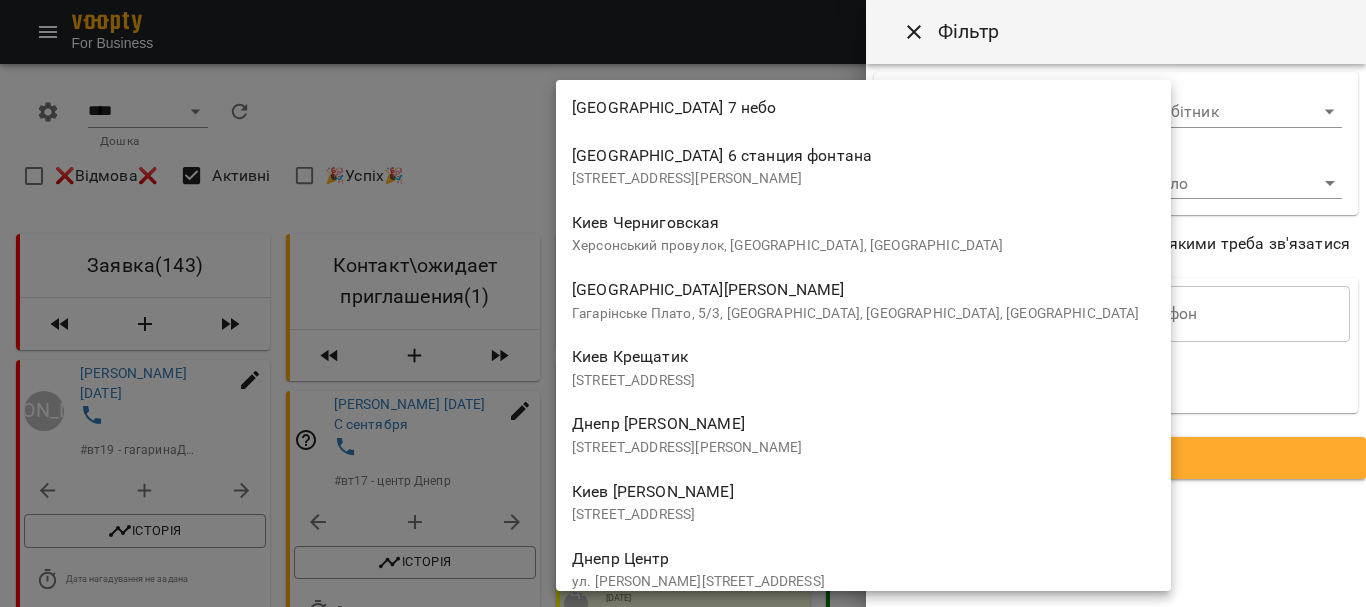 click on "[STREET_ADDRESS][PERSON_NAME]" at bounding box center (863, 448) 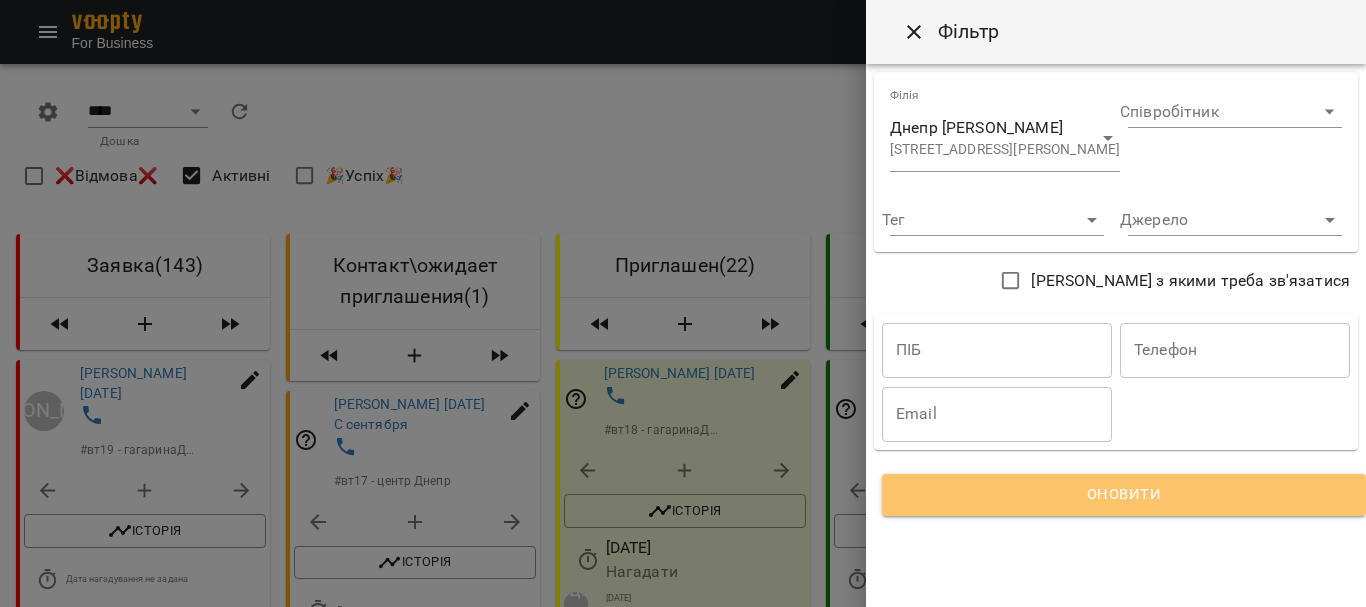 click on "Оновити" at bounding box center [1124, 495] 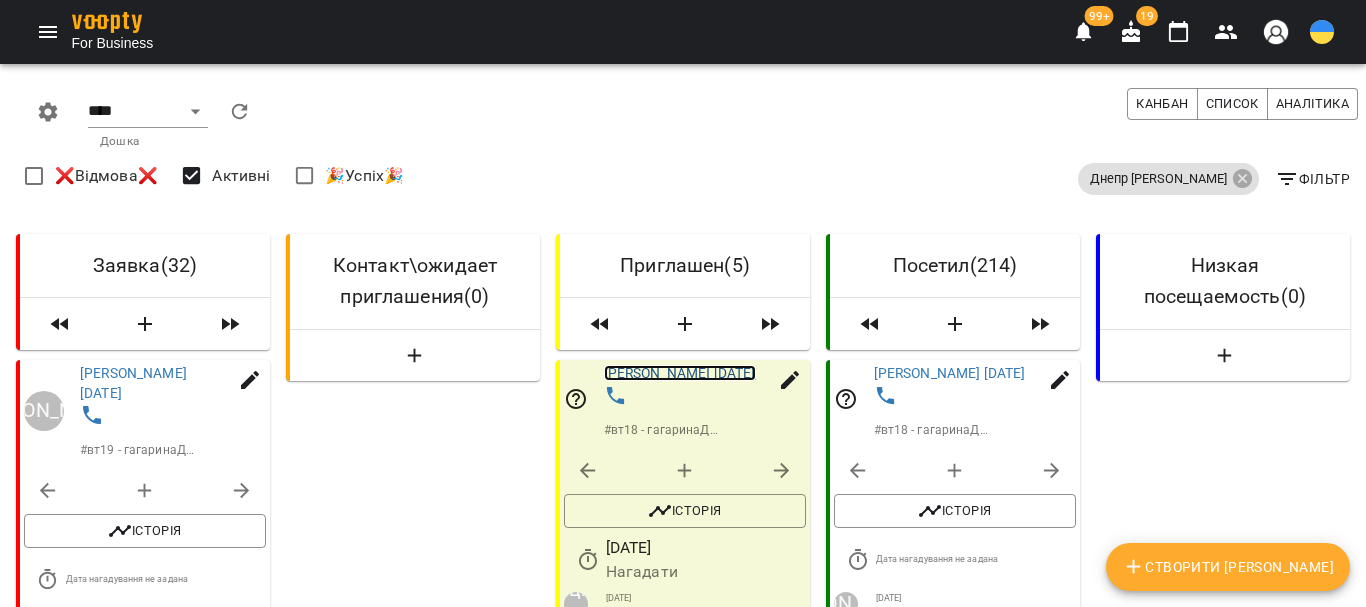 click on "[PERSON_NAME]
[DATE]" at bounding box center [680, 373] 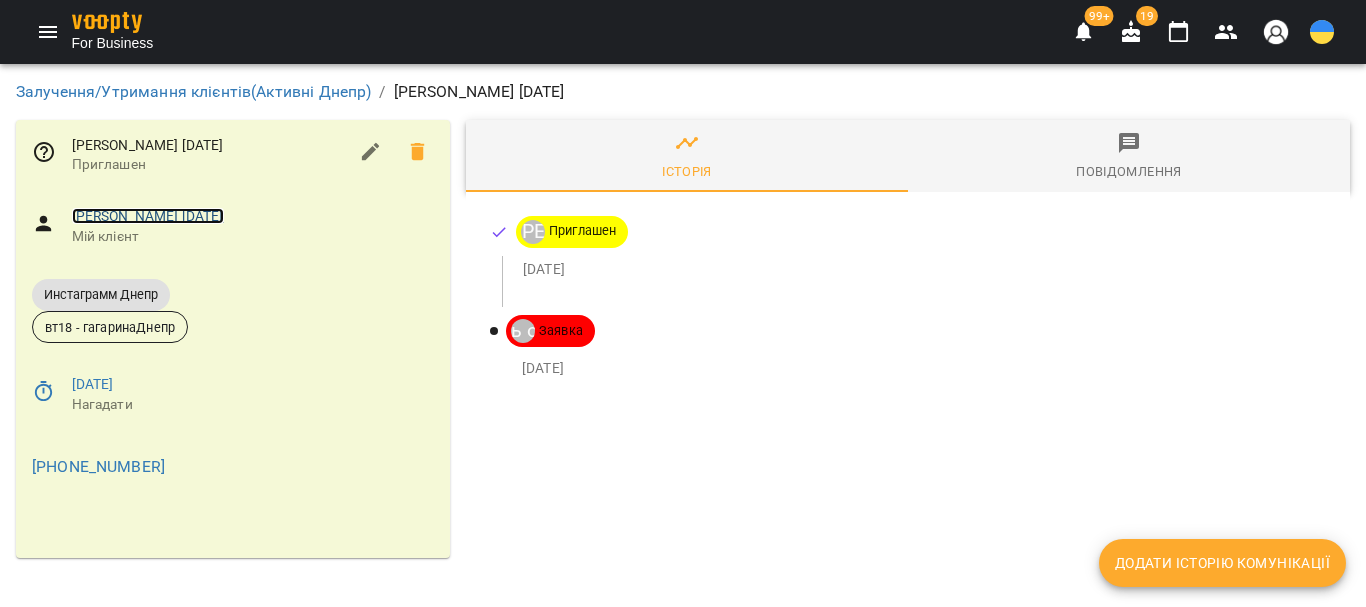 click on "[PERSON_NAME]
[DATE]" at bounding box center (148, 216) 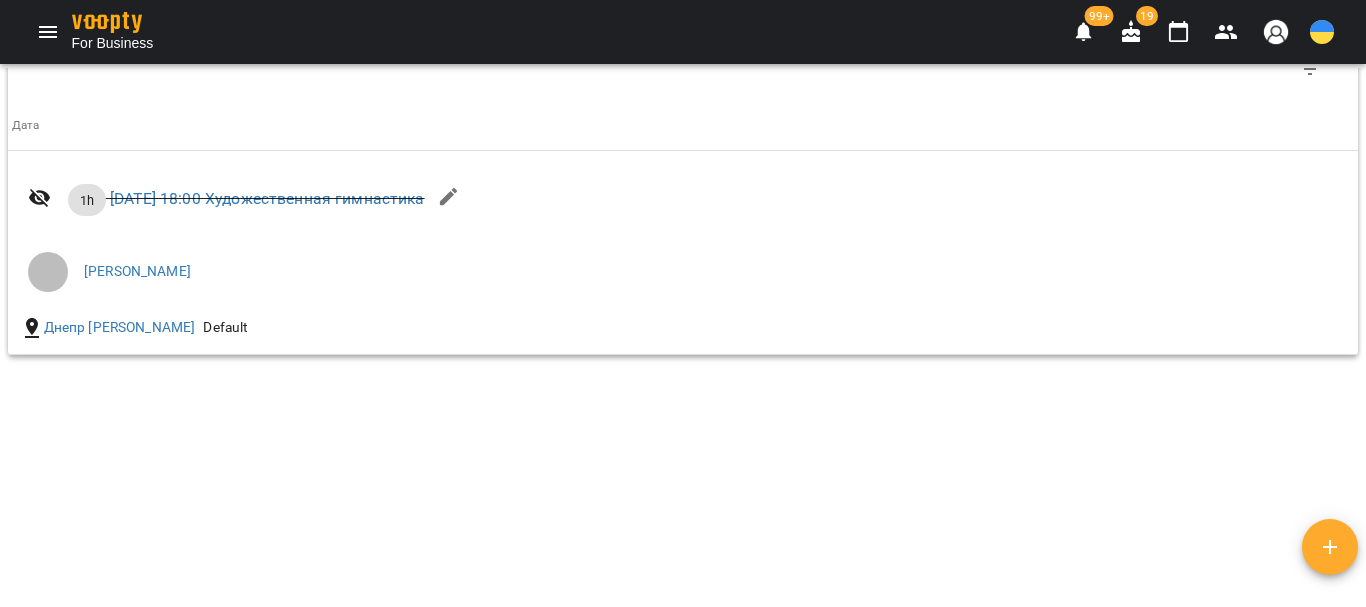 scroll, scrollTop: 1659, scrollLeft: 0, axis: vertical 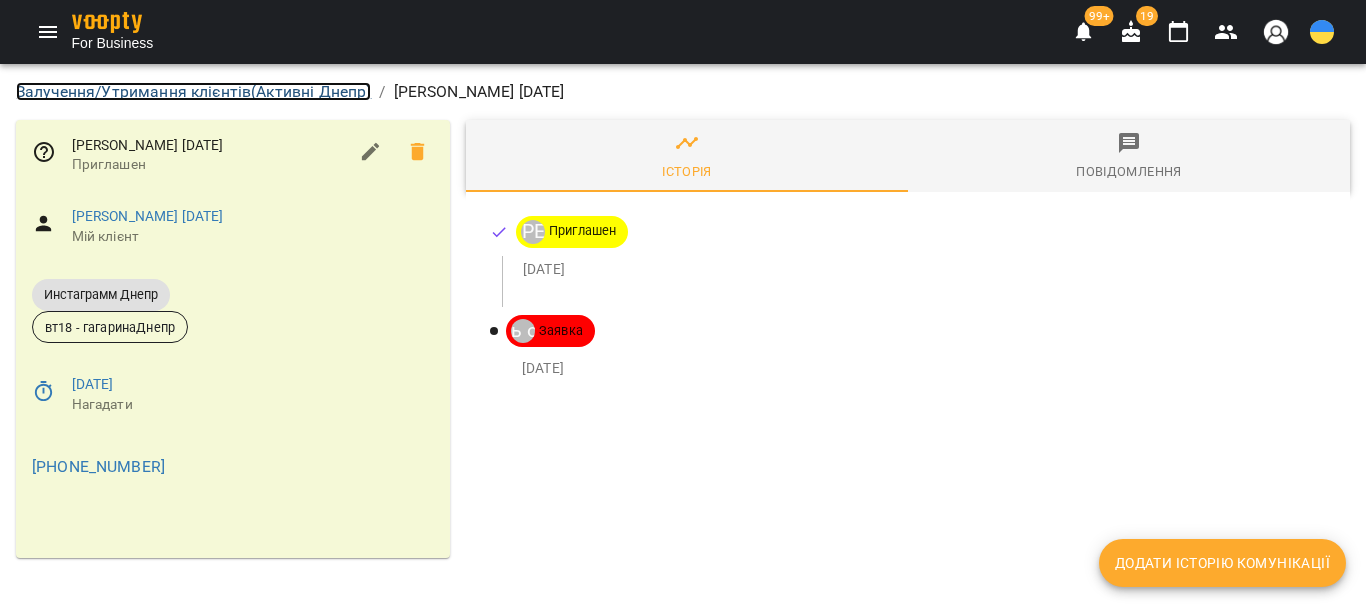 click on "Залучення/Утримання клієнтів ( Активні   Днепр )" at bounding box center (193, 91) 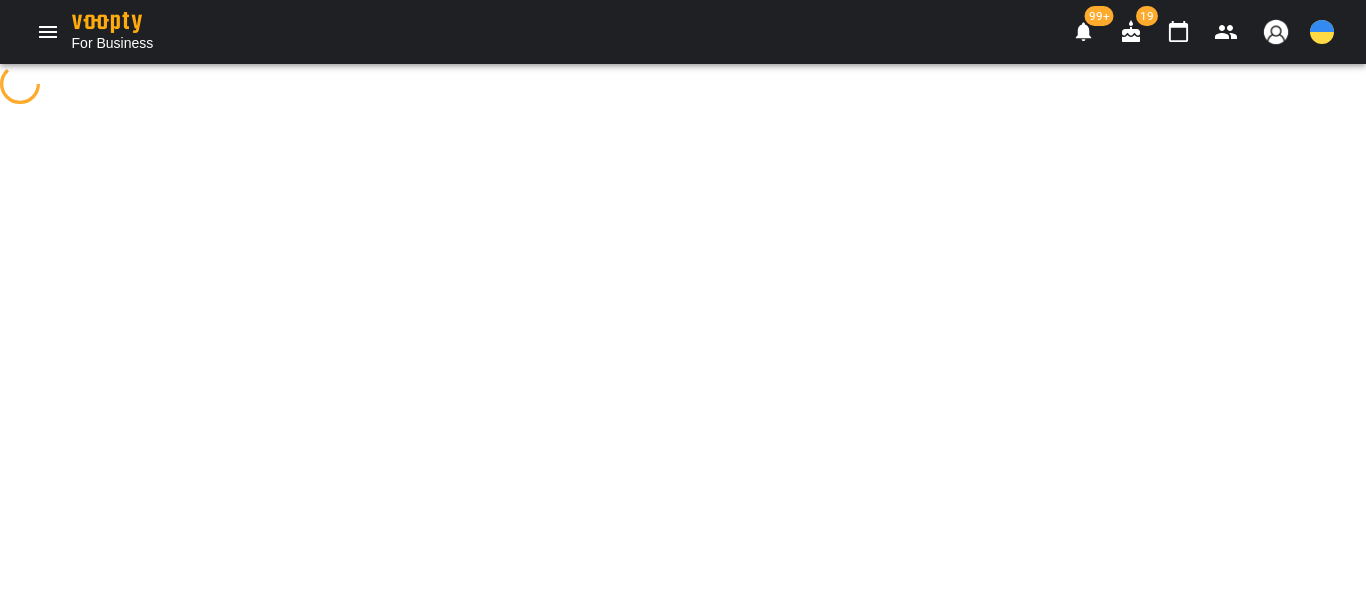 select on "**********" 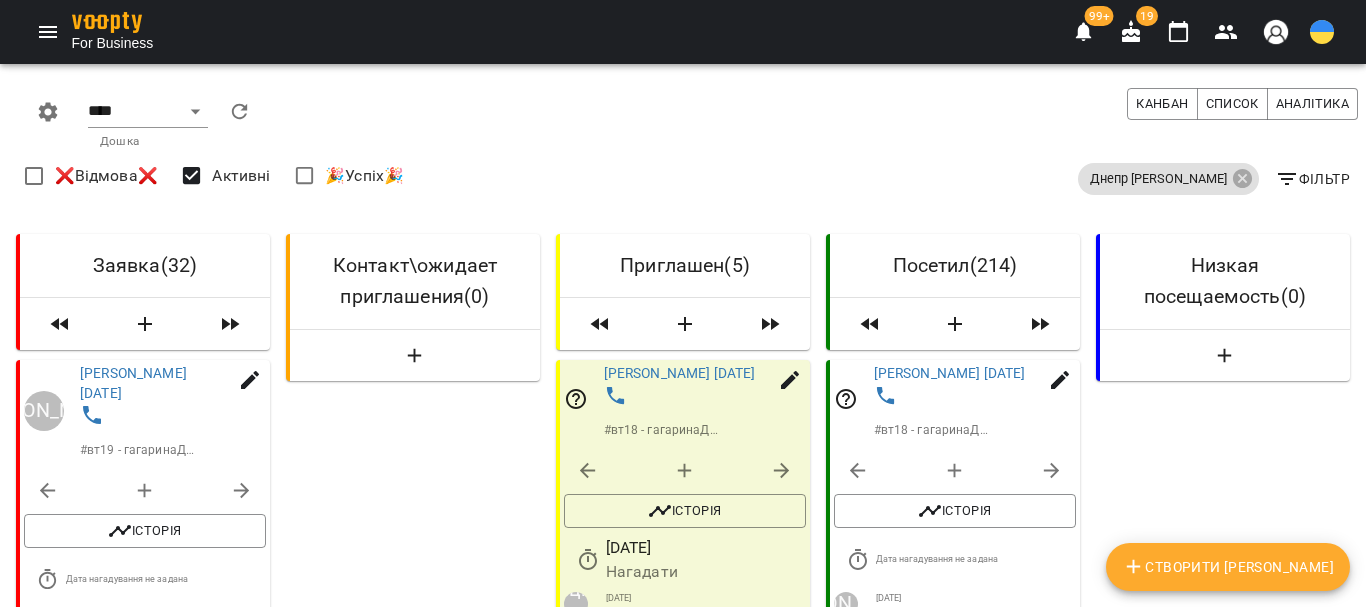 scroll, scrollTop: 500, scrollLeft: 0, axis: vertical 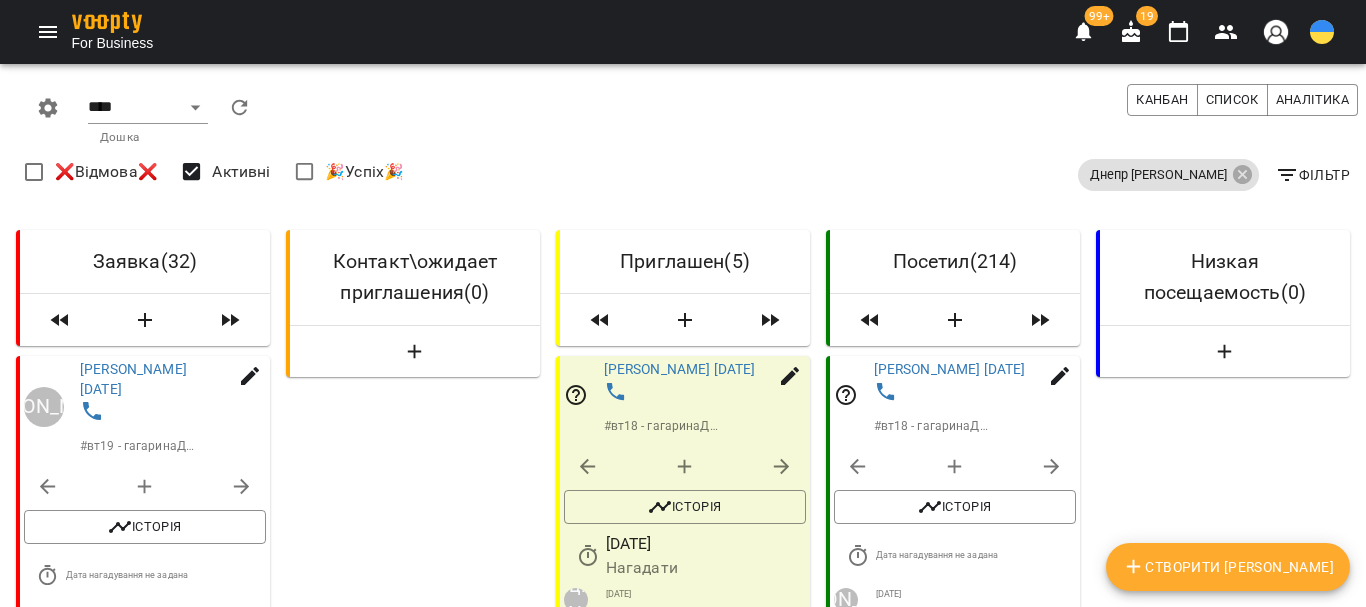 click on "[PERSON_NAME]
8 років." at bounding box center (684, 657) 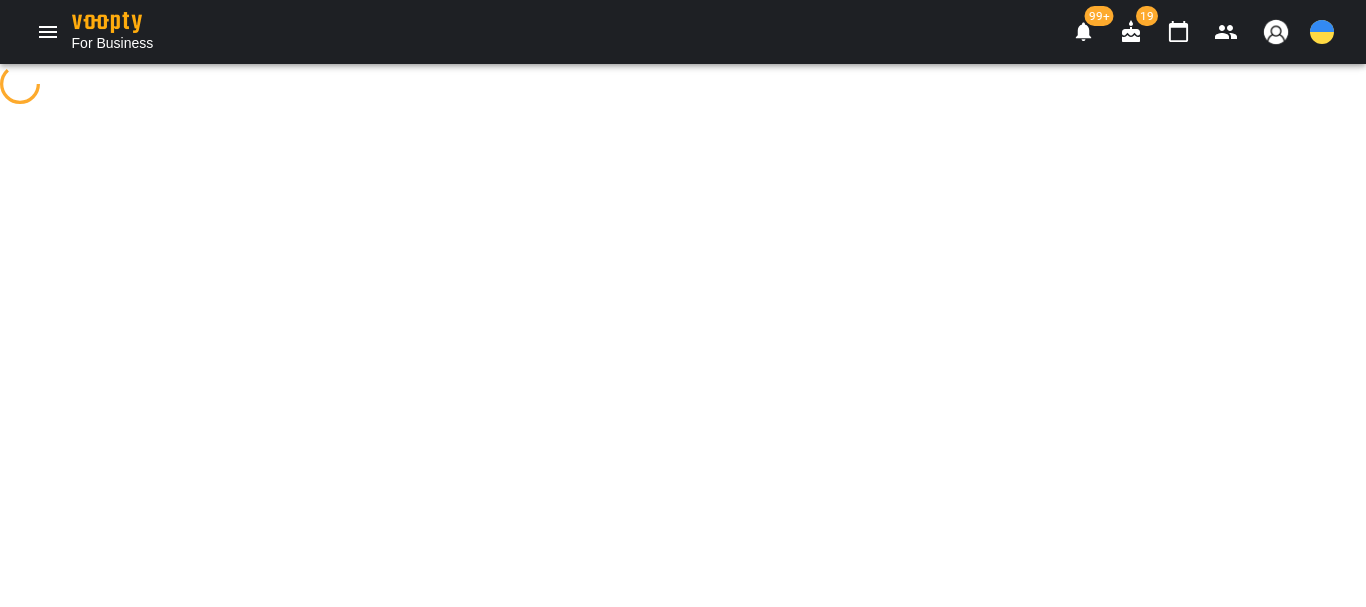 scroll, scrollTop: 0, scrollLeft: 0, axis: both 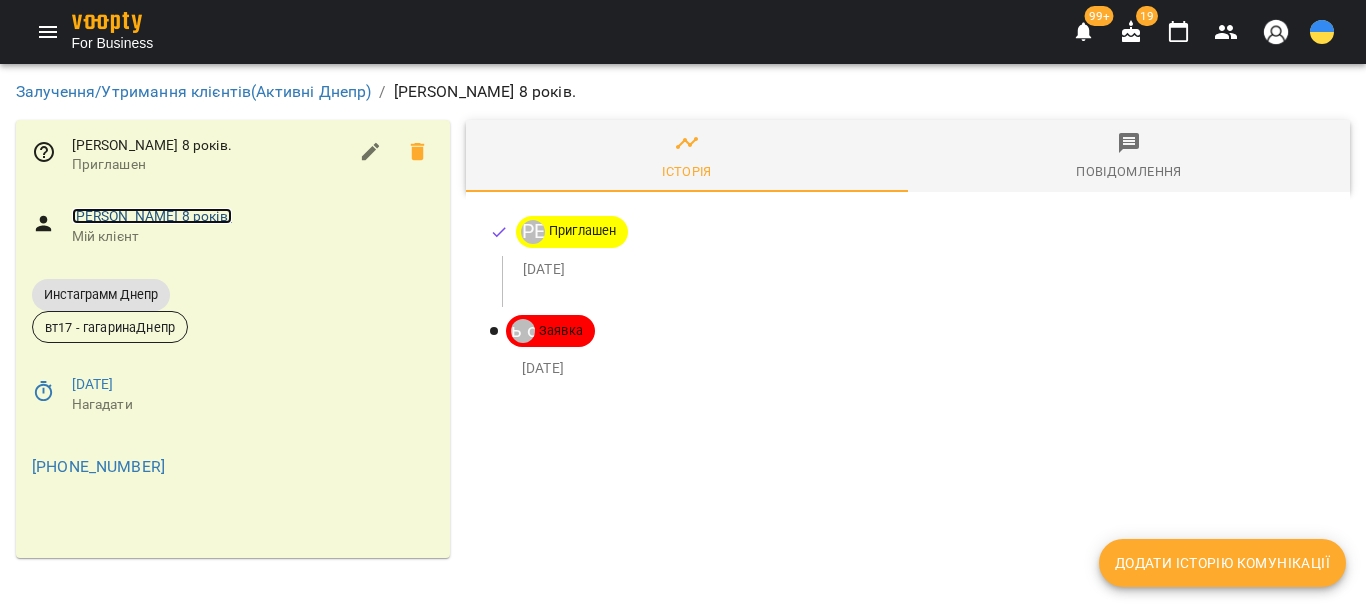 click on "[PERSON_NAME]
8 років." at bounding box center (152, 216) 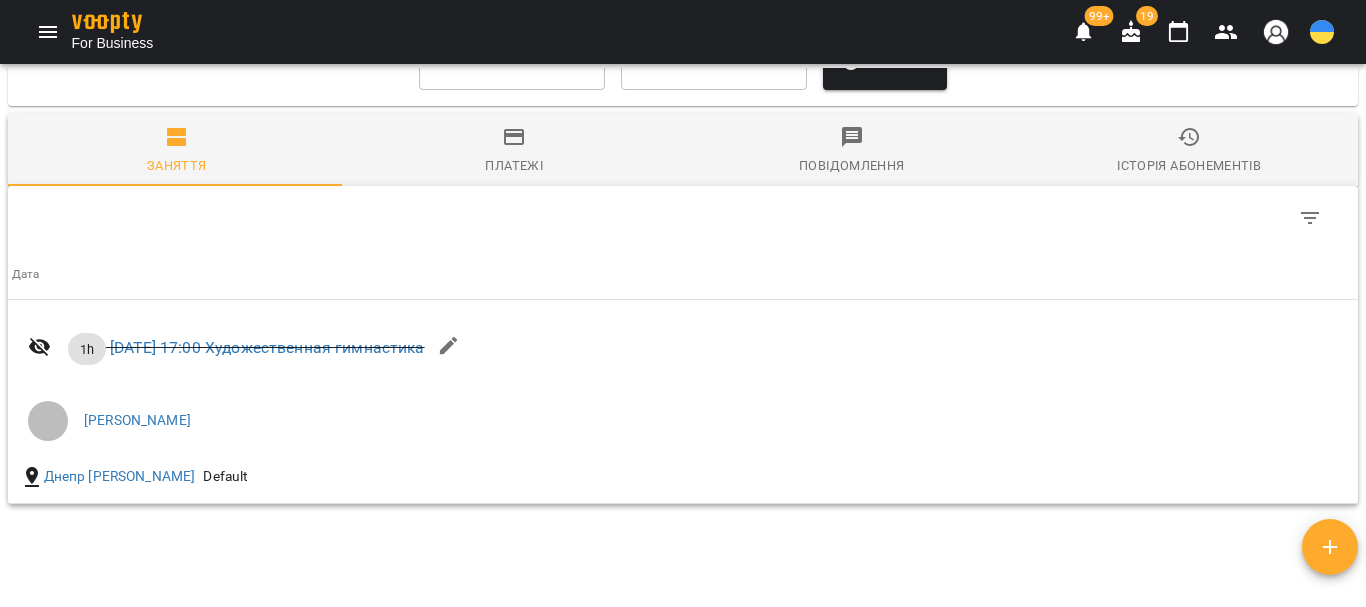 scroll, scrollTop: 1659, scrollLeft: 0, axis: vertical 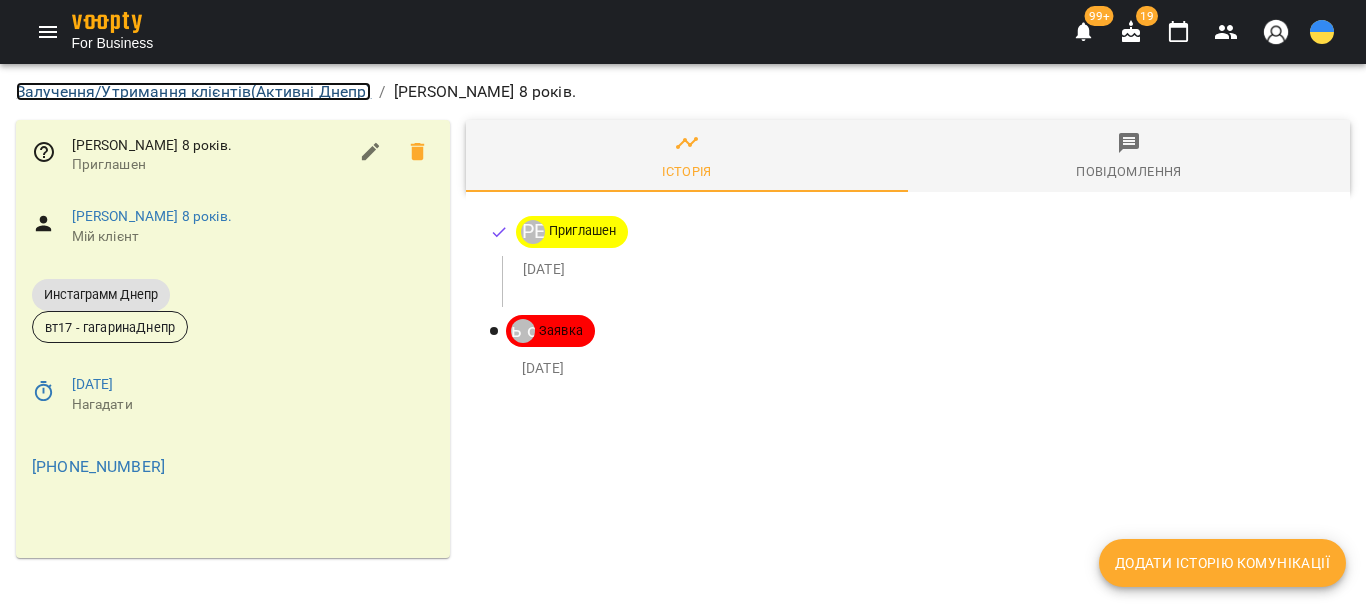 click on "Залучення/Утримання клієнтів ( Активні   Днепр )" at bounding box center [193, 91] 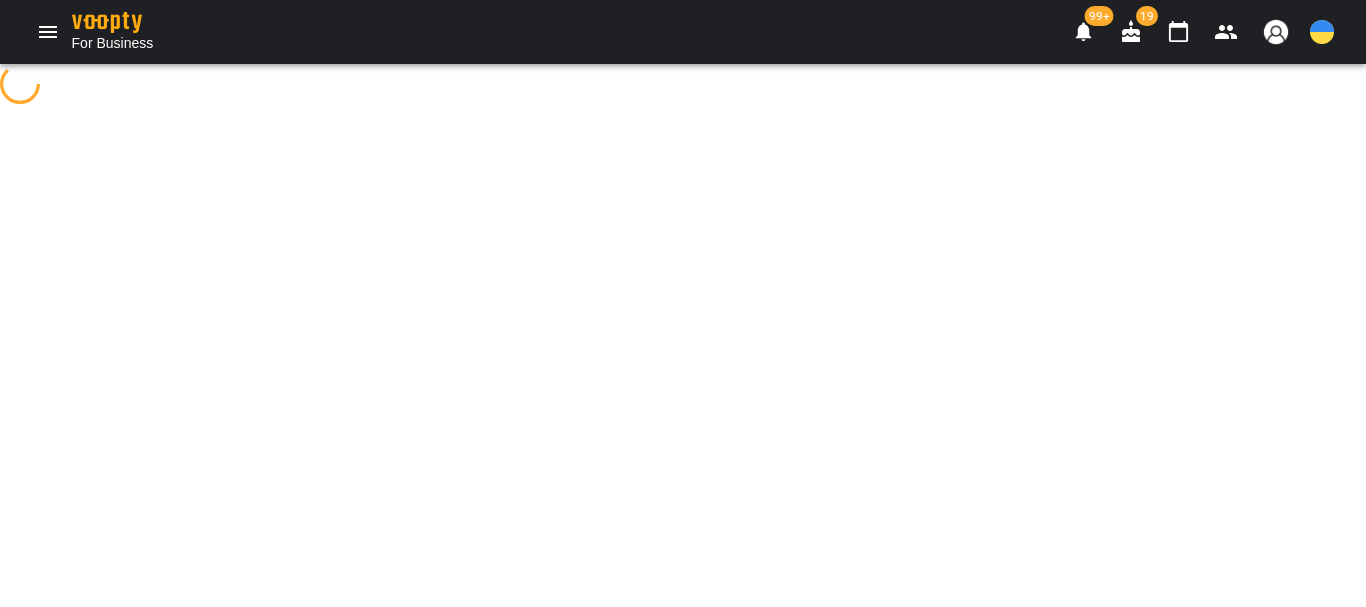 select on "**********" 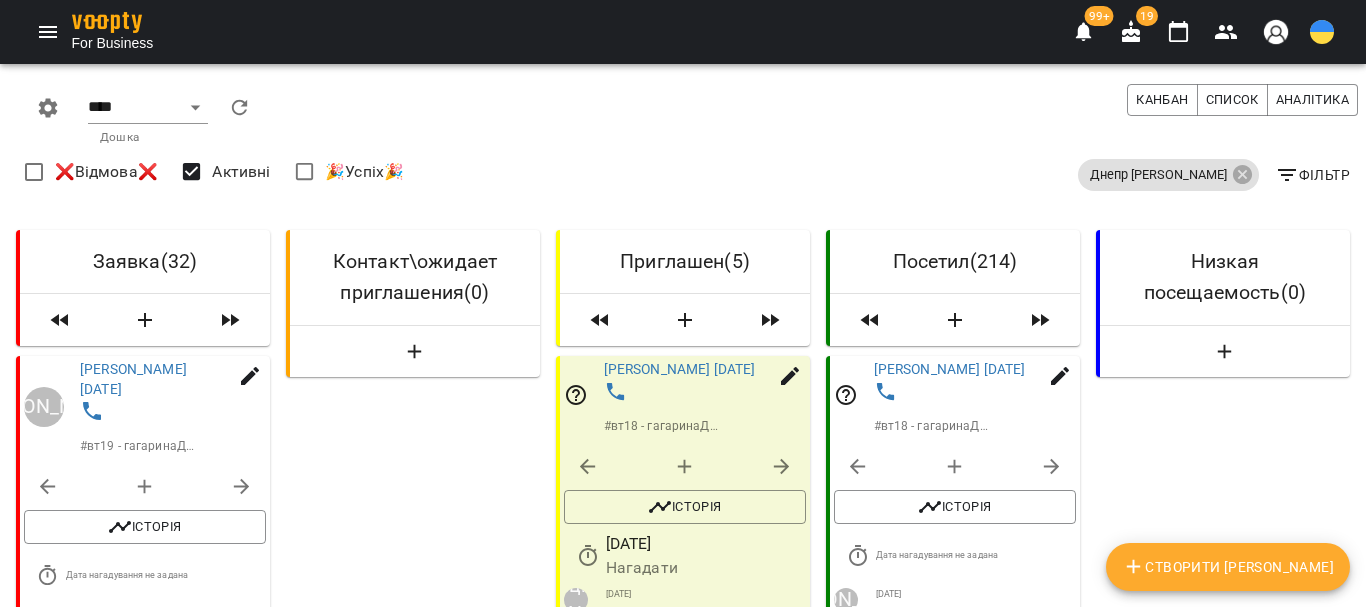 scroll, scrollTop: 800, scrollLeft: 0, axis: vertical 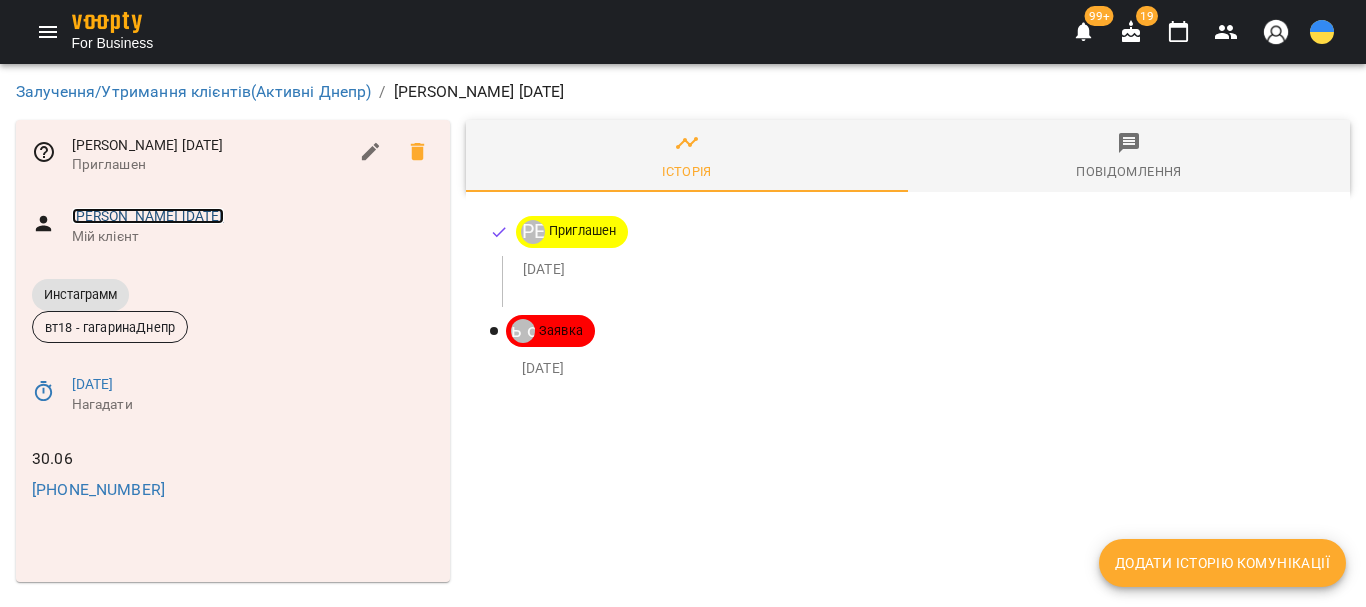 click on "Білай Марія
02.07.2022" at bounding box center (148, 216) 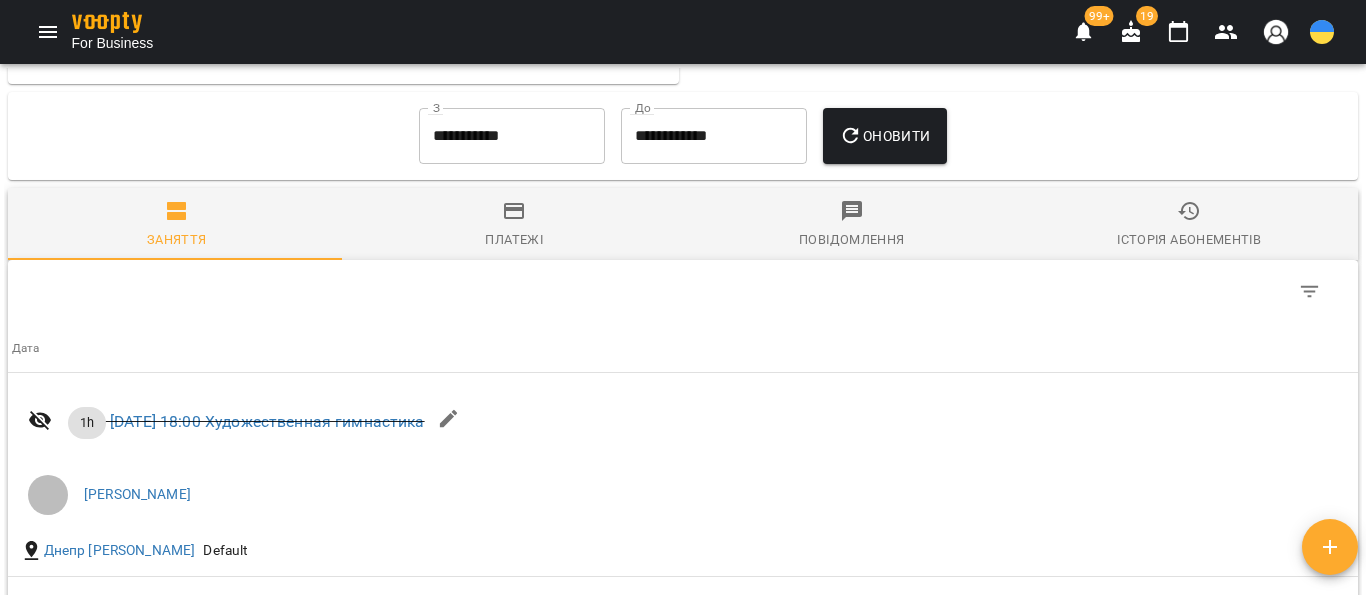 scroll, scrollTop: 2067, scrollLeft: 0, axis: vertical 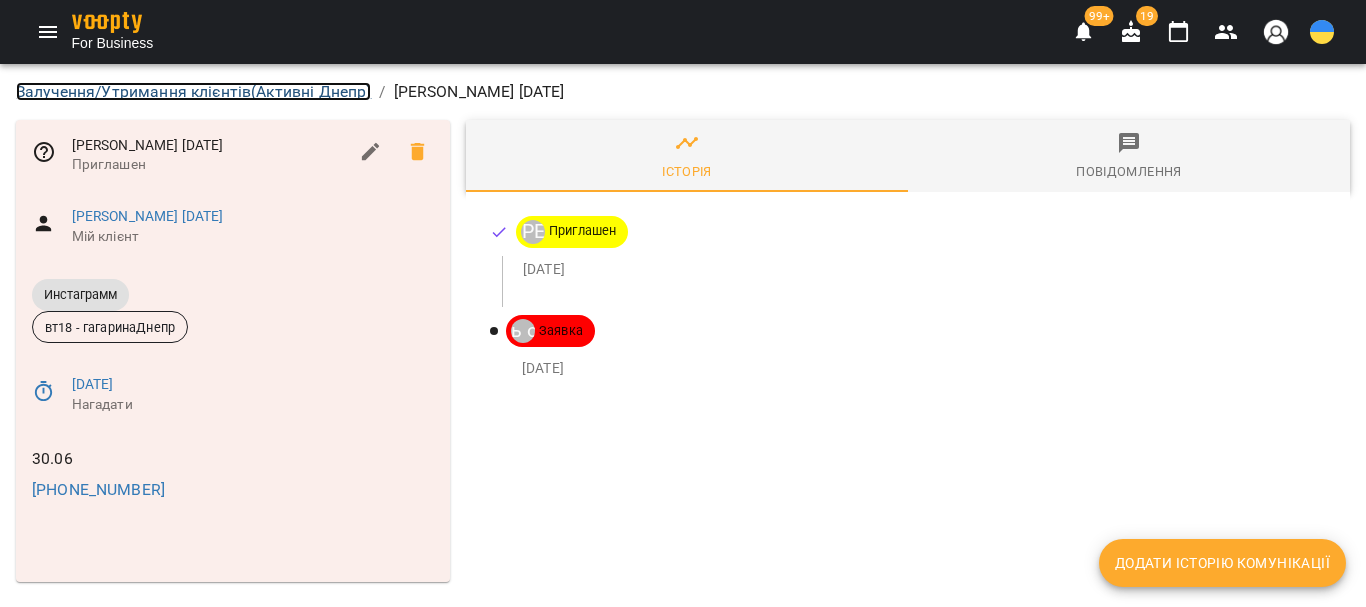 click on "Залучення/Утримання клієнтів ( Активні   Днепр )" at bounding box center [193, 91] 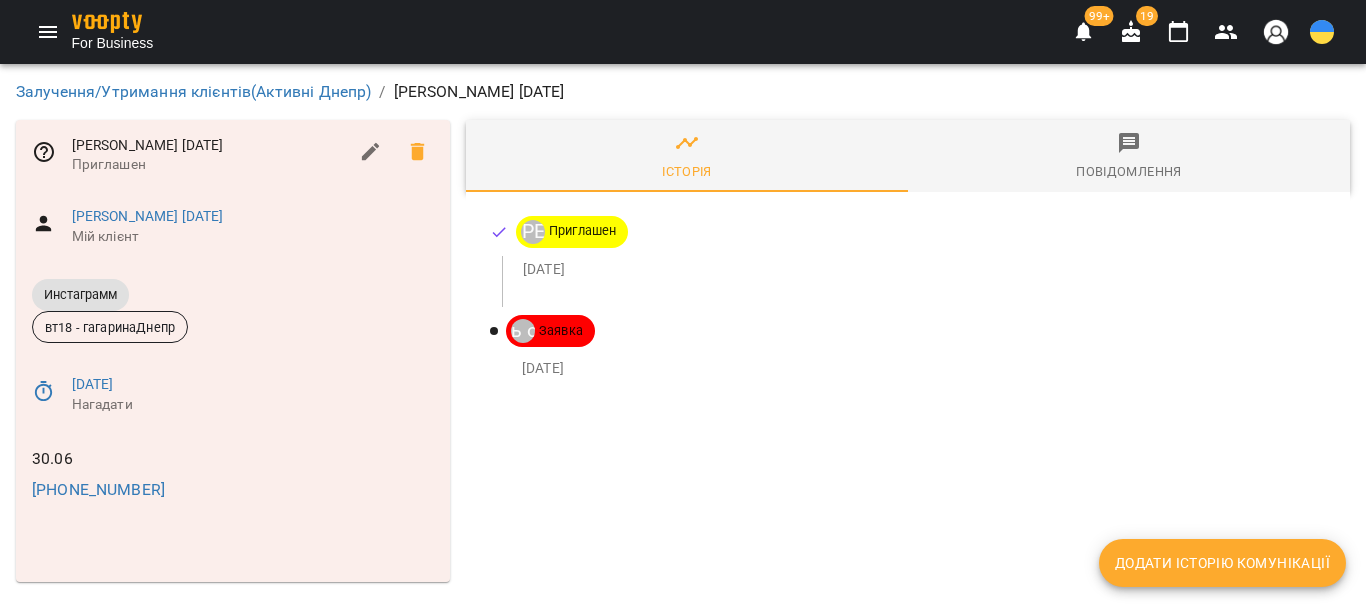 select on "**********" 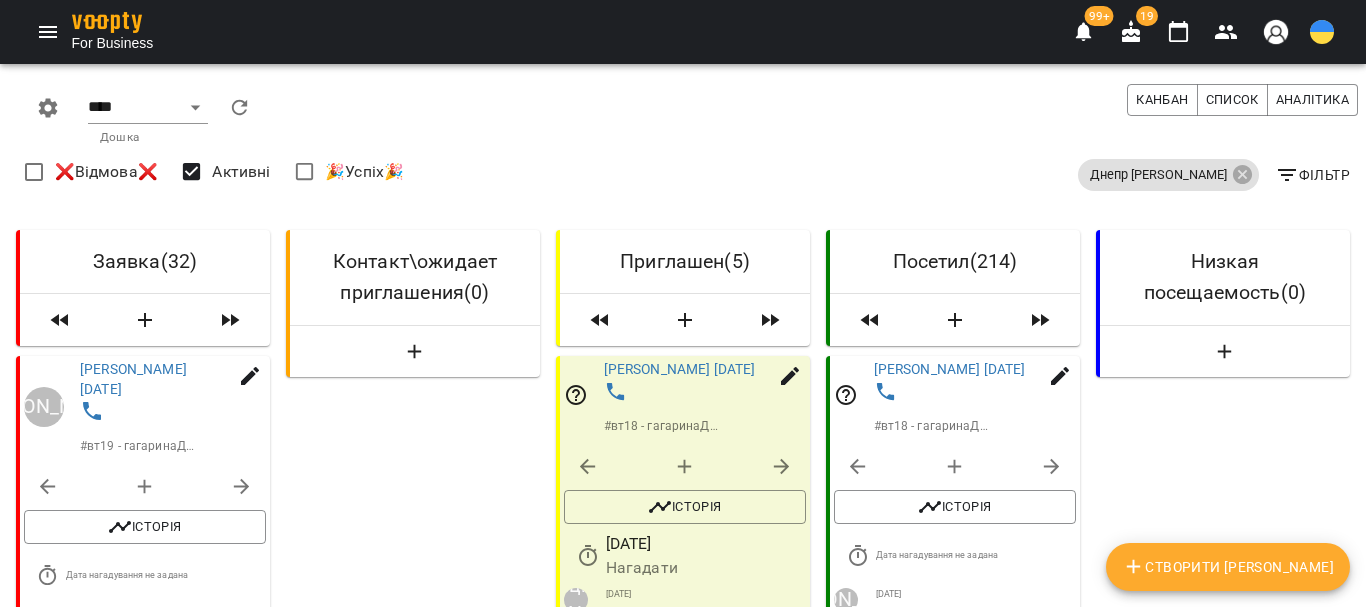 scroll, scrollTop: 1000, scrollLeft: 0, axis: vertical 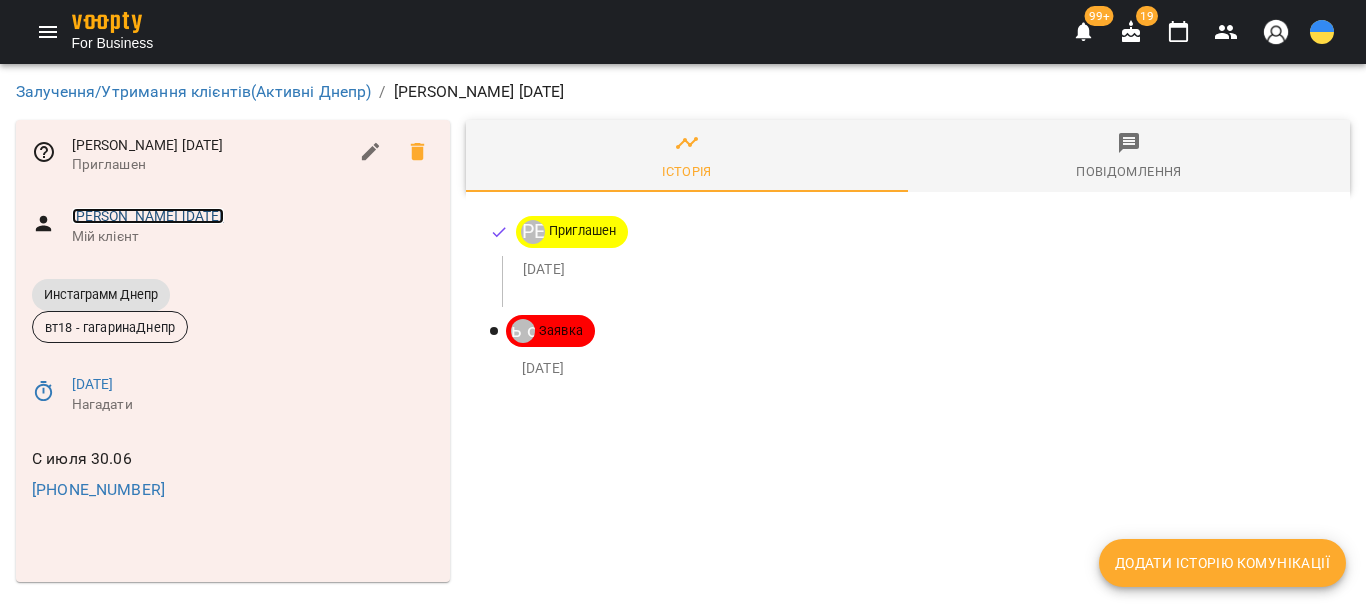 click on "Удотова Ульна
19/11/2021" at bounding box center [148, 216] 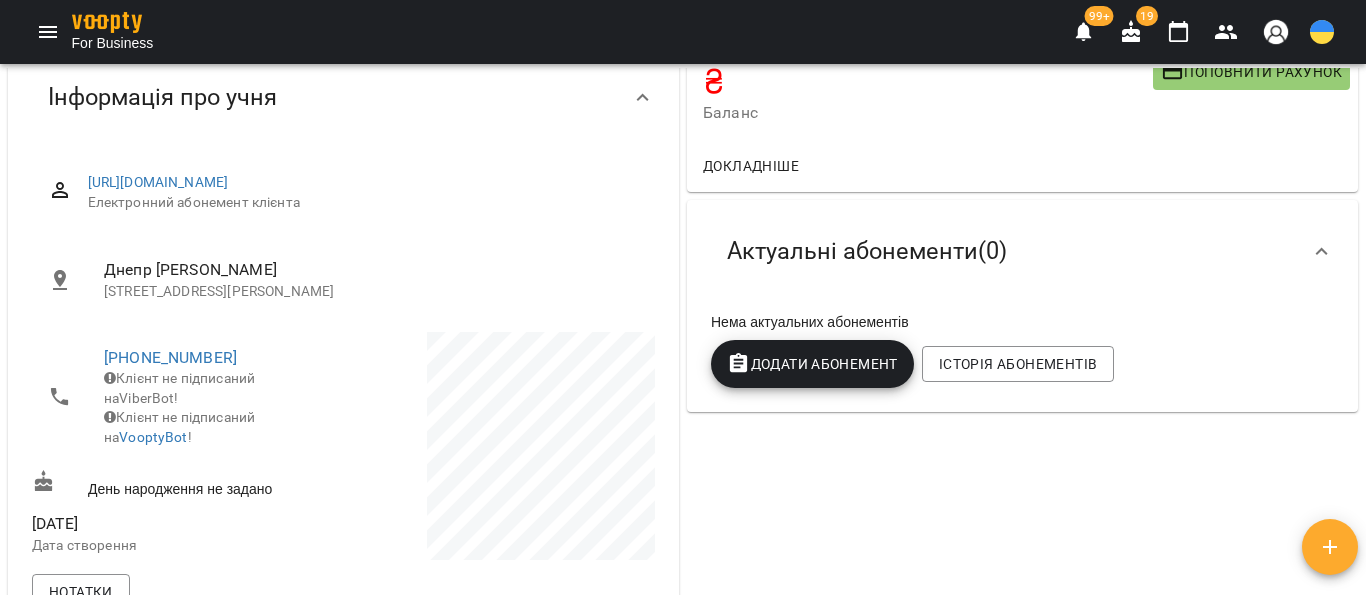 scroll, scrollTop: 0, scrollLeft: 0, axis: both 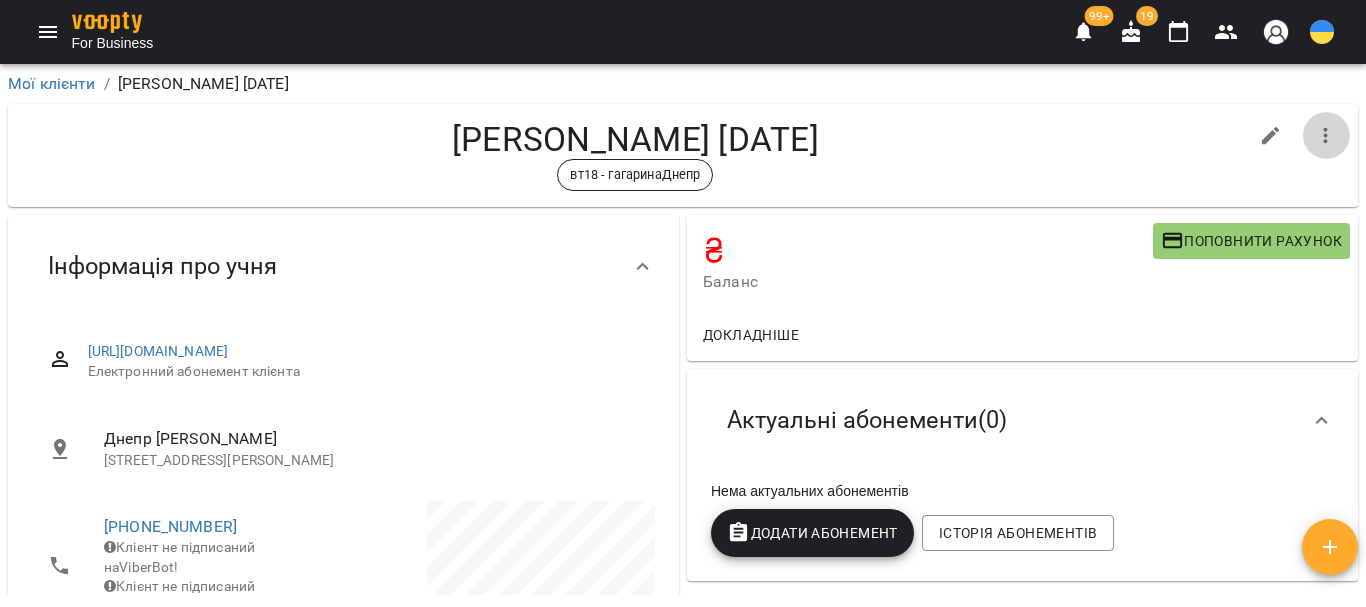 click 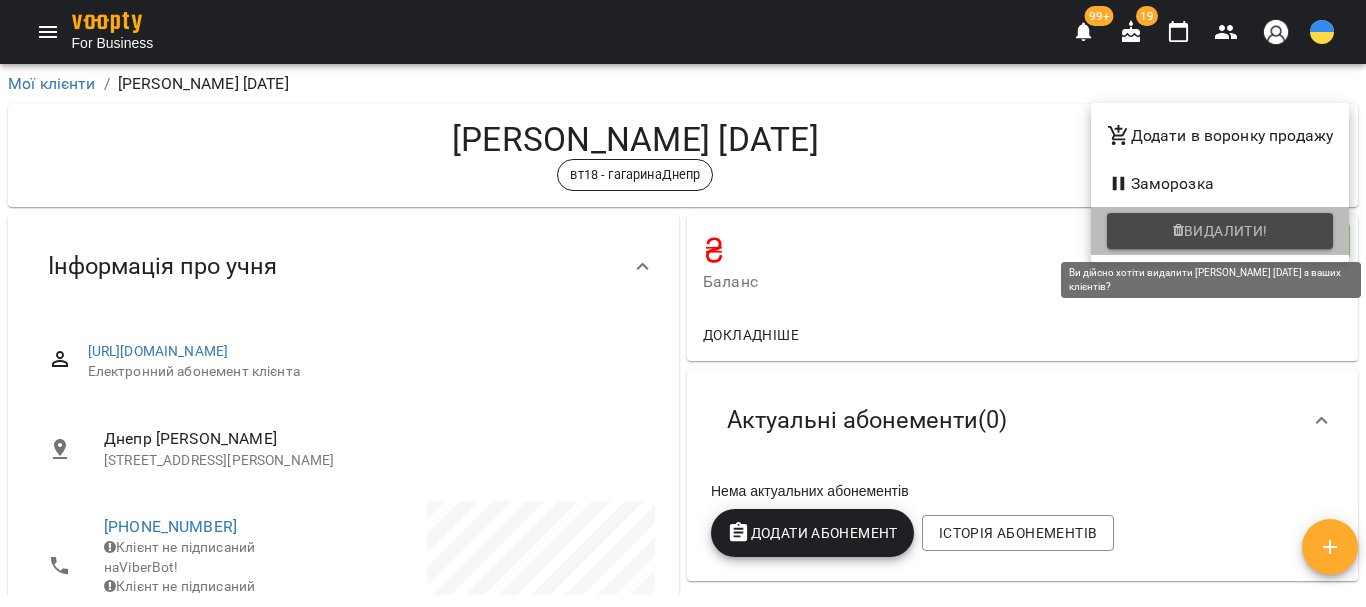 click on "Видалити!" at bounding box center [1226, 231] 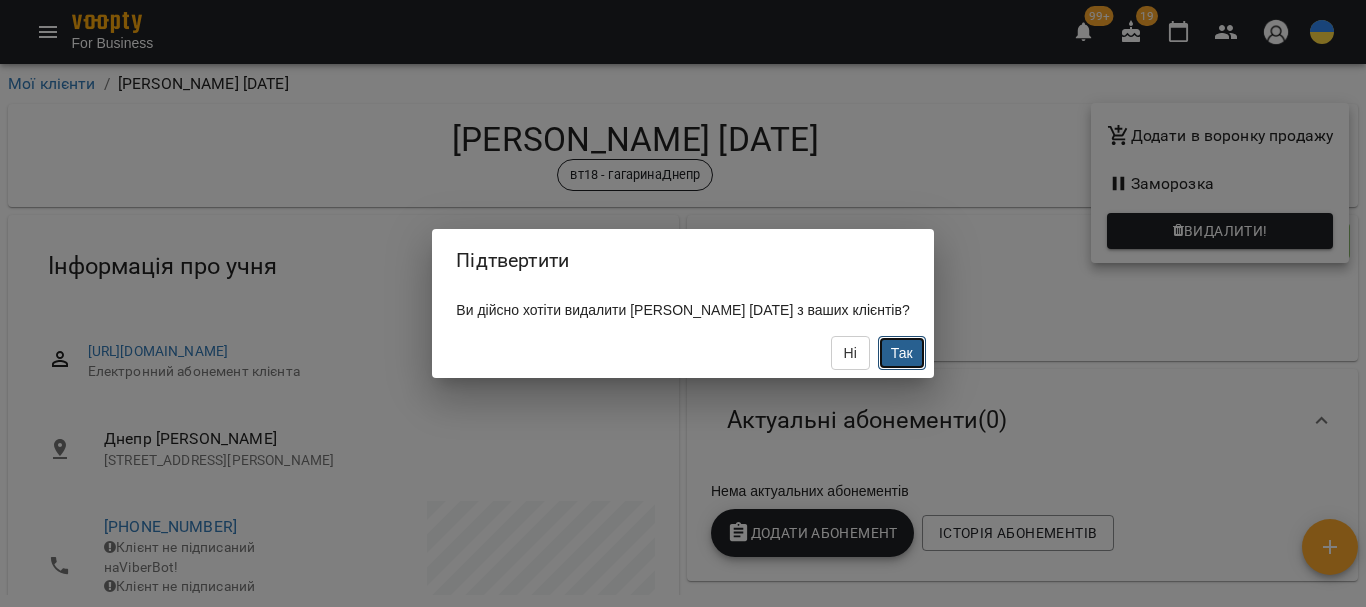 click on "Так" at bounding box center [902, 353] 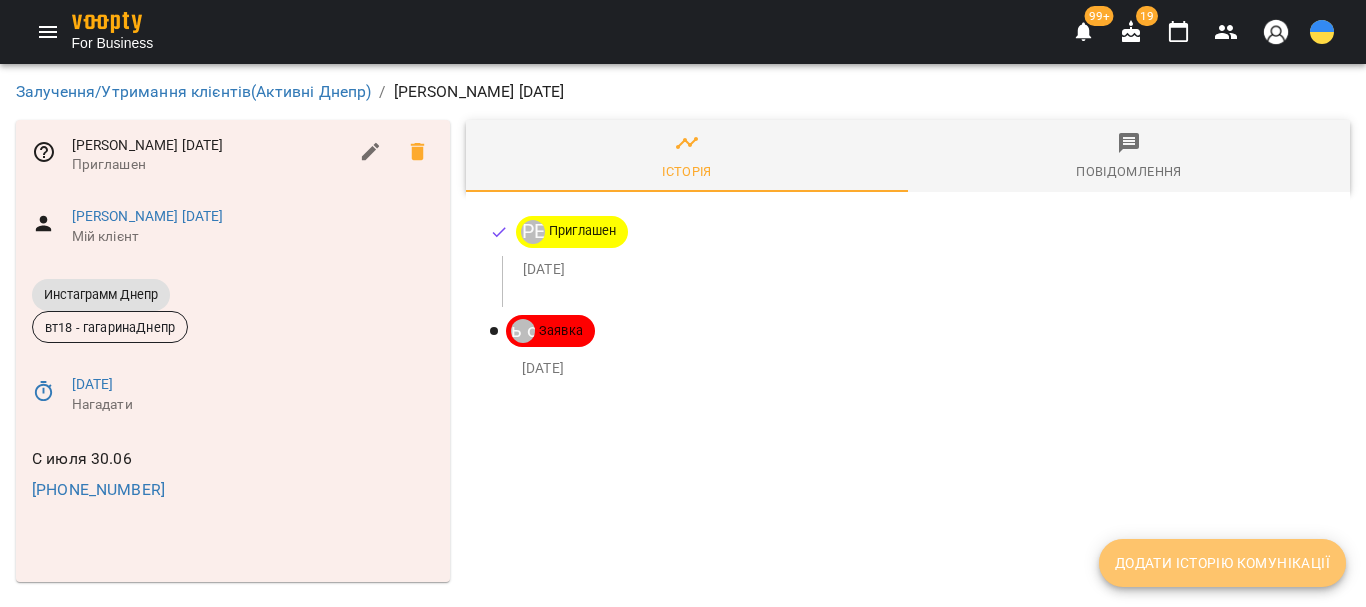 click on "Додати історію комунікації" at bounding box center (1222, 563) 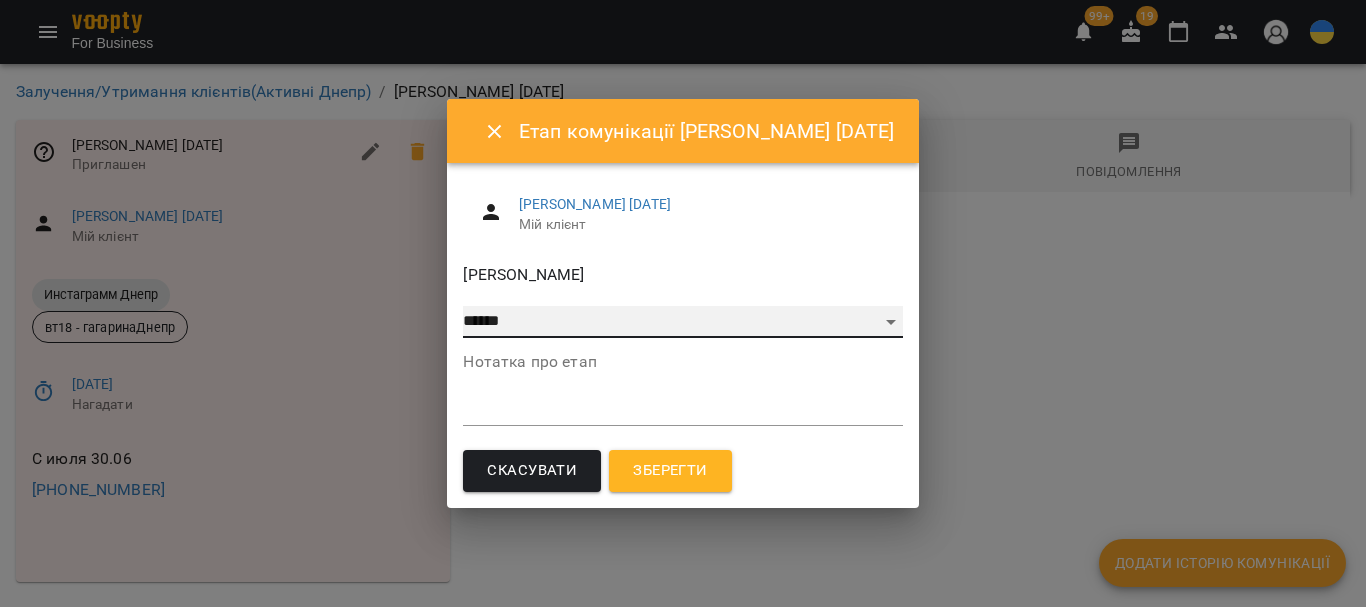 click on "**********" at bounding box center [682, 322] 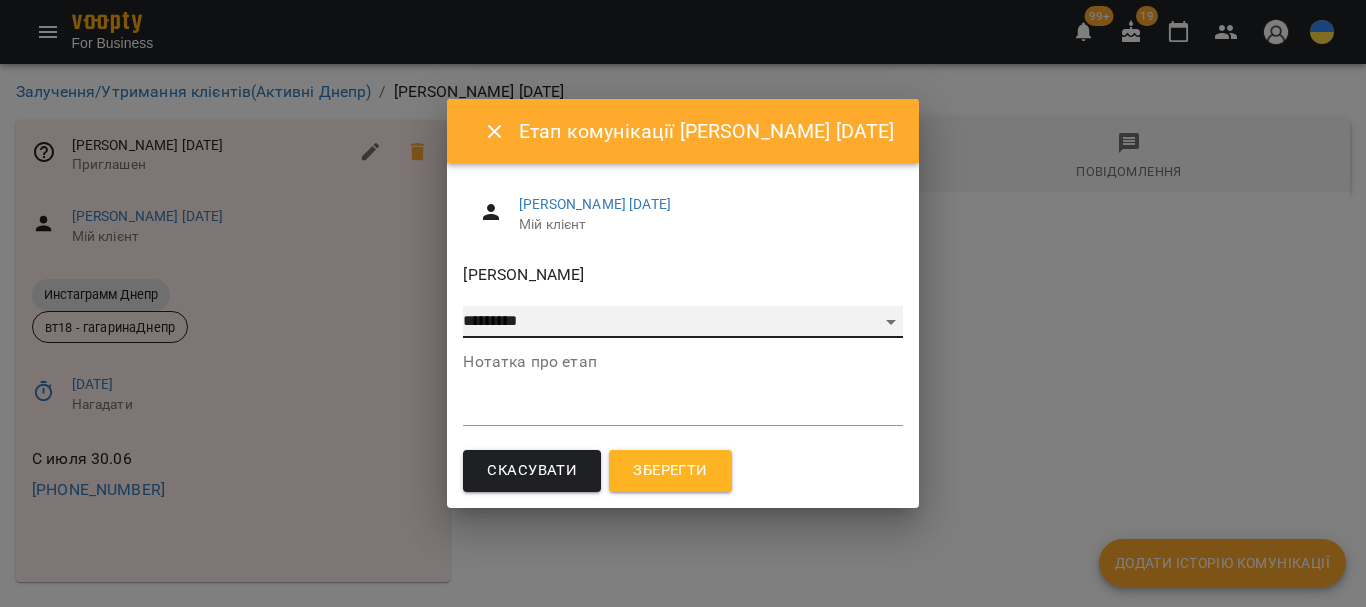 click on "**********" at bounding box center (682, 322) 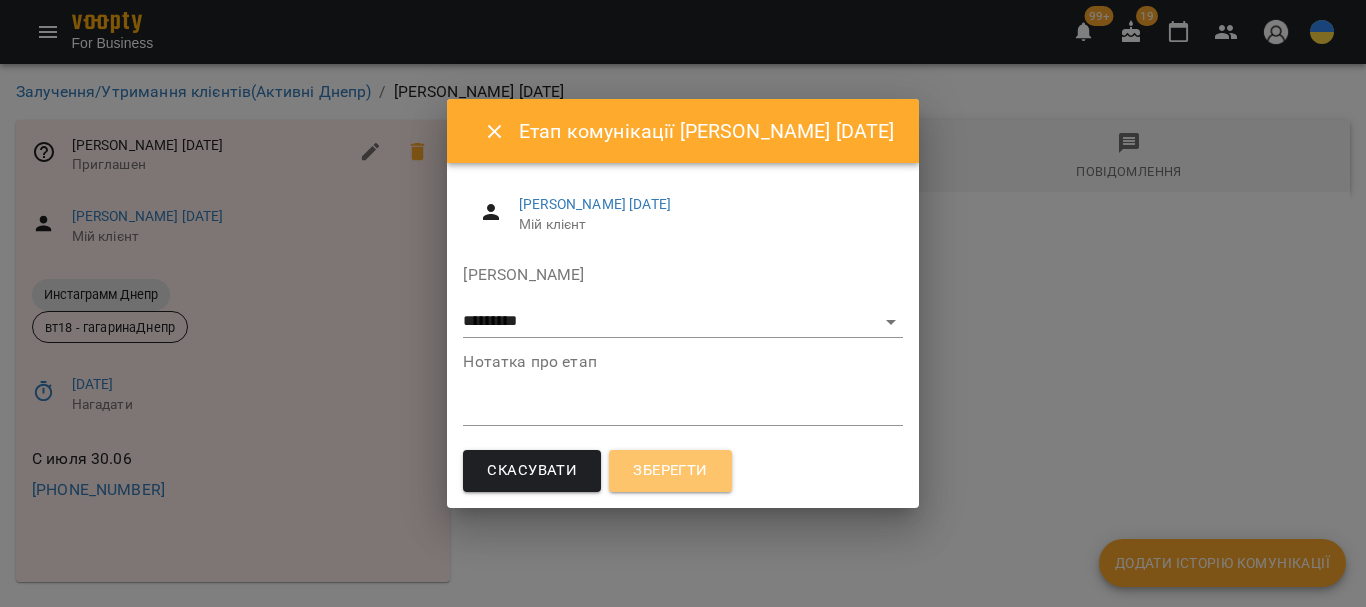 click on "Зберегти" at bounding box center [670, 471] 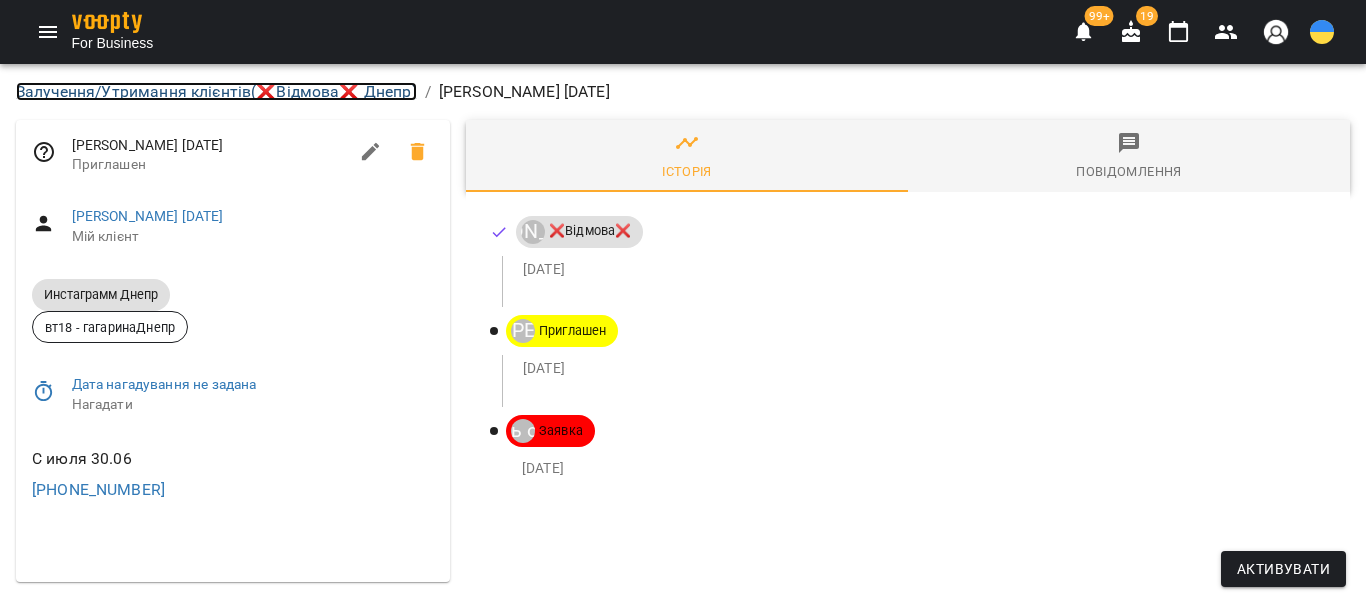 click on "Залучення/Утримання клієнтів ( ❌Відмова❌   Днепр )" at bounding box center (216, 91) 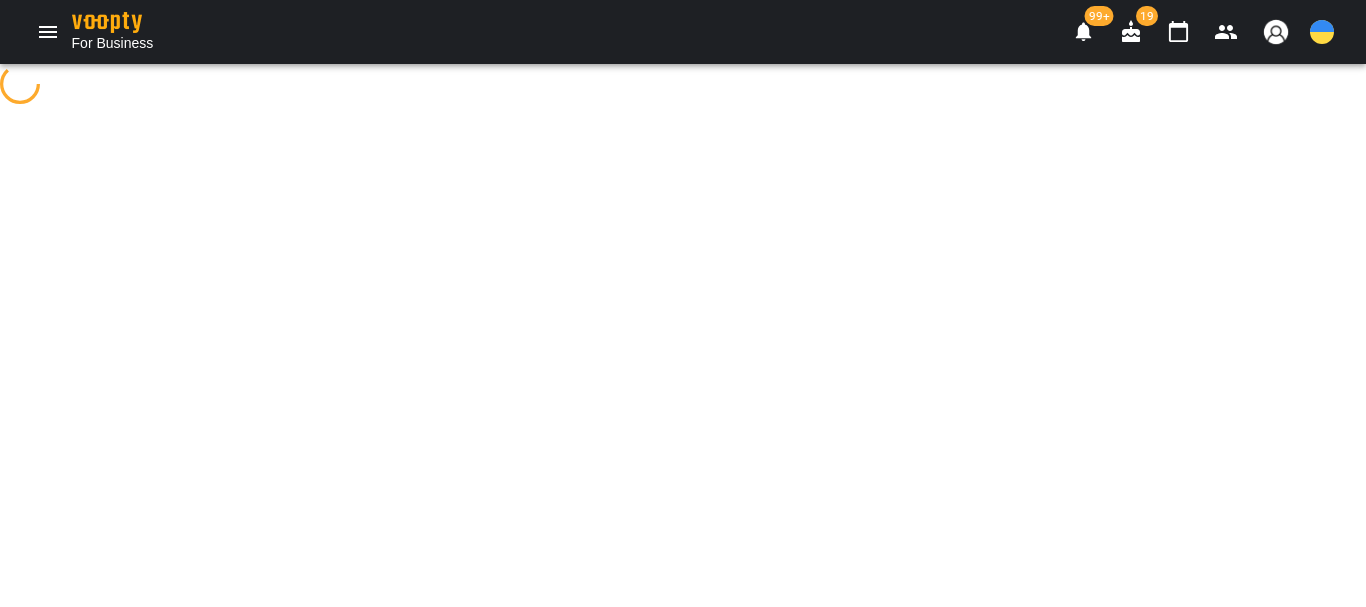 select on "**********" 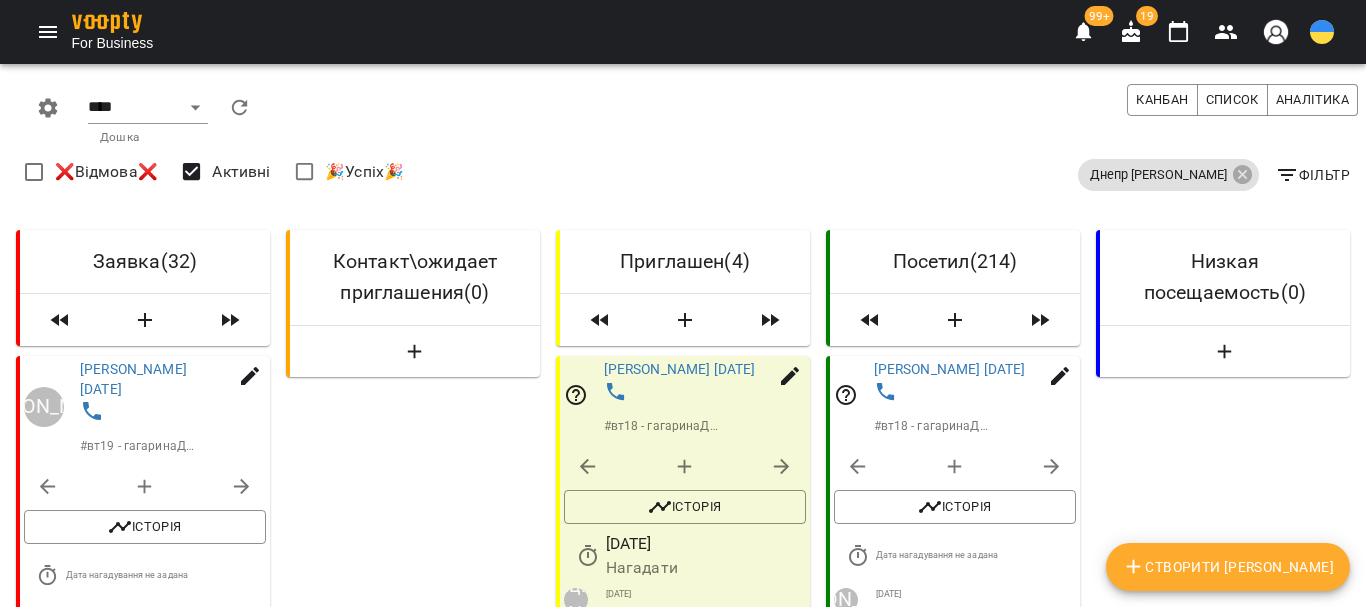 scroll, scrollTop: 1000, scrollLeft: 0, axis: vertical 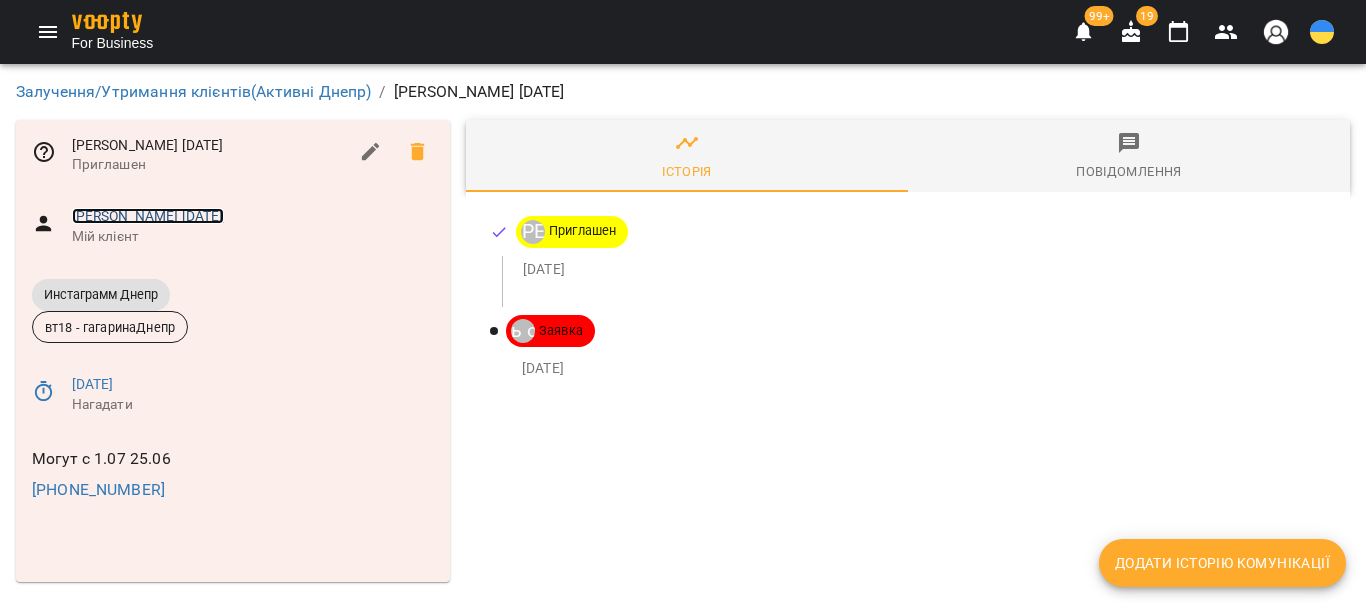 click on "Лапчик Вікторія 15.06.2022" at bounding box center (148, 216) 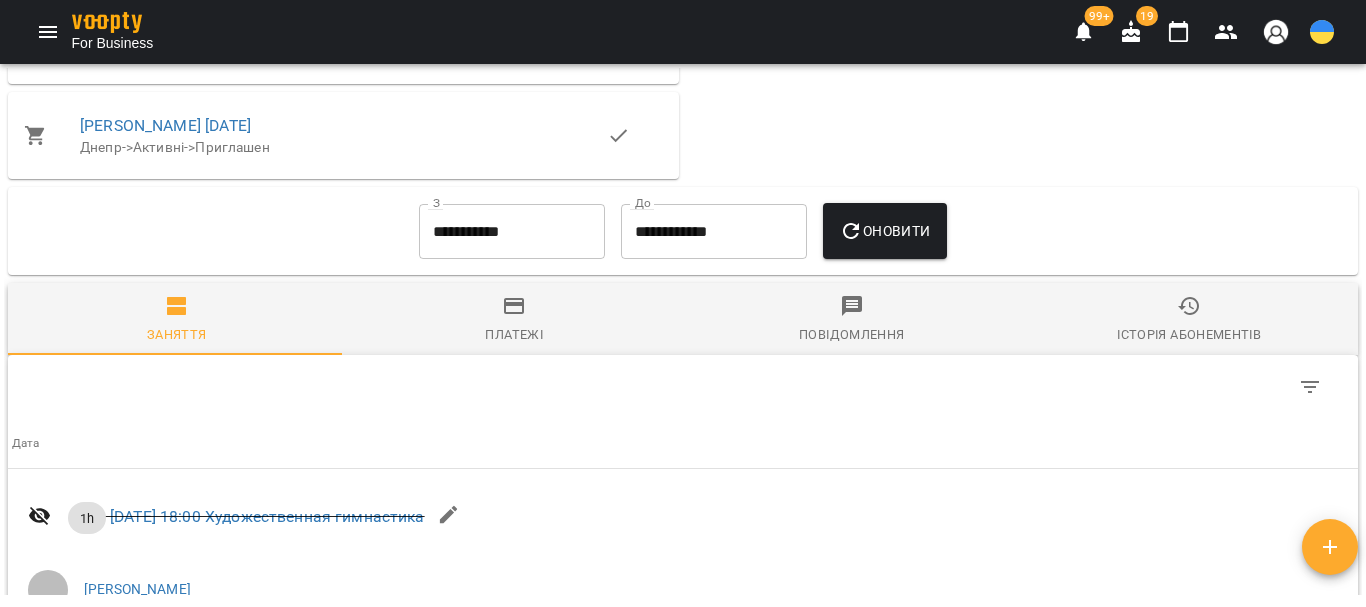 scroll, scrollTop: 2000, scrollLeft: 0, axis: vertical 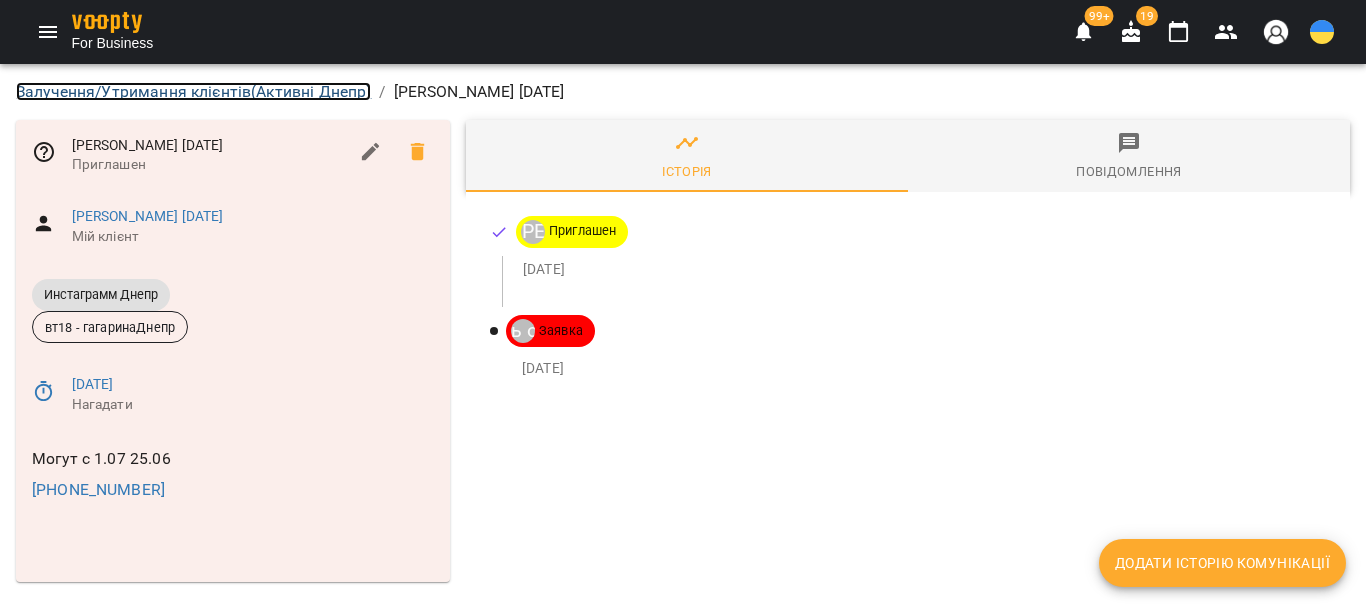 click on "Залучення/Утримання клієнтів ( Активні   Днепр )" at bounding box center [193, 91] 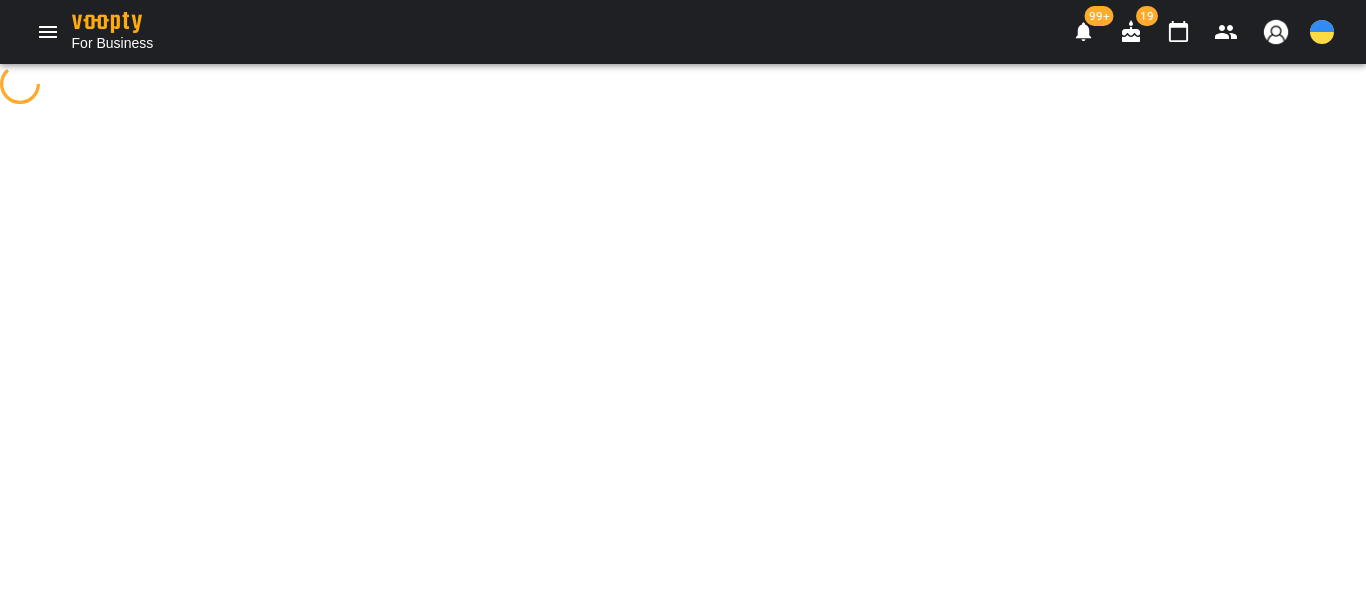 select on "**********" 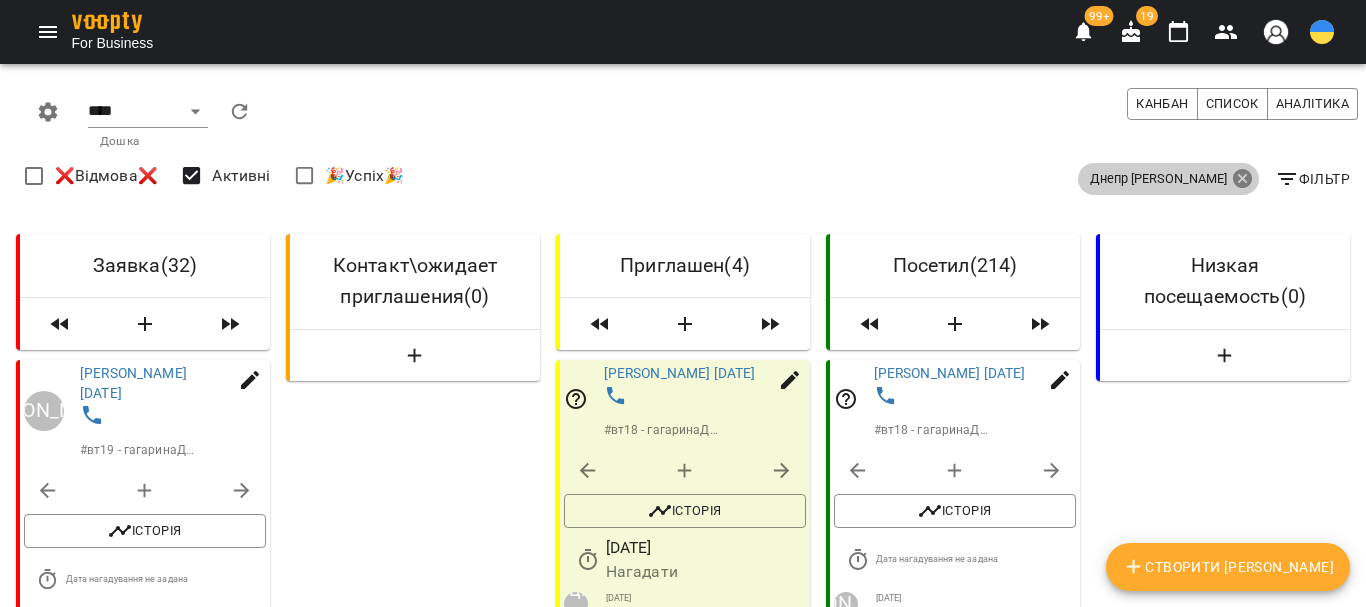 click 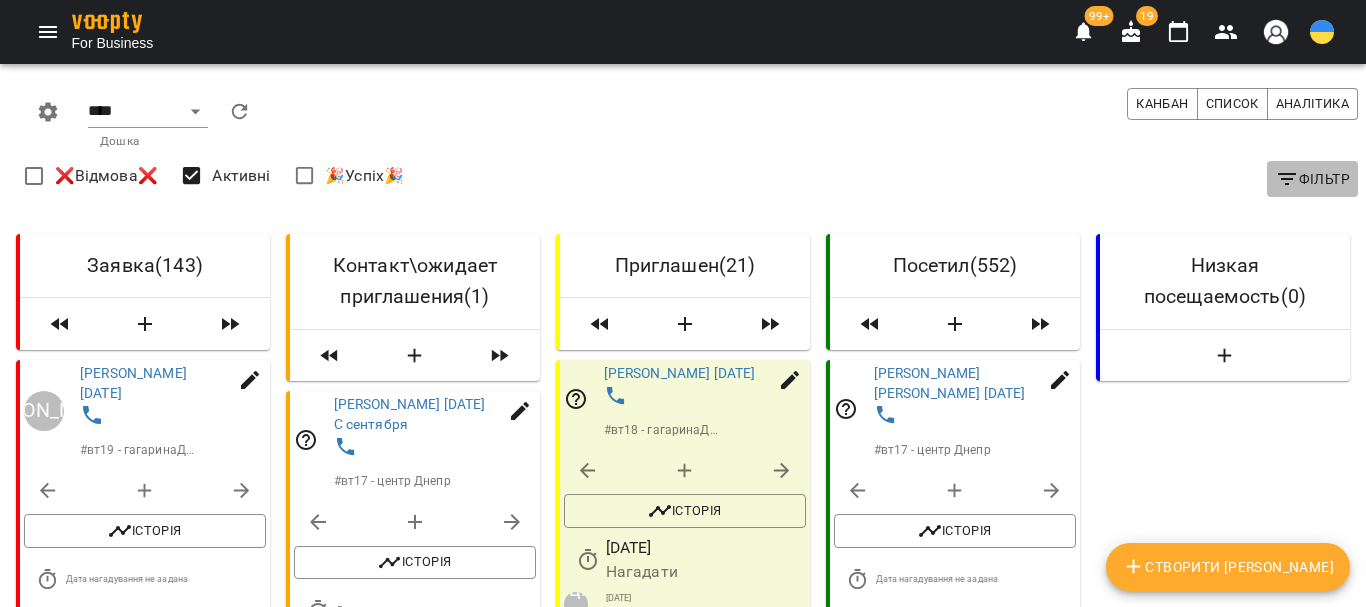 click 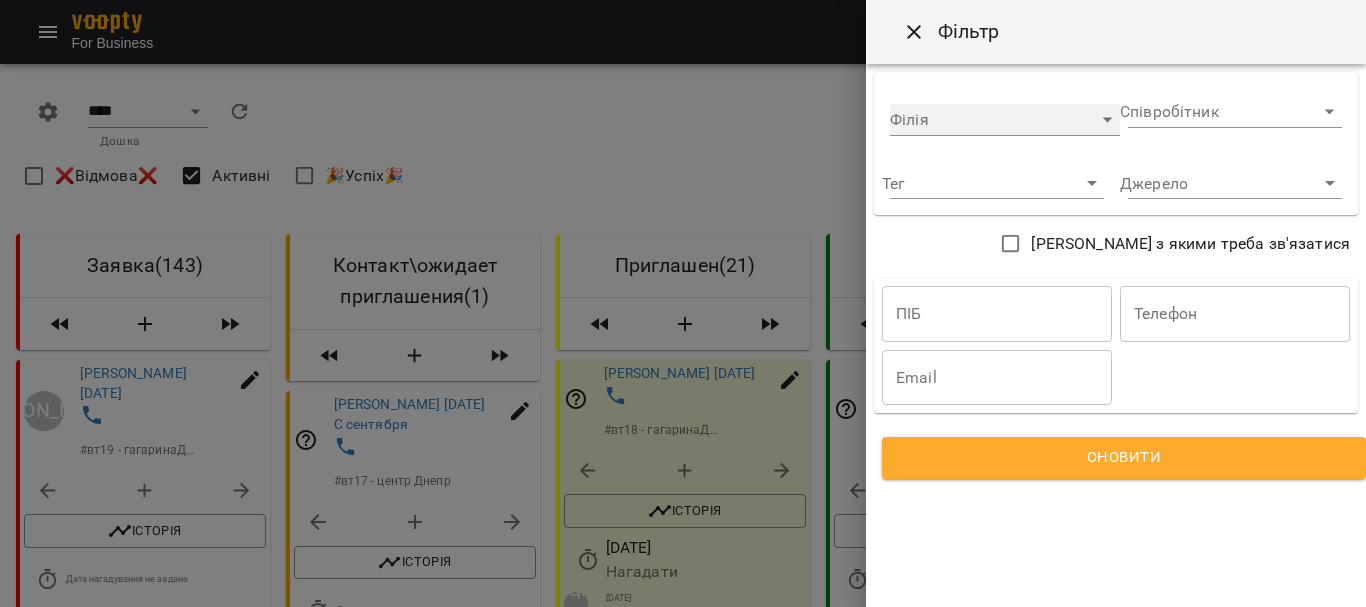 click on "​" at bounding box center (1005, 120) 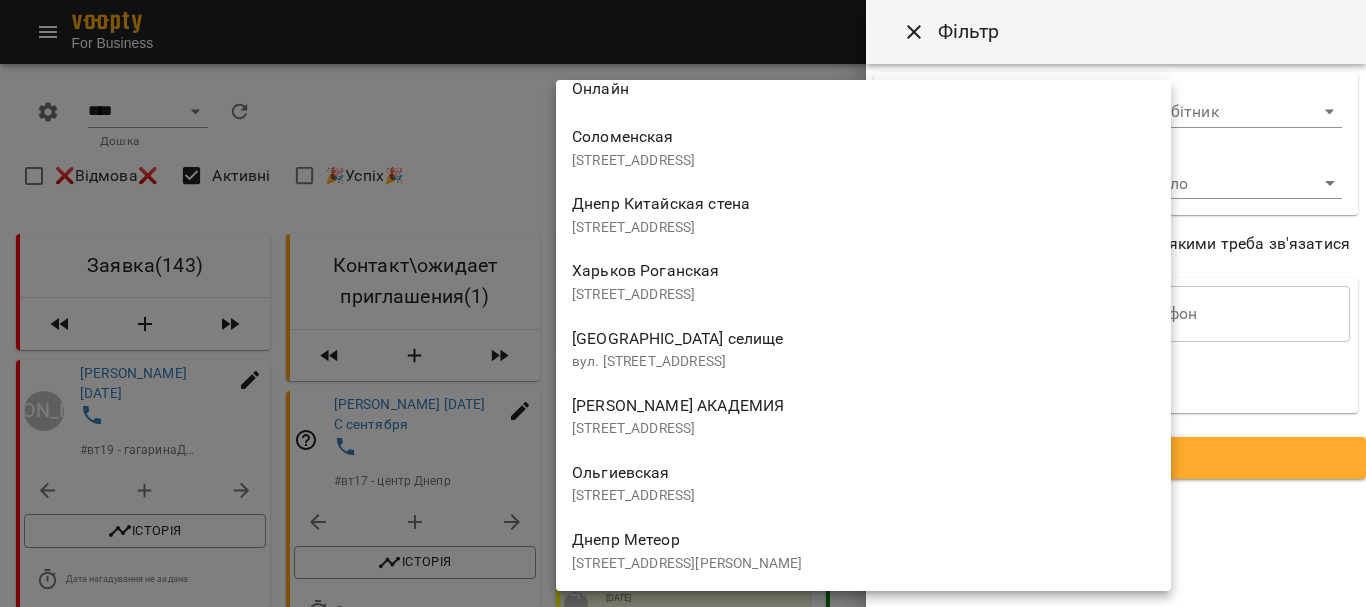 scroll, scrollTop: 2738, scrollLeft: 0, axis: vertical 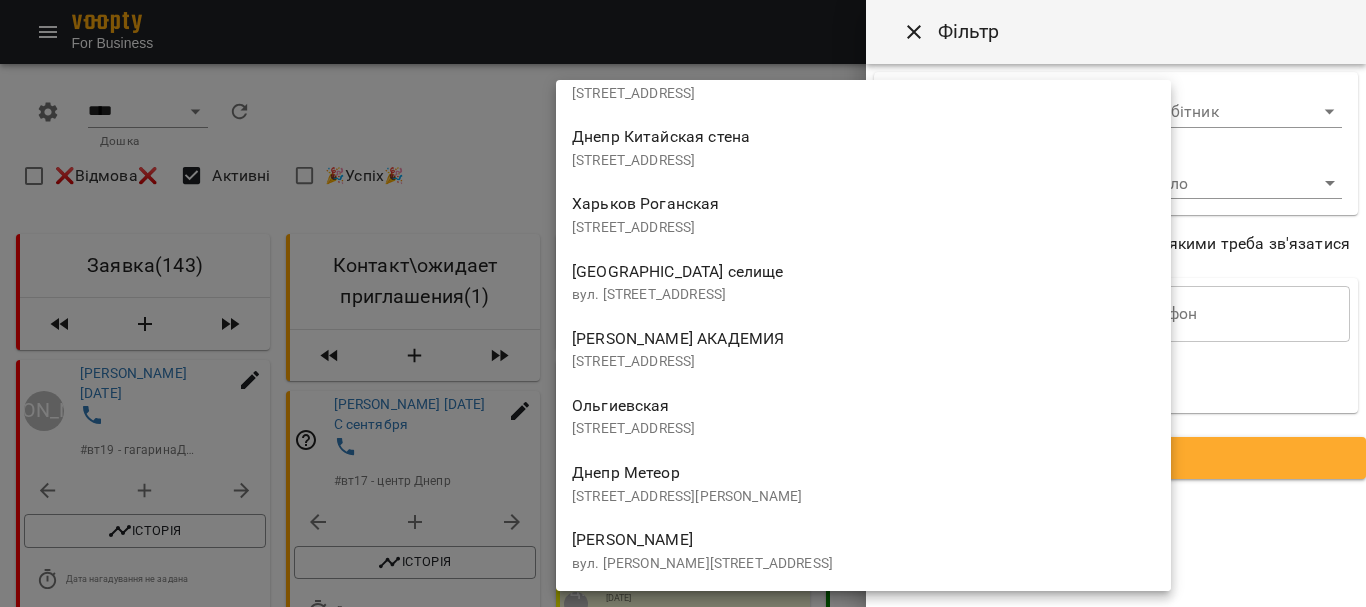 click on "Днепр Метеор  вулиця Макарова, 27А, Дніпро, Дніпропетровська область, Україна" at bounding box center [863, 482] 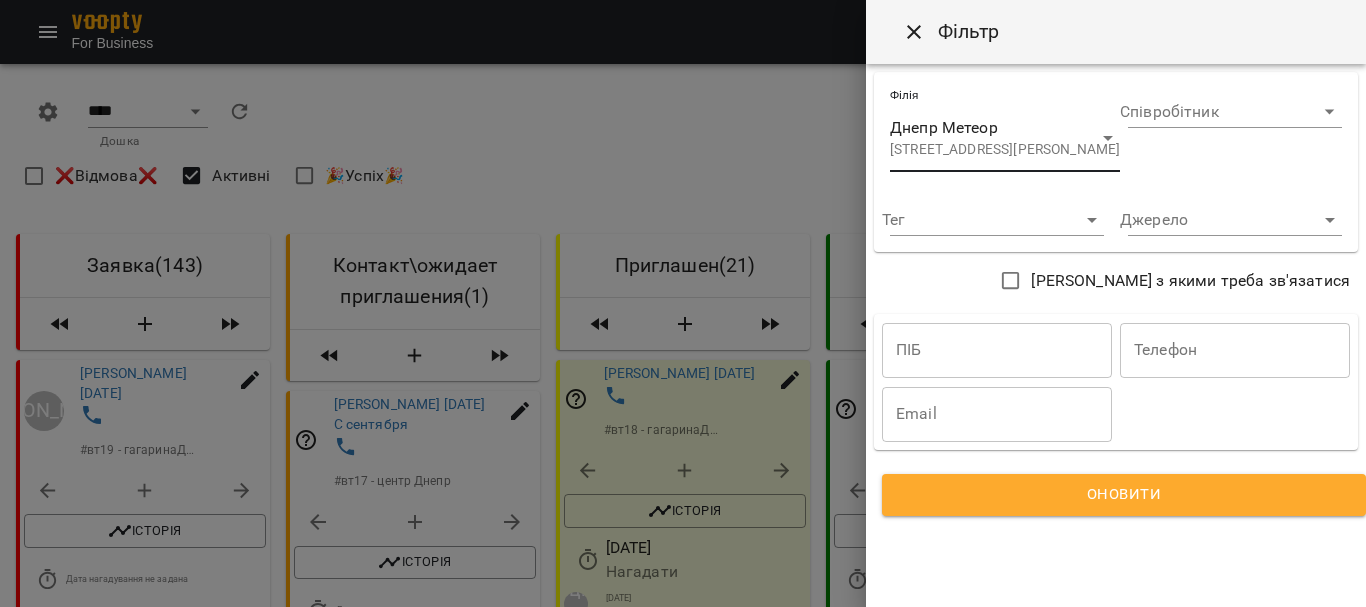 click on "Оновити" at bounding box center (1124, 495) 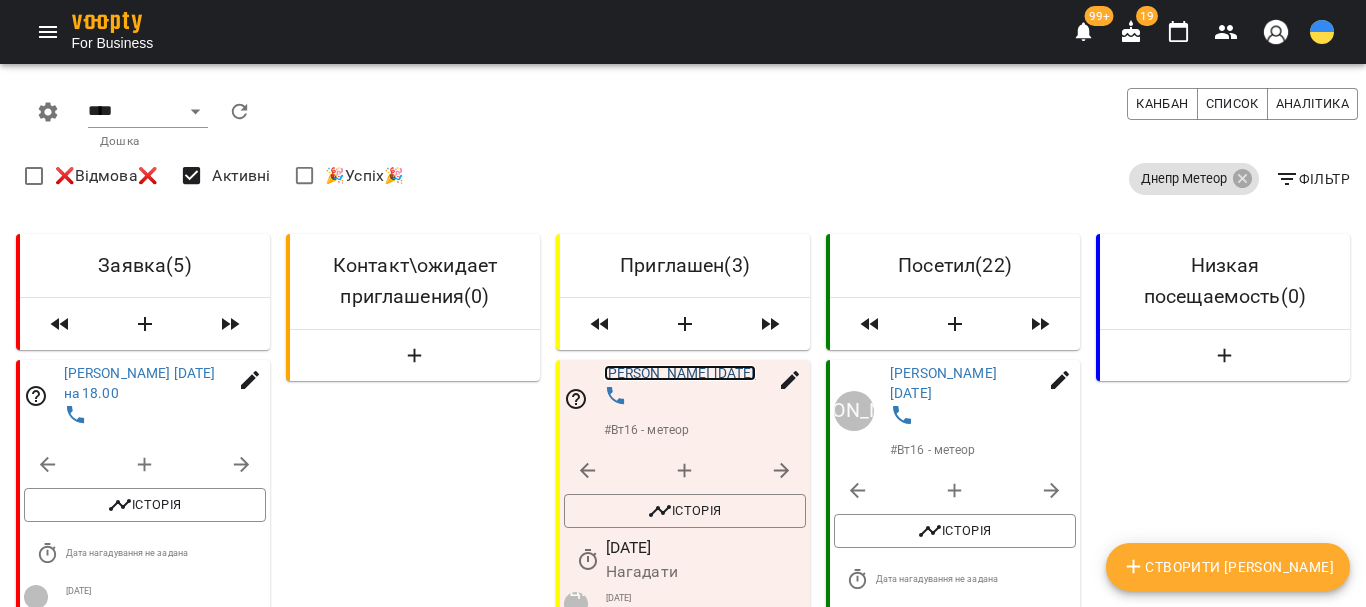 click on "Ткаченко Злата
25.11.2018" at bounding box center (680, 373) 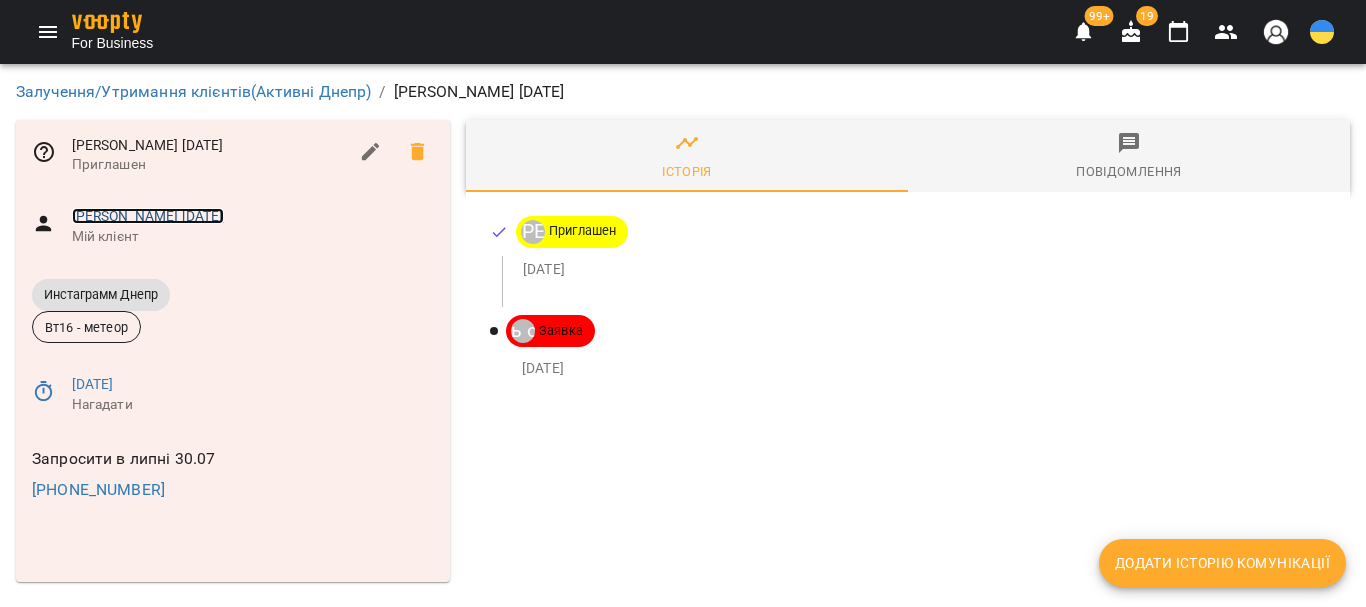 click on "Ткаченко Злата
25.11.2018" at bounding box center [148, 216] 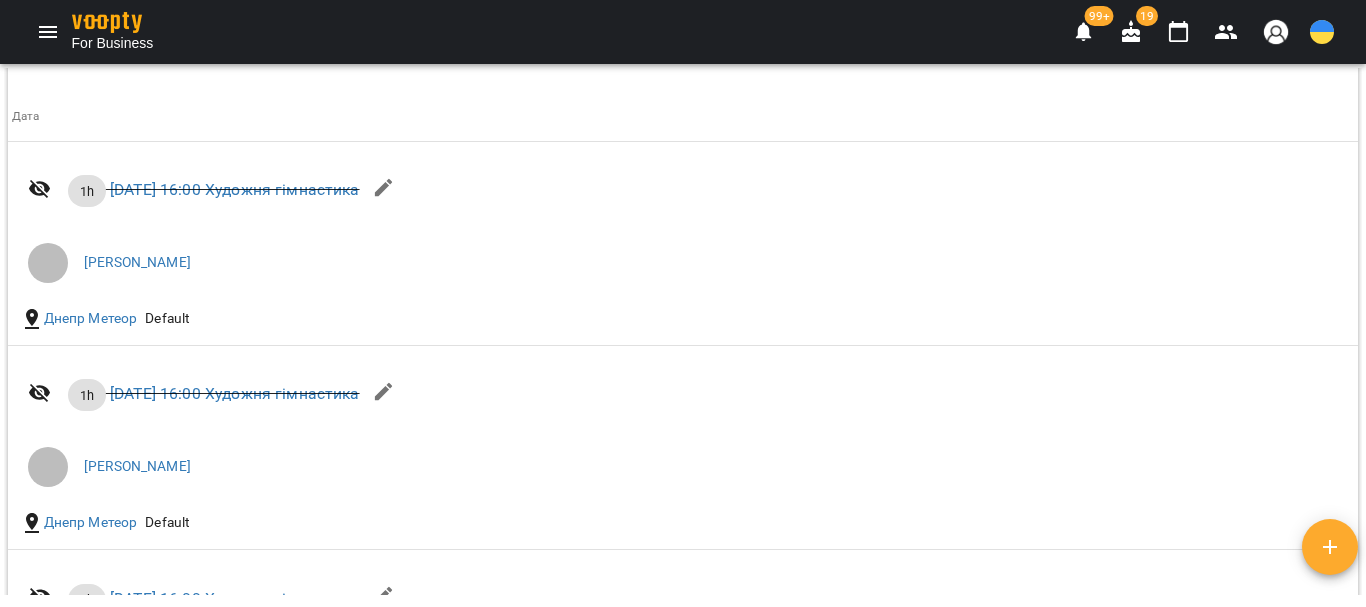 scroll, scrollTop: 2000, scrollLeft: 0, axis: vertical 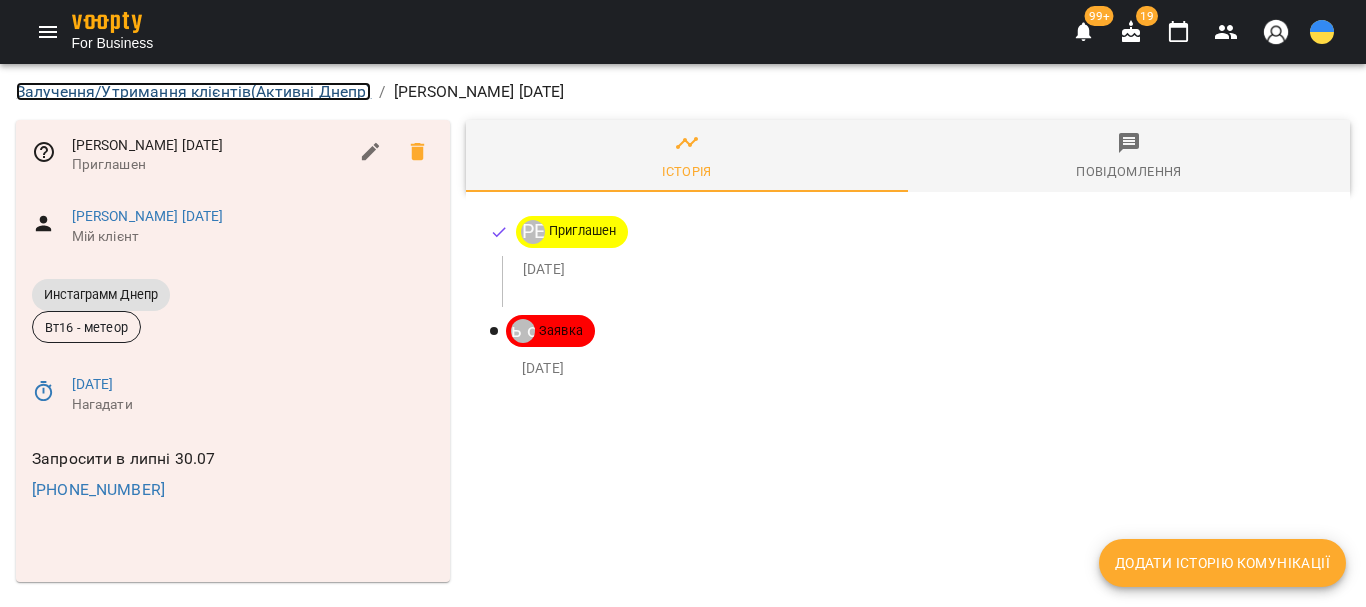 click on "Залучення/Утримання клієнтів ( Активні   Днепр )" at bounding box center (193, 91) 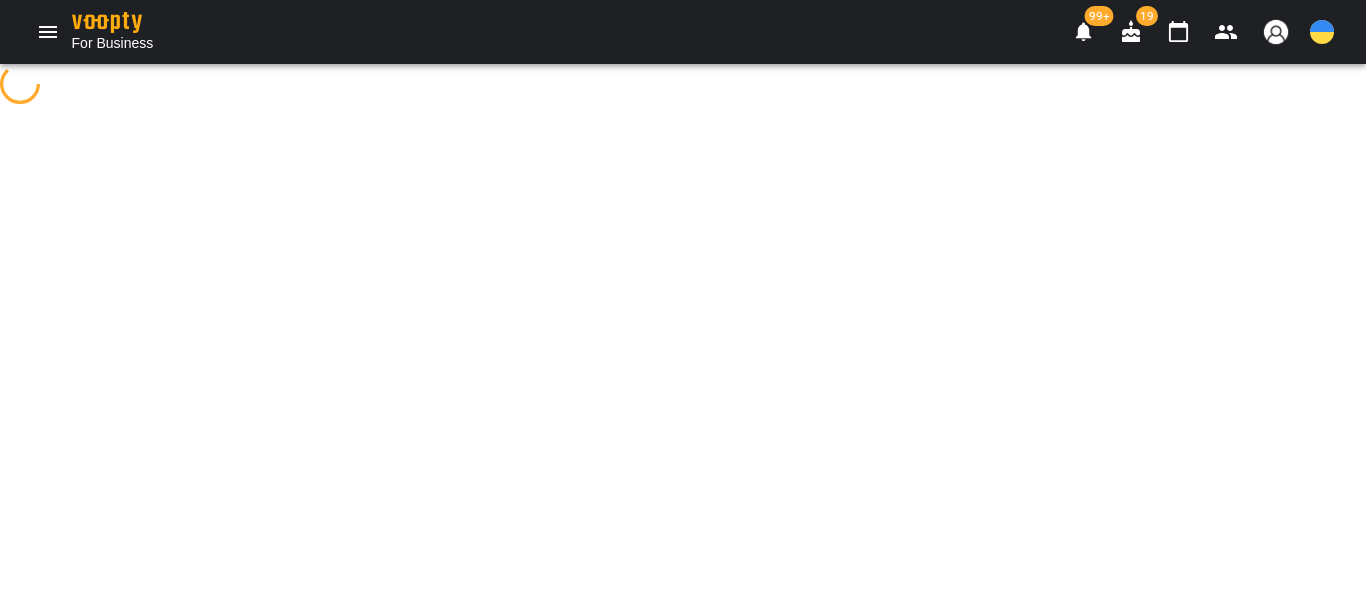 select on "**********" 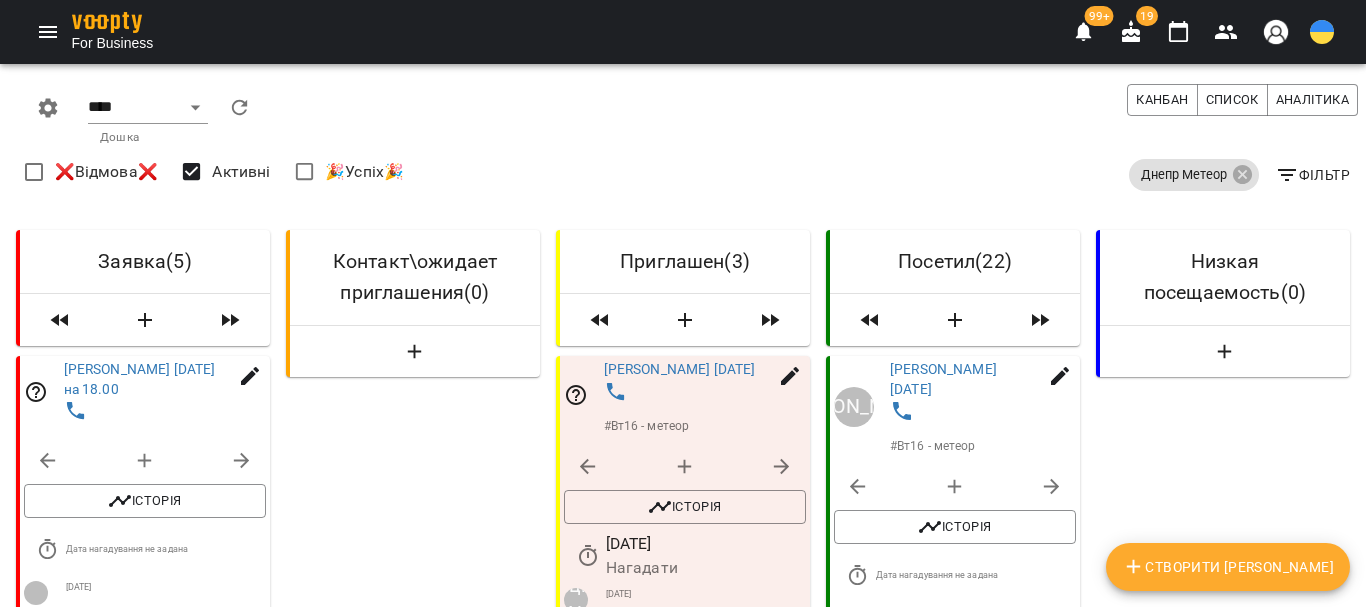 scroll, scrollTop: 400, scrollLeft: 0, axis: vertical 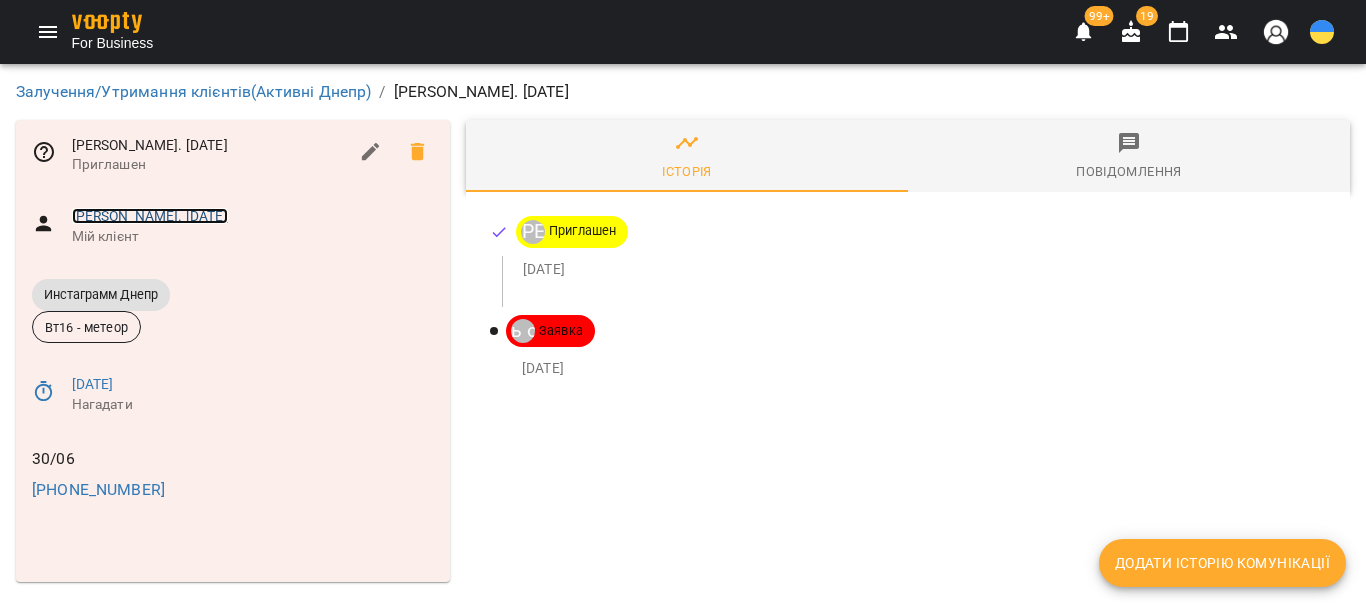 click on "Збарацька Марія. 28.03.2018" at bounding box center (150, 216) 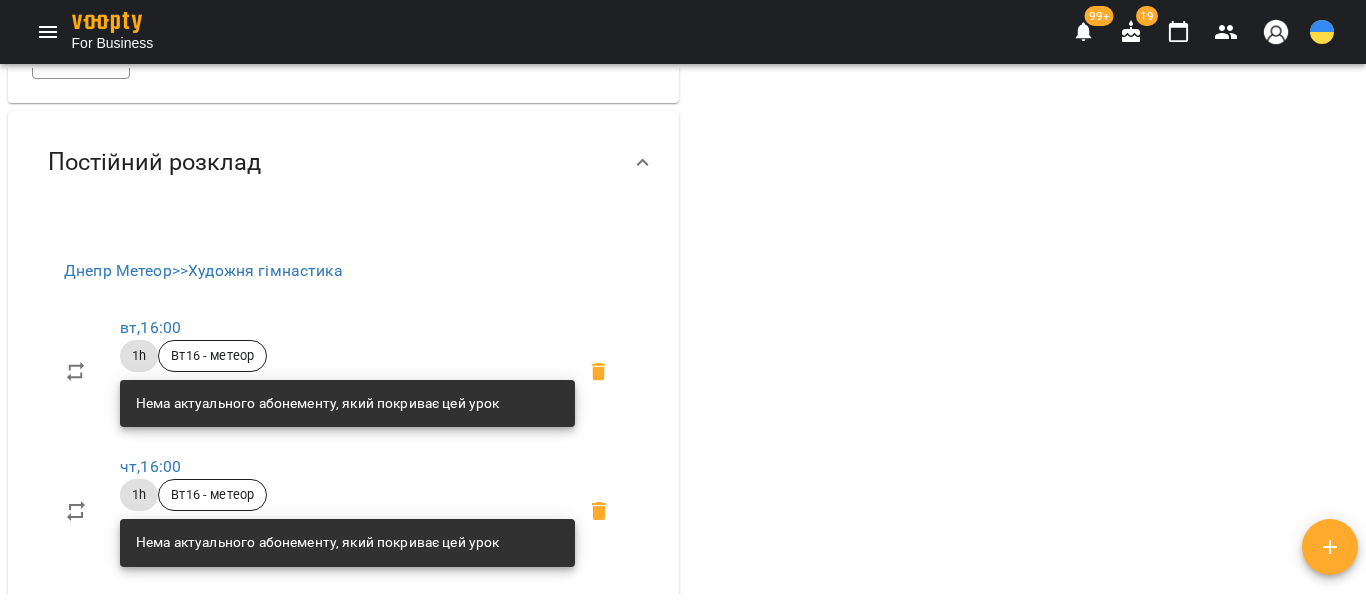 scroll, scrollTop: 0, scrollLeft: 0, axis: both 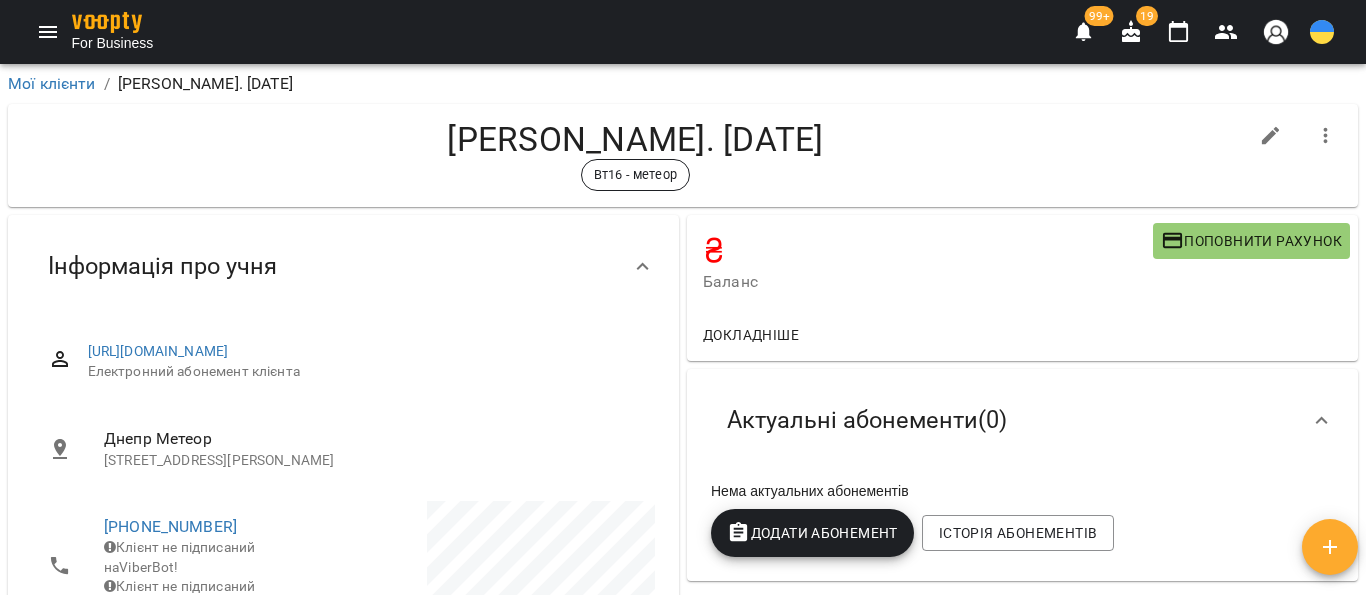 click 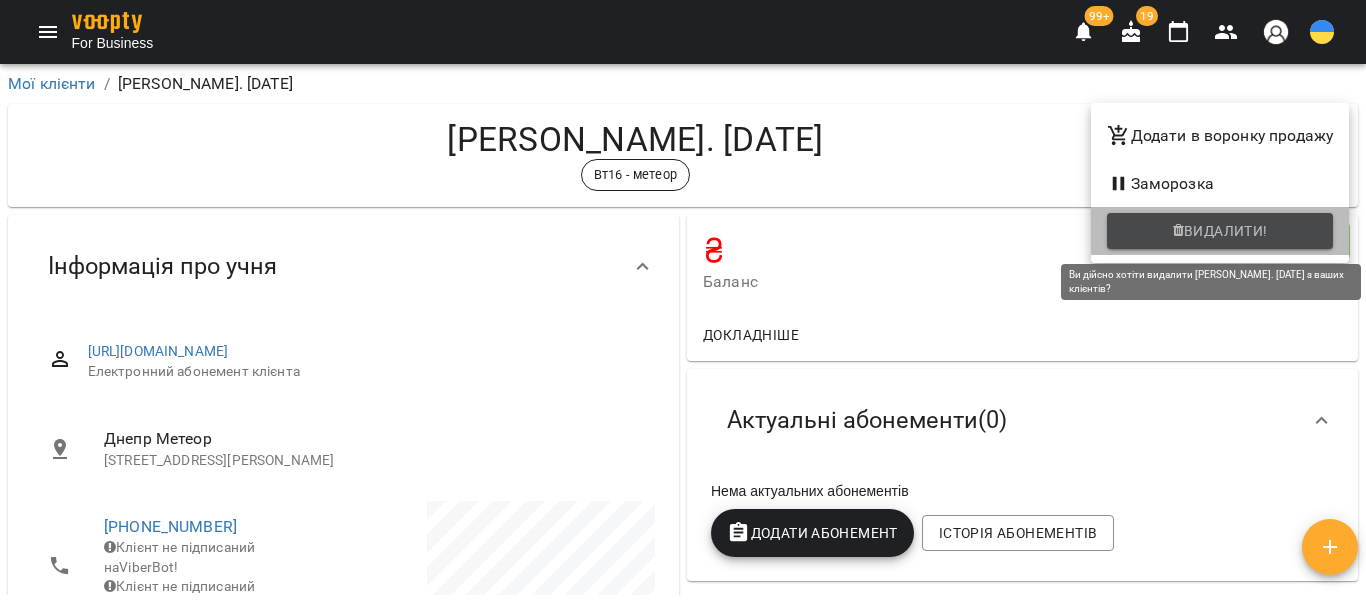 click on "Видалити!" at bounding box center (1226, 231) 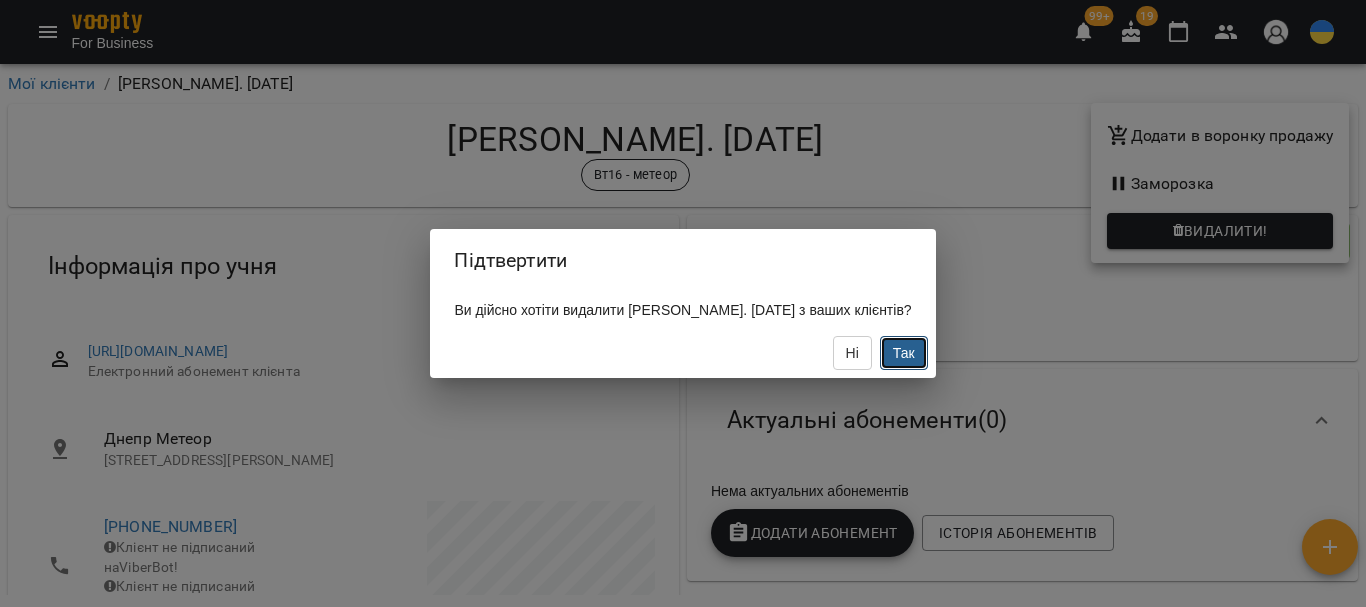 click on "Так" at bounding box center [904, 353] 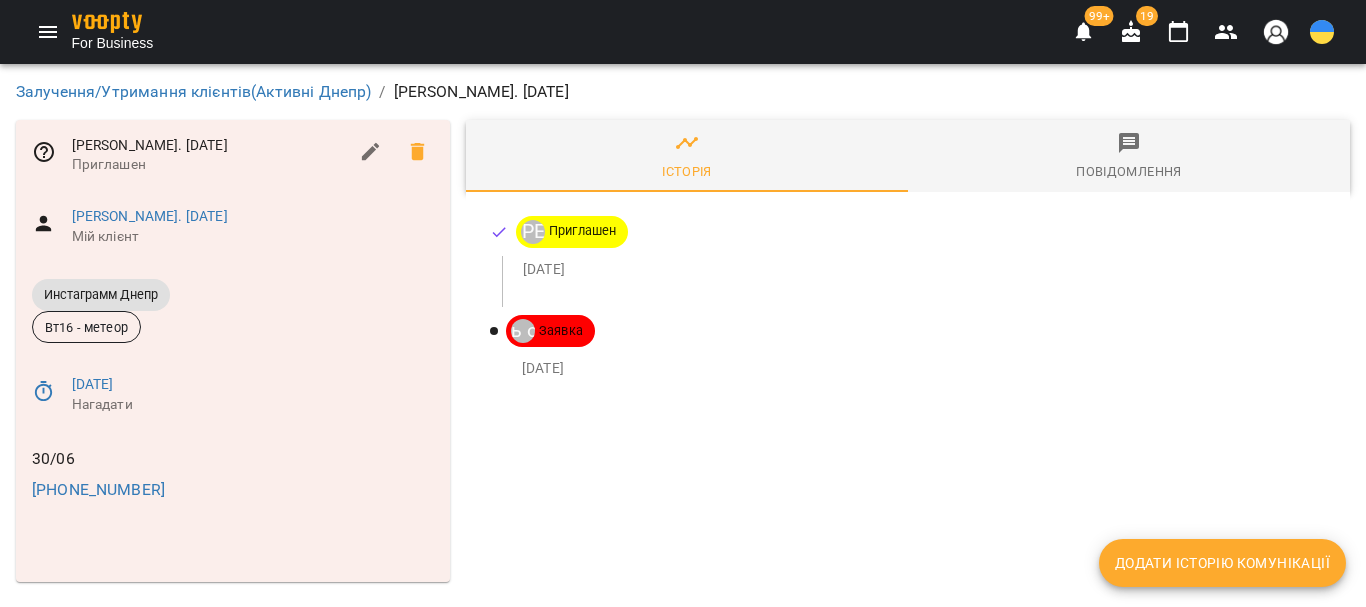 click on "Додати історію комунікації" at bounding box center (1222, 563) 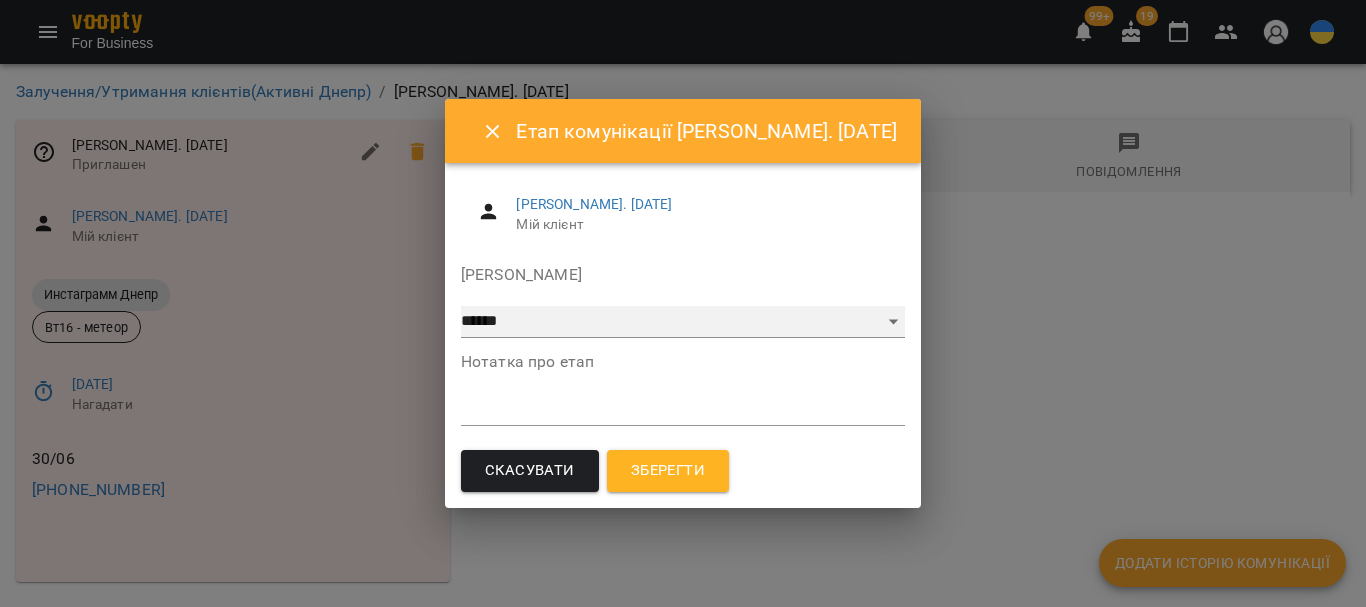 click on "**********" at bounding box center (683, 322) 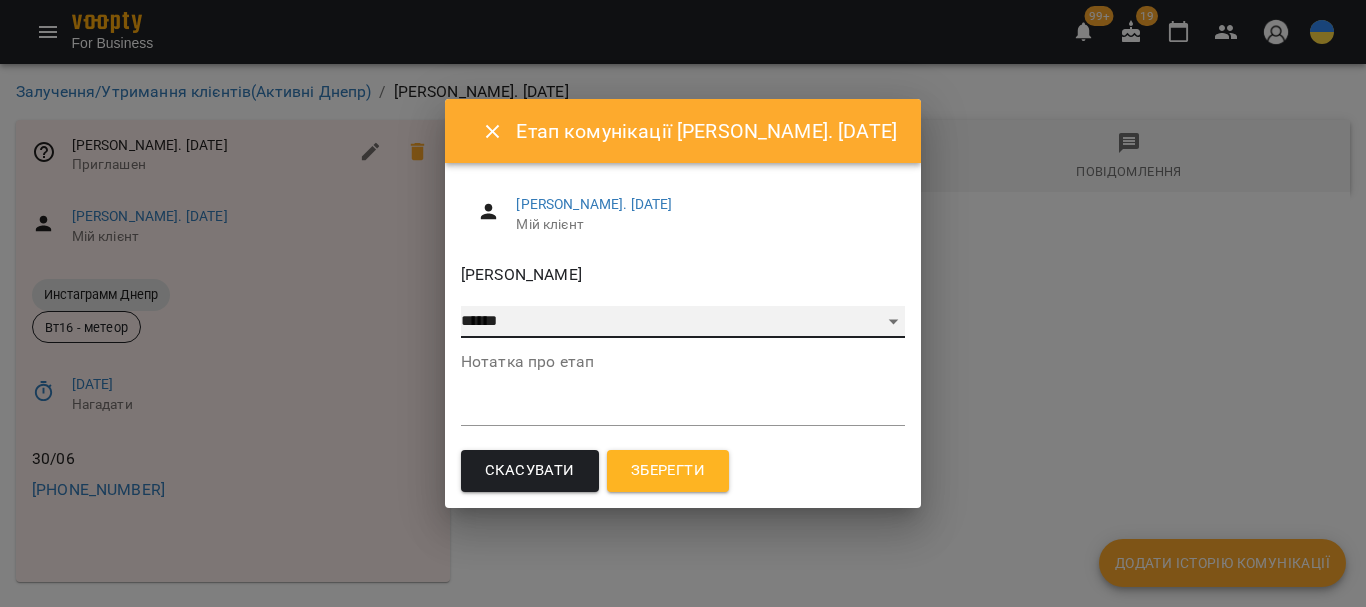 select on "**" 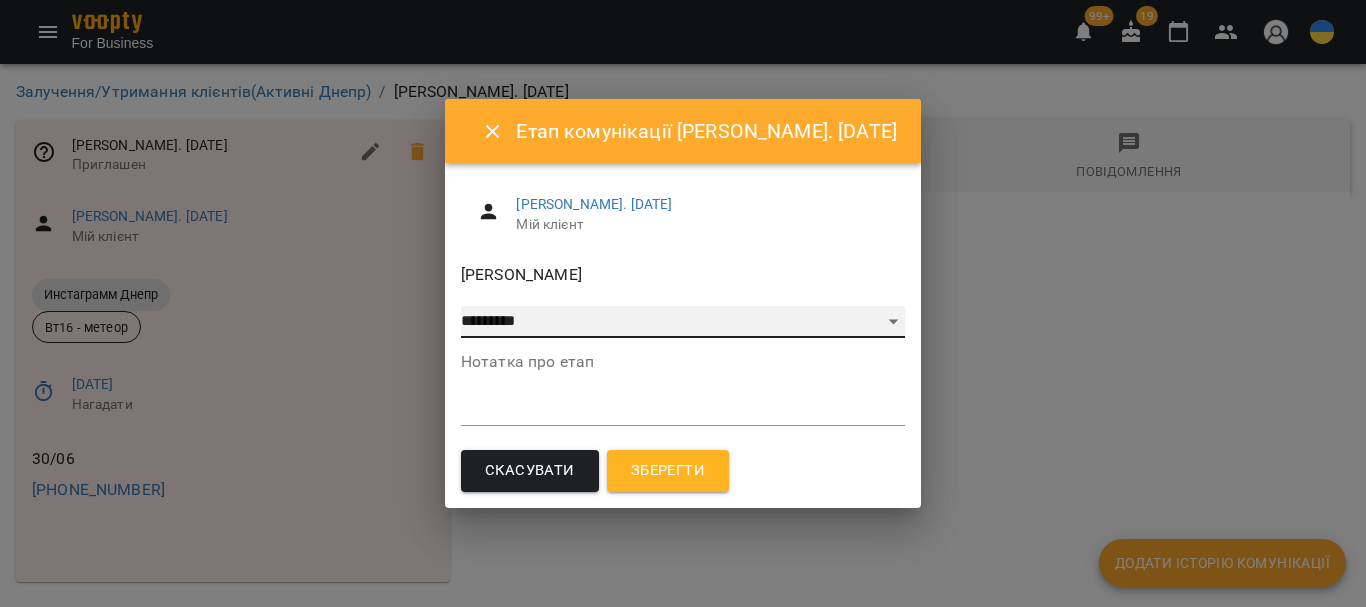 click on "**********" at bounding box center (683, 322) 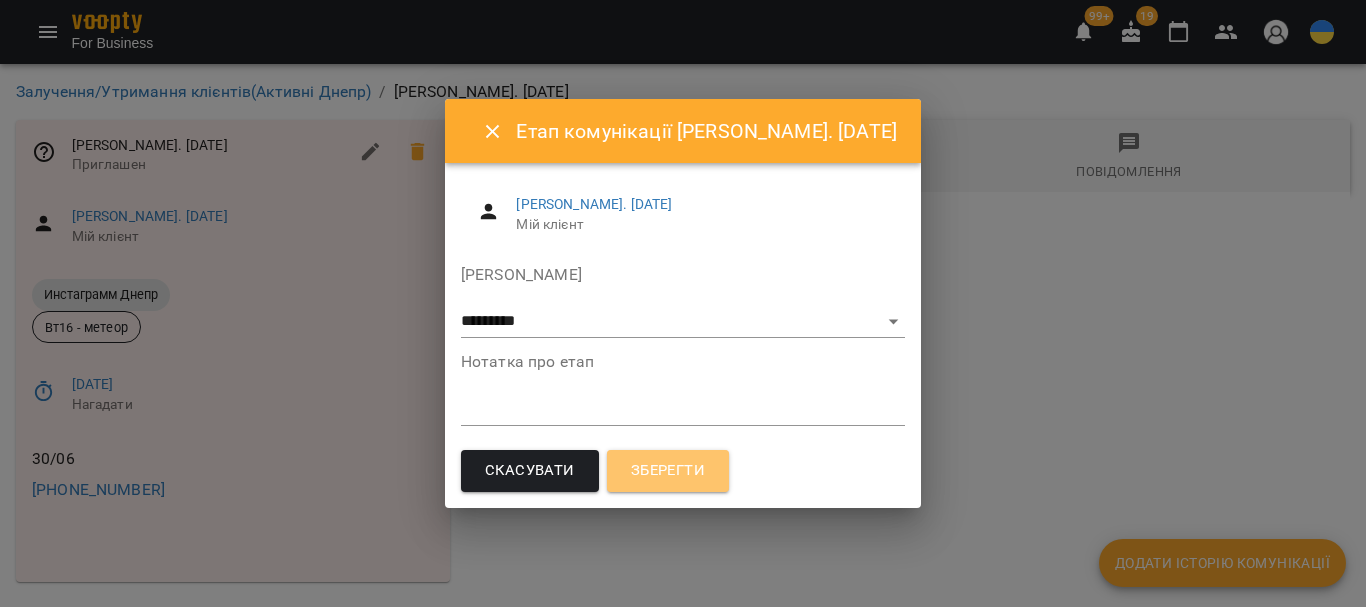 click on "Зберегти" at bounding box center (668, 471) 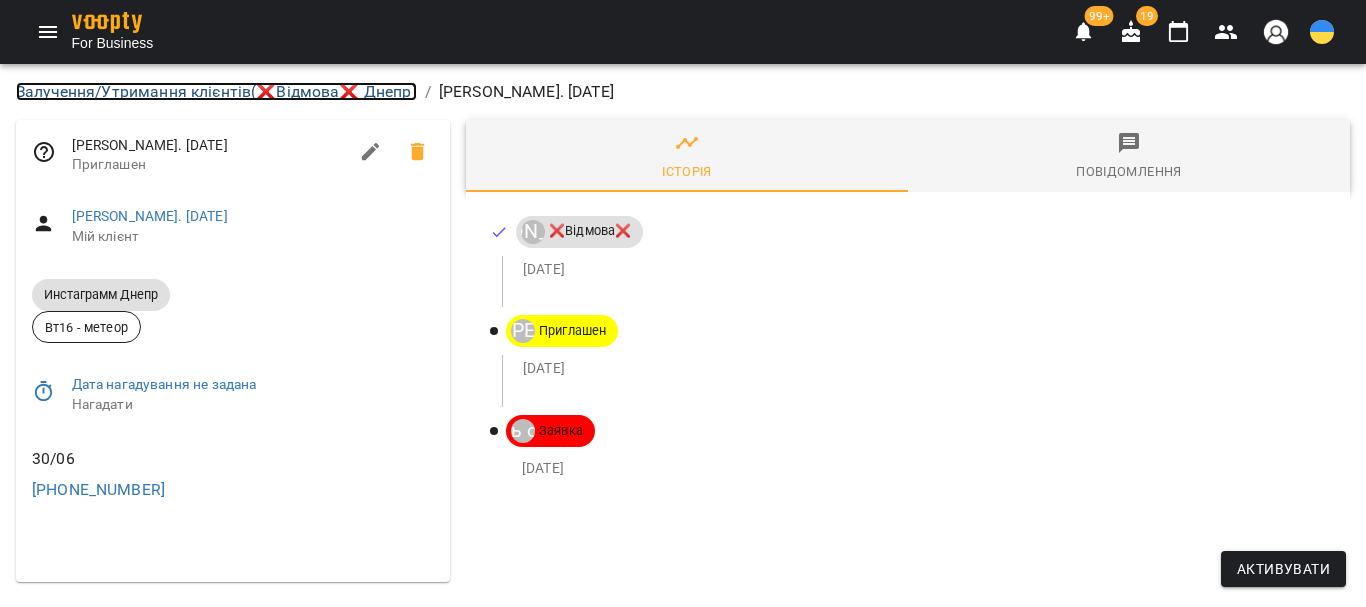 click on "Залучення/Утримання клієнтів ( ❌Відмова❌   Днепр )" at bounding box center (216, 91) 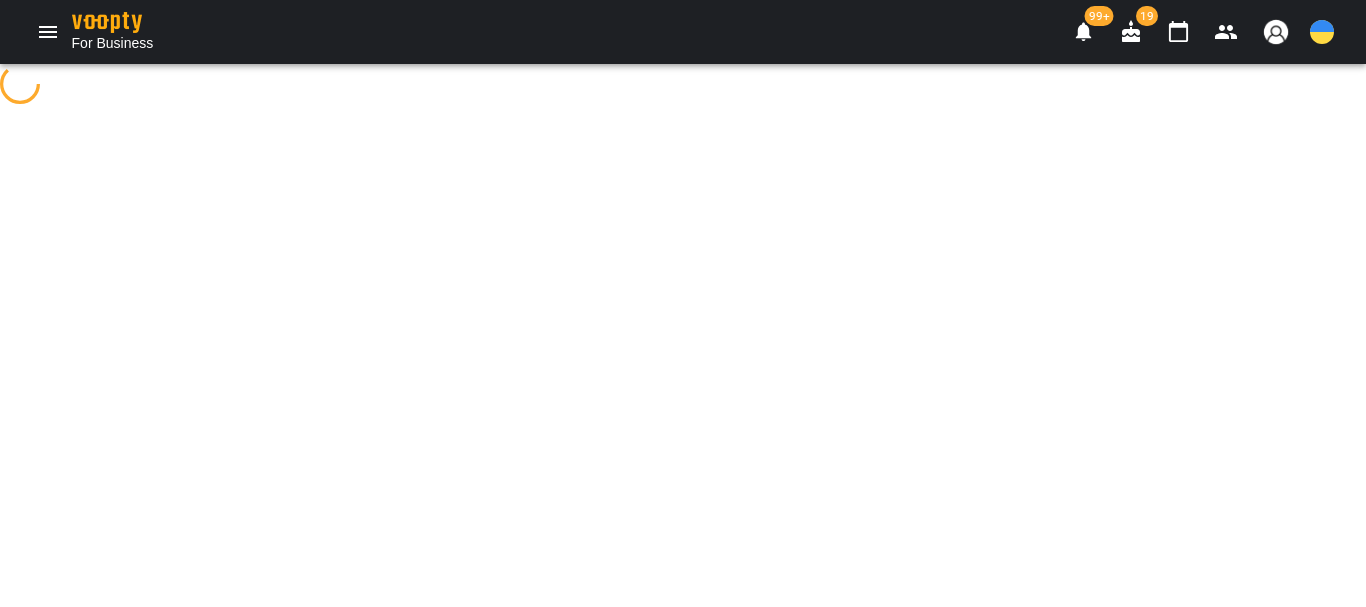 select on "**********" 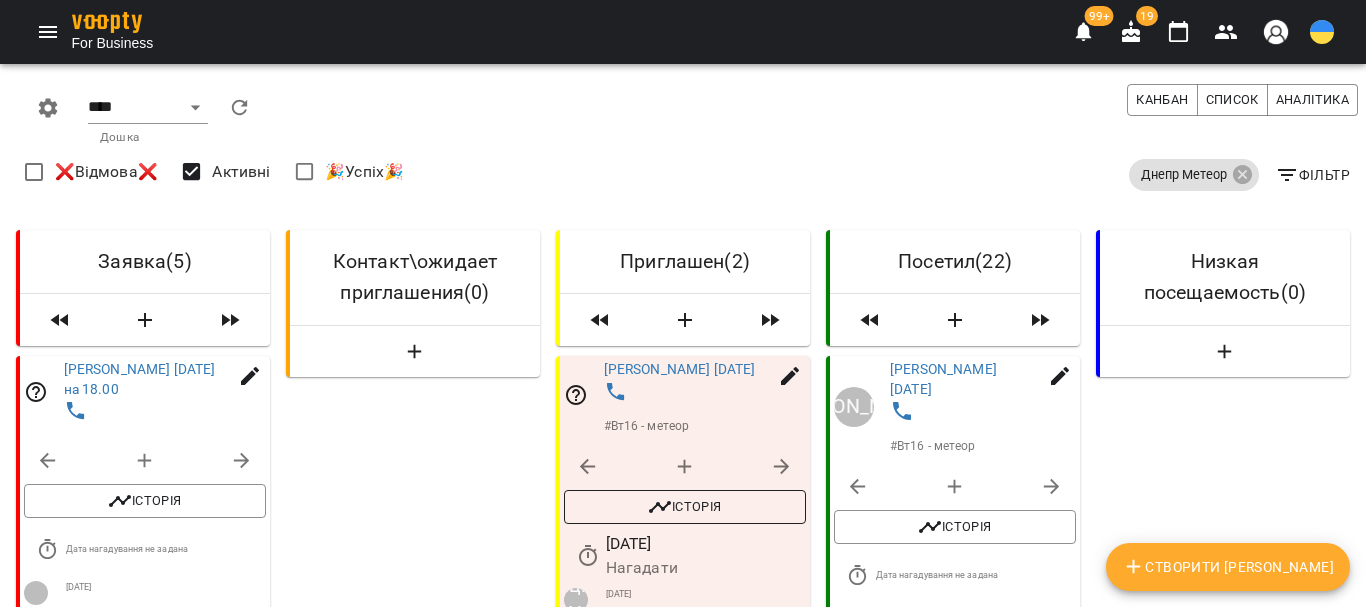 scroll, scrollTop: 300, scrollLeft: 0, axis: vertical 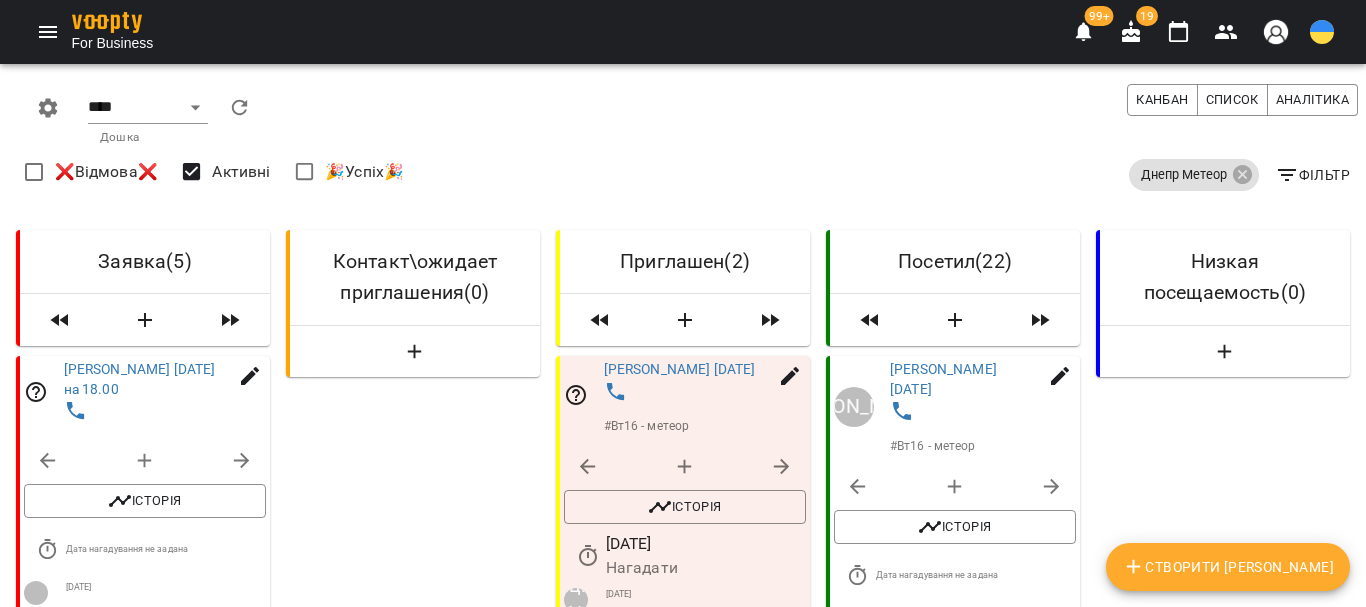 click on "Болгова Мар'яна
26.11.2018" at bounding box center (670, 667) 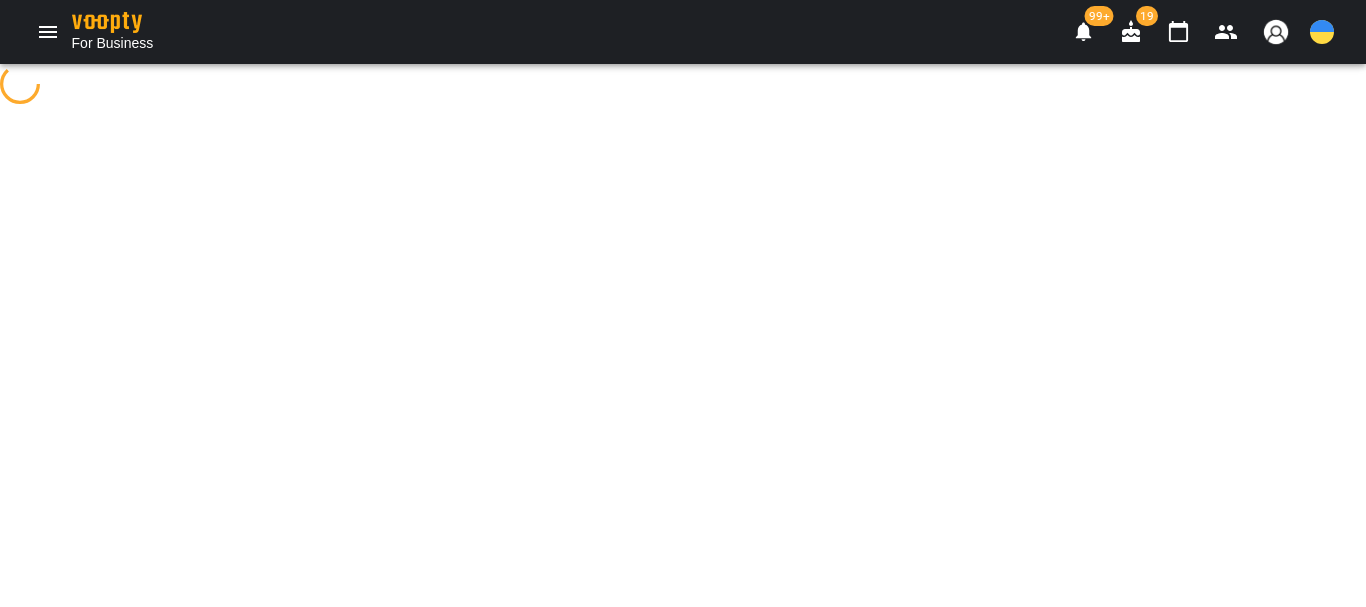 scroll, scrollTop: 0, scrollLeft: 0, axis: both 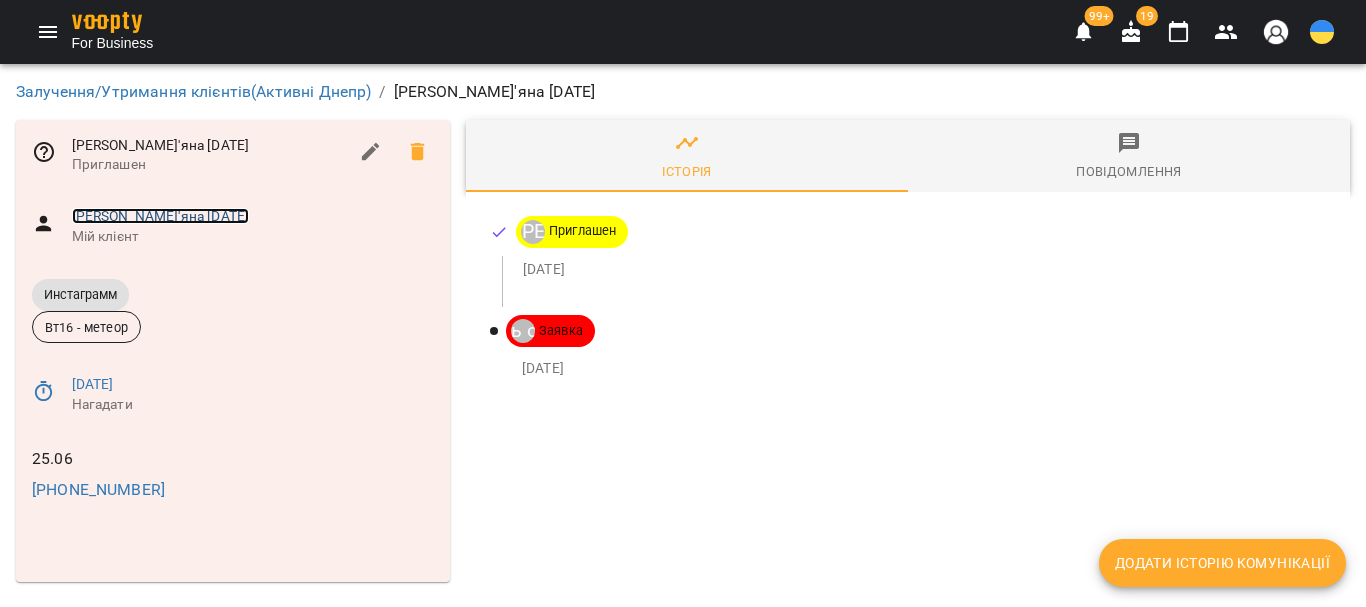 click on "Болгова Мар'яна
26.11.2018" at bounding box center [161, 216] 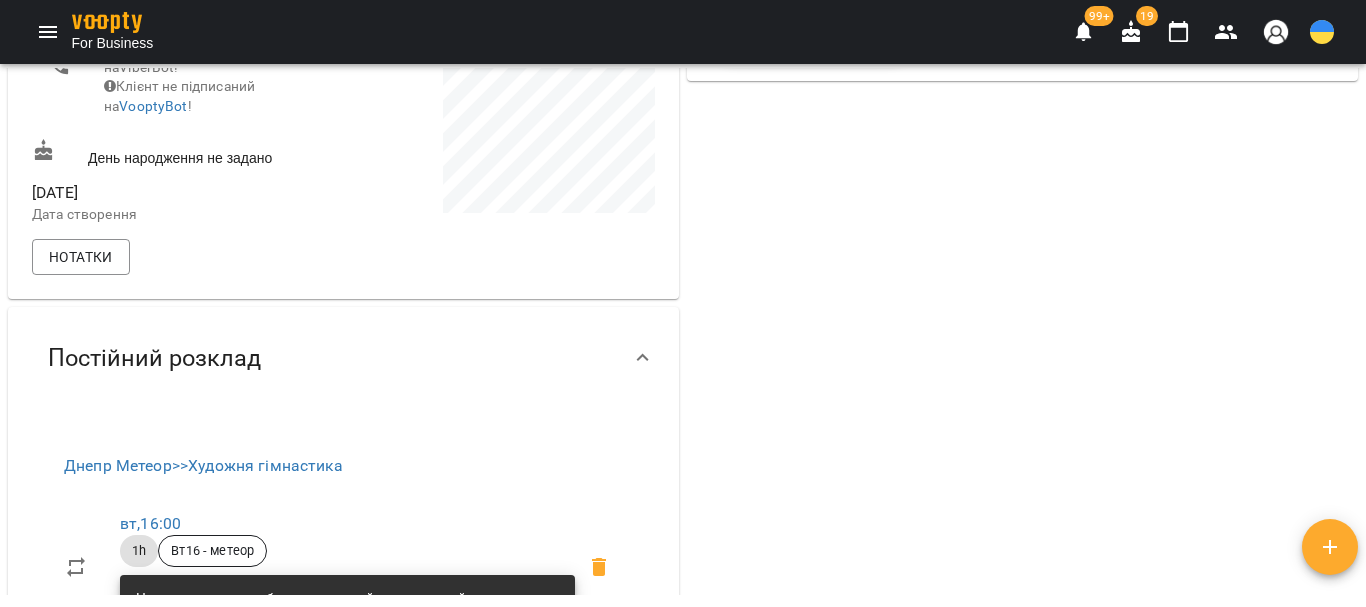 scroll, scrollTop: 0, scrollLeft: 0, axis: both 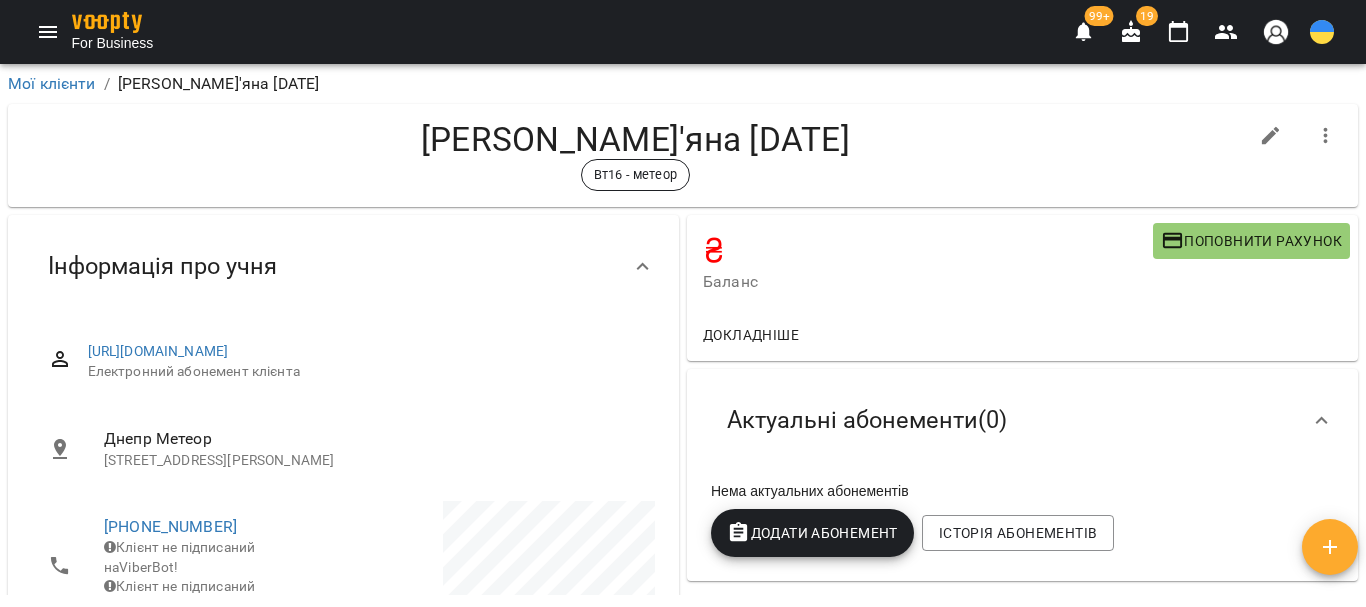 click 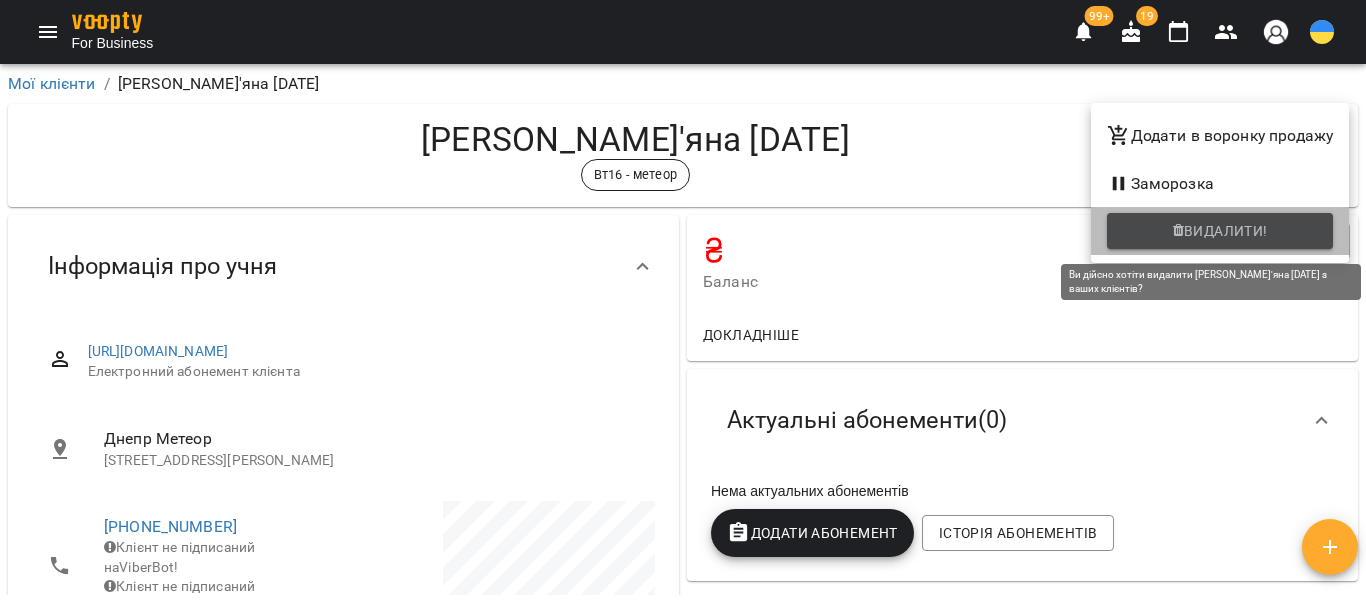click on "Видалити!" at bounding box center [1226, 231] 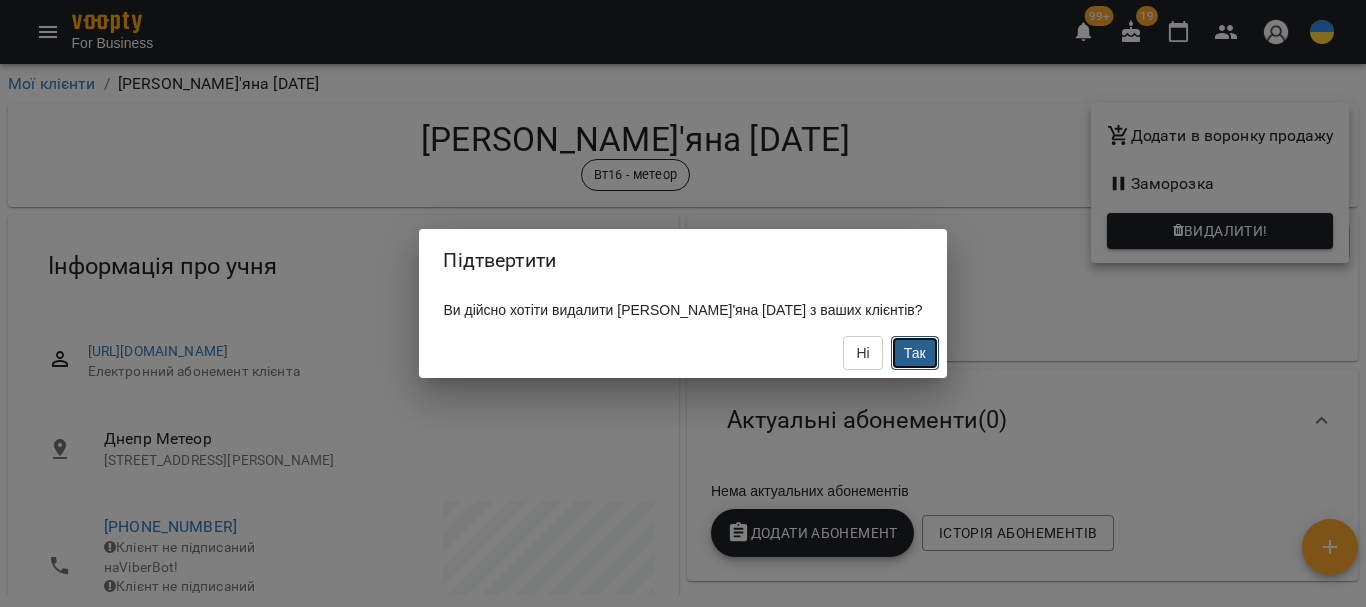 click on "Так" at bounding box center (915, 353) 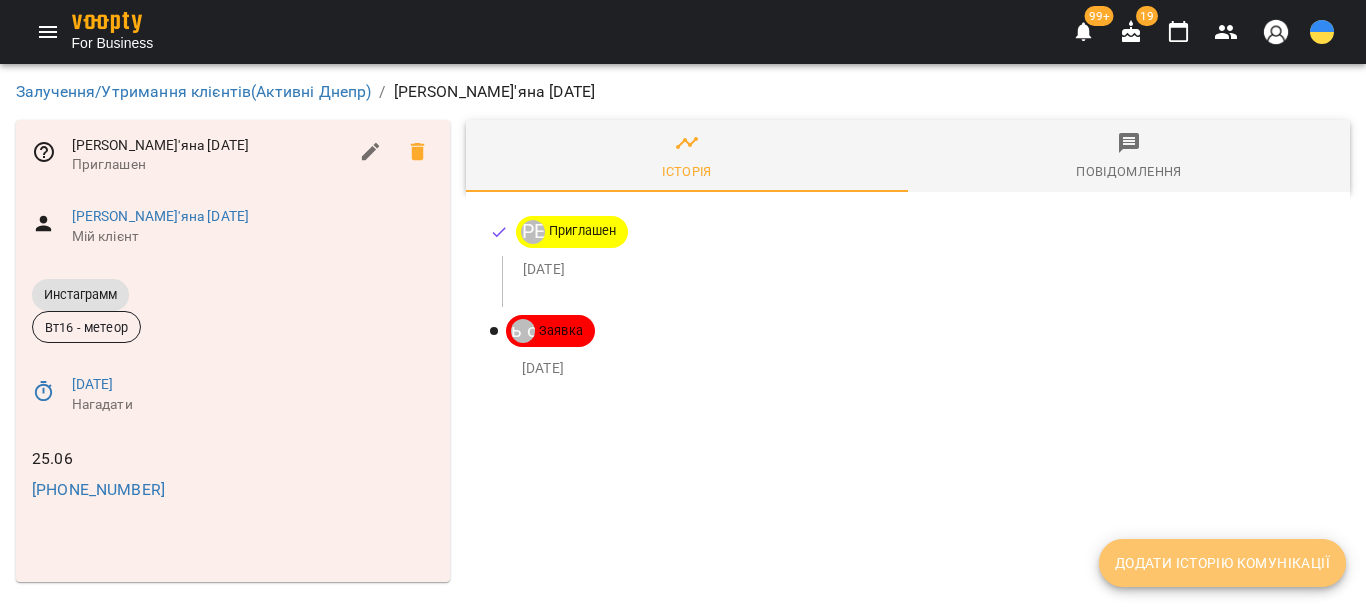 click on "Додати історію комунікації" at bounding box center (1222, 563) 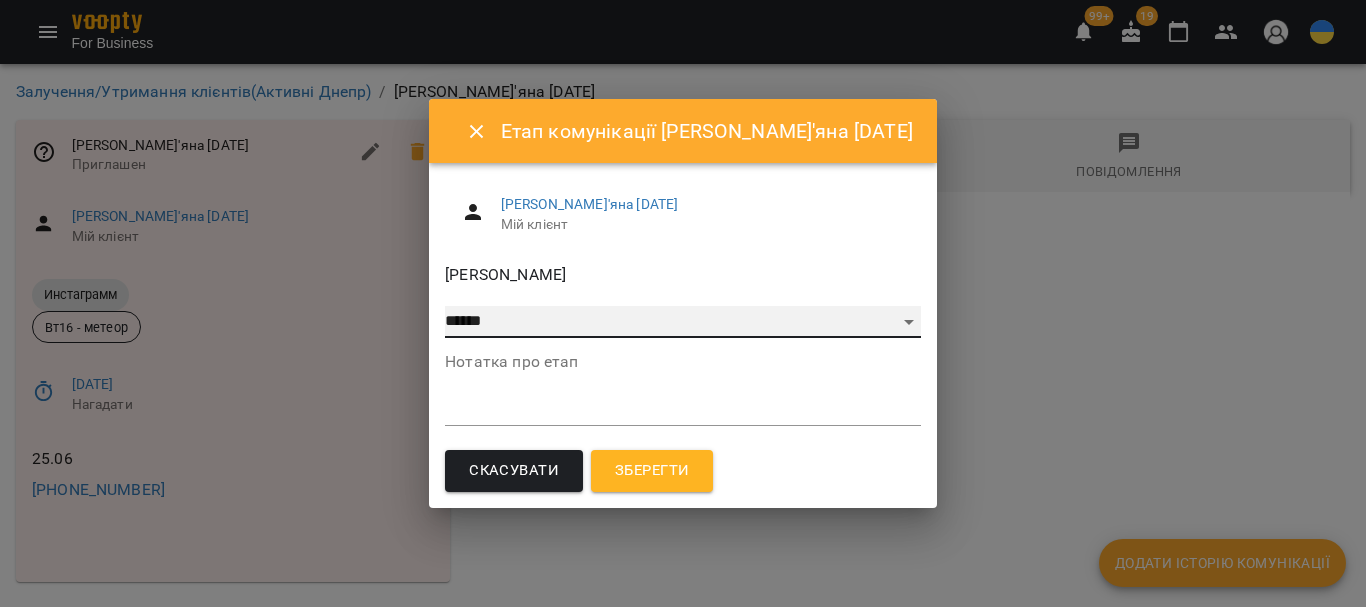 click on "**********" at bounding box center [683, 322] 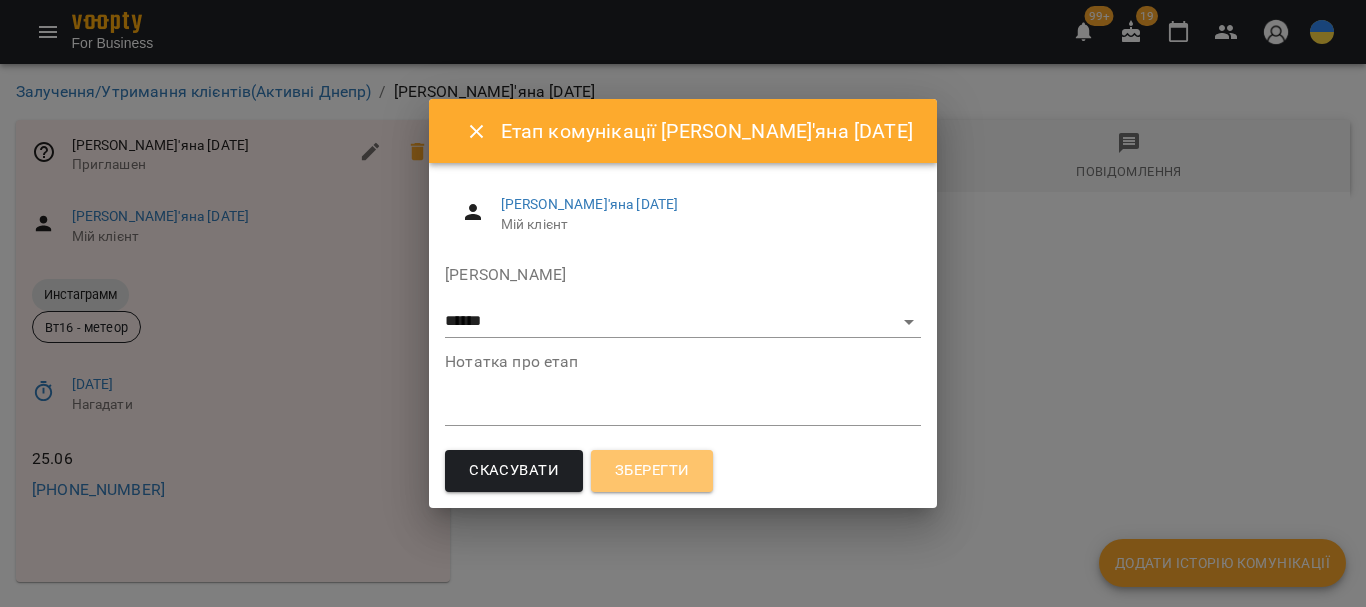 click on "Зберегти" at bounding box center (652, 471) 